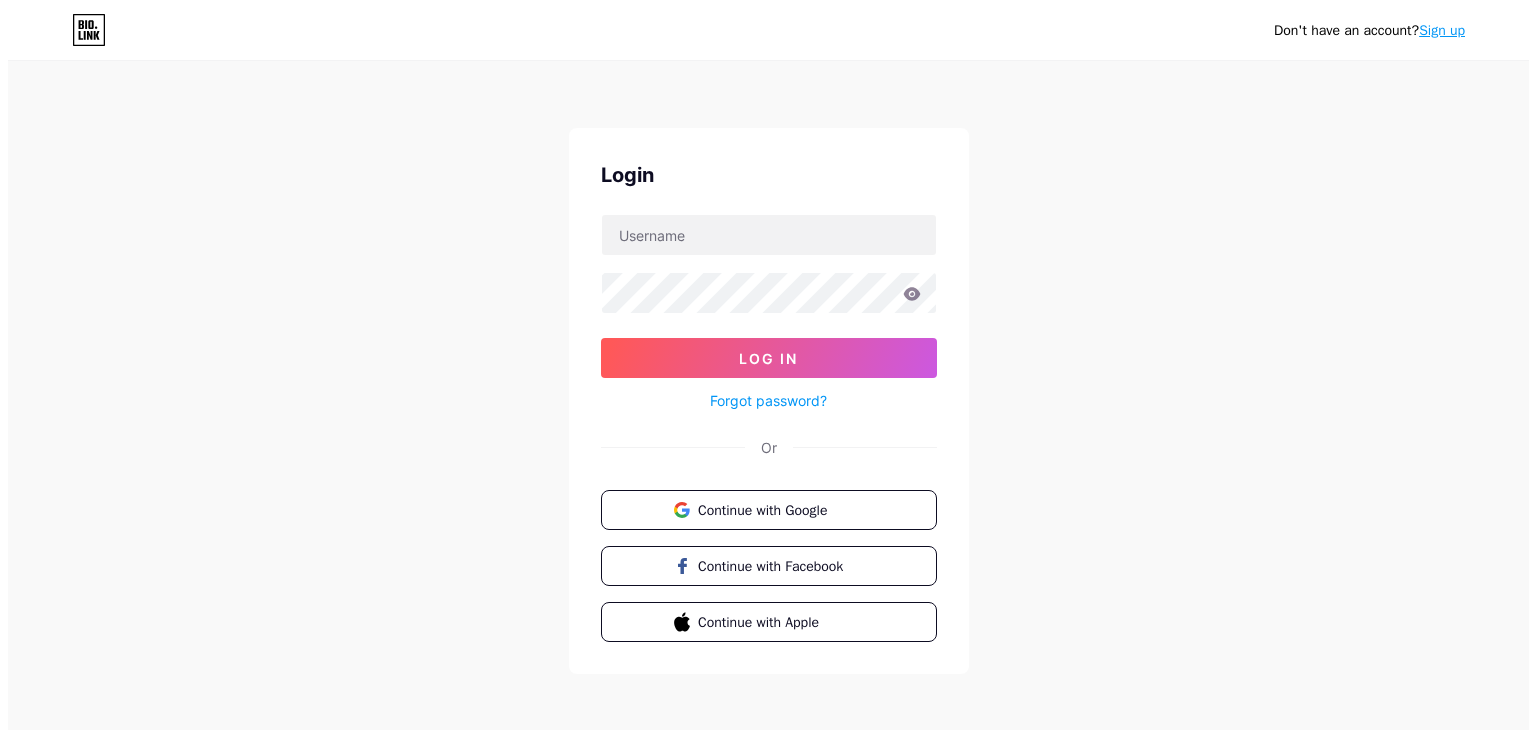 scroll, scrollTop: 0, scrollLeft: 0, axis: both 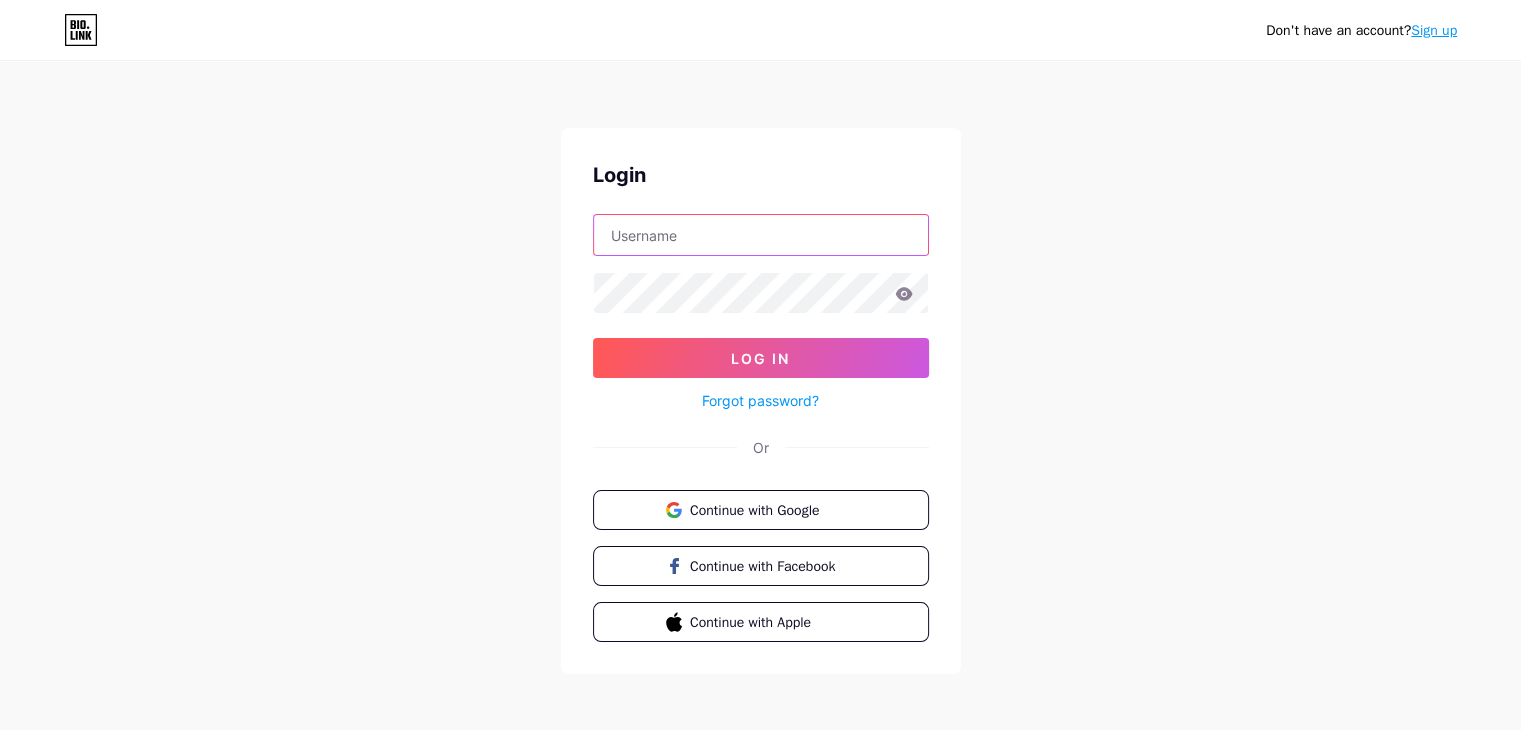 click at bounding box center (761, 235) 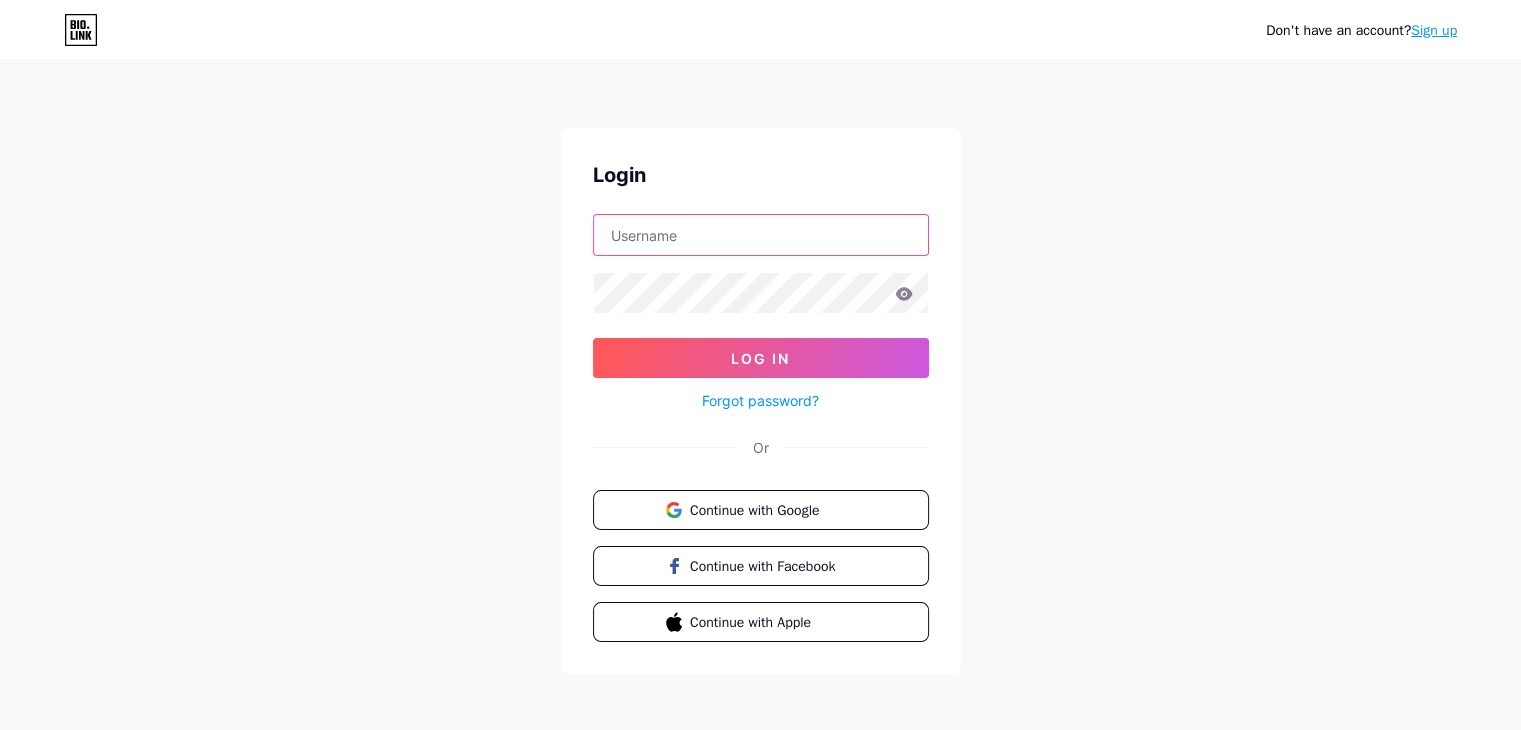 click at bounding box center (761, 235) 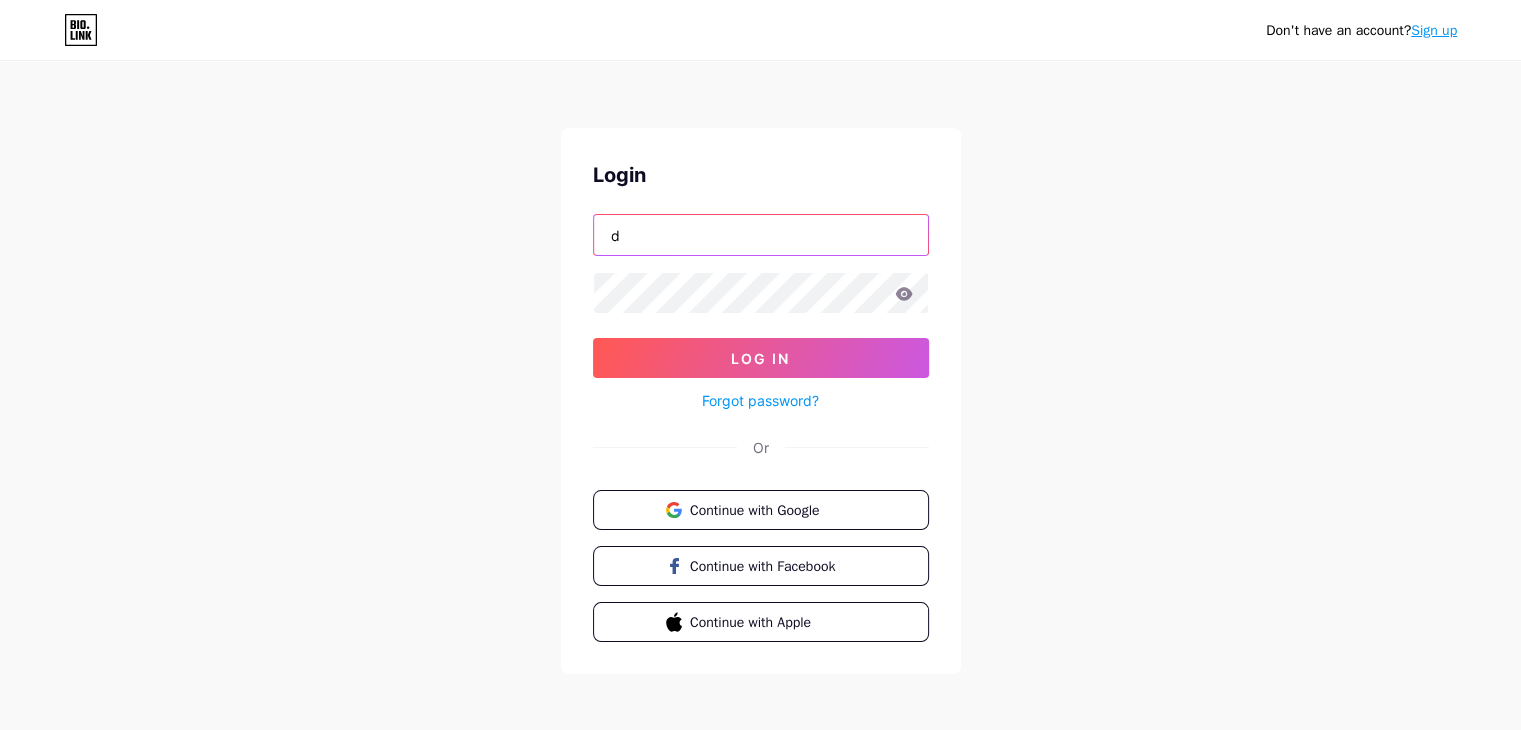 click on "d" at bounding box center [761, 235] 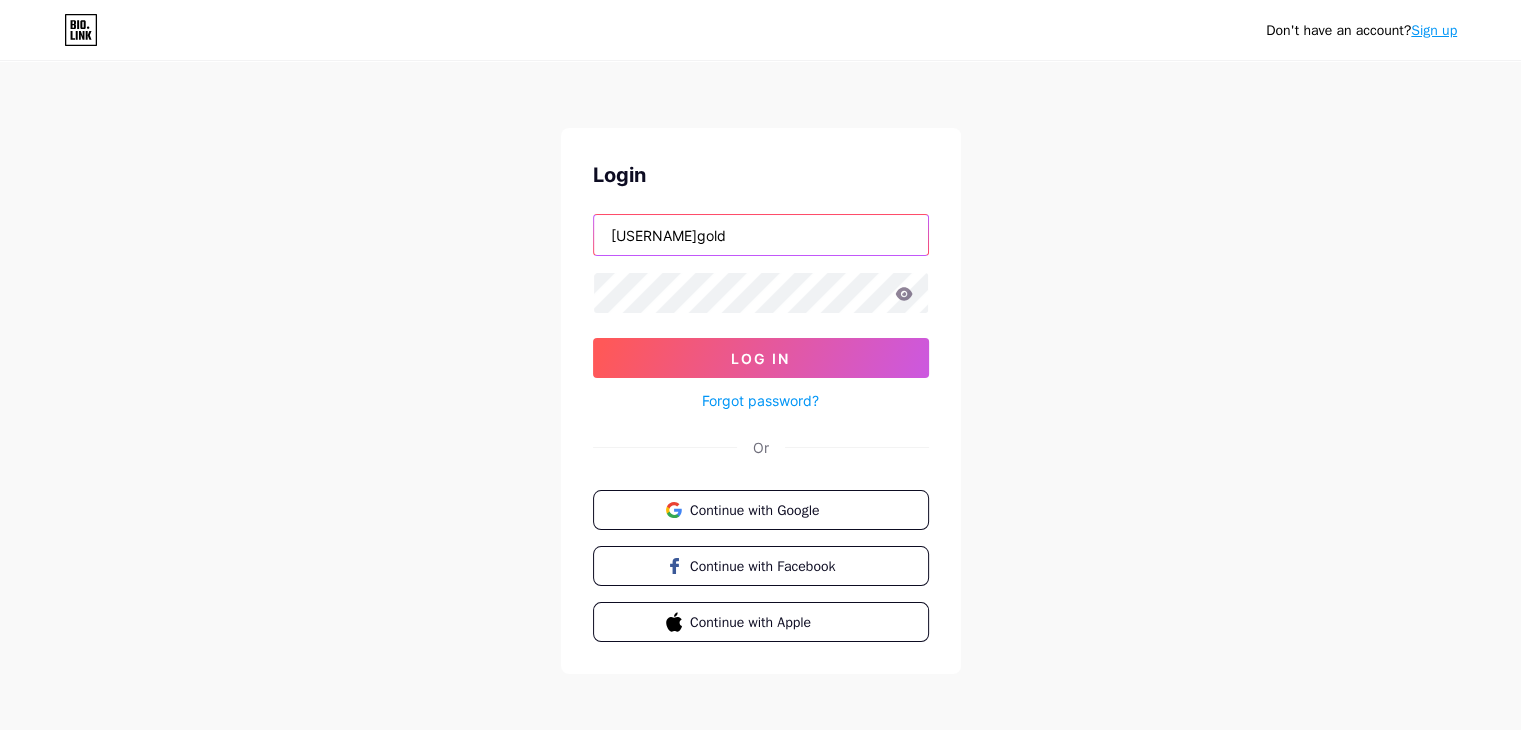 type on "[USERNAME]gold" 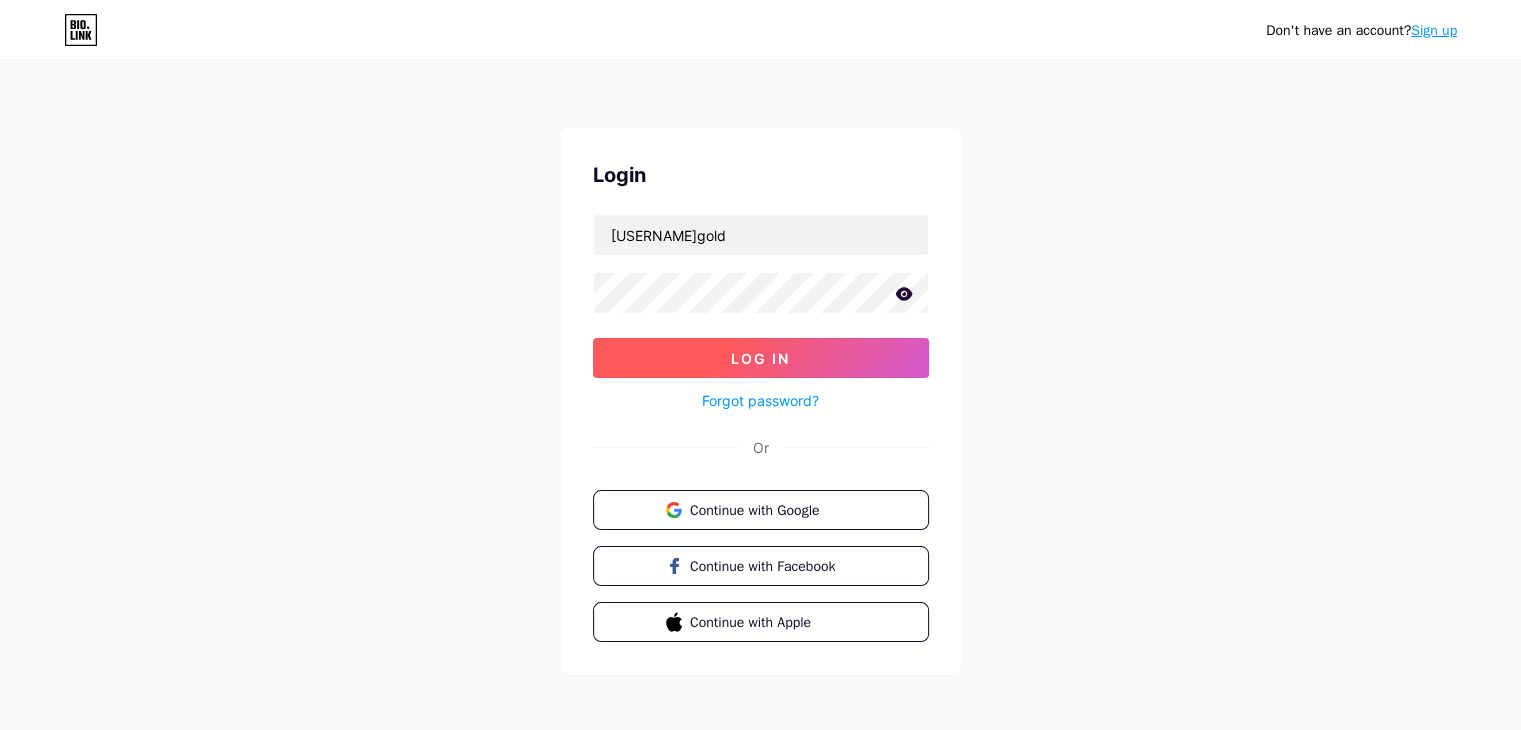 click on "Log In" at bounding box center [761, 358] 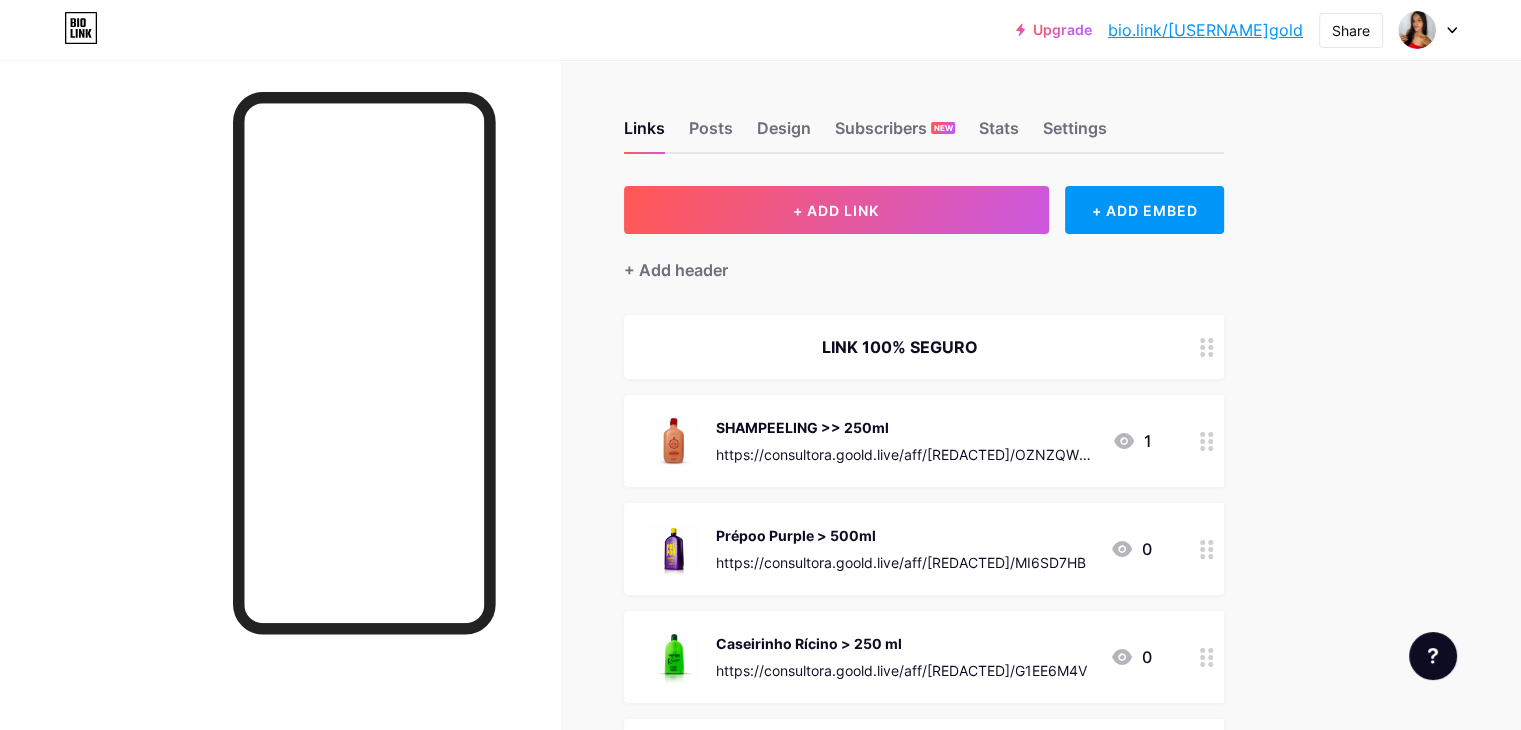 click 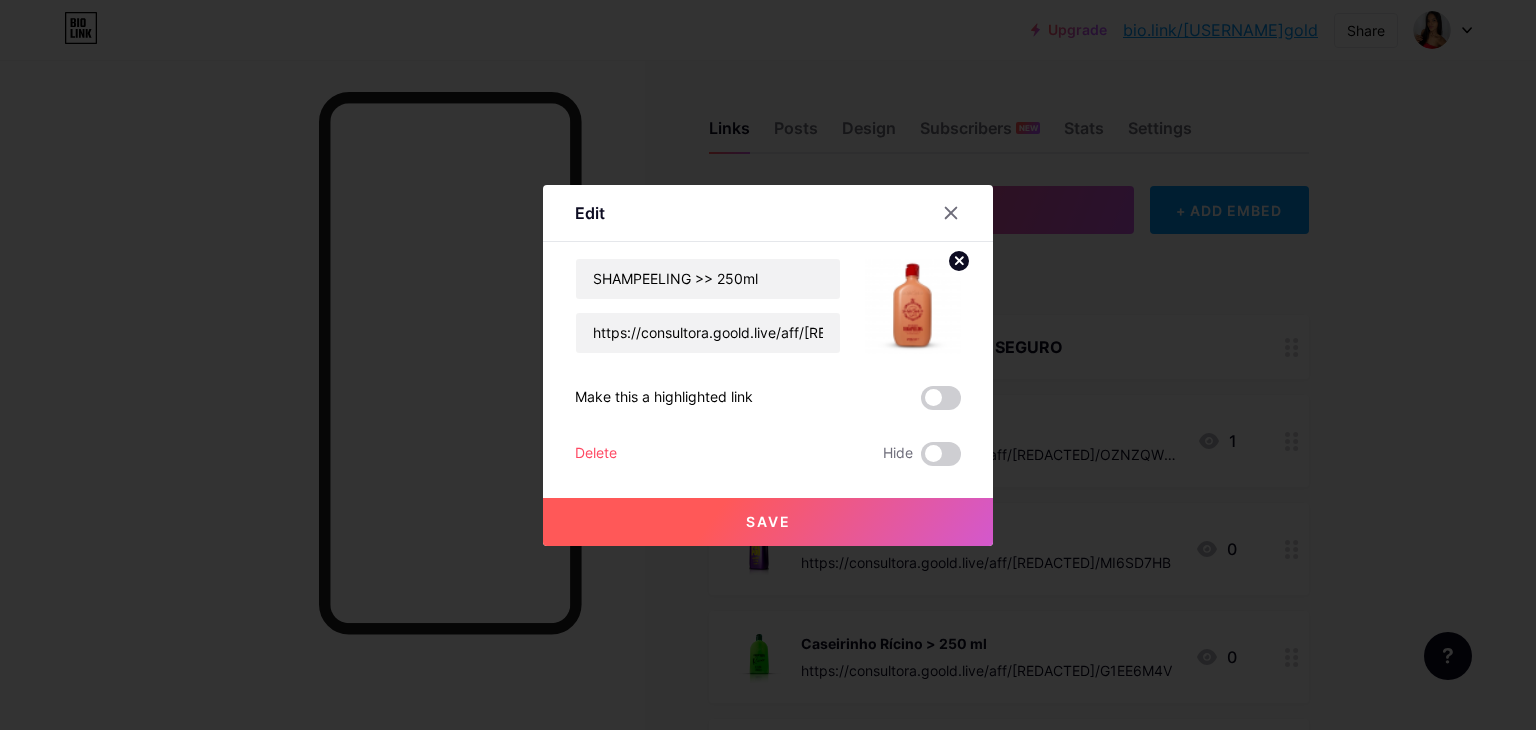 click on "Delete" at bounding box center [596, 454] 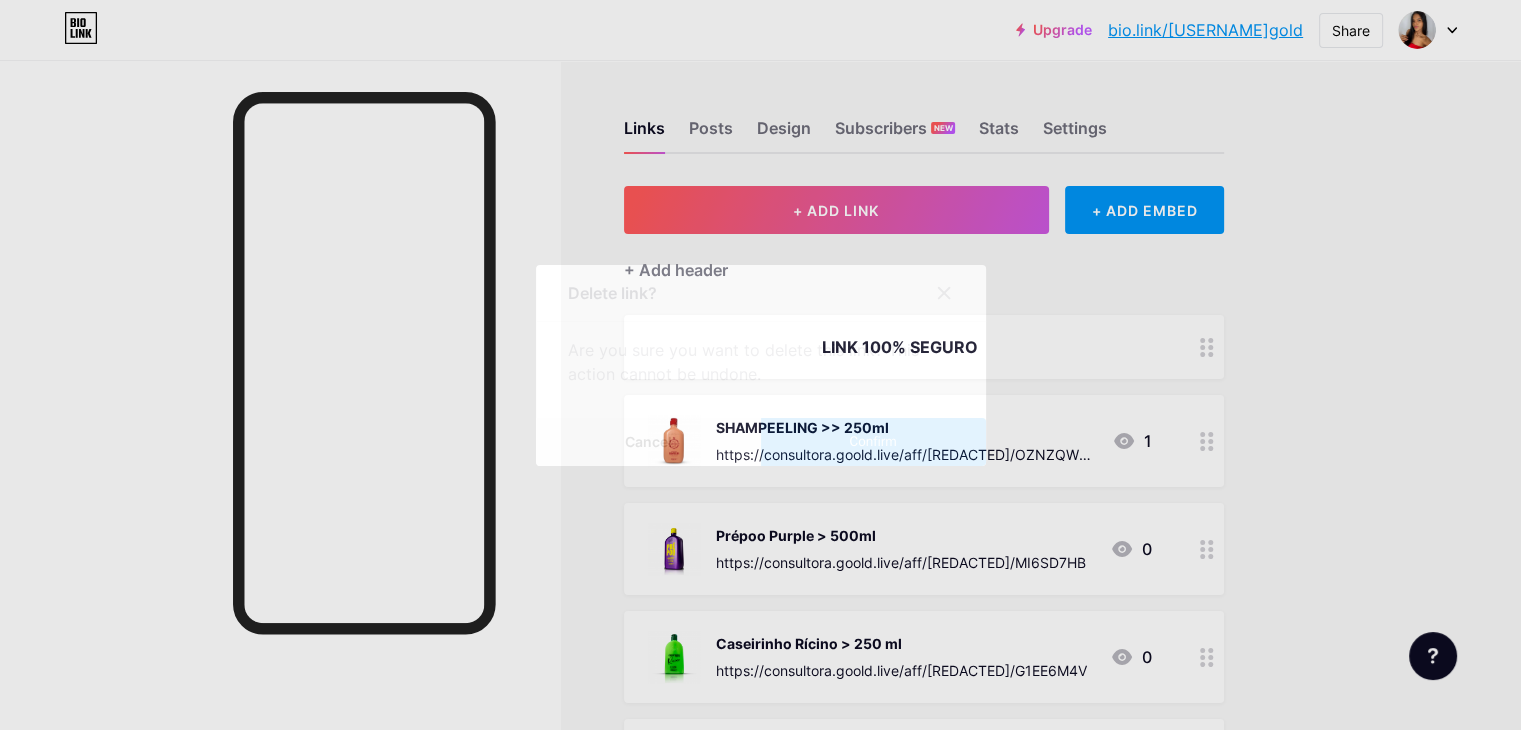click on "Confirm" at bounding box center (873, 442) 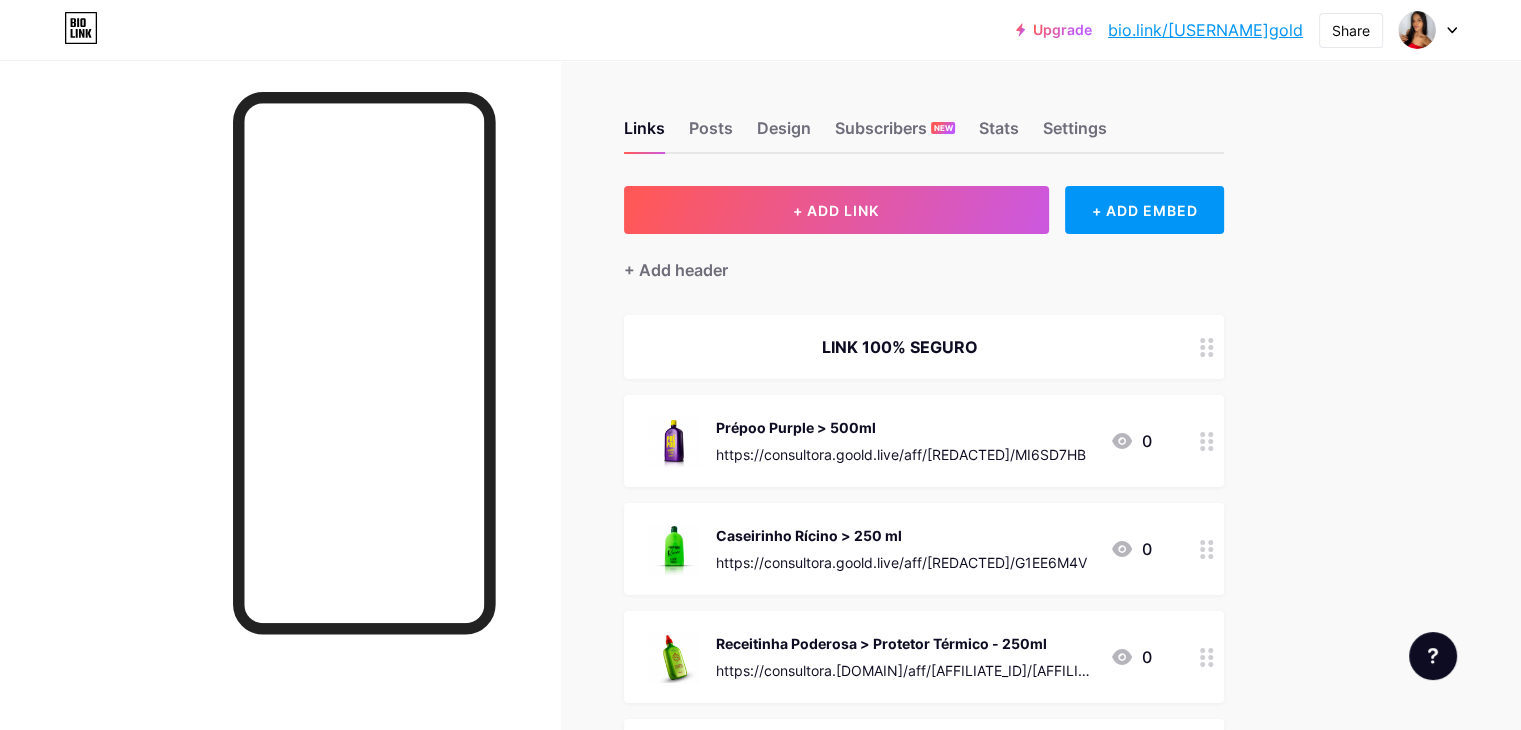 click 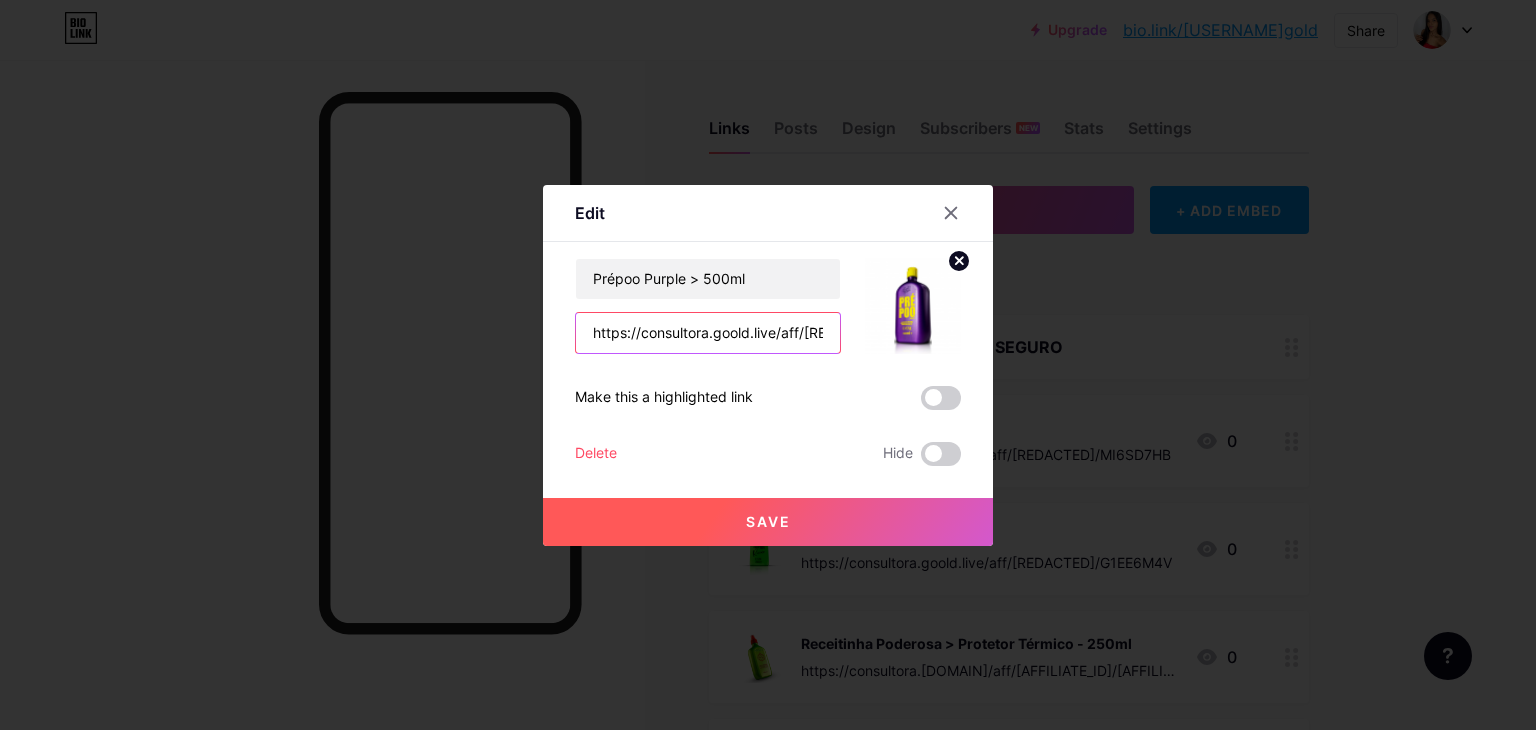 click on "https://consultora.goold.live/aff/[REDACTED]/MI6SD7HB" at bounding box center [708, 333] 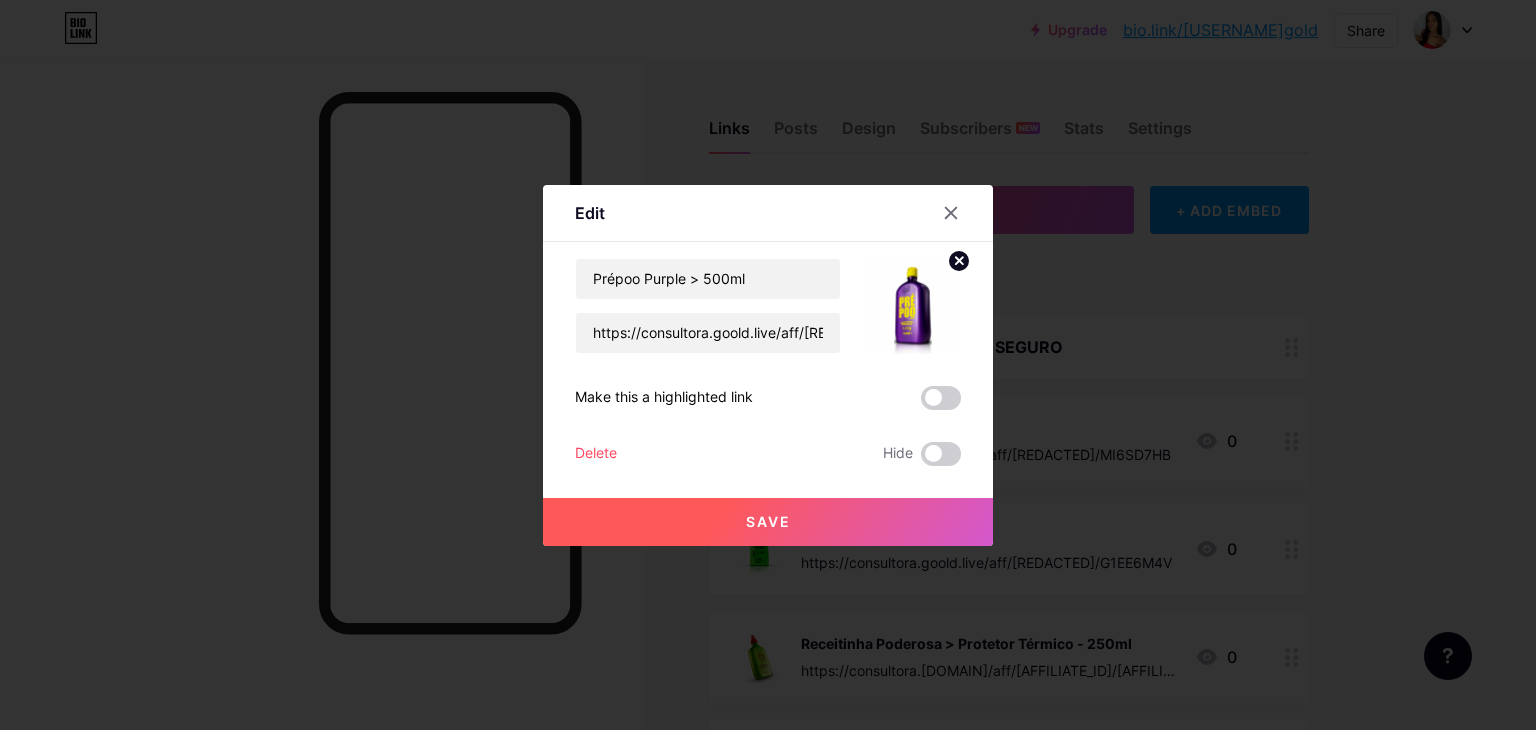 click at bounding box center [901, 306] 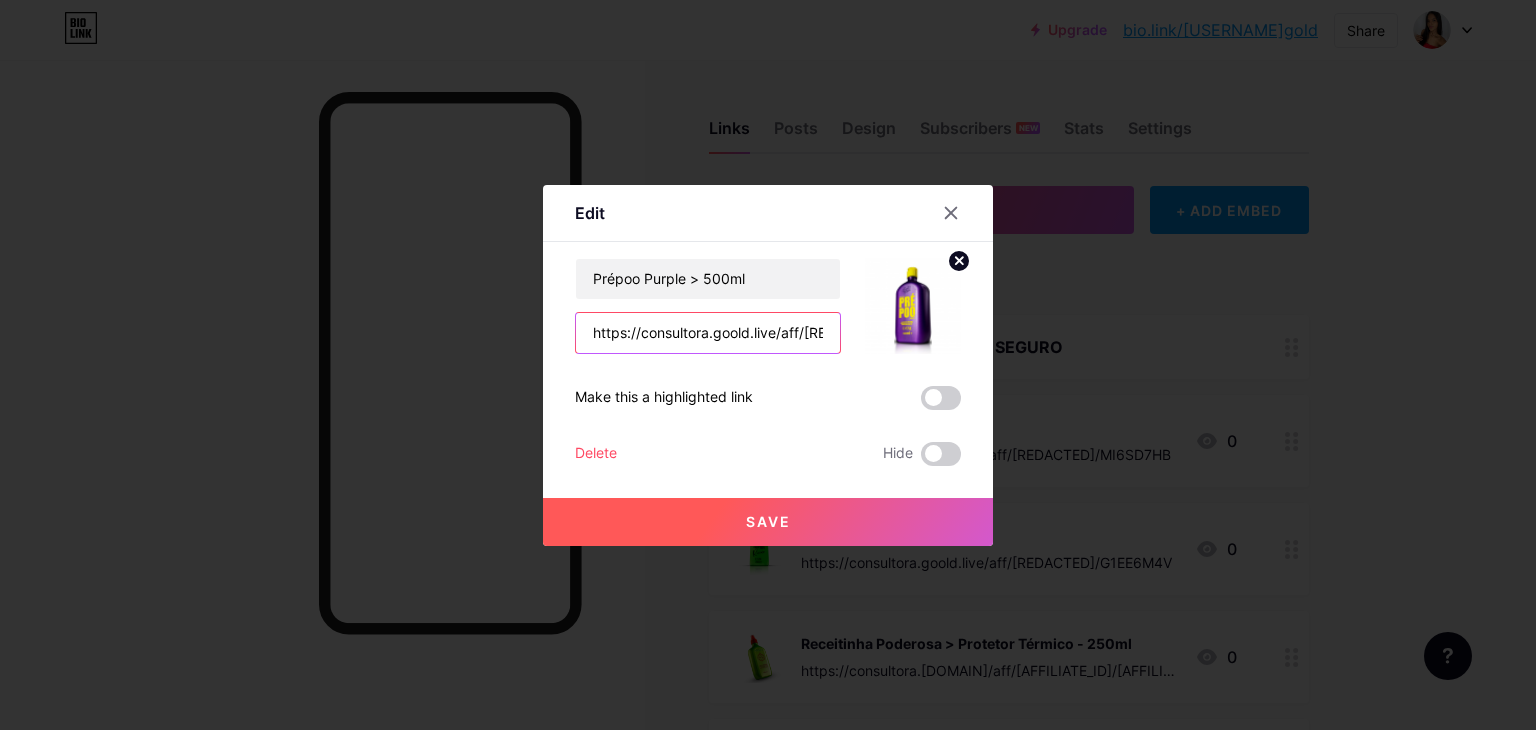 click on "https://consultora.goold.live/aff/[REDACTED]/MI6SD7HB" at bounding box center [708, 333] 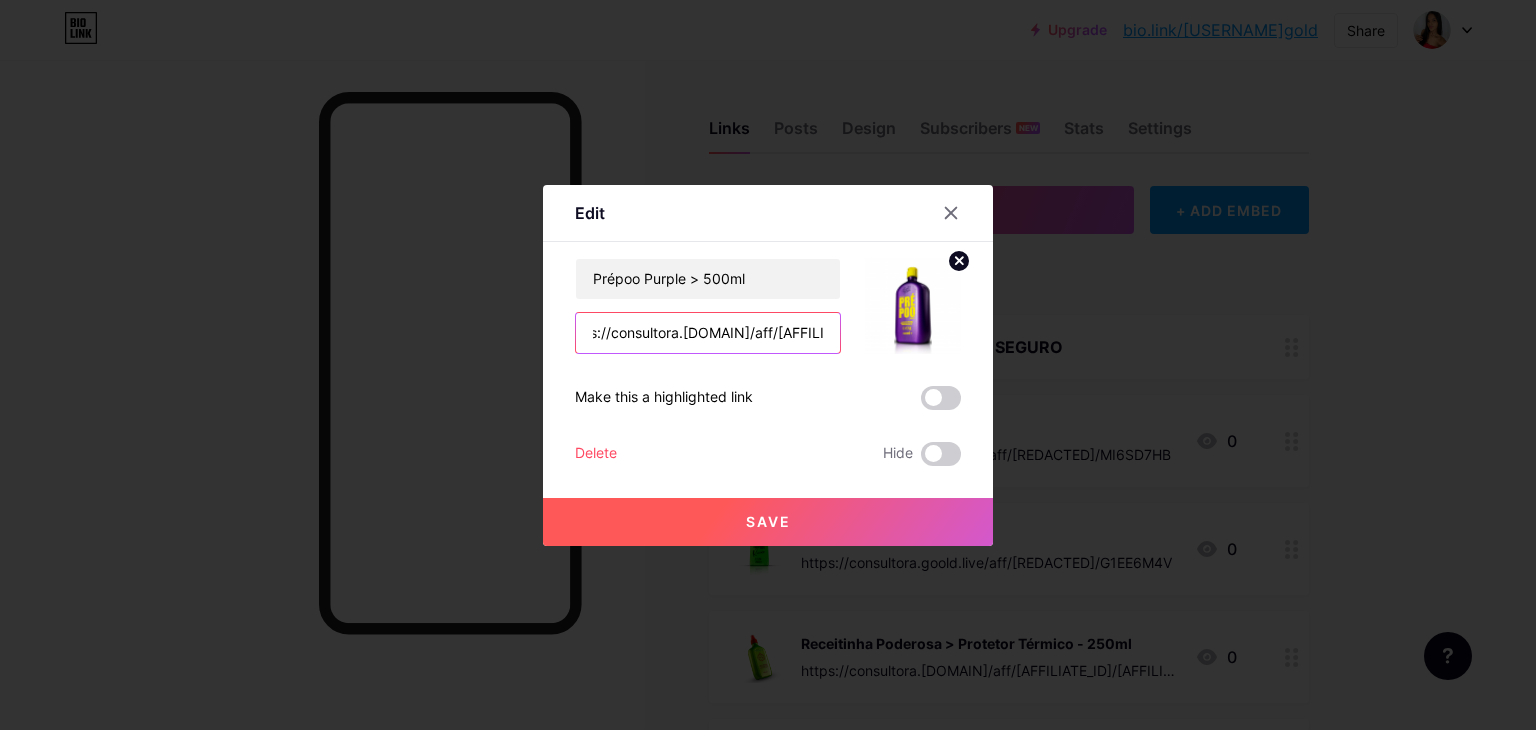 scroll, scrollTop: 0, scrollLeft: 0, axis: both 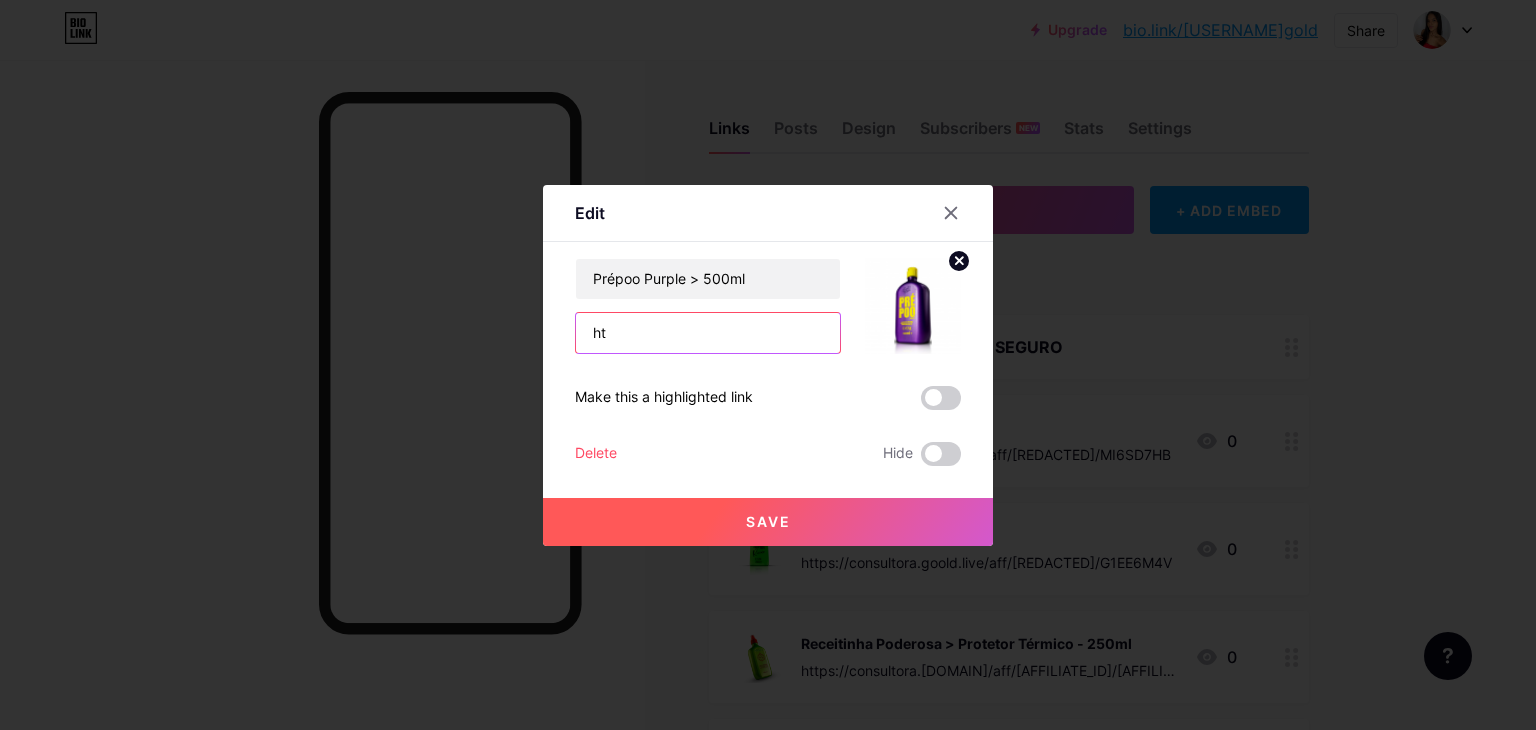 type on "h" 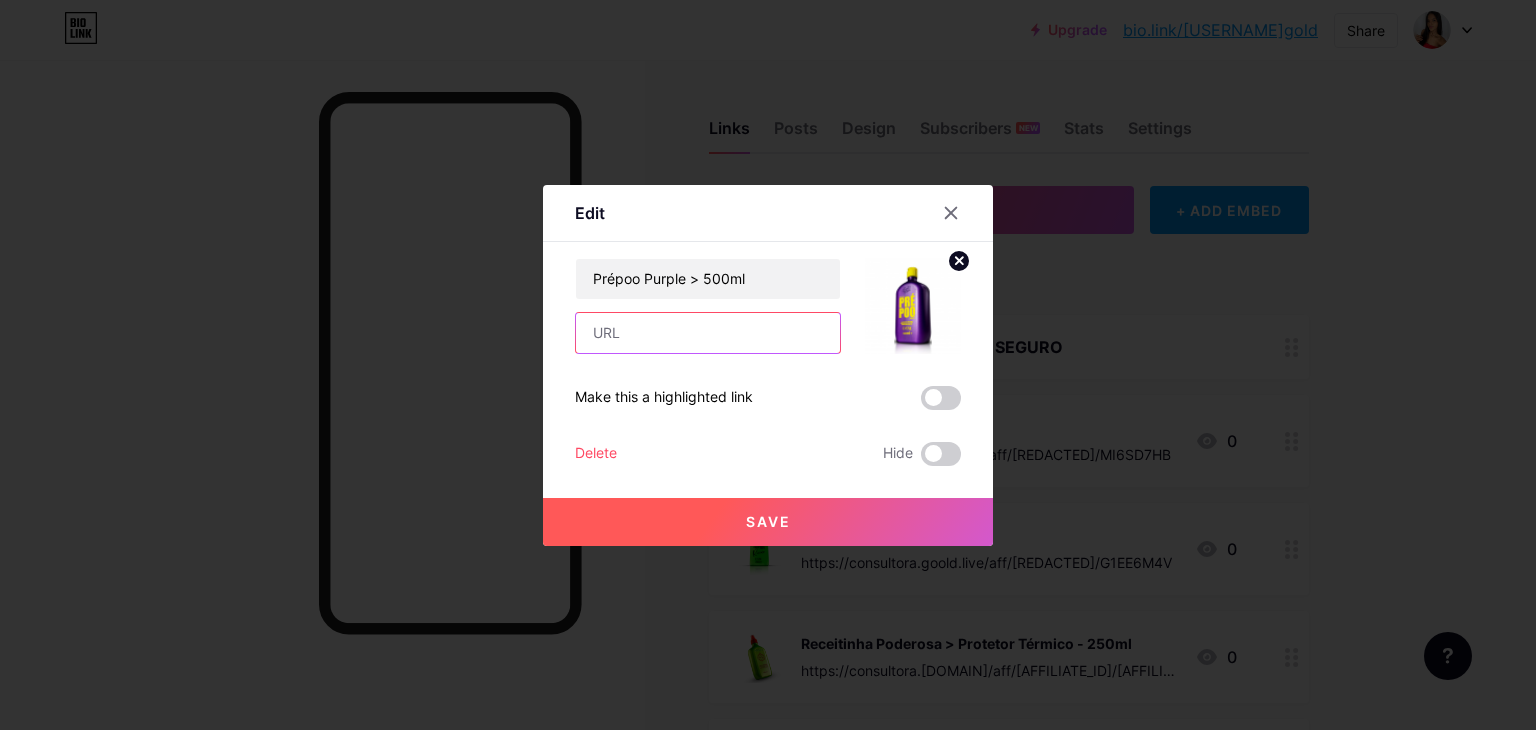 type 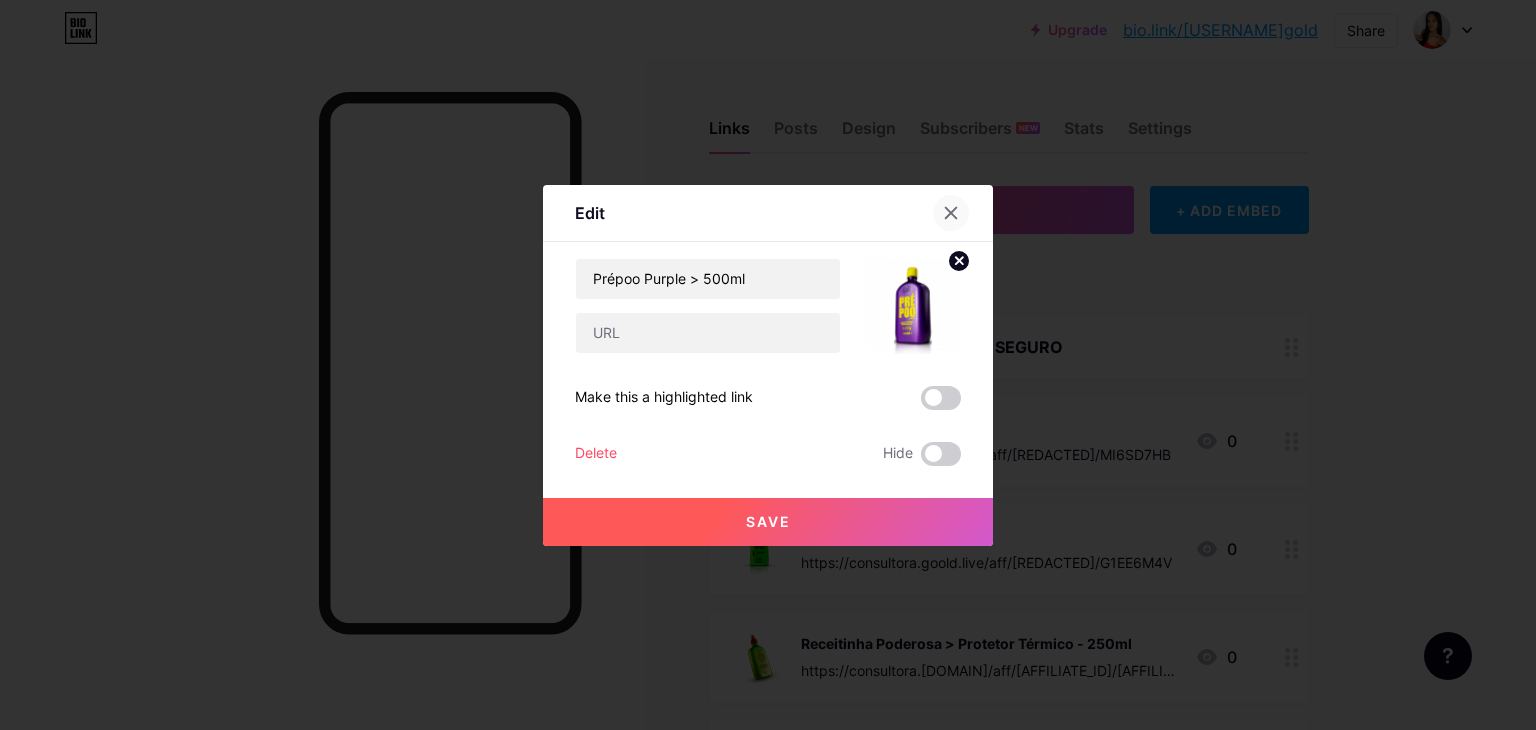 click at bounding box center [951, 213] 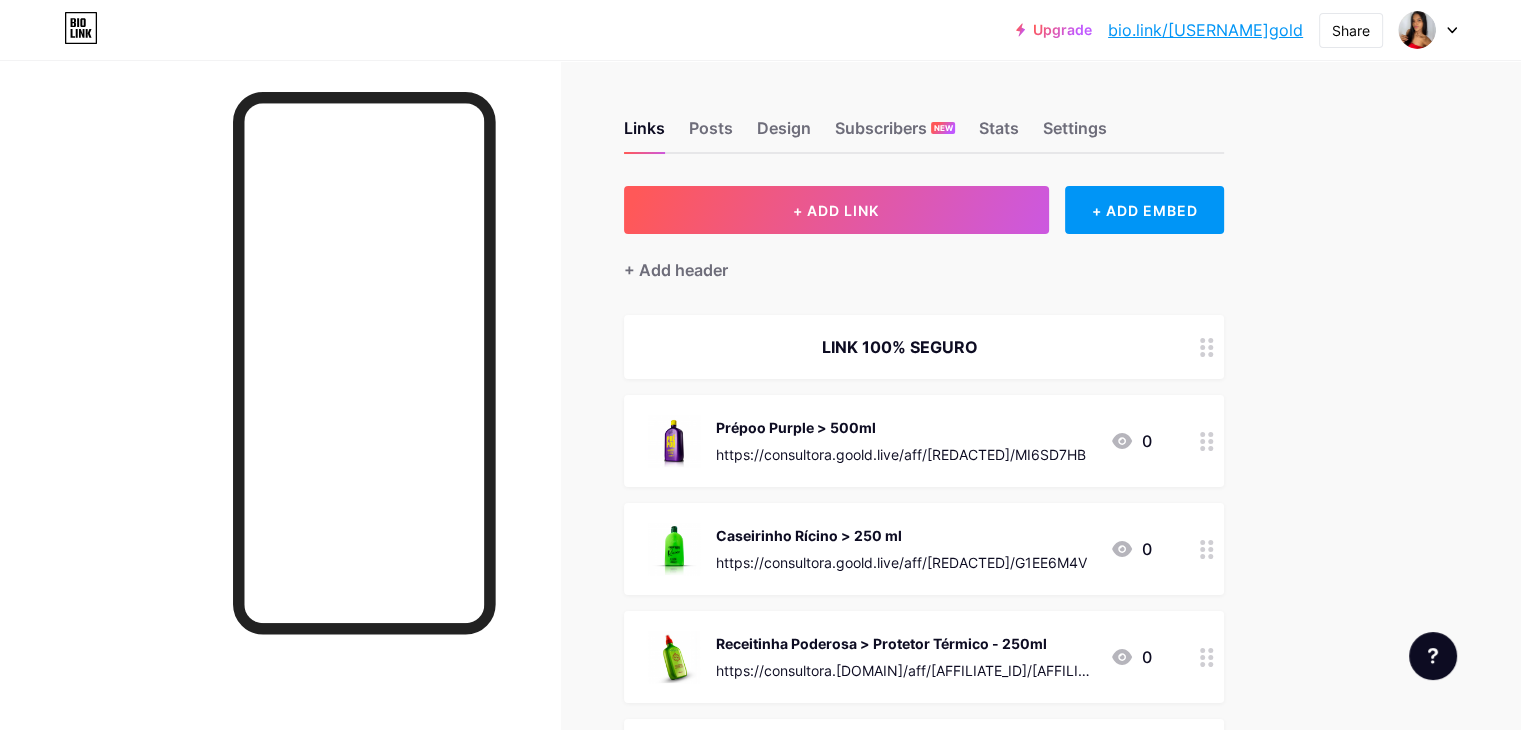 click on "https://consultora.goold.live/aff/[REDACTED]/G1EE6M4V" at bounding box center (901, 562) 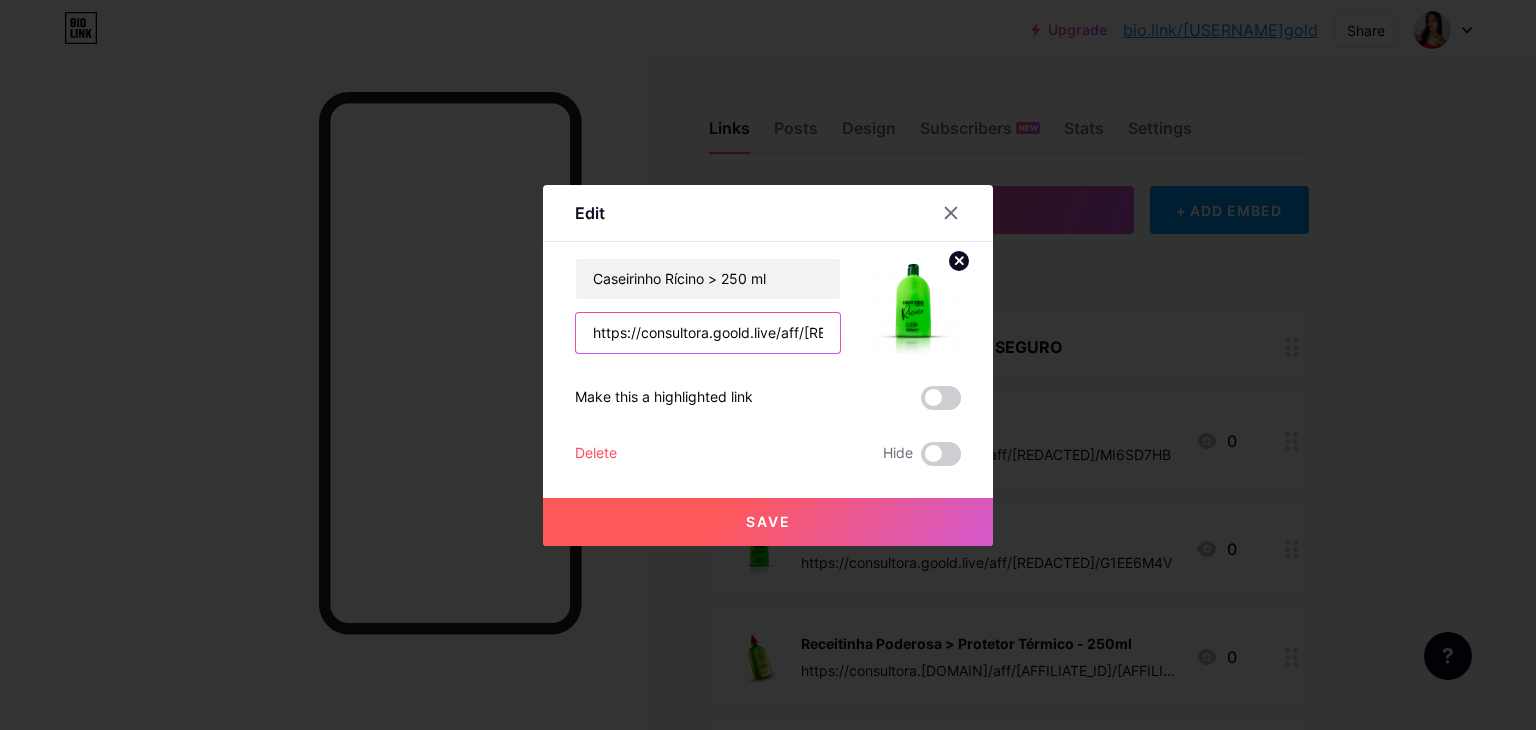 click on "https://consultora.goold.live/aff/[REDACTED]/G1EE6M4V" at bounding box center [708, 333] 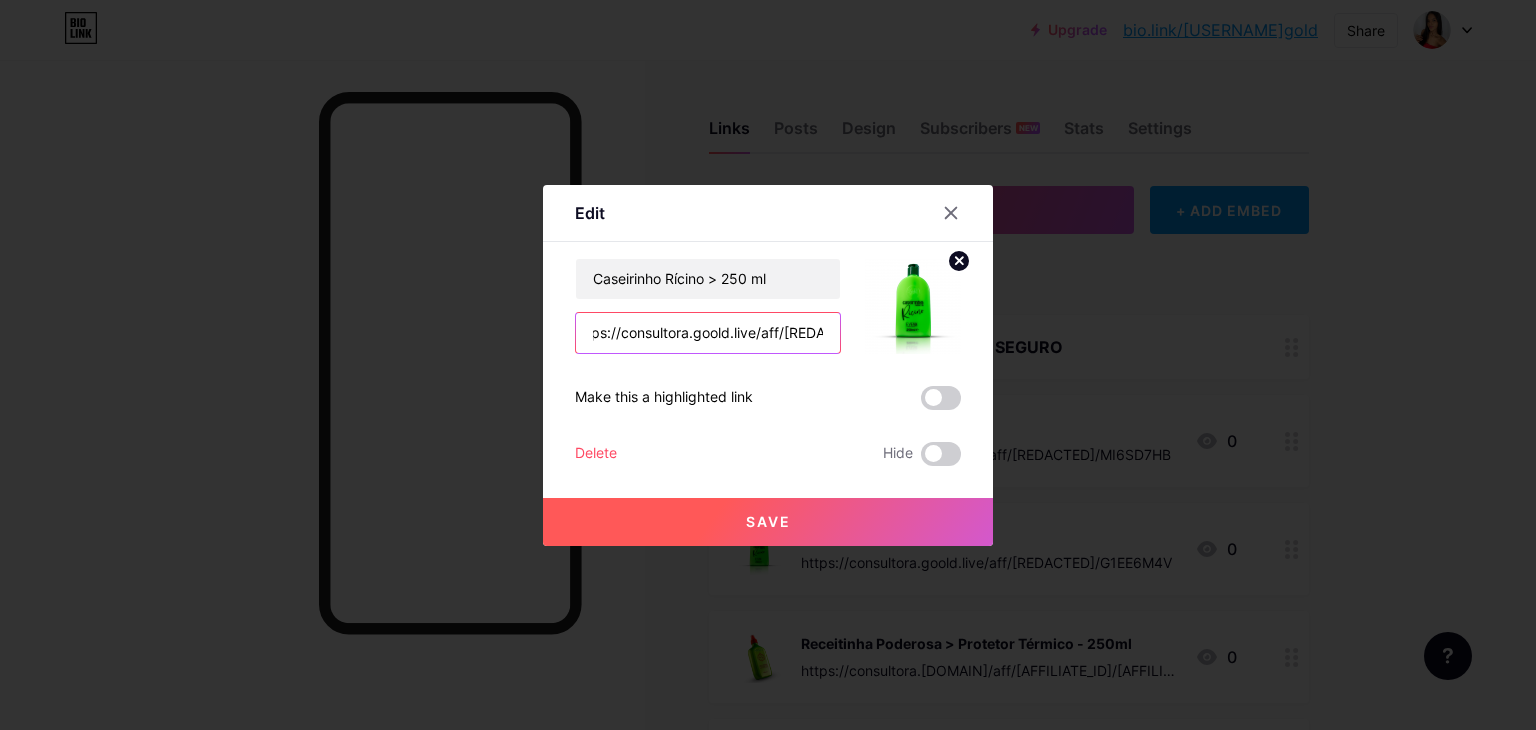 scroll, scrollTop: 0, scrollLeft: 0, axis: both 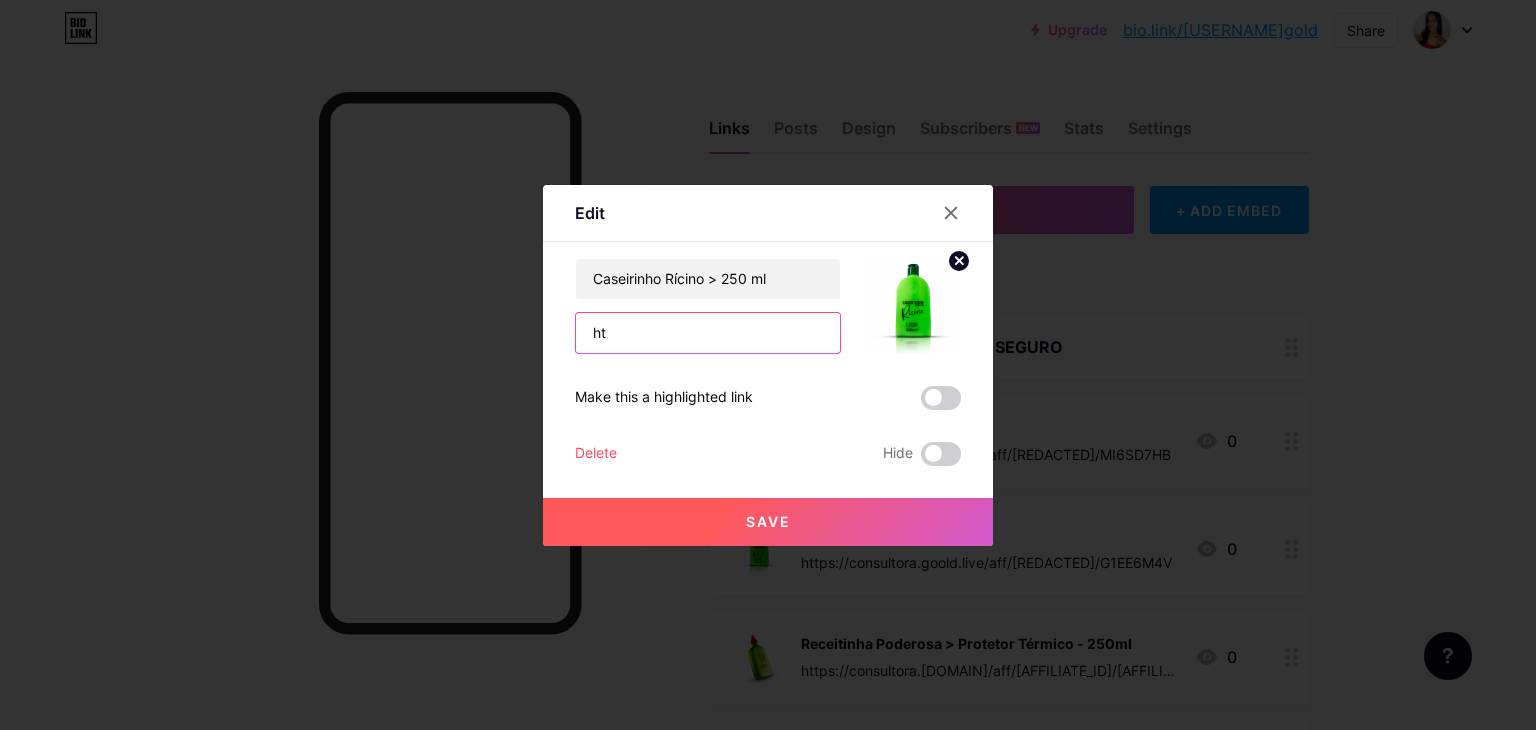 type on "h" 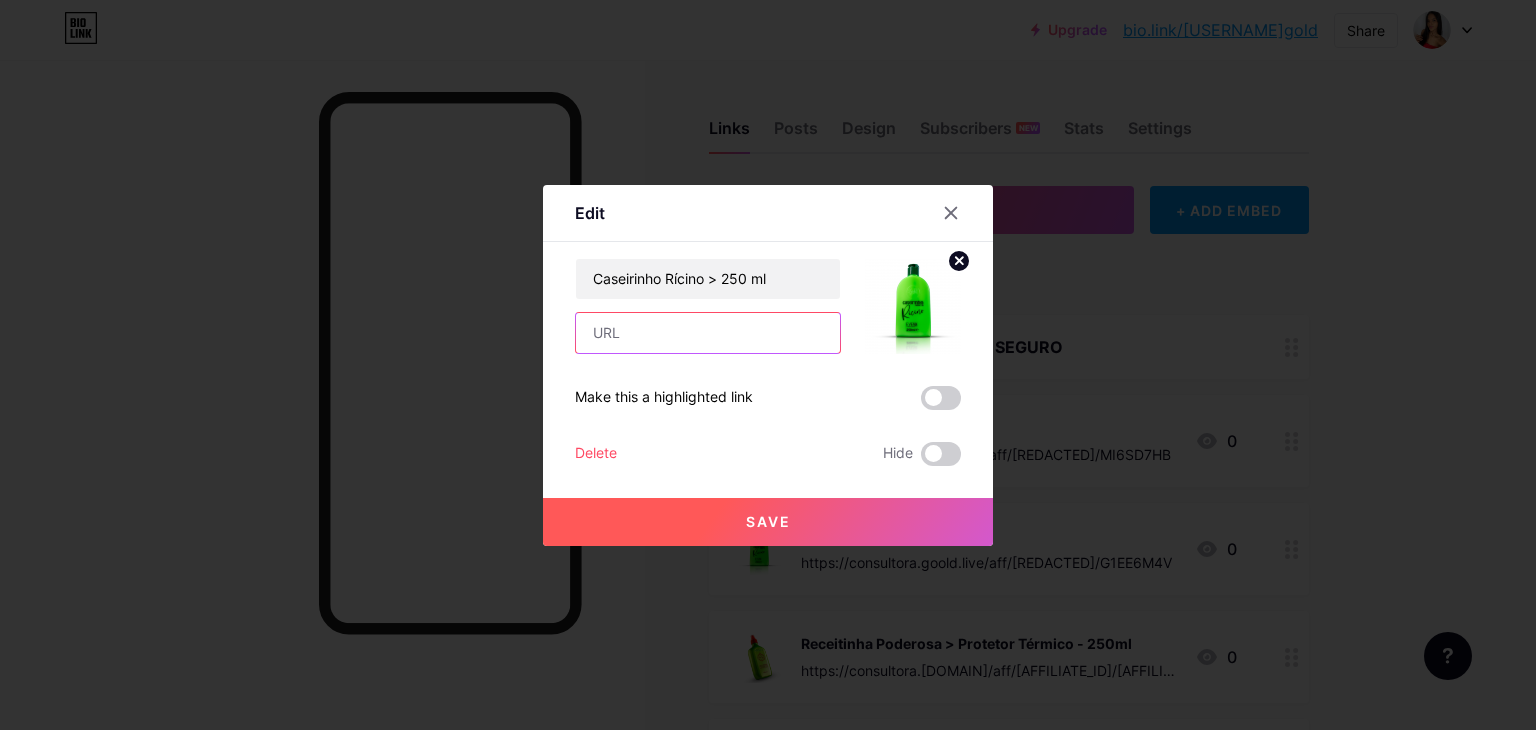 click at bounding box center (708, 333) 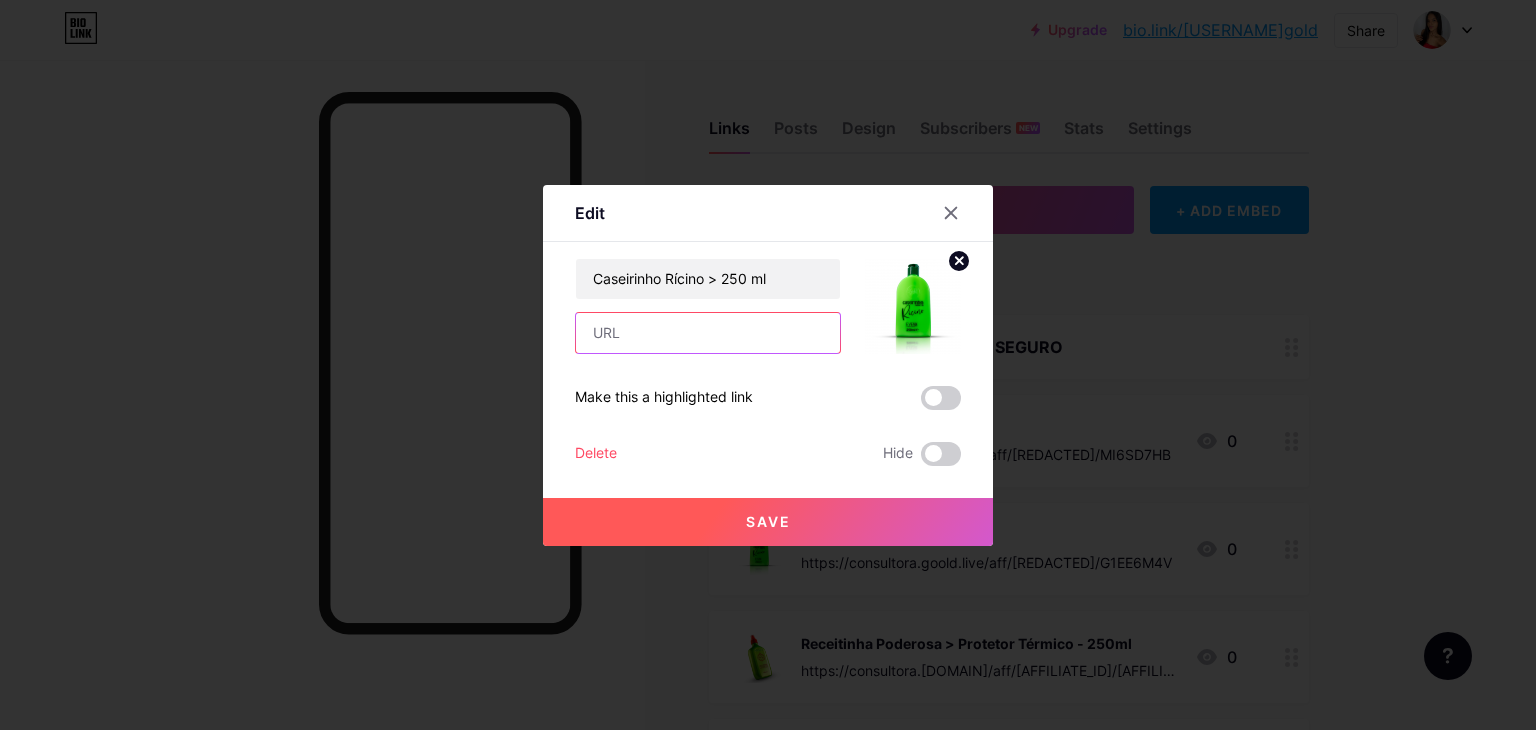paste on "https://pay.[DOMAIN]/aff/[AFFILIATE_ID]/[AFFILIATE_ID]" 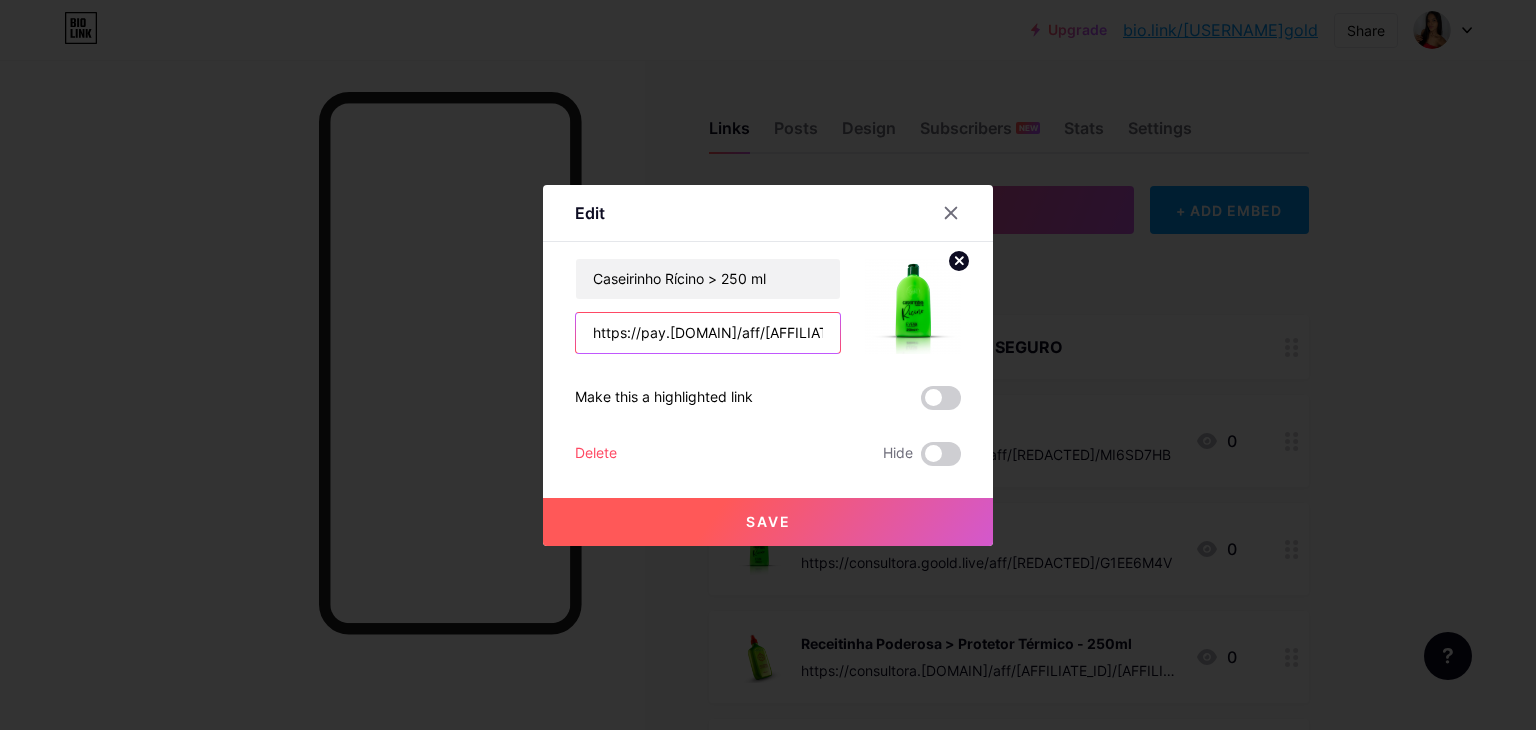 scroll, scrollTop: 0, scrollLeft: 70, axis: horizontal 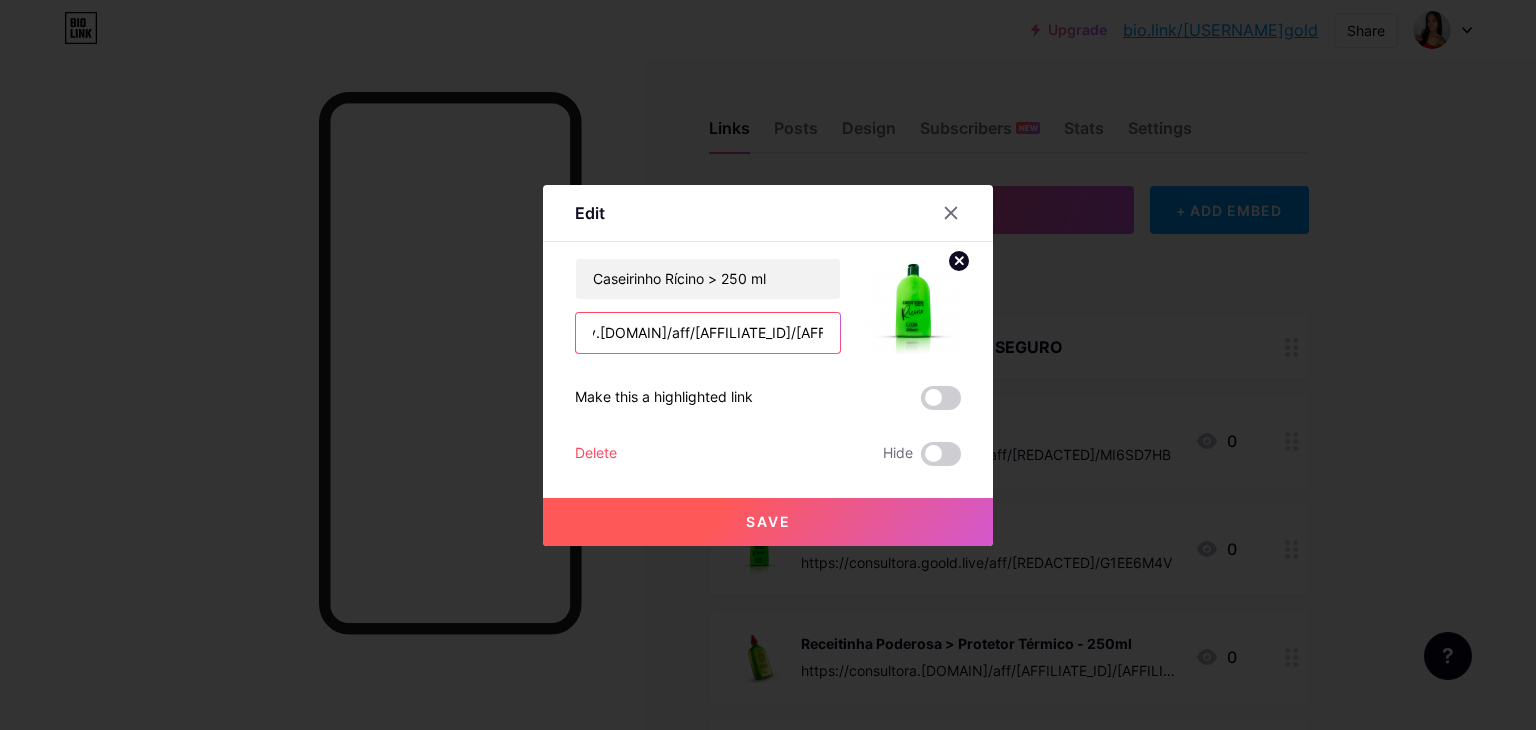 type on "https://pay.[DOMAIN]/aff/[AFFILIATE_ID]/[AFFILIATE_ID]" 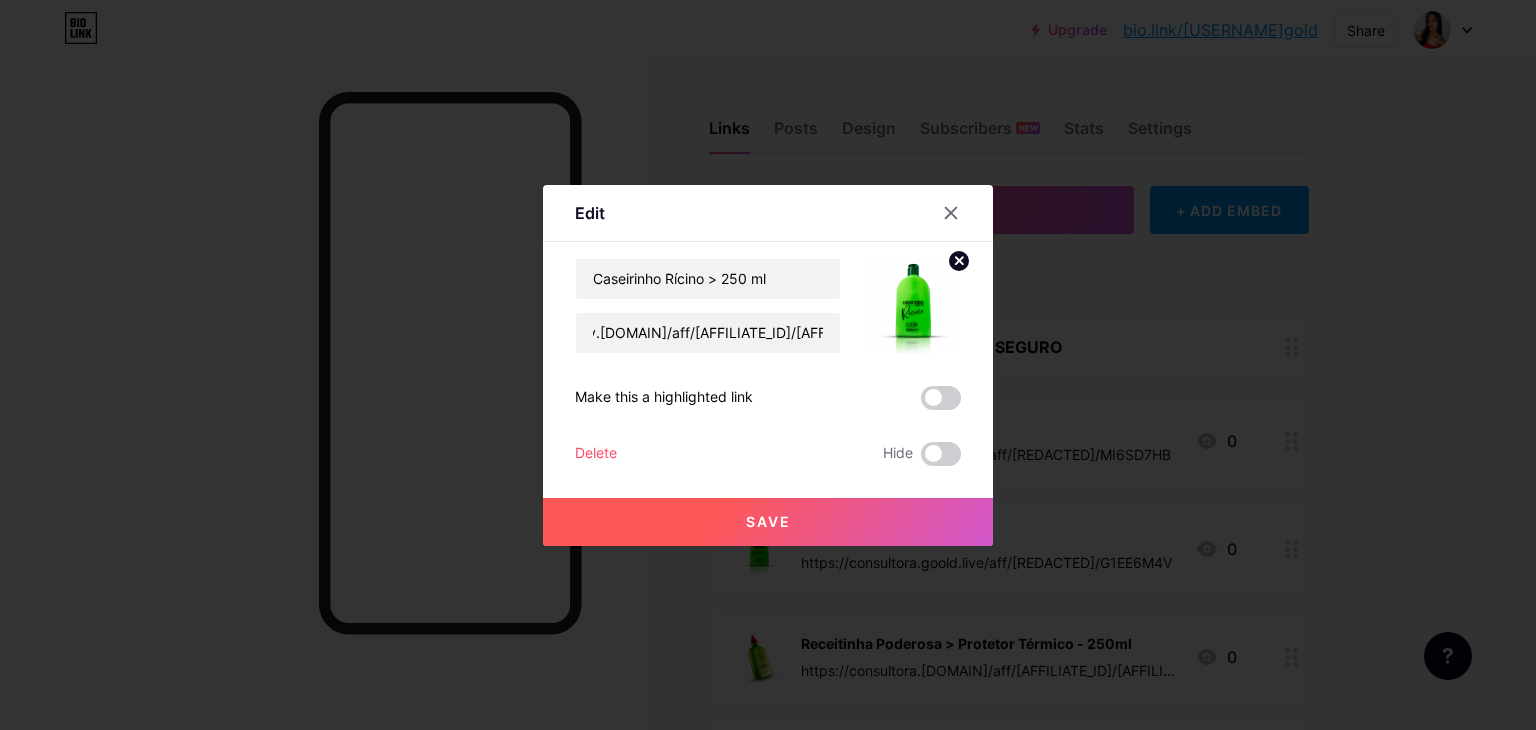 scroll, scrollTop: 0, scrollLeft: 0, axis: both 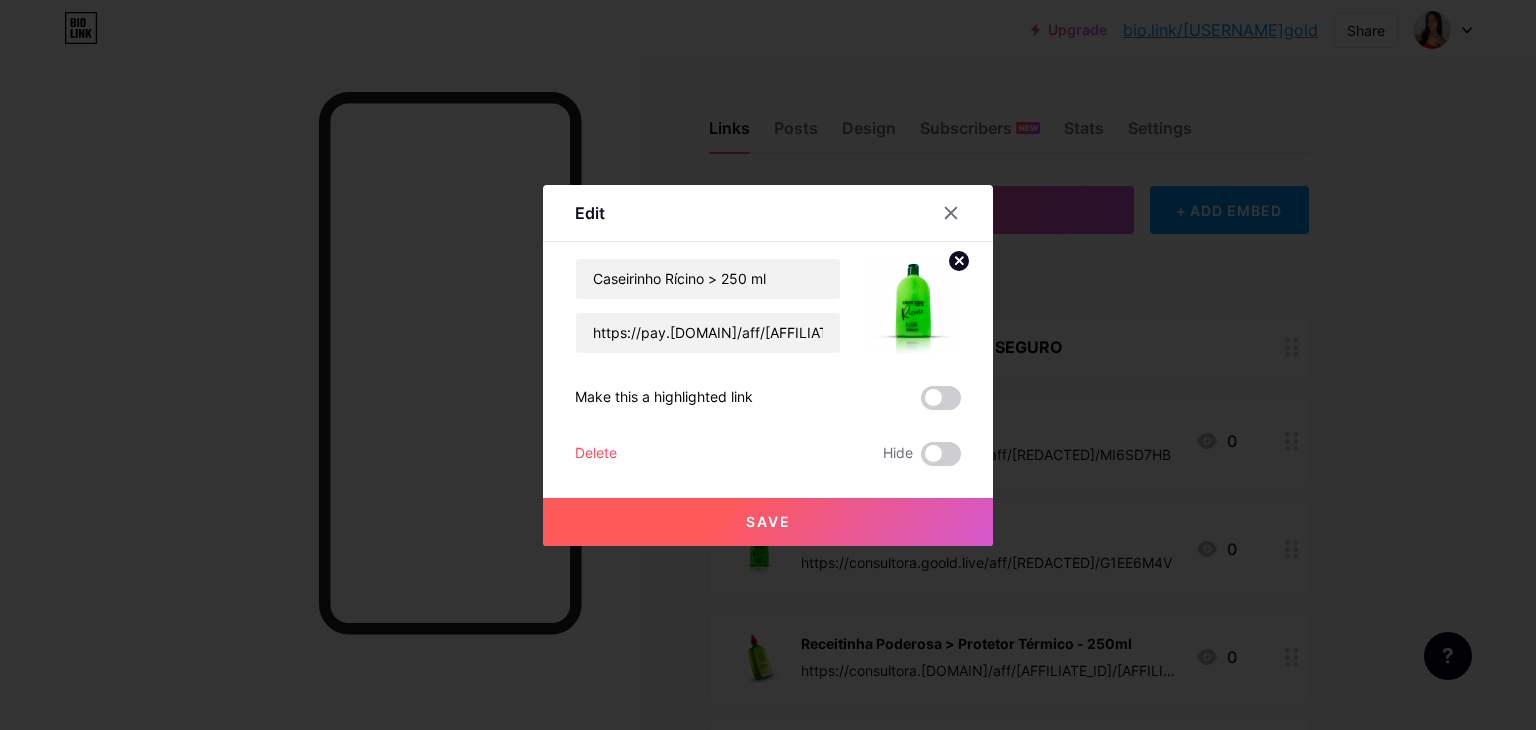 click on "Save" at bounding box center [768, 521] 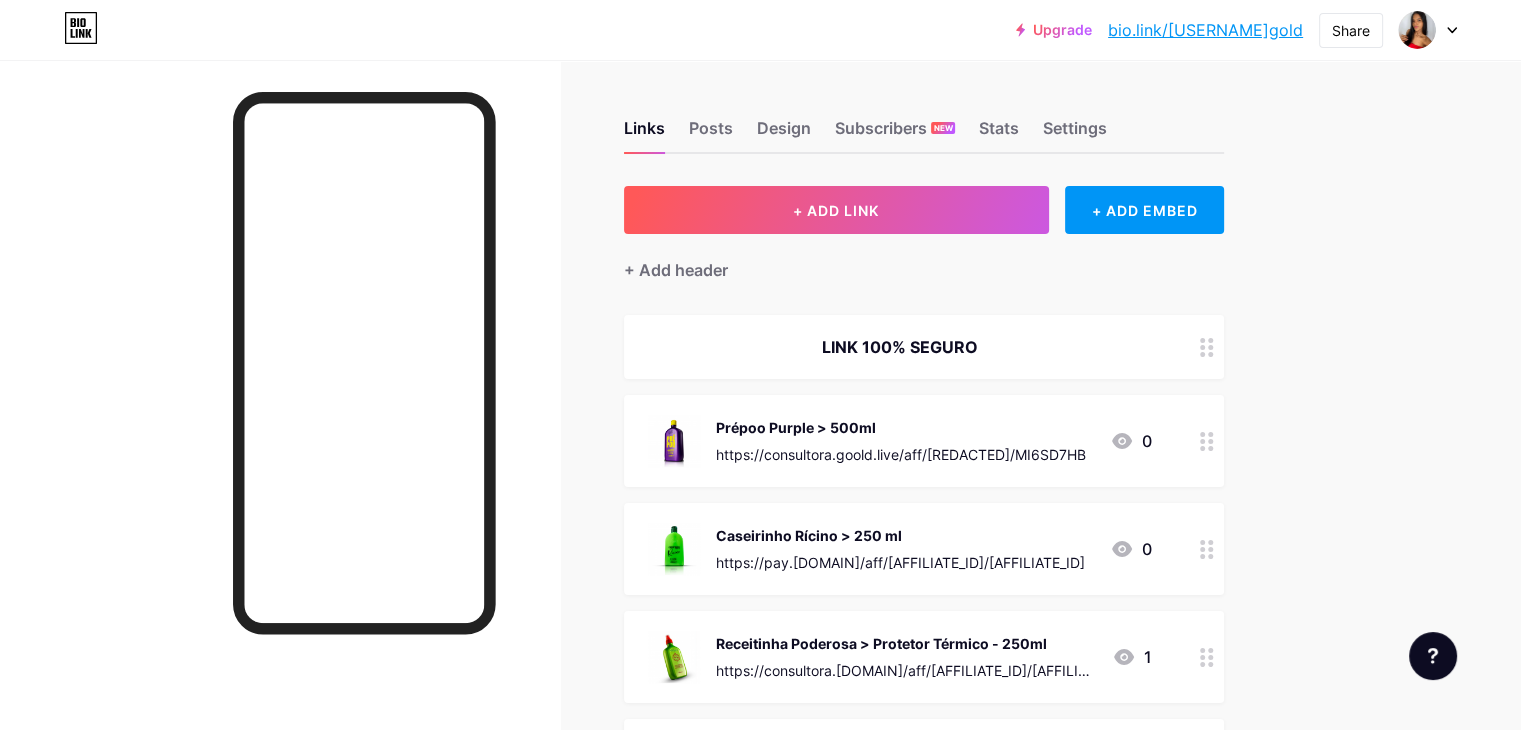 click at bounding box center [1207, 657] 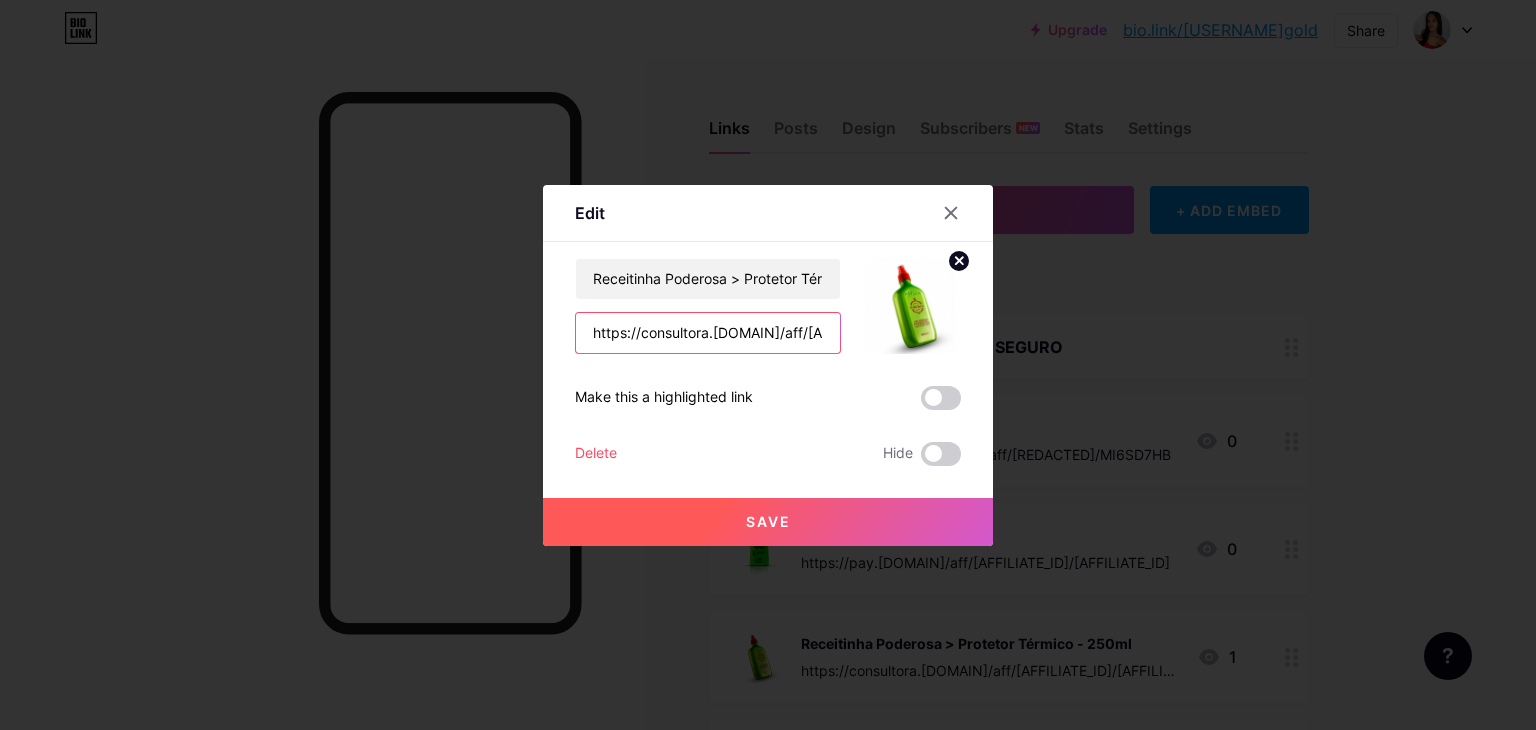click on "https://consultora.[DOMAIN]/aff/[AFFILIATE_ID]/[AFFILIATE_ID]" at bounding box center [708, 333] 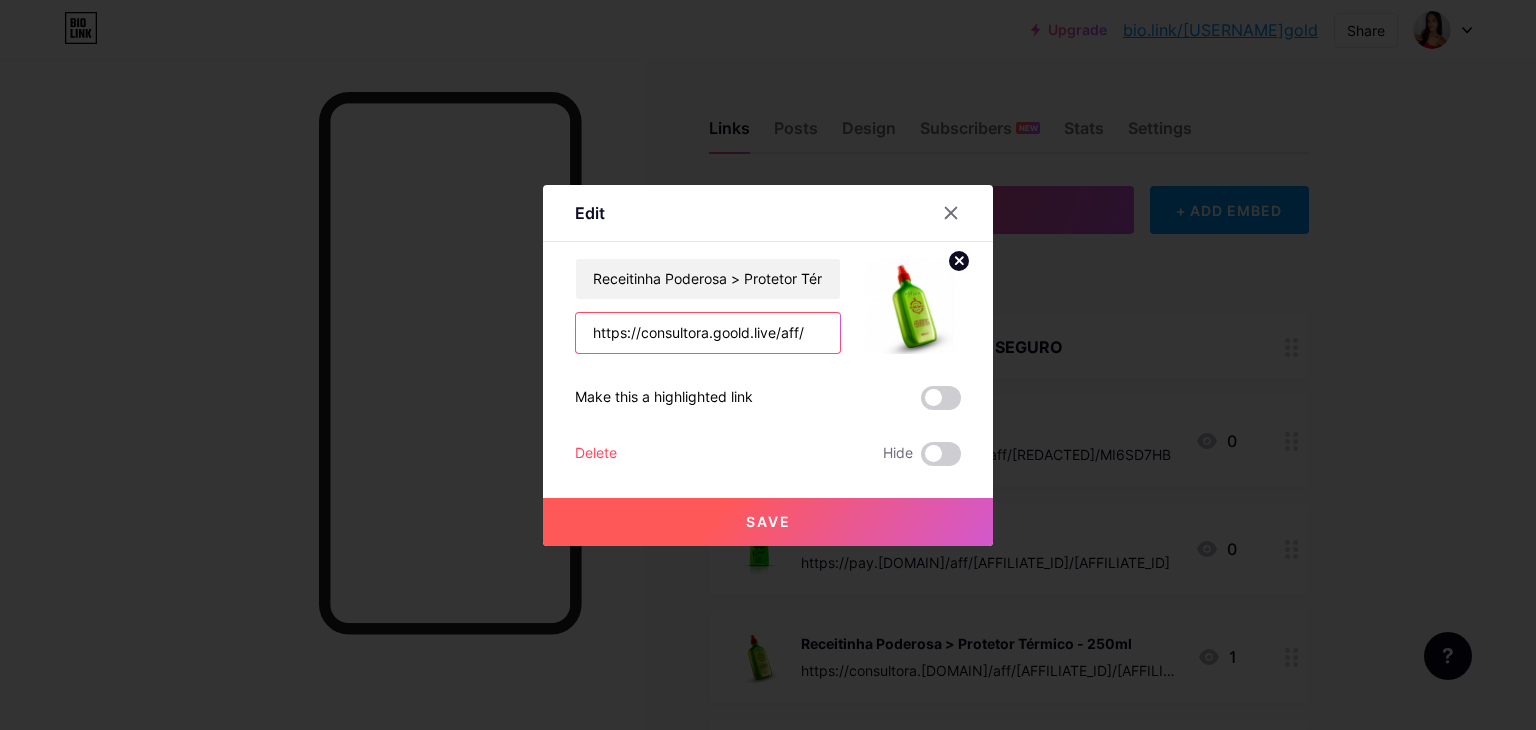 scroll, scrollTop: 0, scrollLeft: 0, axis: both 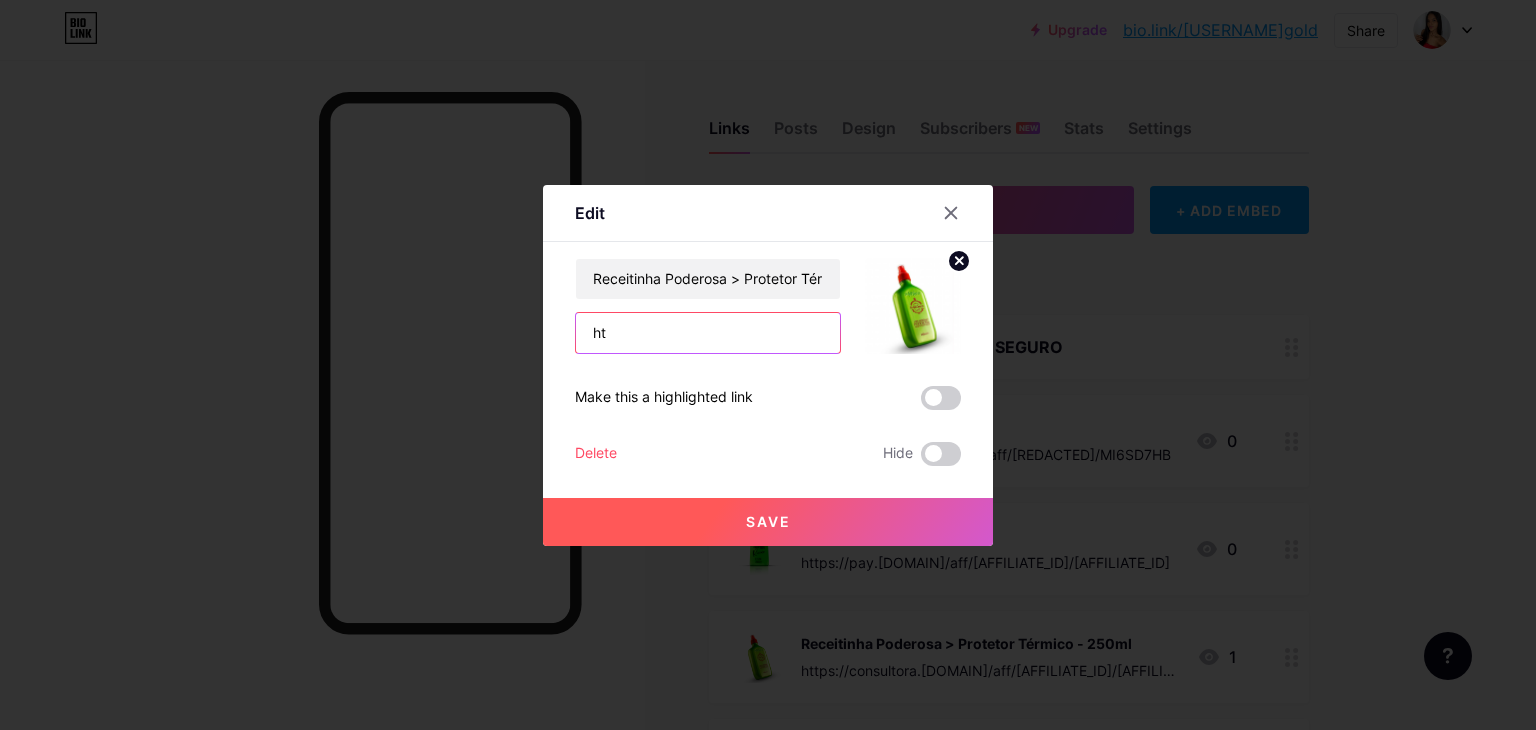 type on "h" 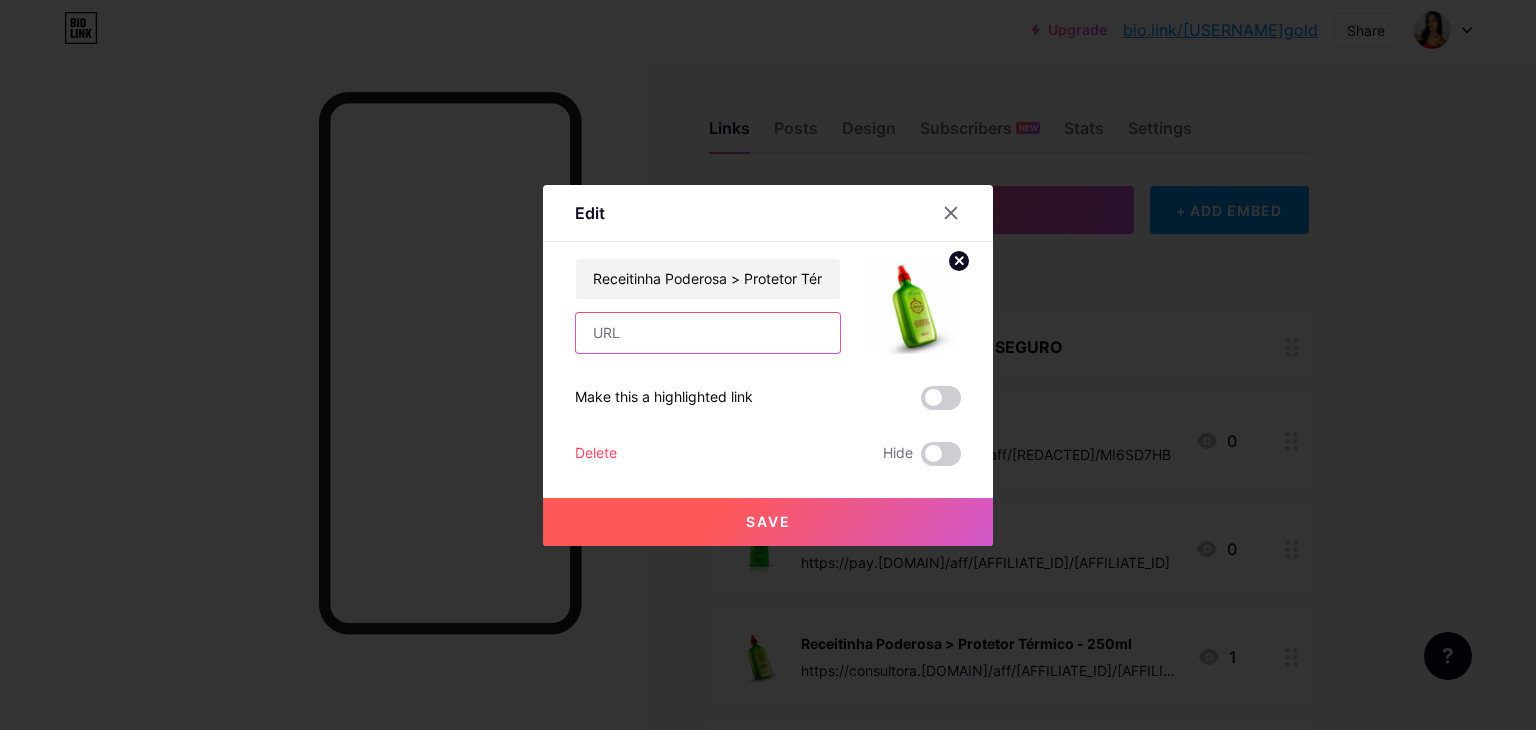 click at bounding box center (708, 333) 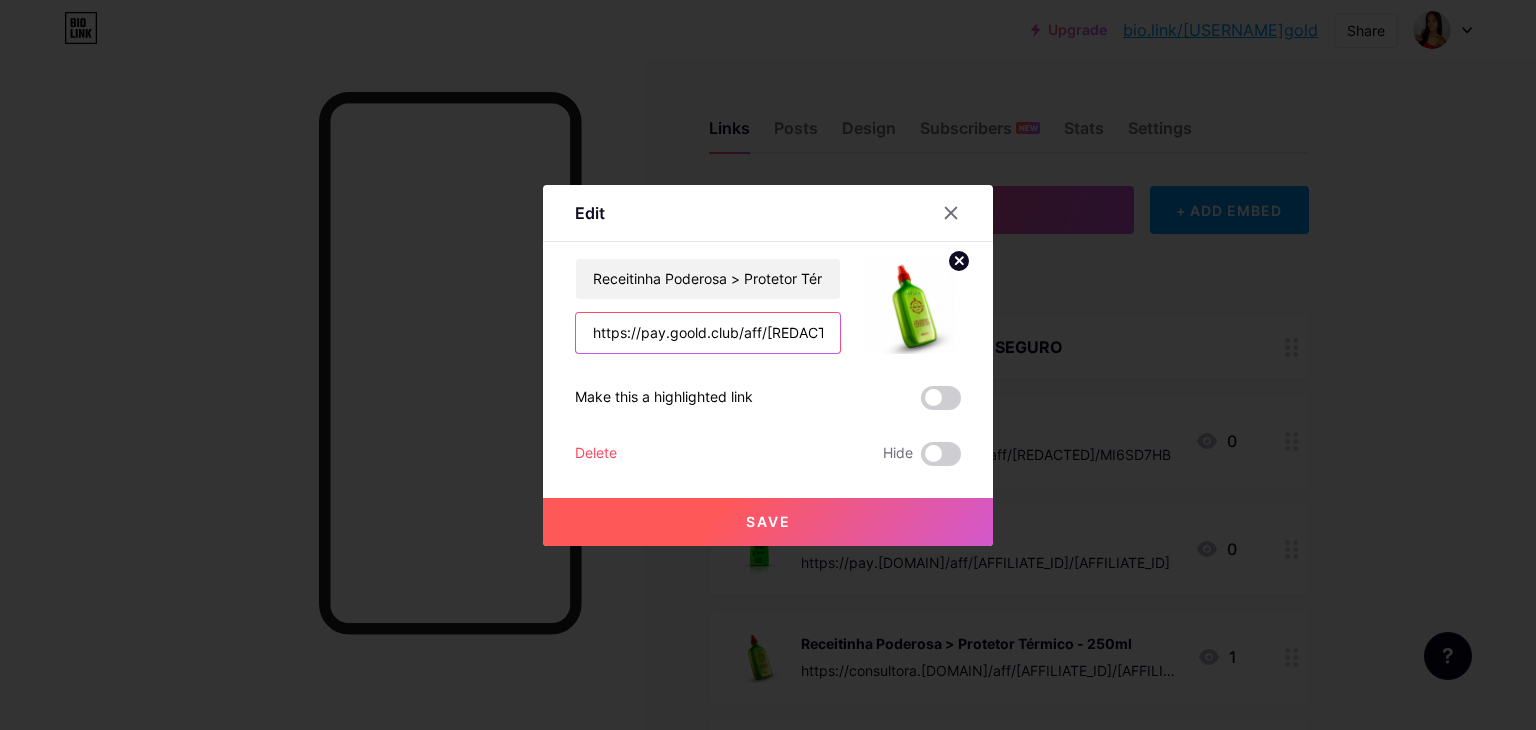 scroll, scrollTop: 0, scrollLeft: 76, axis: horizontal 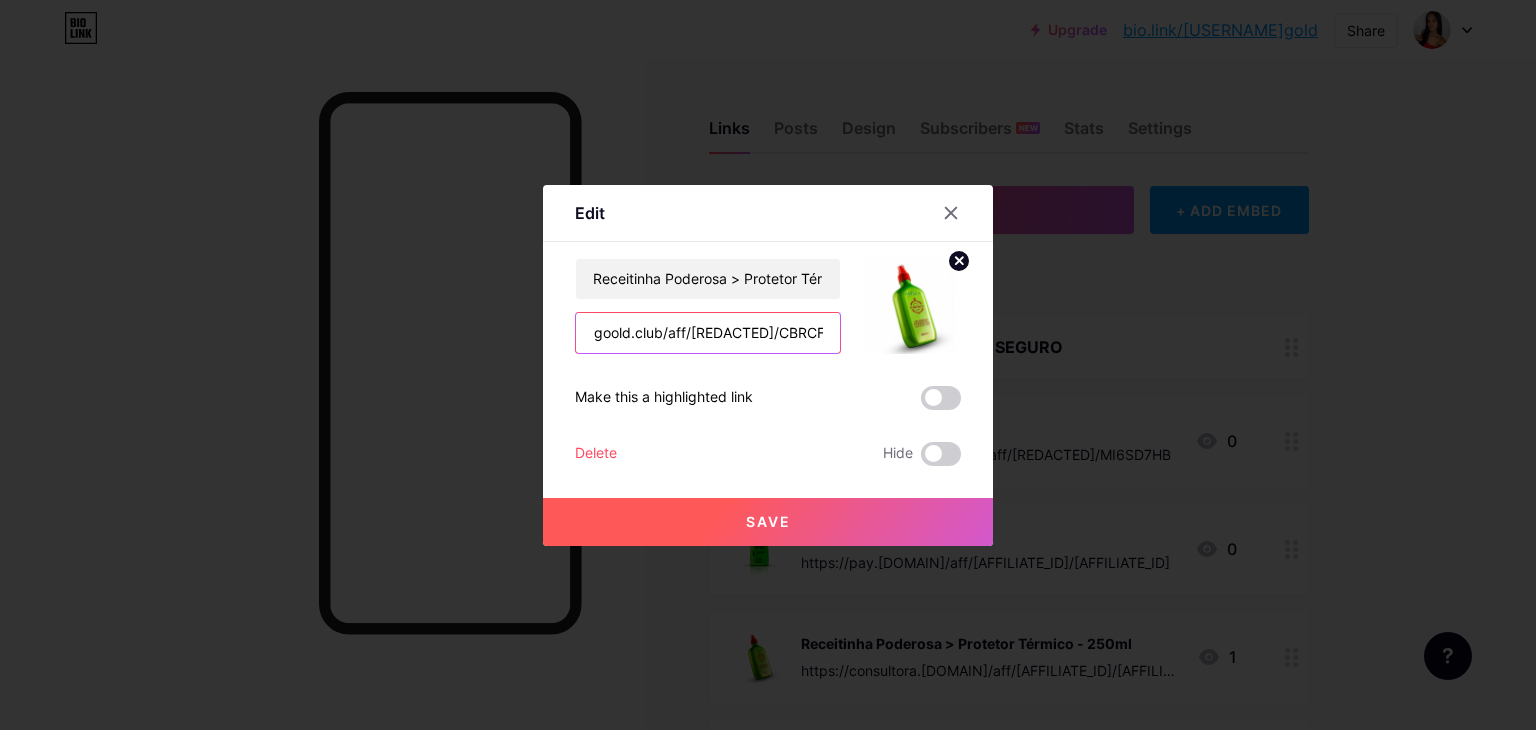 type on "https://pay.goold.club/aff/[REDACTED]/CBRCFFBU" 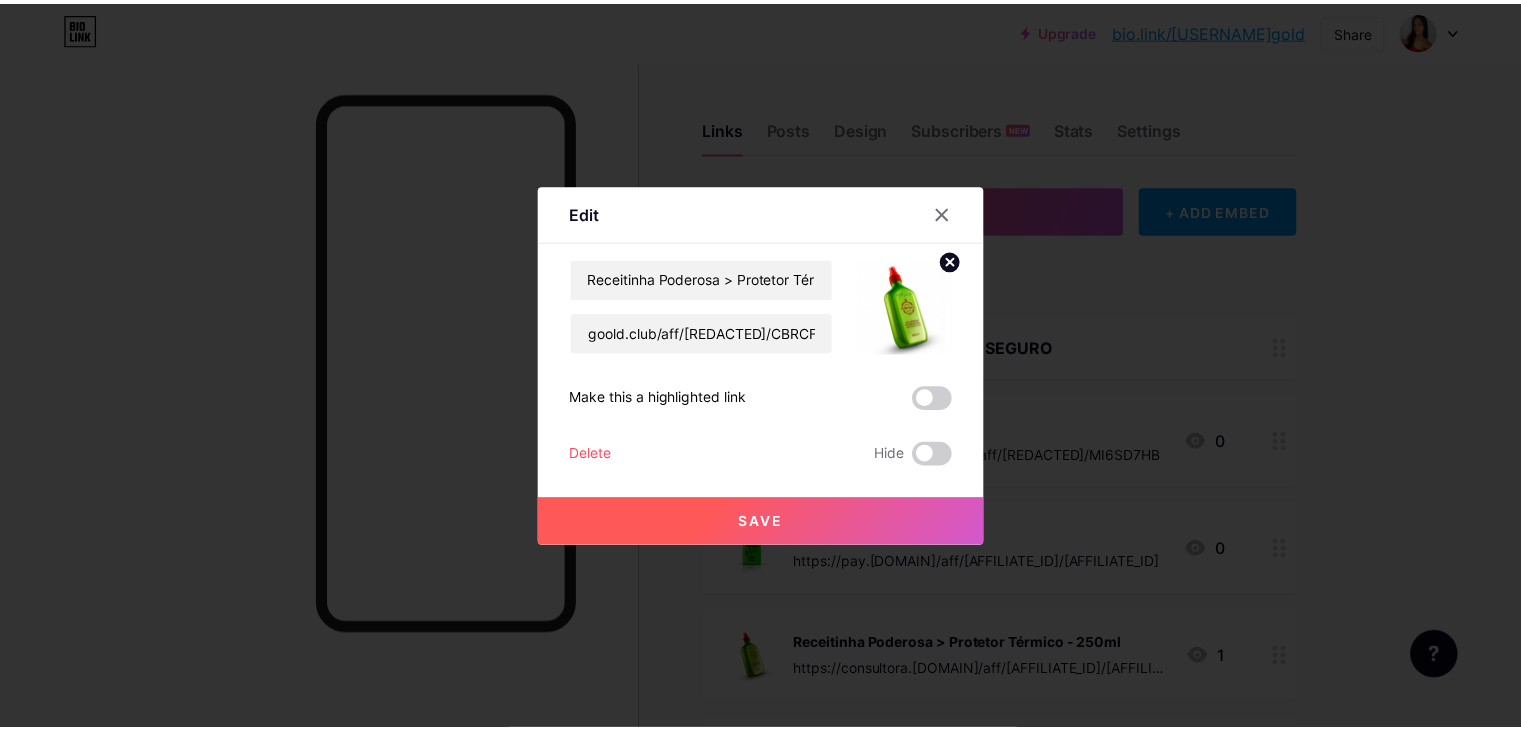 scroll, scrollTop: 0, scrollLeft: 0, axis: both 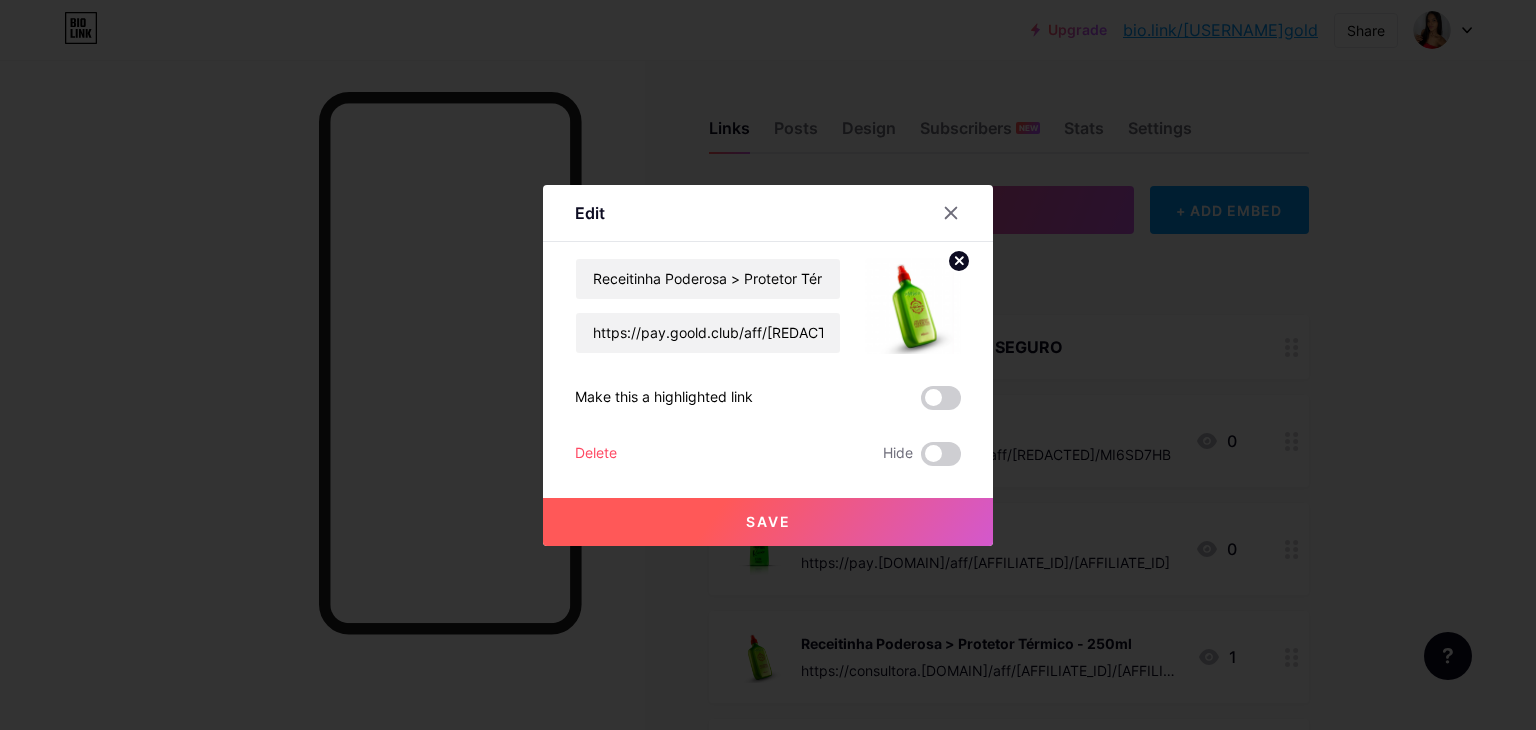 click on "Save" at bounding box center [768, 521] 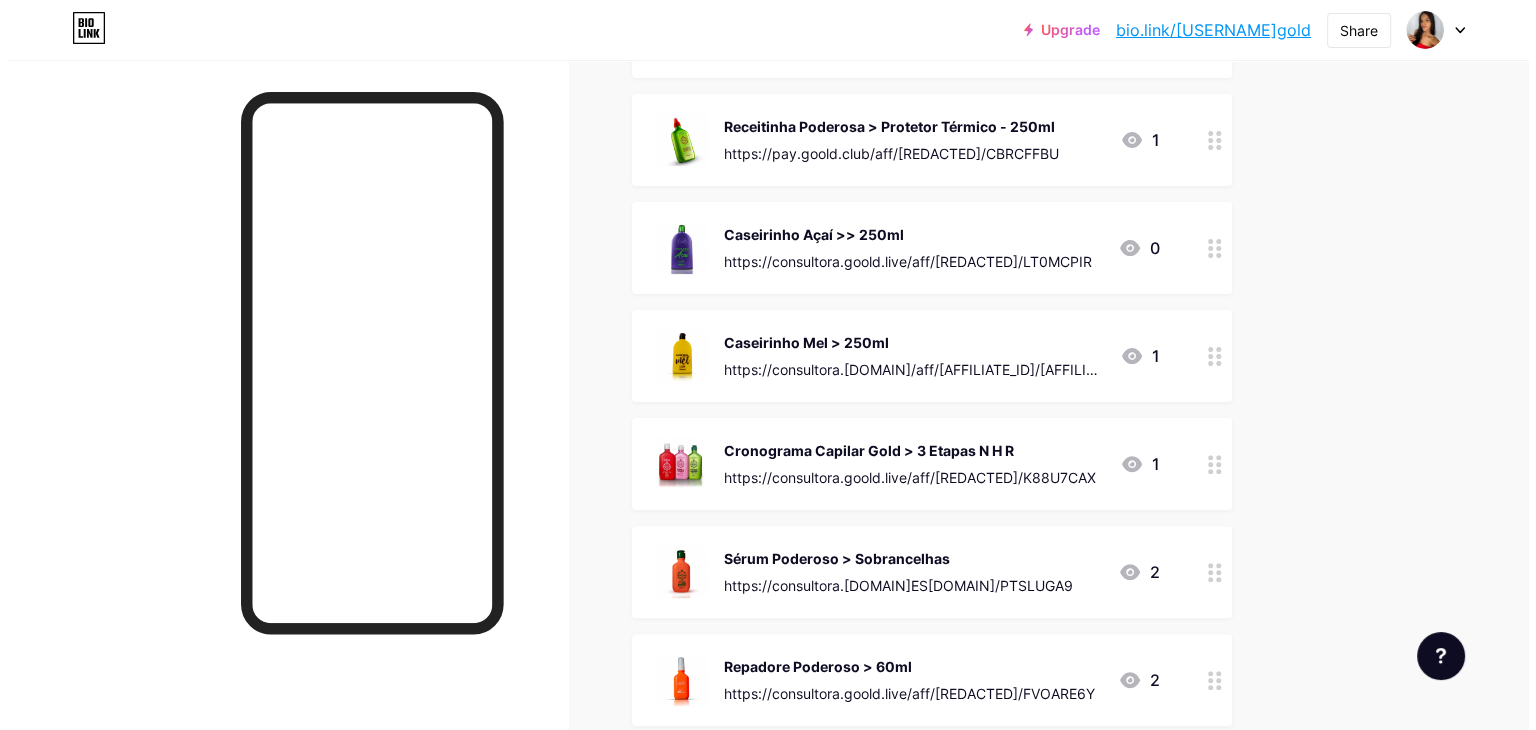 scroll, scrollTop: 520, scrollLeft: 0, axis: vertical 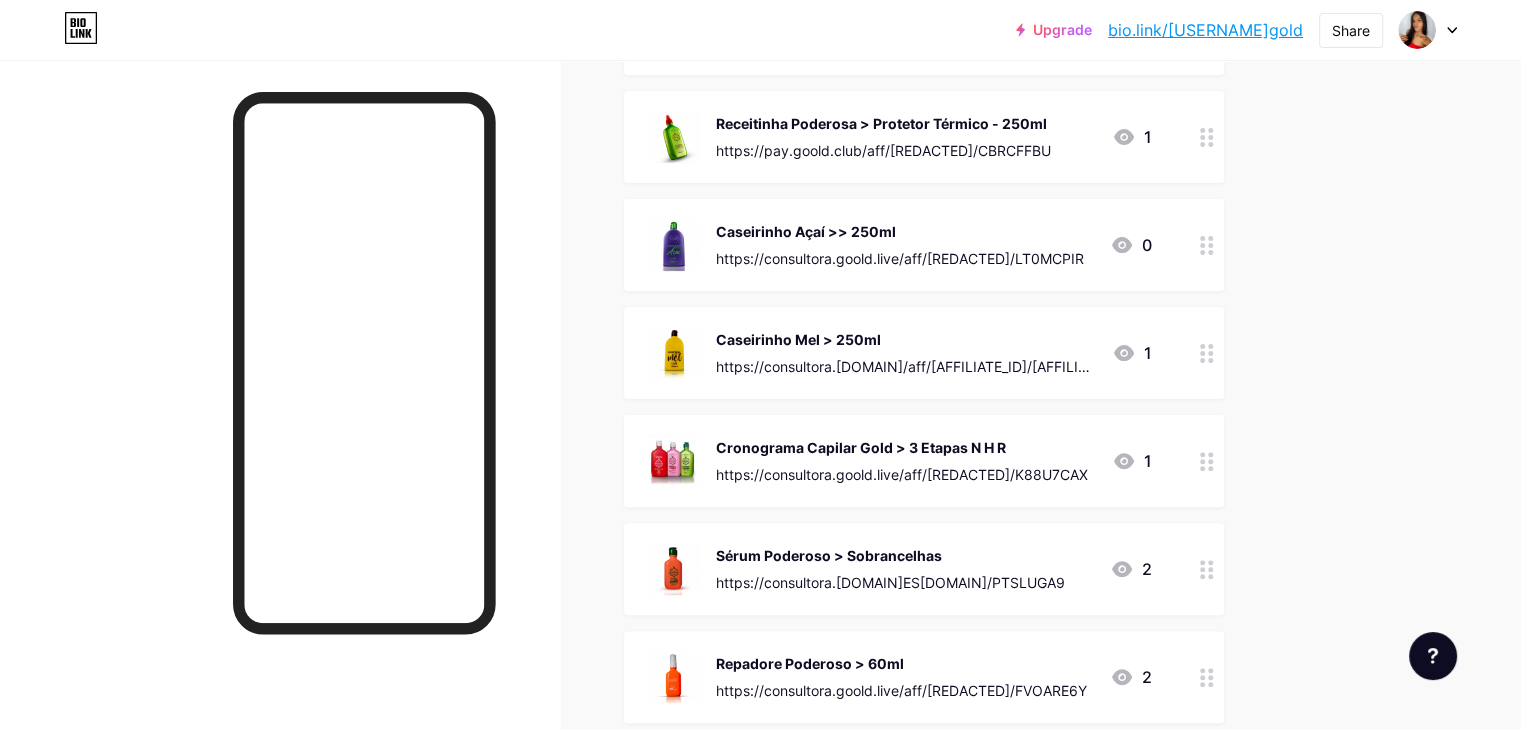 click 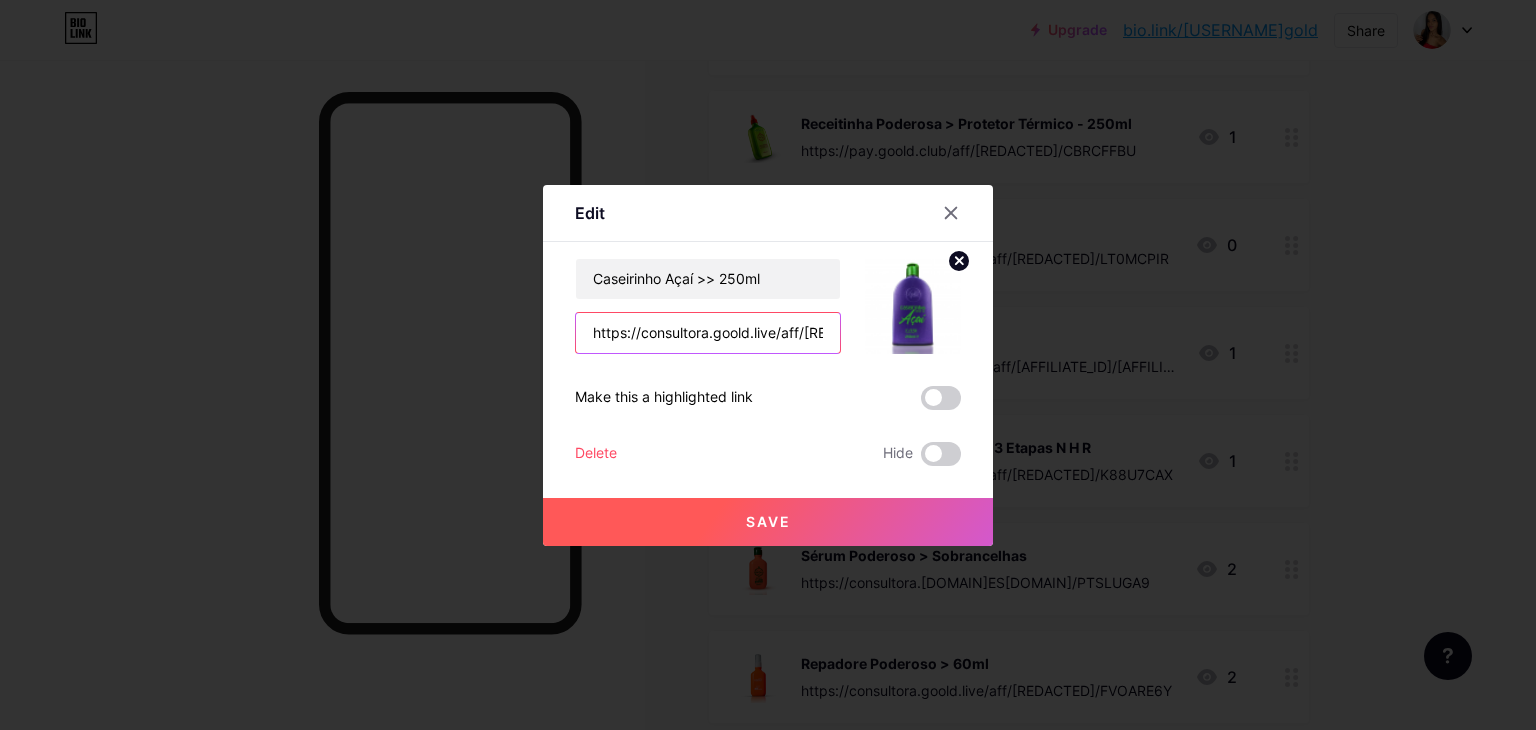 click on "https://consultora.goold.live/aff/[REDACTED]/LT0MCPIR" at bounding box center (708, 333) 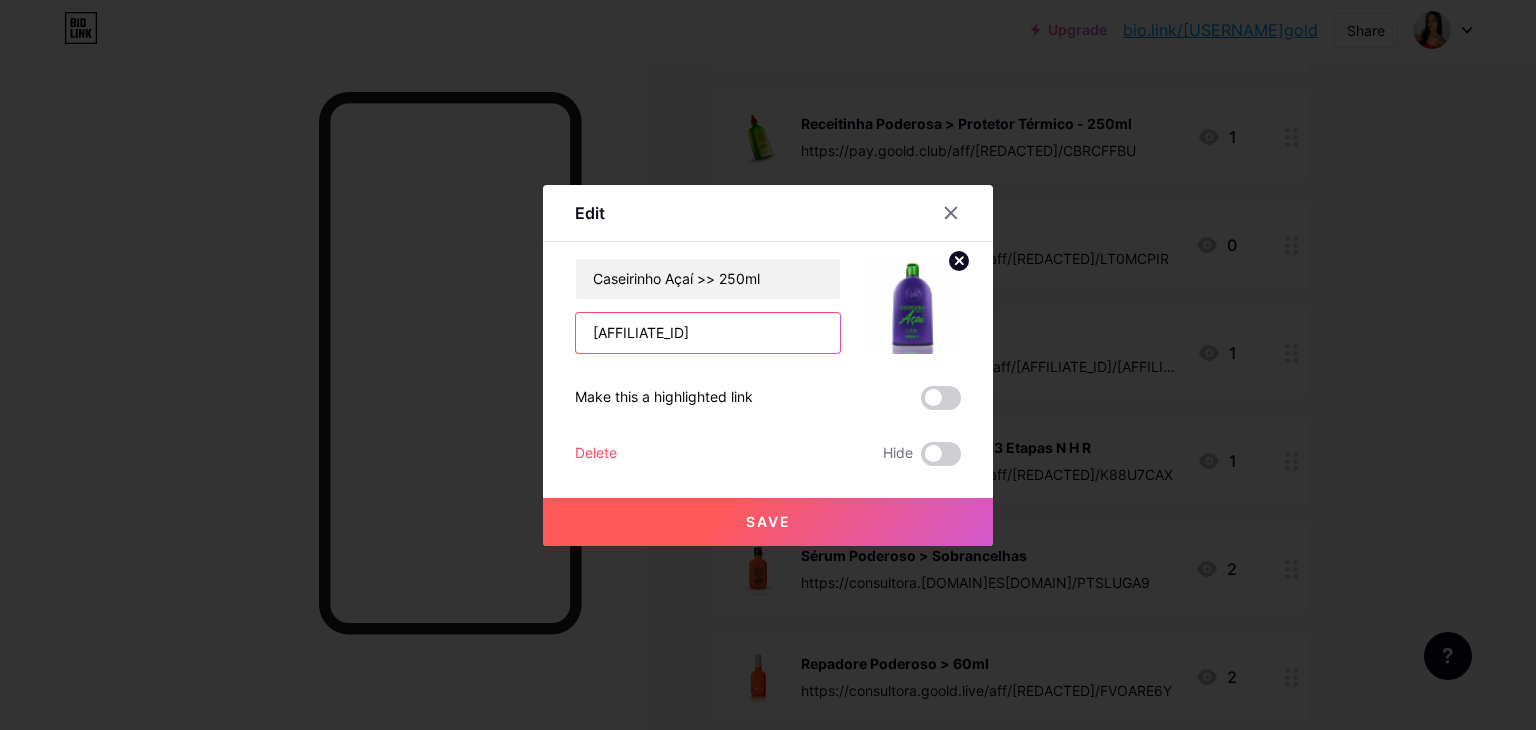type on "Q" 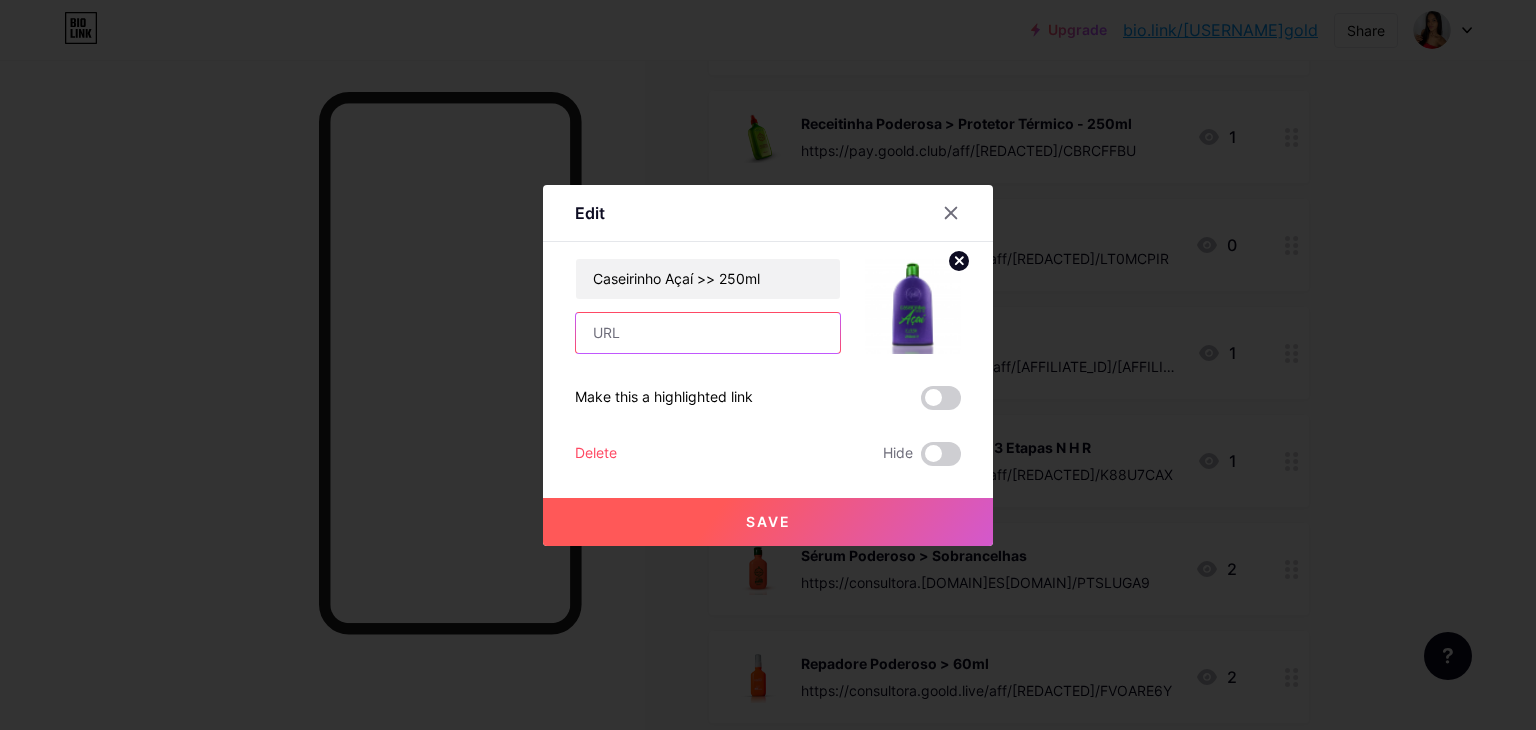 click at bounding box center [708, 333] 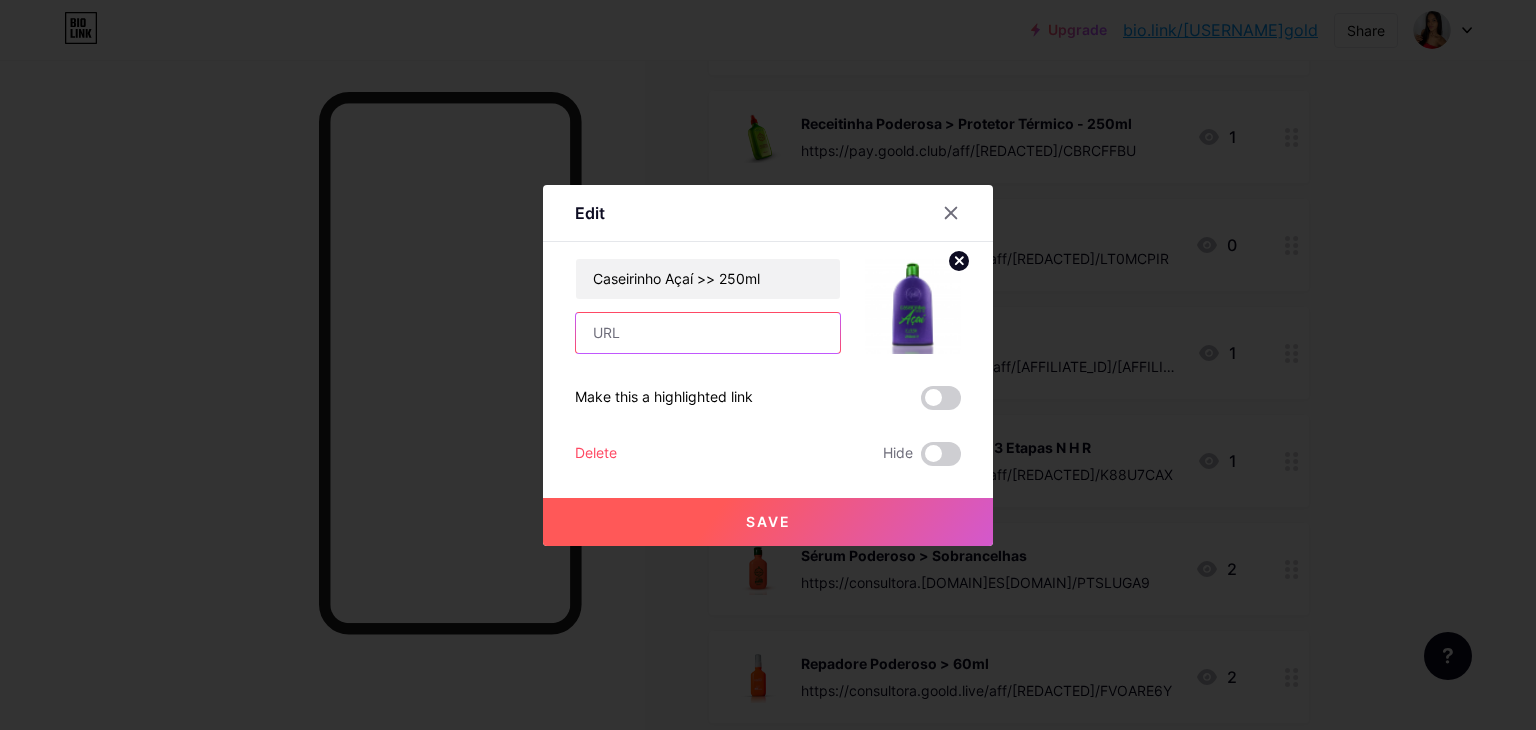 paste on "https://pay.goold.club/aff/[REDACTED]/CBRCFFBU" 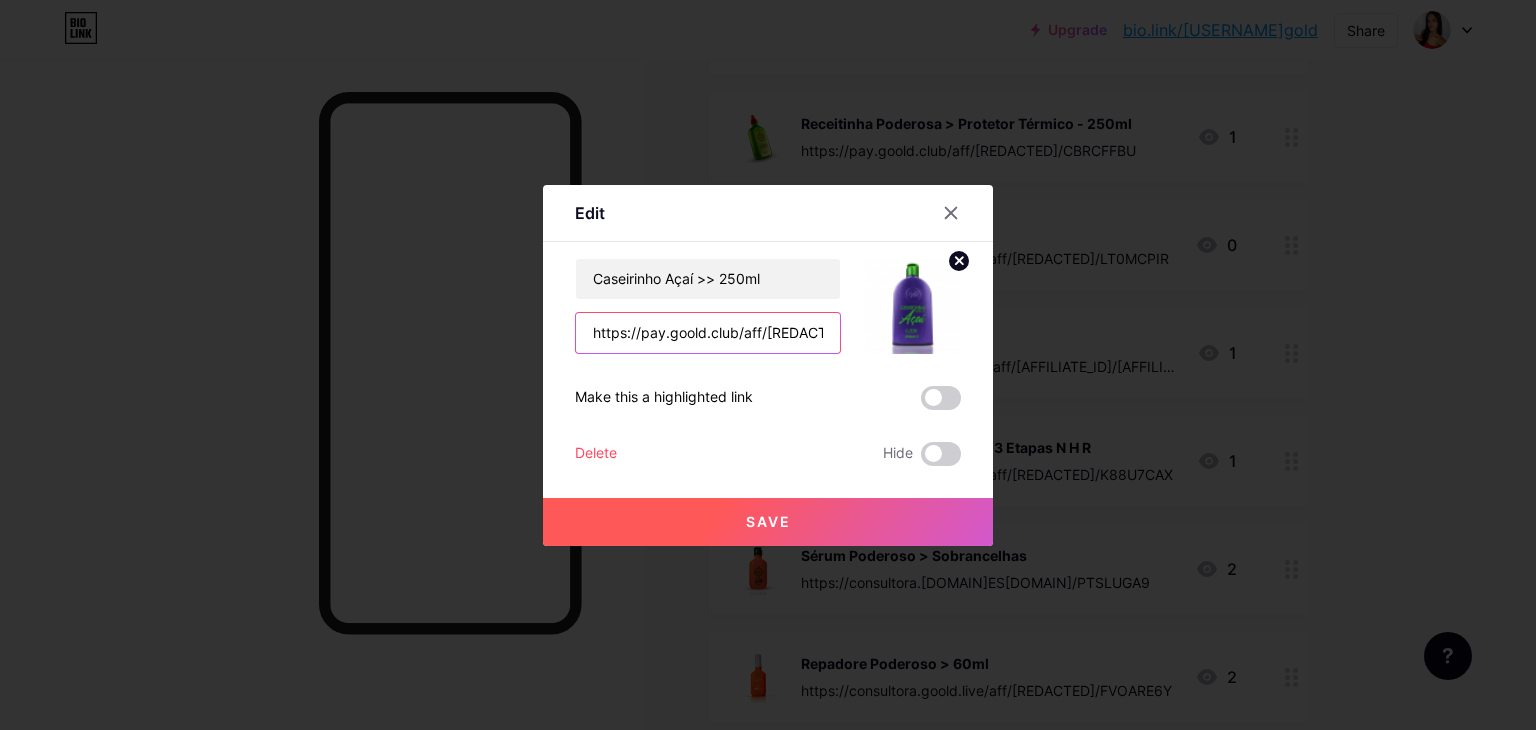 scroll, scrollTop: 0, scrollLeft: 75, axis: horizontal 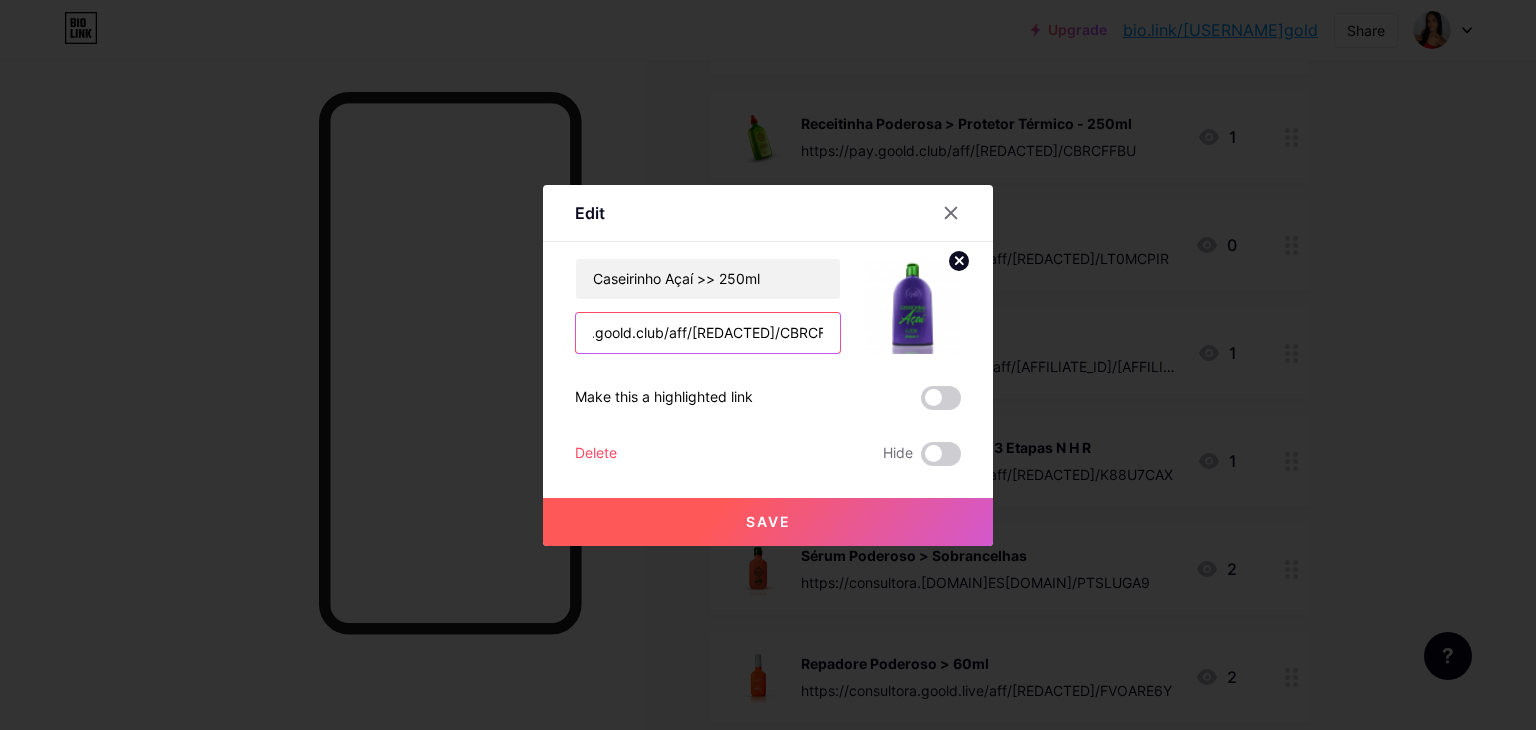 type on "https://pay.goold.club/aff/[REDACTED]/CBRCFFBU" 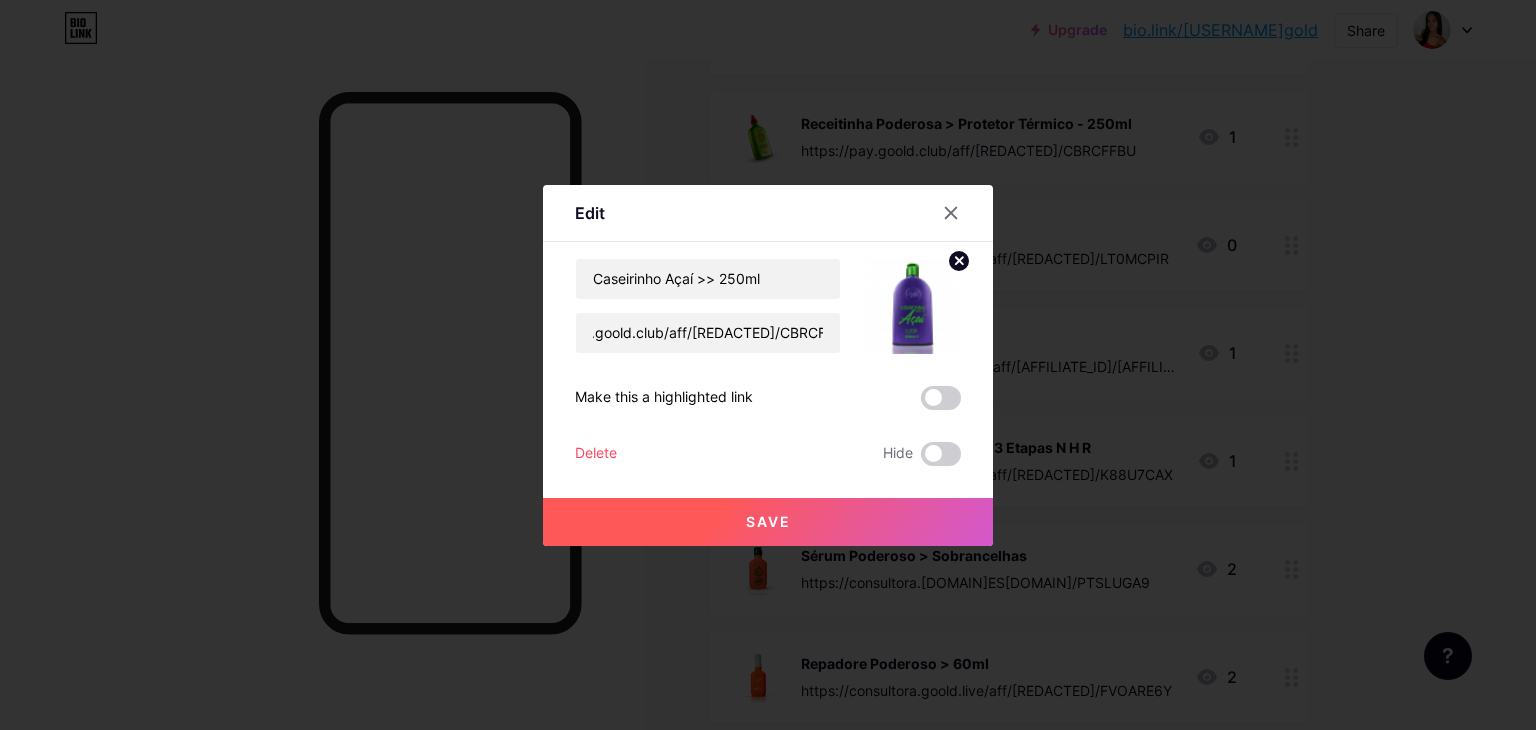 scroll, scrollTop: 0, scrollLeft: 0, axis: both 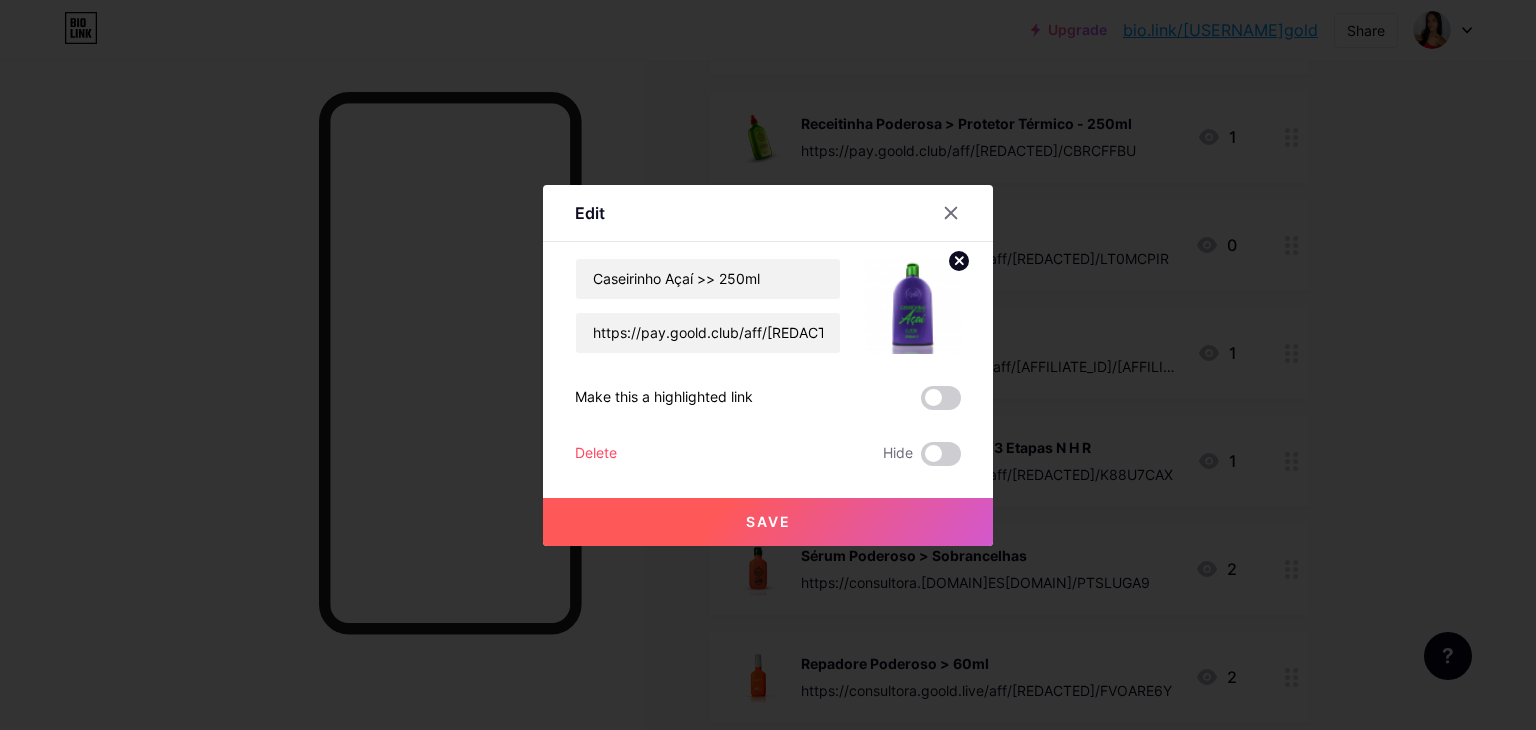 click on "Save" at bounding box center [768, 521] 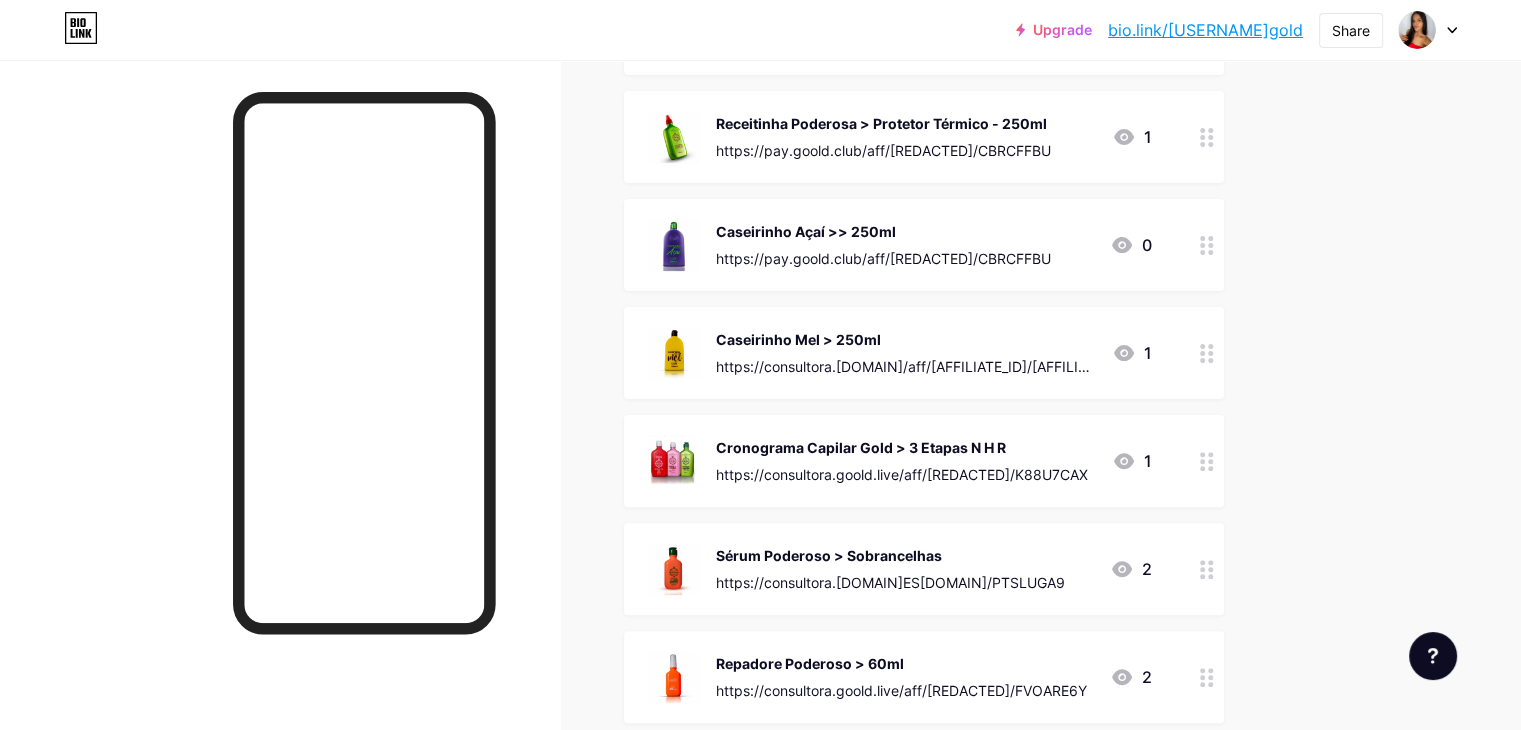click at bounding box center [1207, 353] 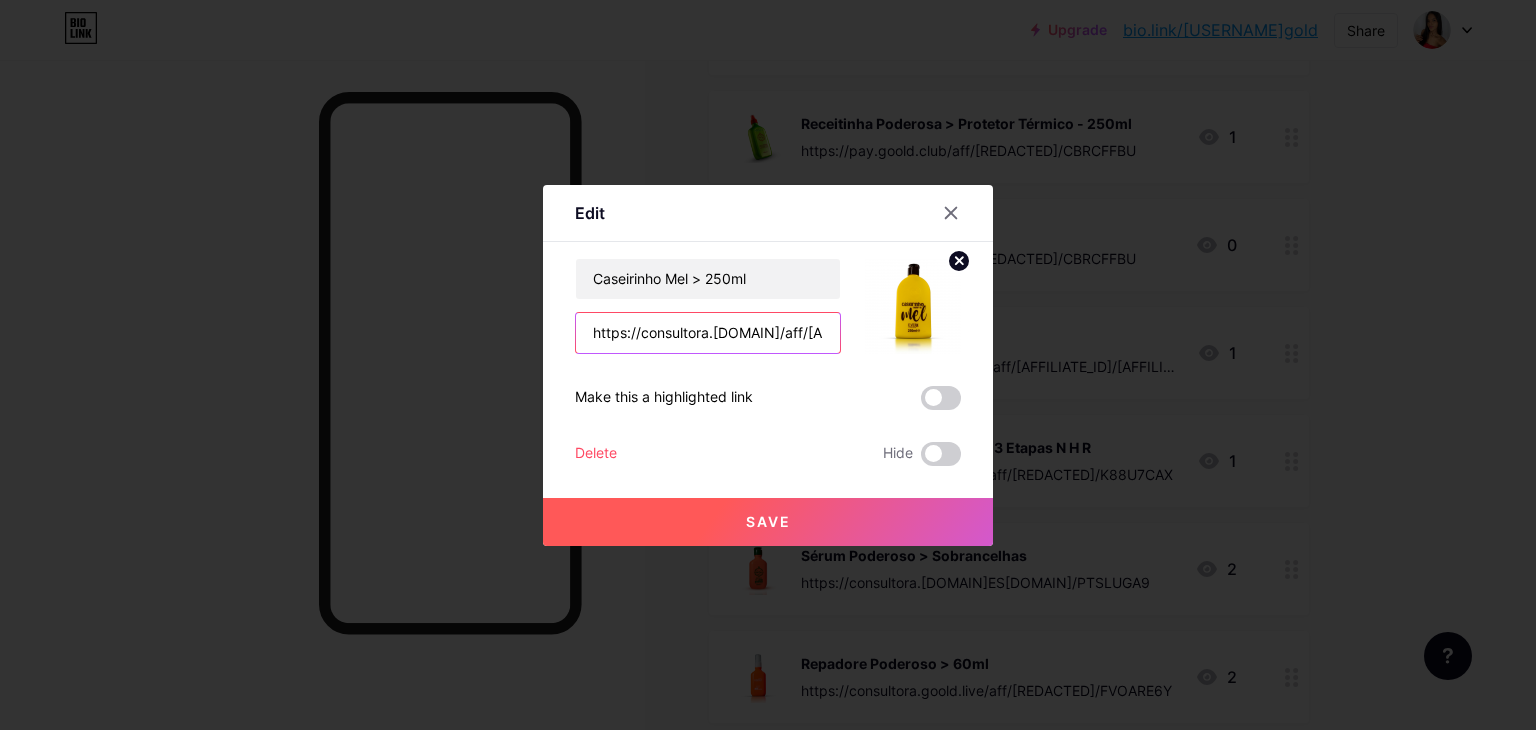 click on "https://consultora.[DOMAIN]/aff/[AFFILIATE_ID]/[AFFILIATE_ID]" at bounding box center (708, 333) 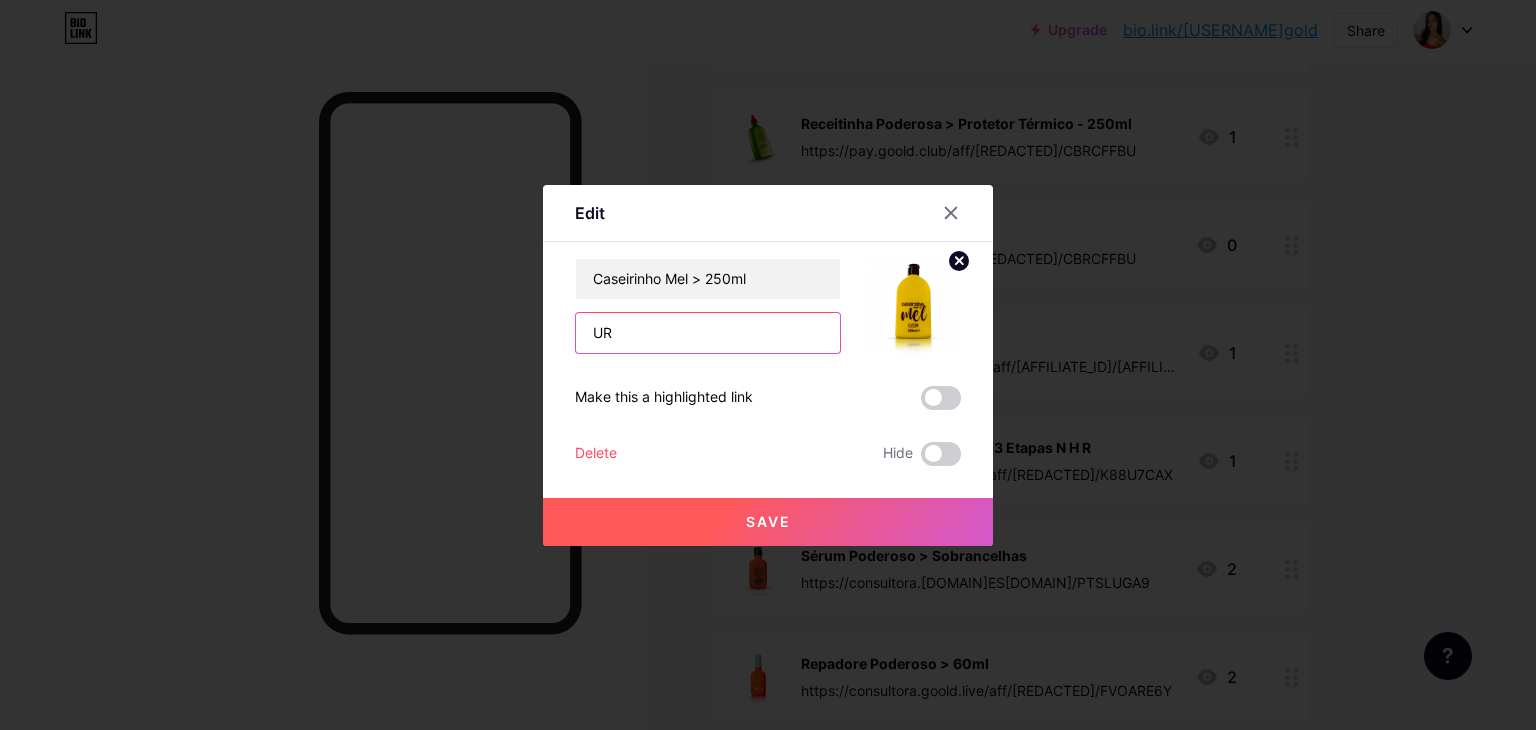 type on "U" 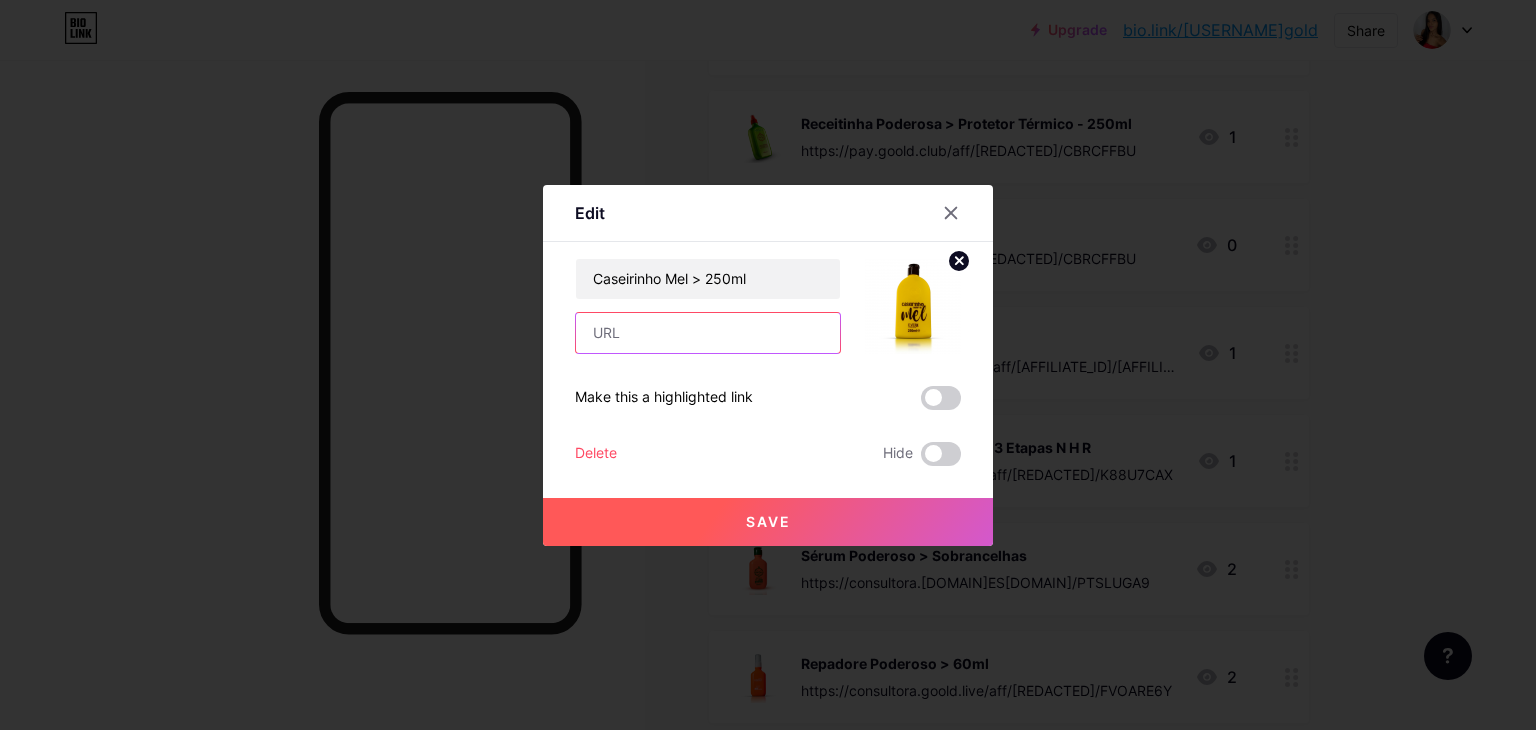 click at bounding box center [708, 333] 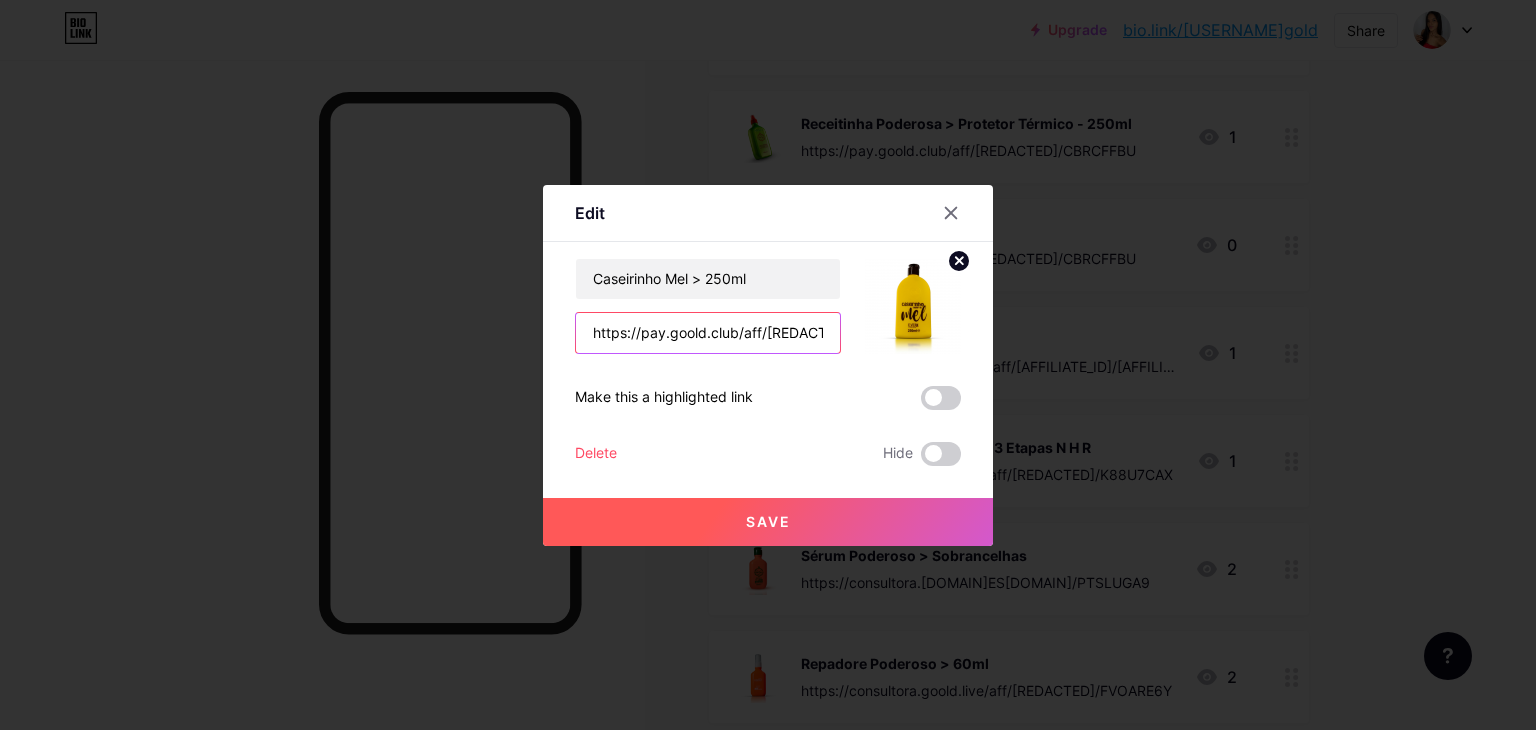 scroll, scrollTop: 0, scrollLeft: 75, axis: horizontal 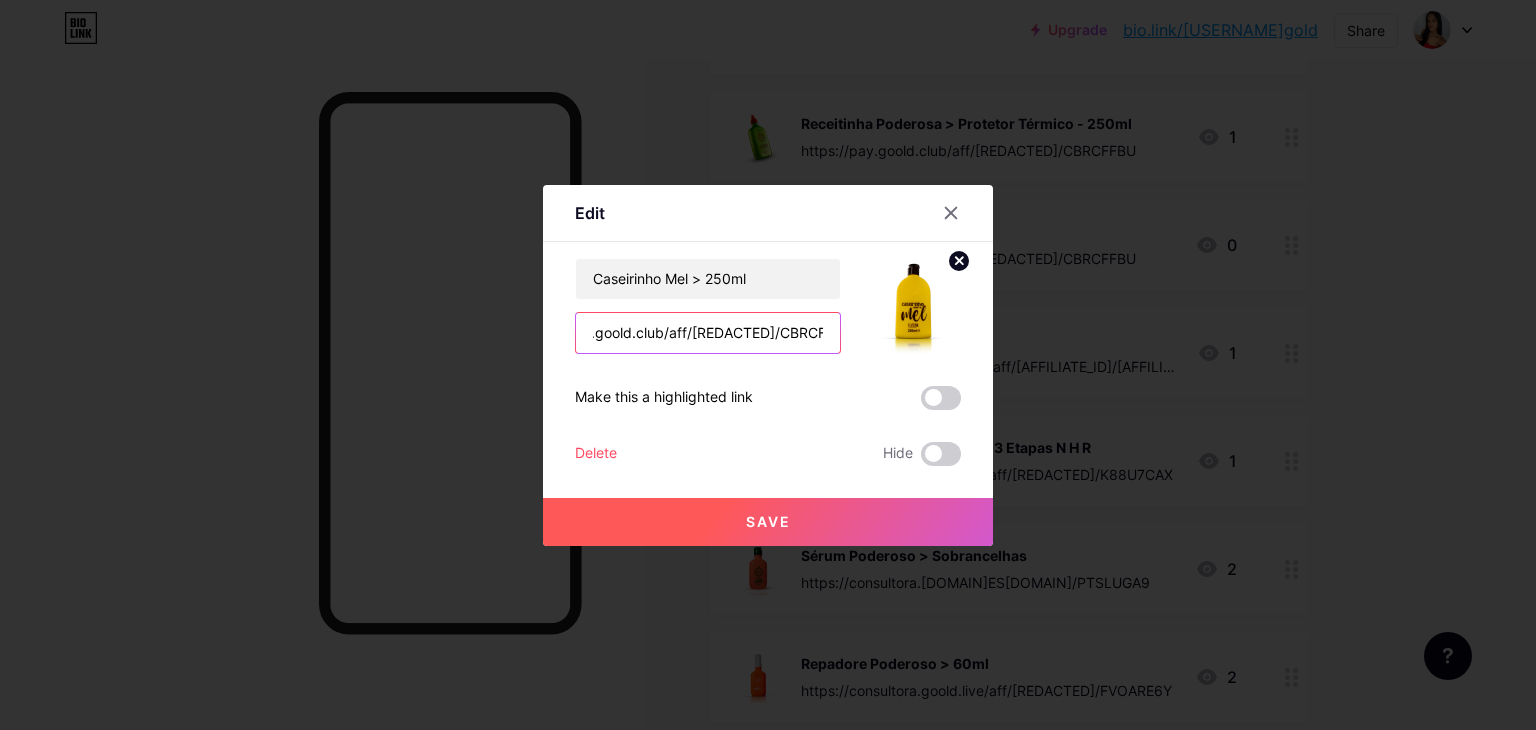 type on "https://pay.goold.club/aff/[REDACTED]/CBRCFFBU" 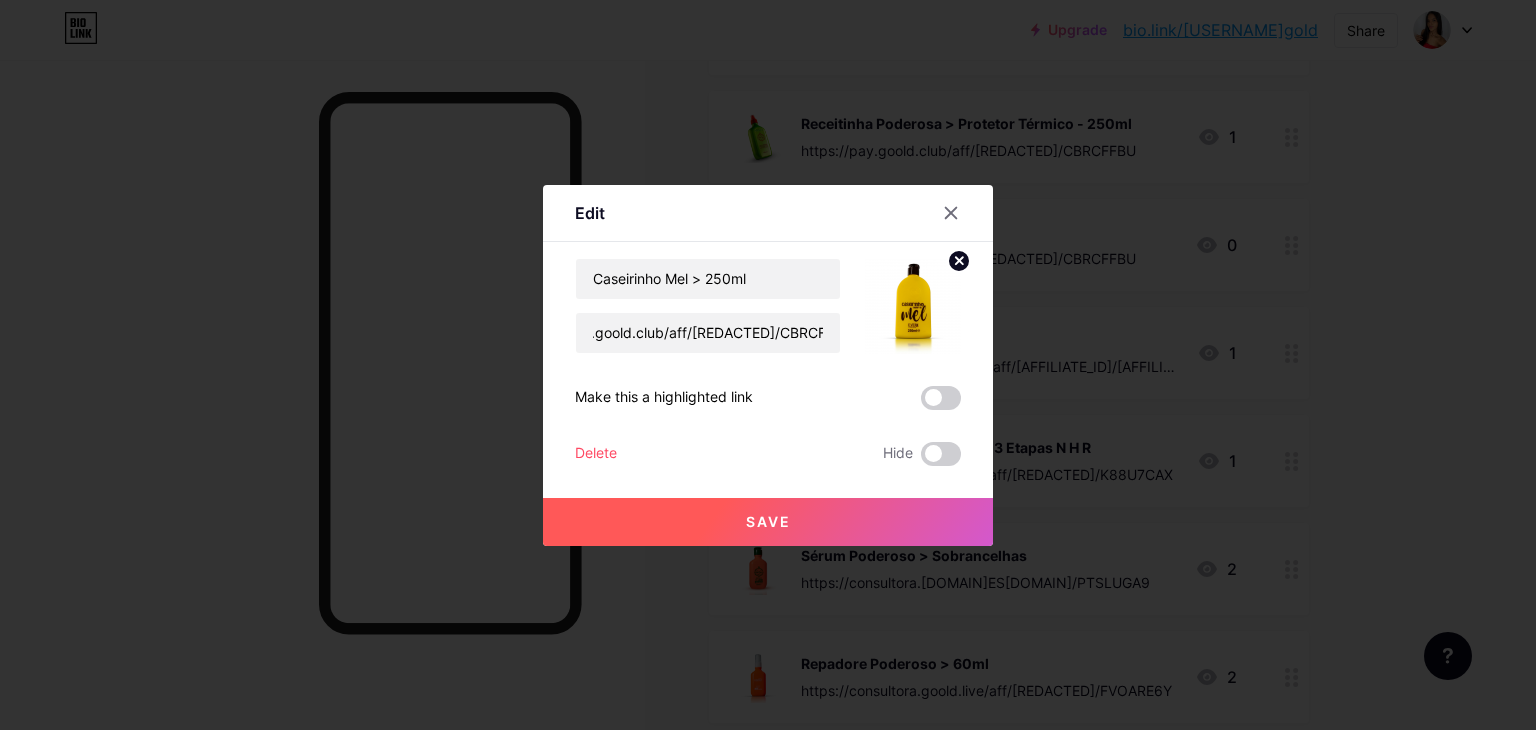 scroll, scrollTop: 0, scrollLeft: 0, axis: both 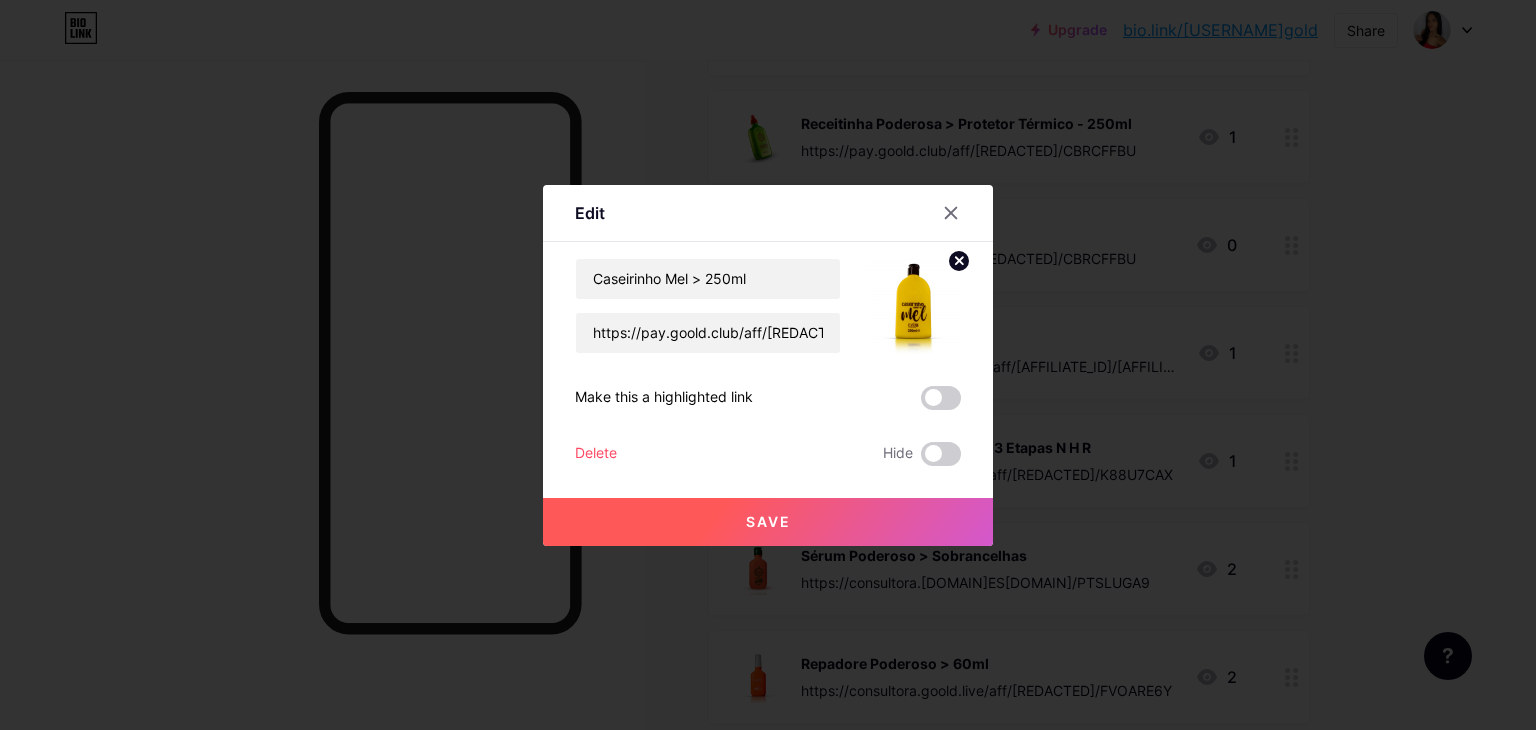 click on "Save" at bounding box center [768, 521] 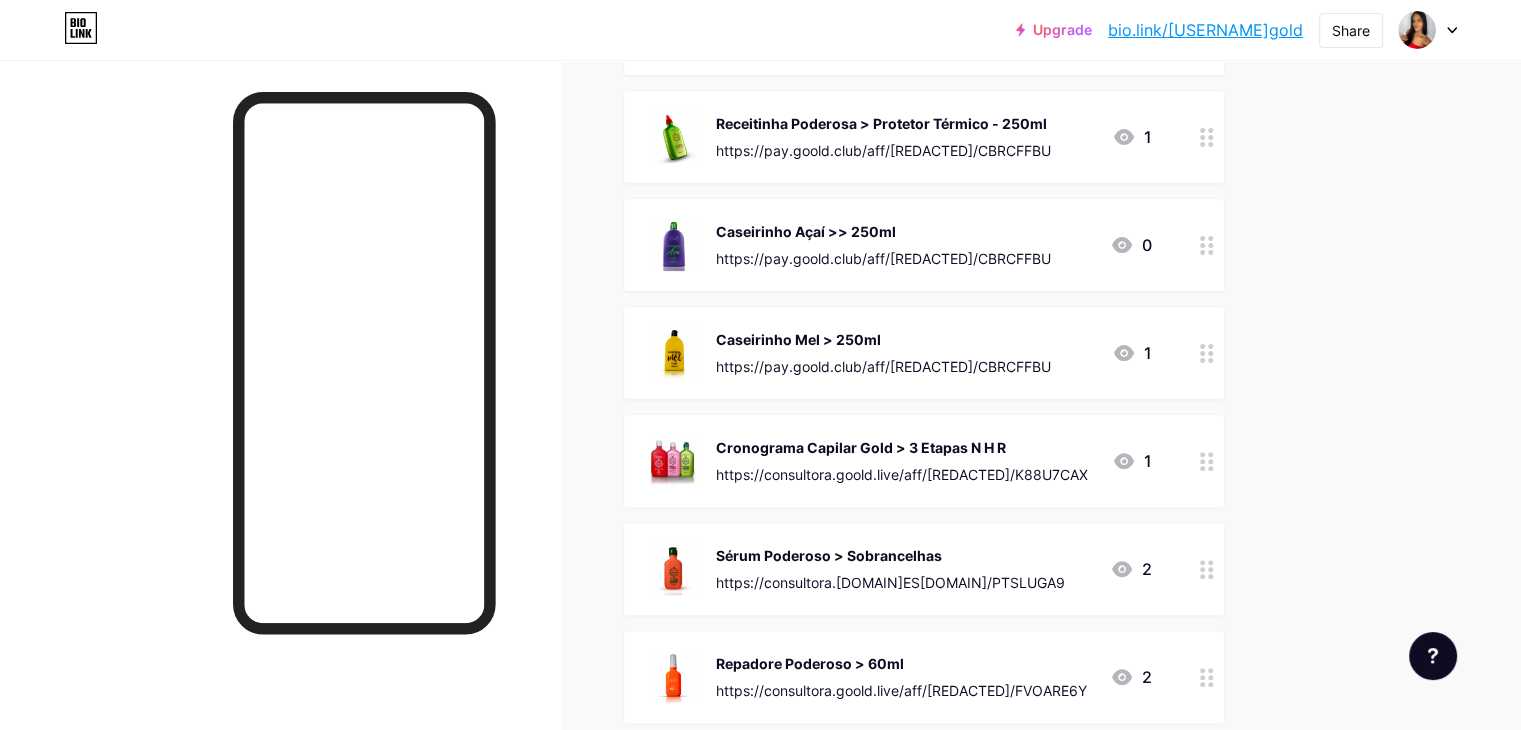 click 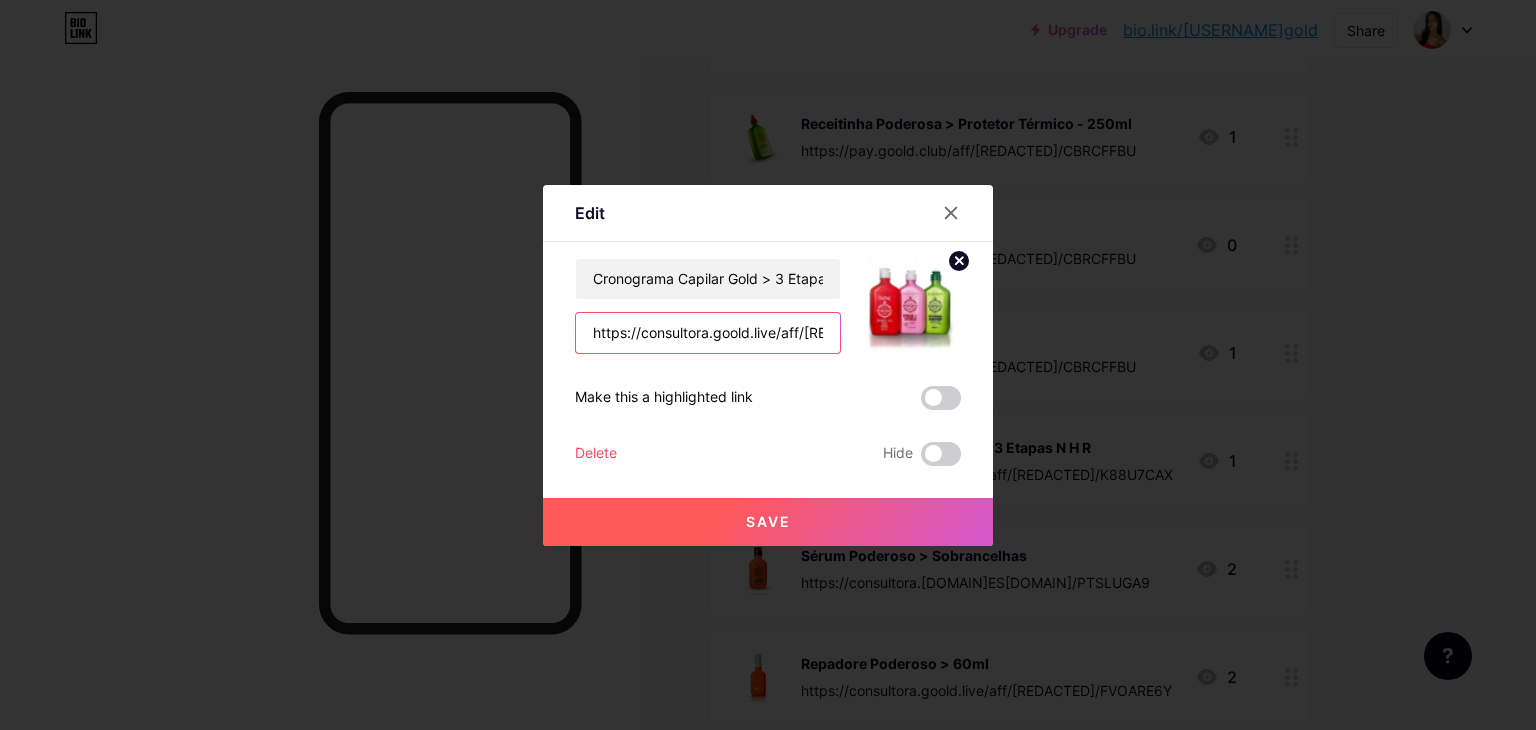 click on "https://consultora.goold.live/aff/[REDACTED]/K88U7CAX" at bounding box center (708, 333) 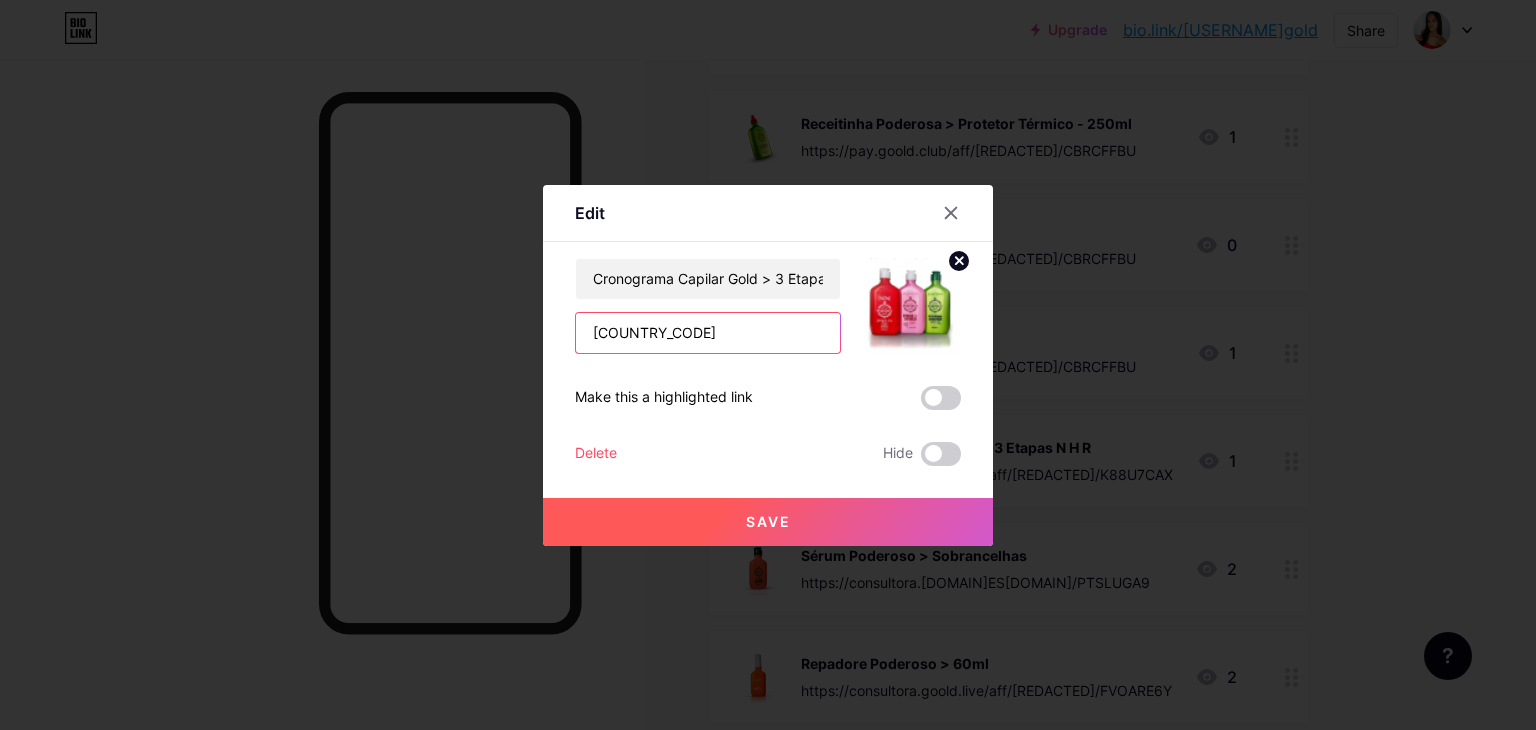type on "U" 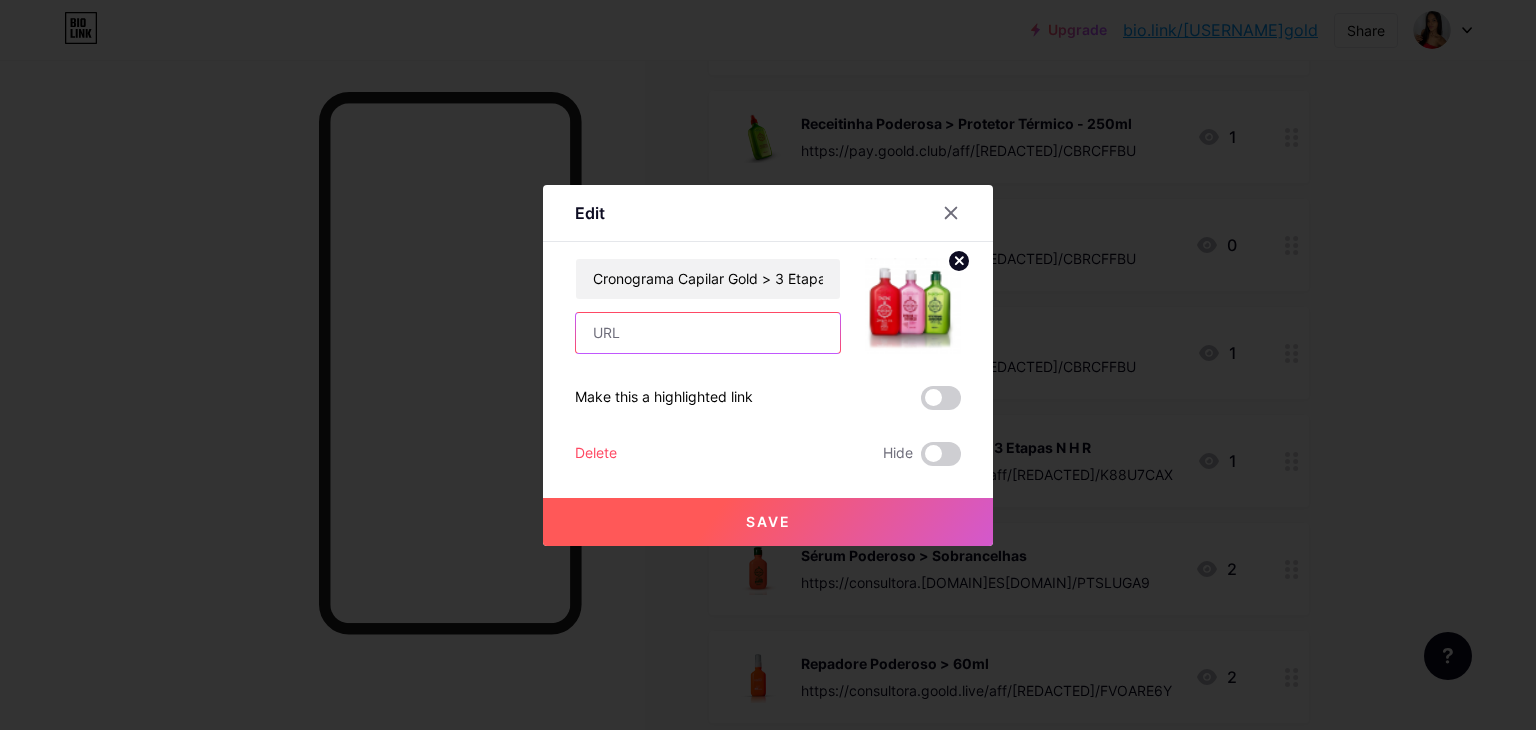 click at bounding box center (708, 333) 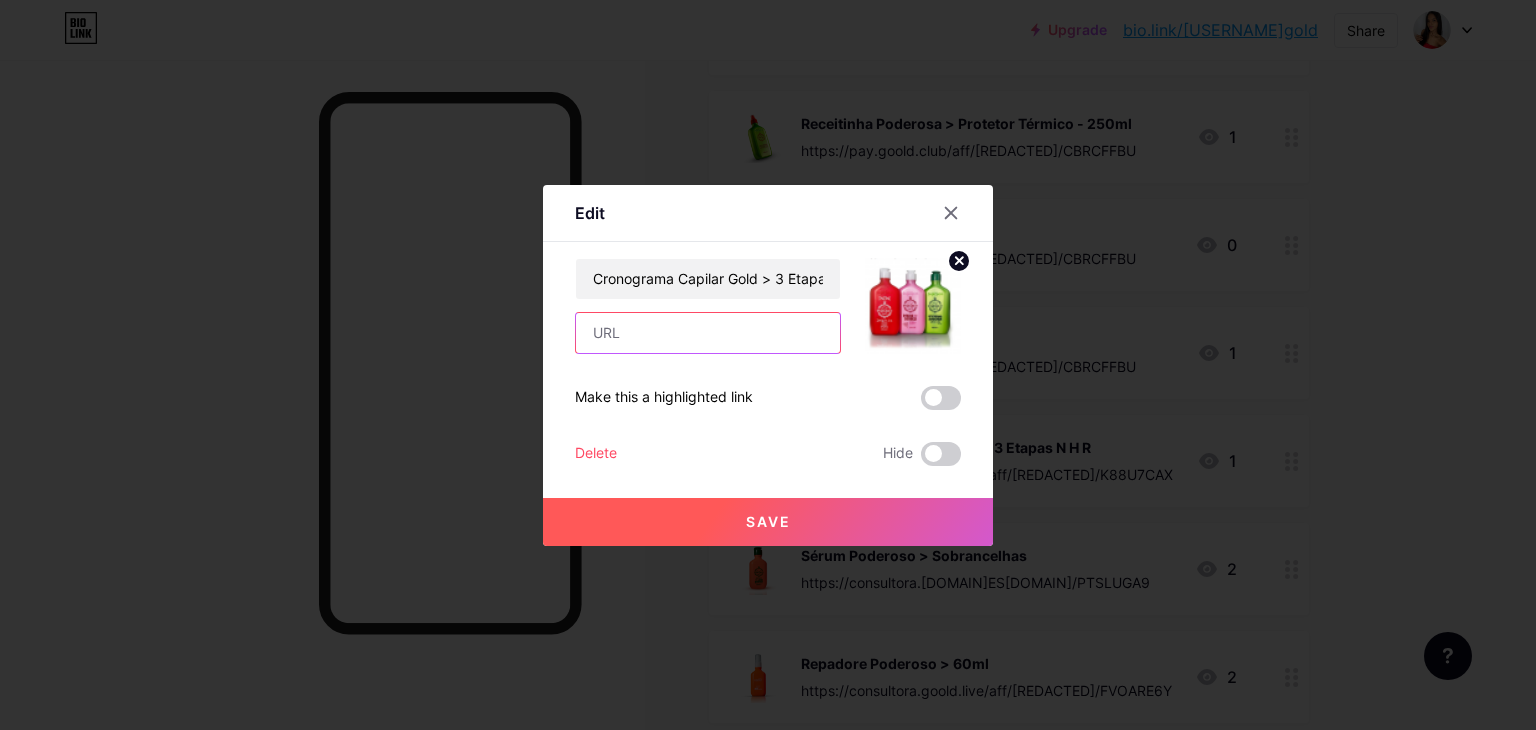 paste on "https://pay.[DOMAIN]/aff/[AFFILIATE_ID]/[AFFILIATE_ID]" 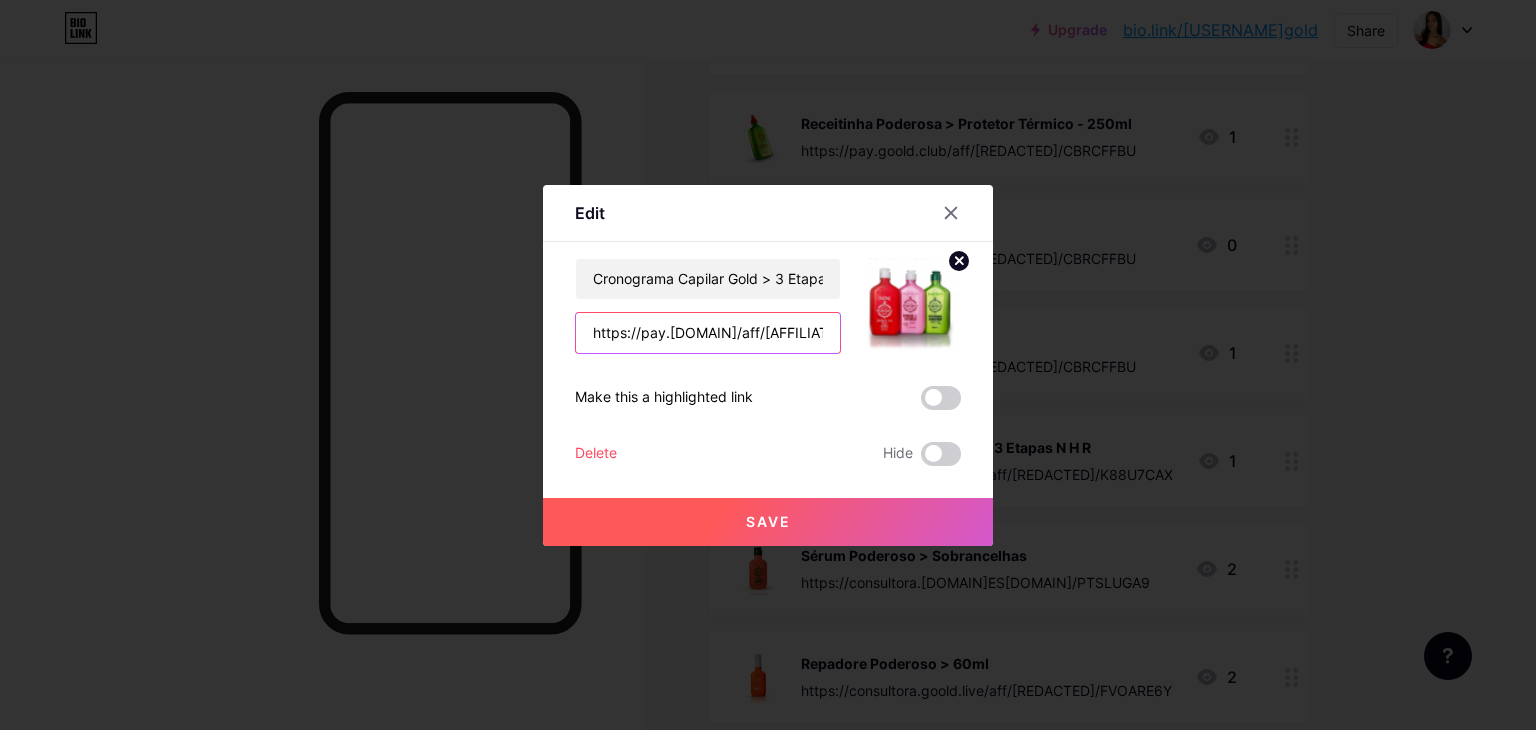scroll, scrollTop: 0, scrollLeft: 80, axis: horizontal 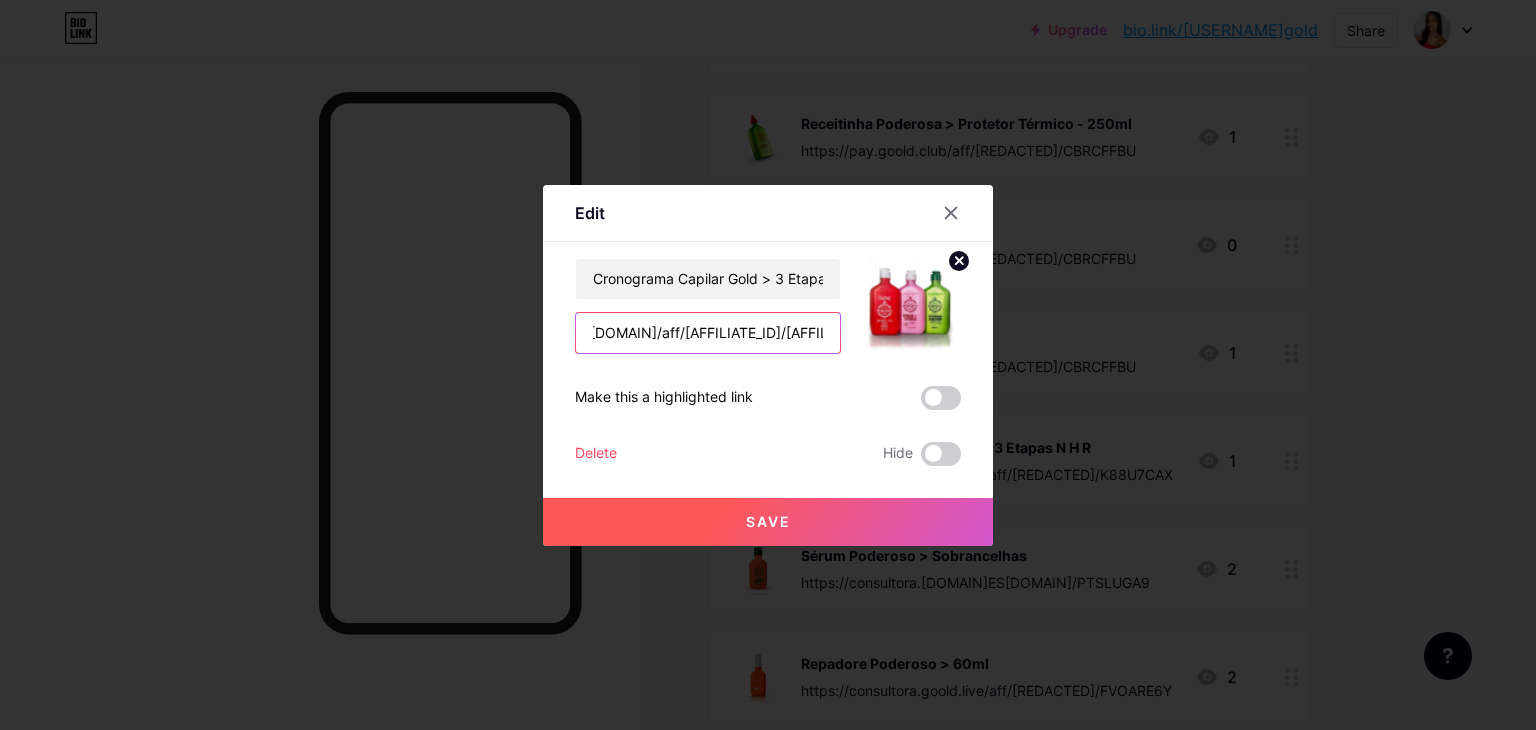 type on "https://pay.[DOMAIN]/aff/[AFFILIATE_ID]/[AFFILIATE_ID]" 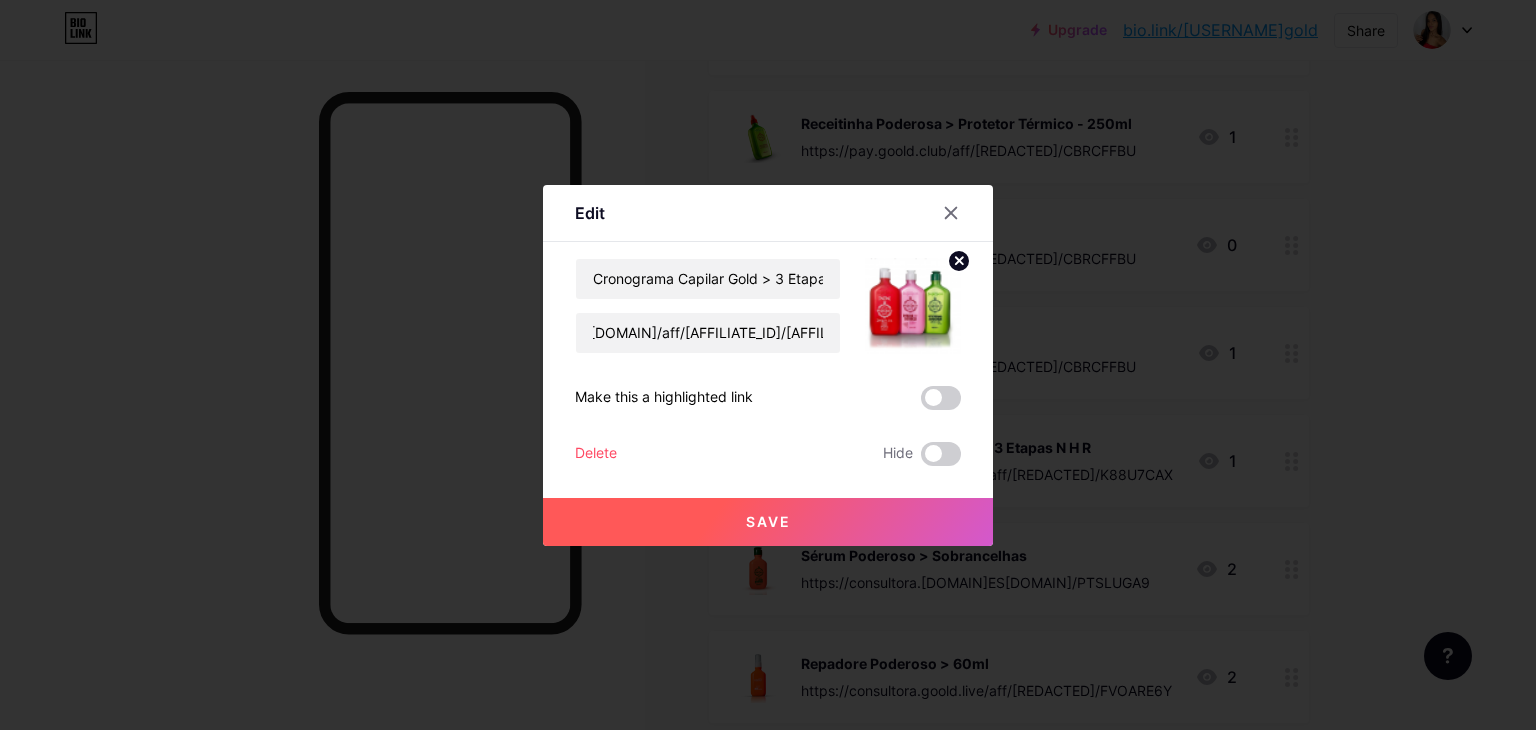 scroll, scrollTop: 0, scrollLeft: 0, axis: both 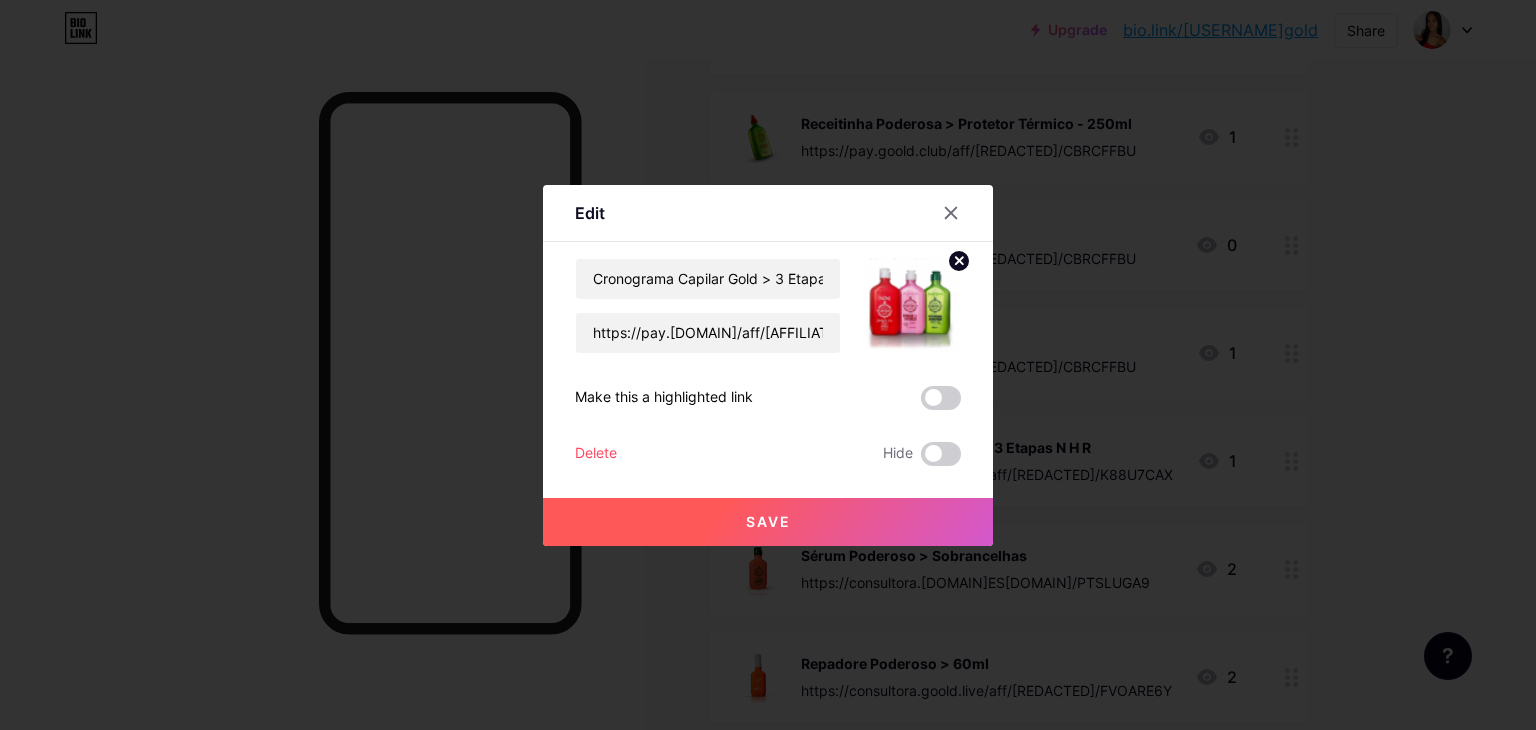 click on "Save" at bounding box center (768, 522) 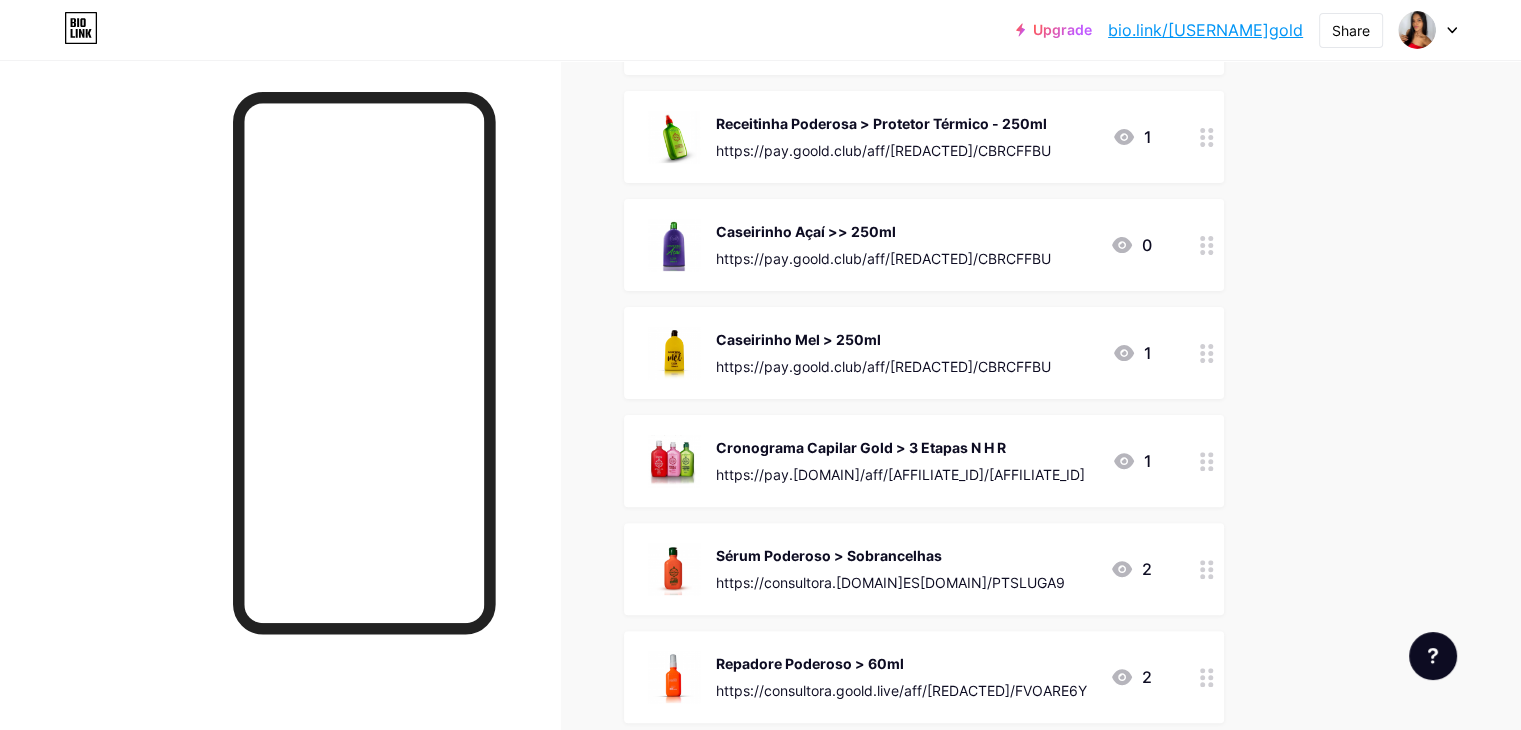 click at bounding box center (1207, 569) 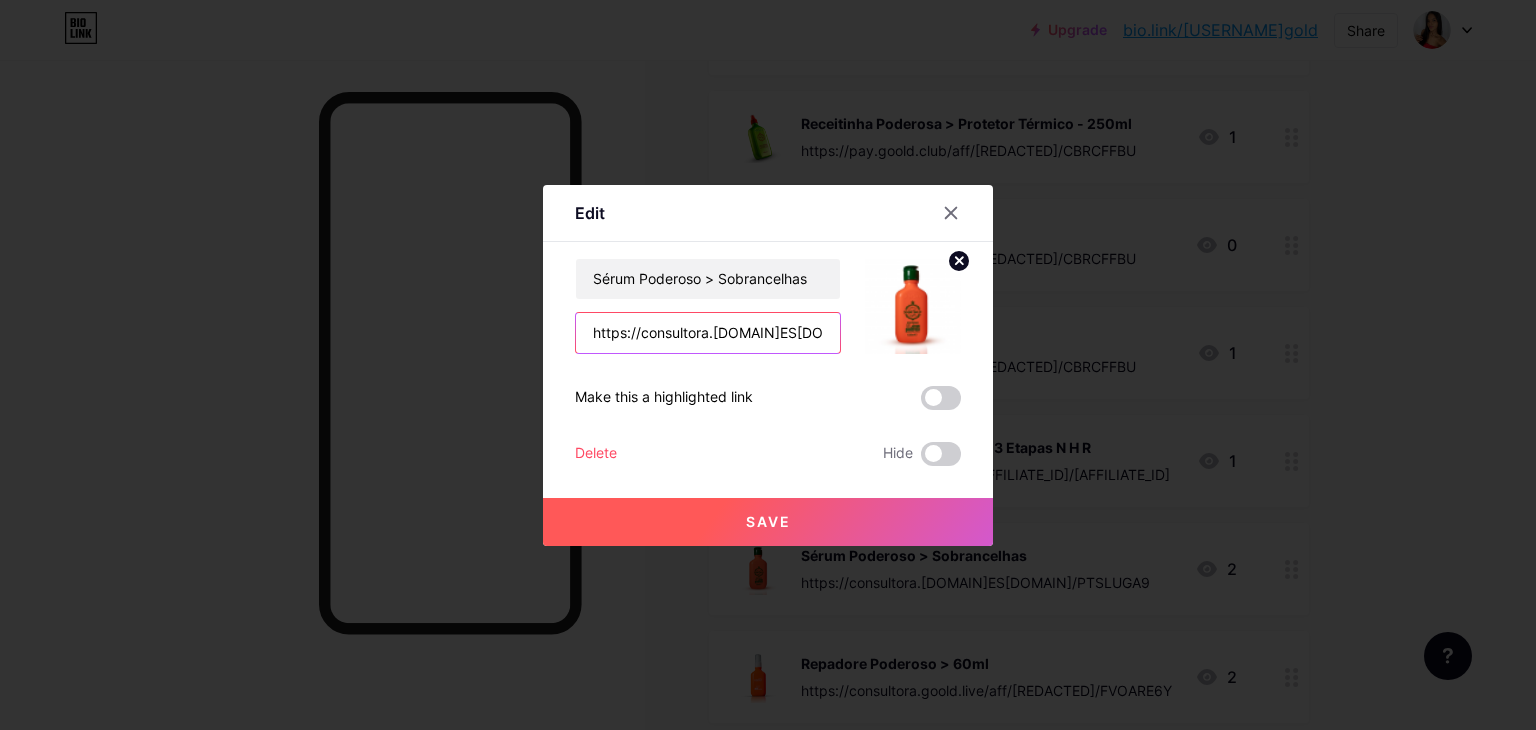 click on "https://consultora.[DOMAIN]ES[DOMAIN]/PTSLUGA9" at bounding box center [708, 333] 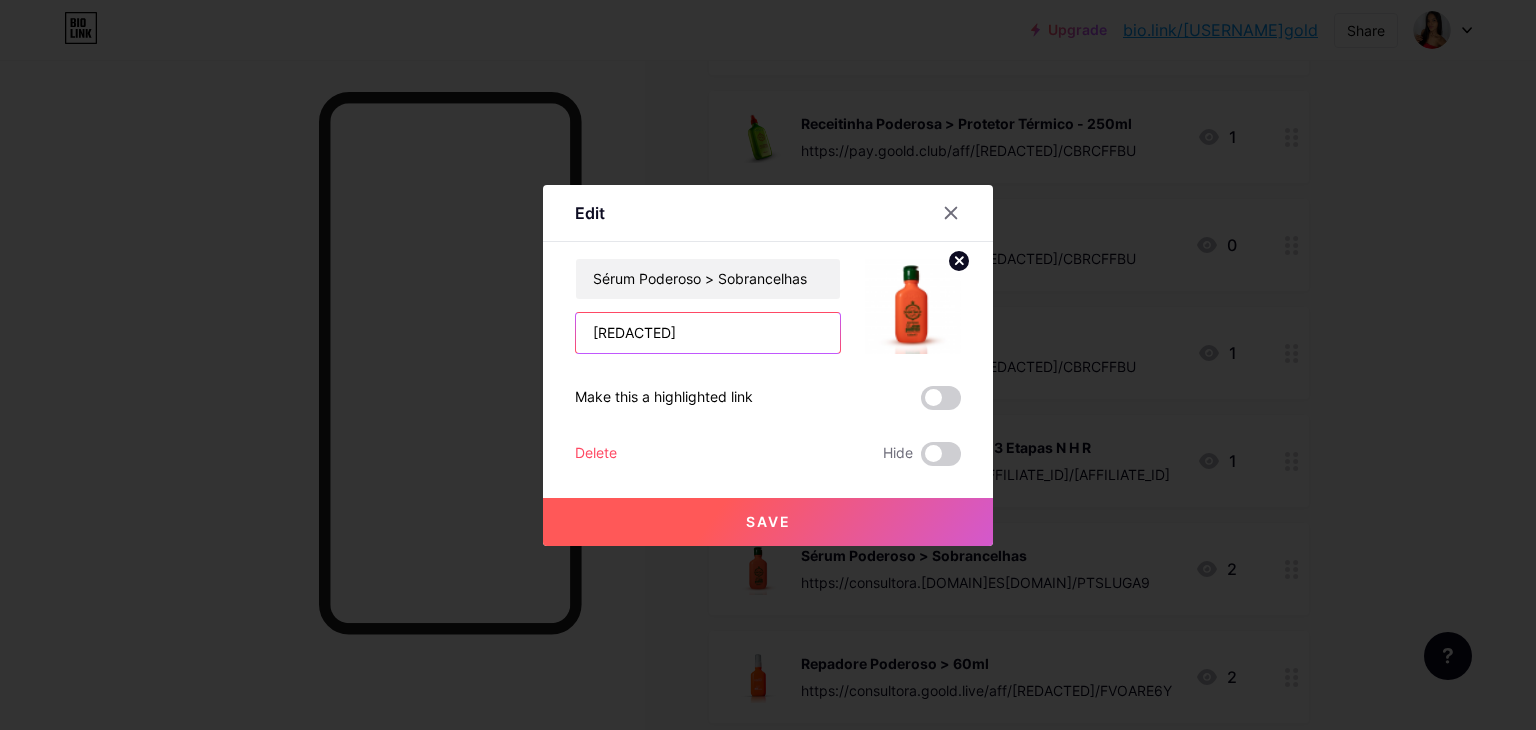 type on "H" 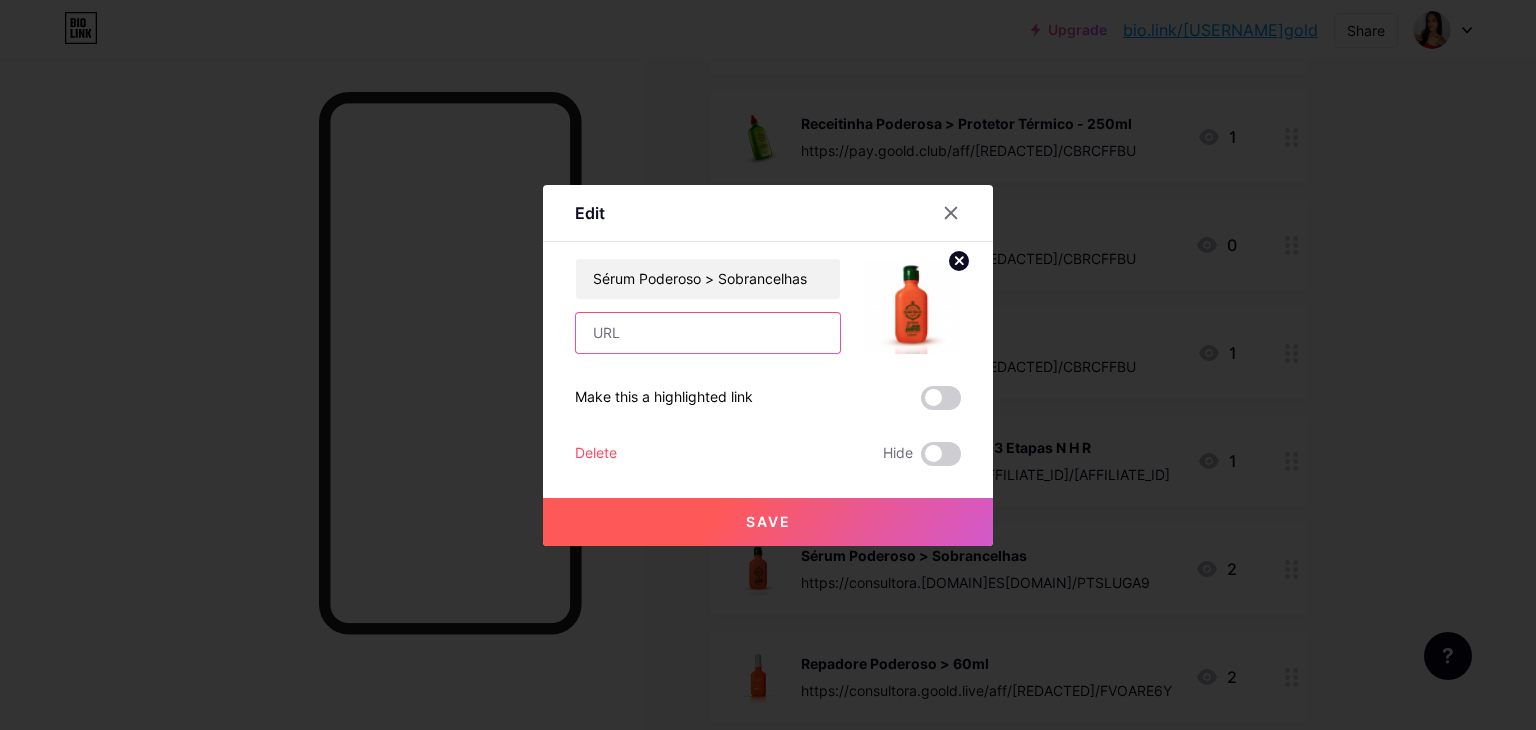 click at bounding box center (708, 333) 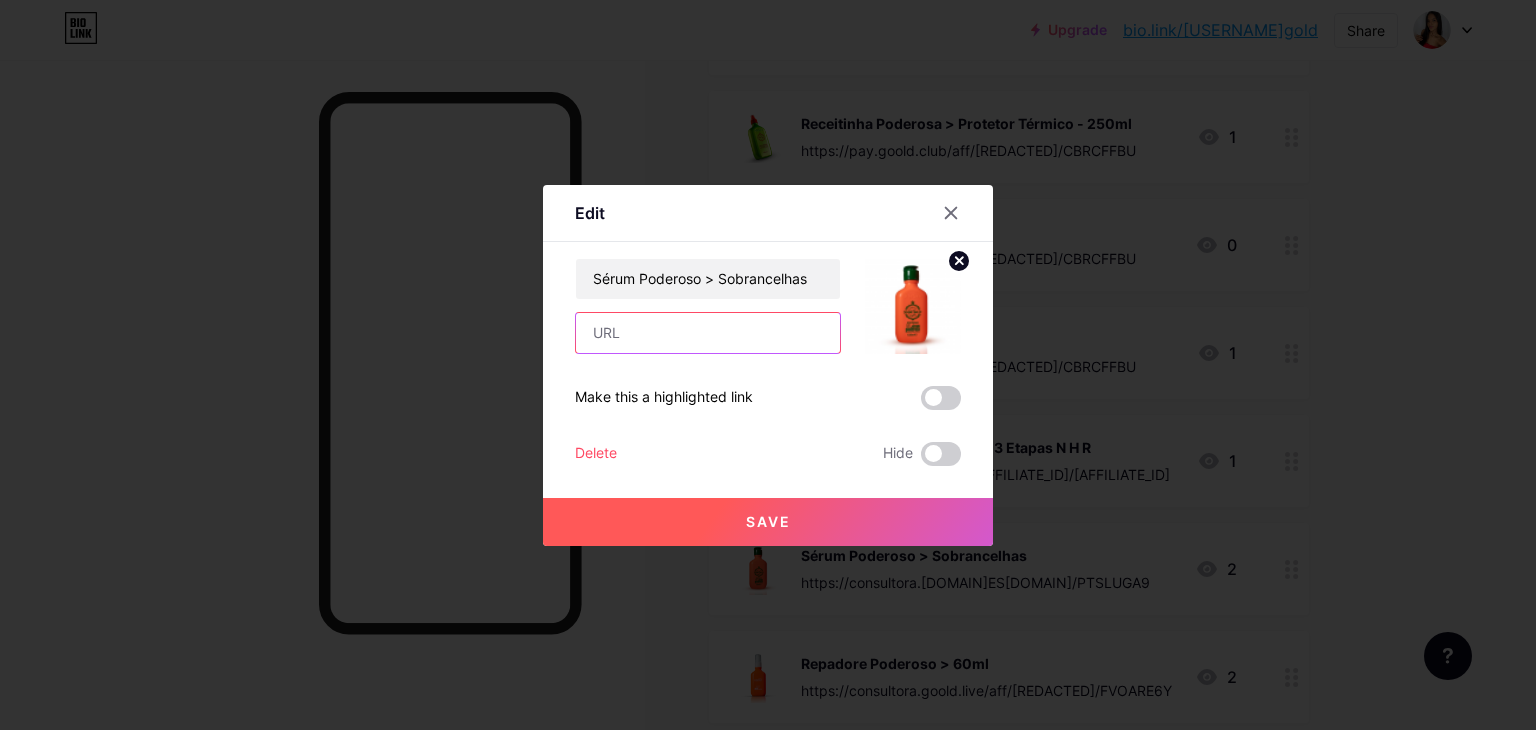 paste on "https://pay.goold.club/aff/[REDACTED]/CBRCFFBU" 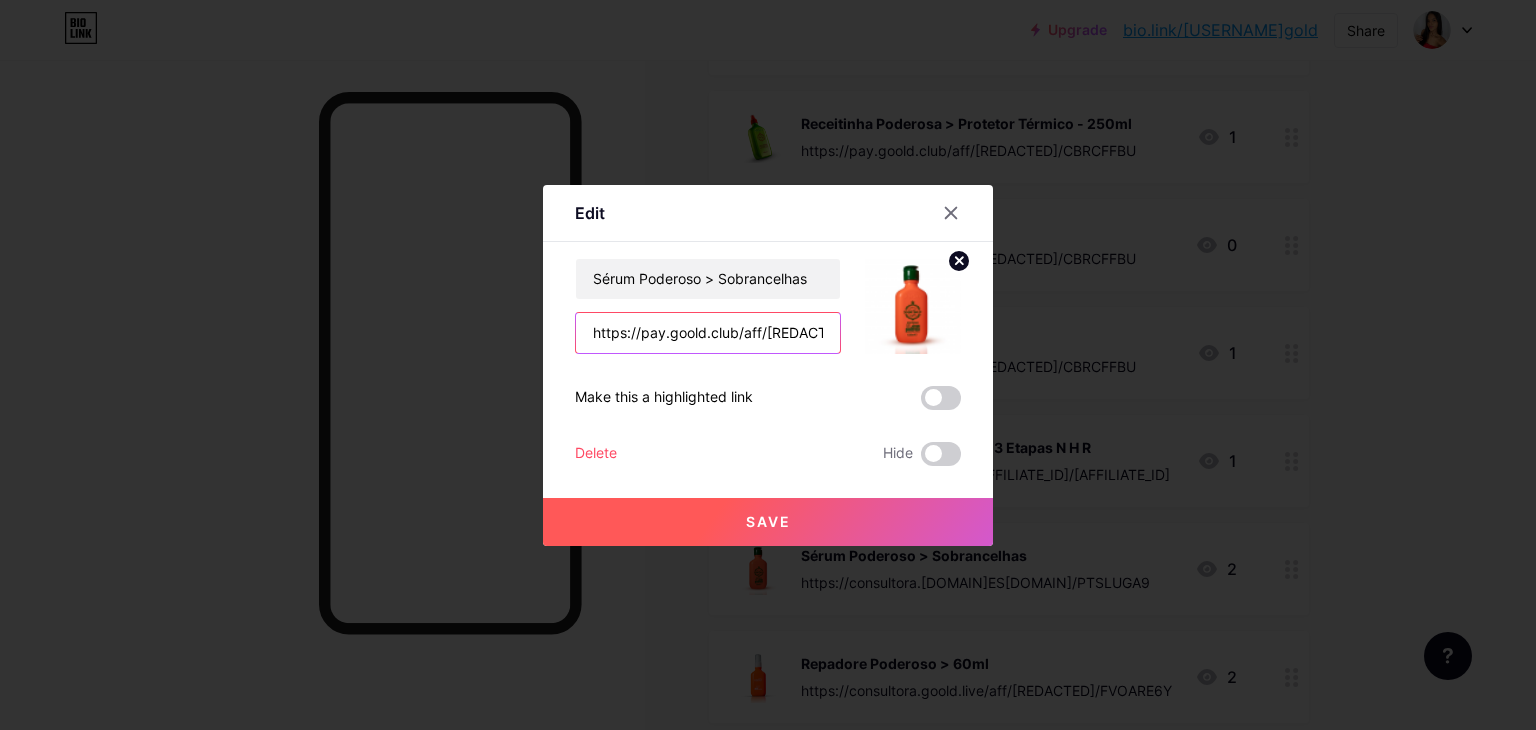 scroll, scrollTop: 0, scrollLeft: 69, axis: horizontal 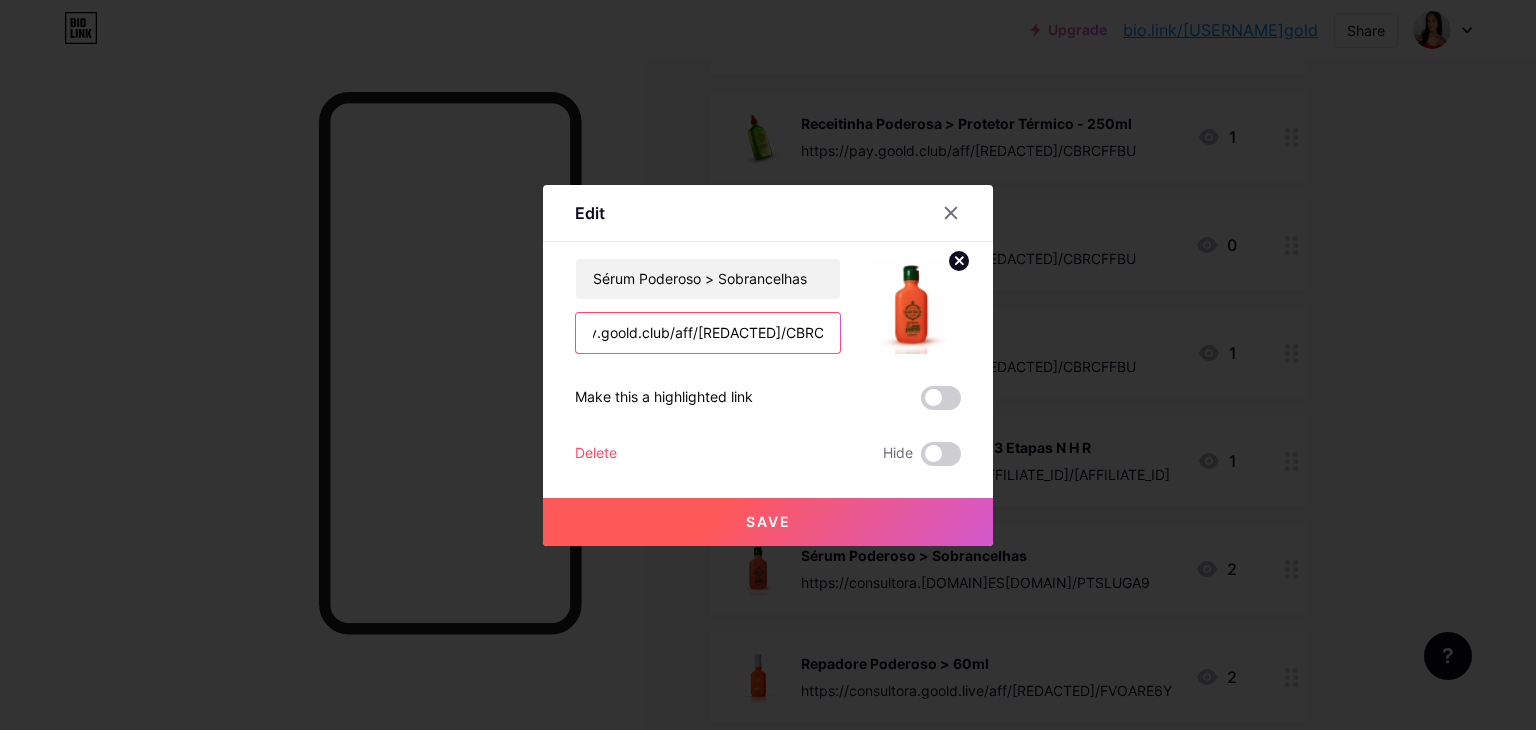 type on "https://pay.goold.club/aff/[REDACTED]/CBRCFFBU" 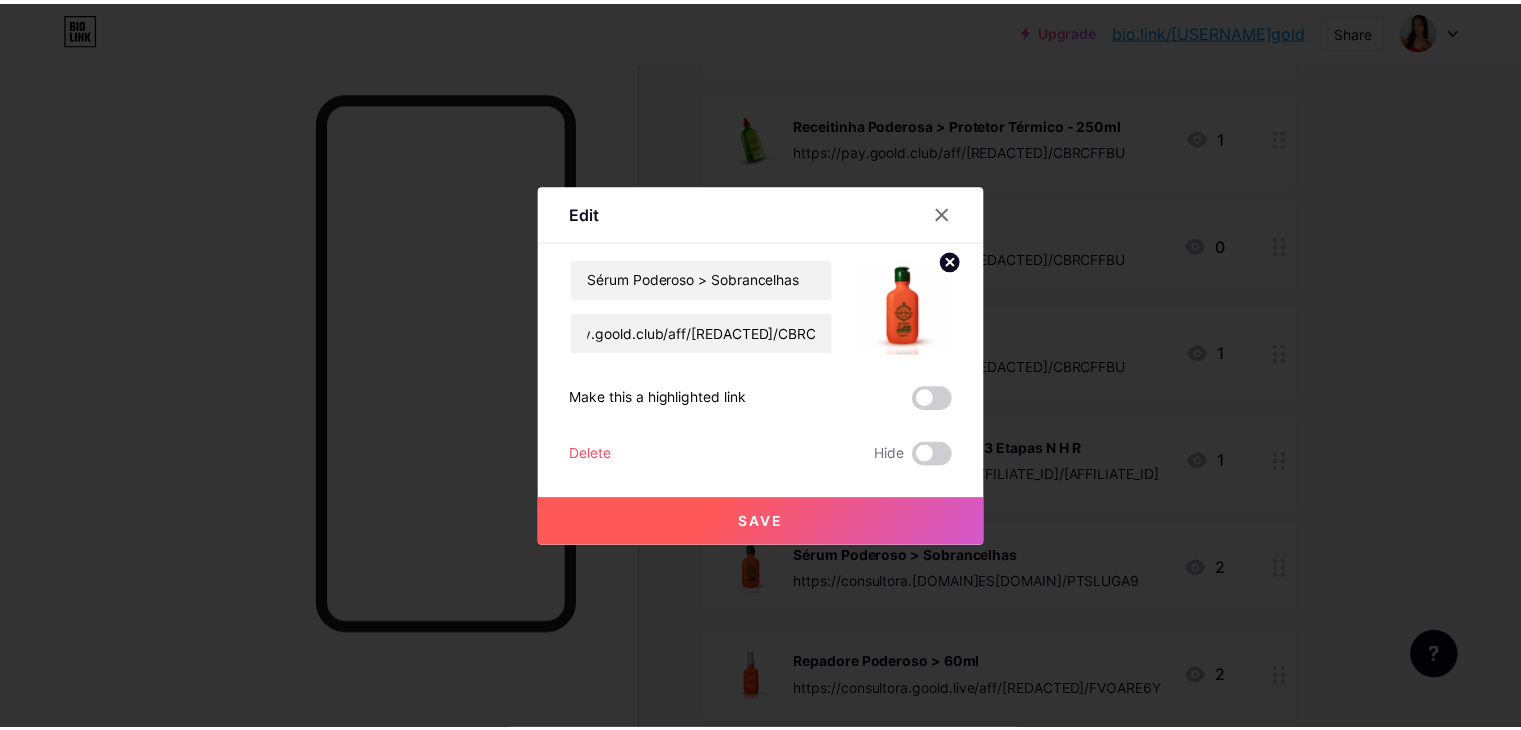 scroll, scrollTop: 0, scrollLeft: 0, axis: both 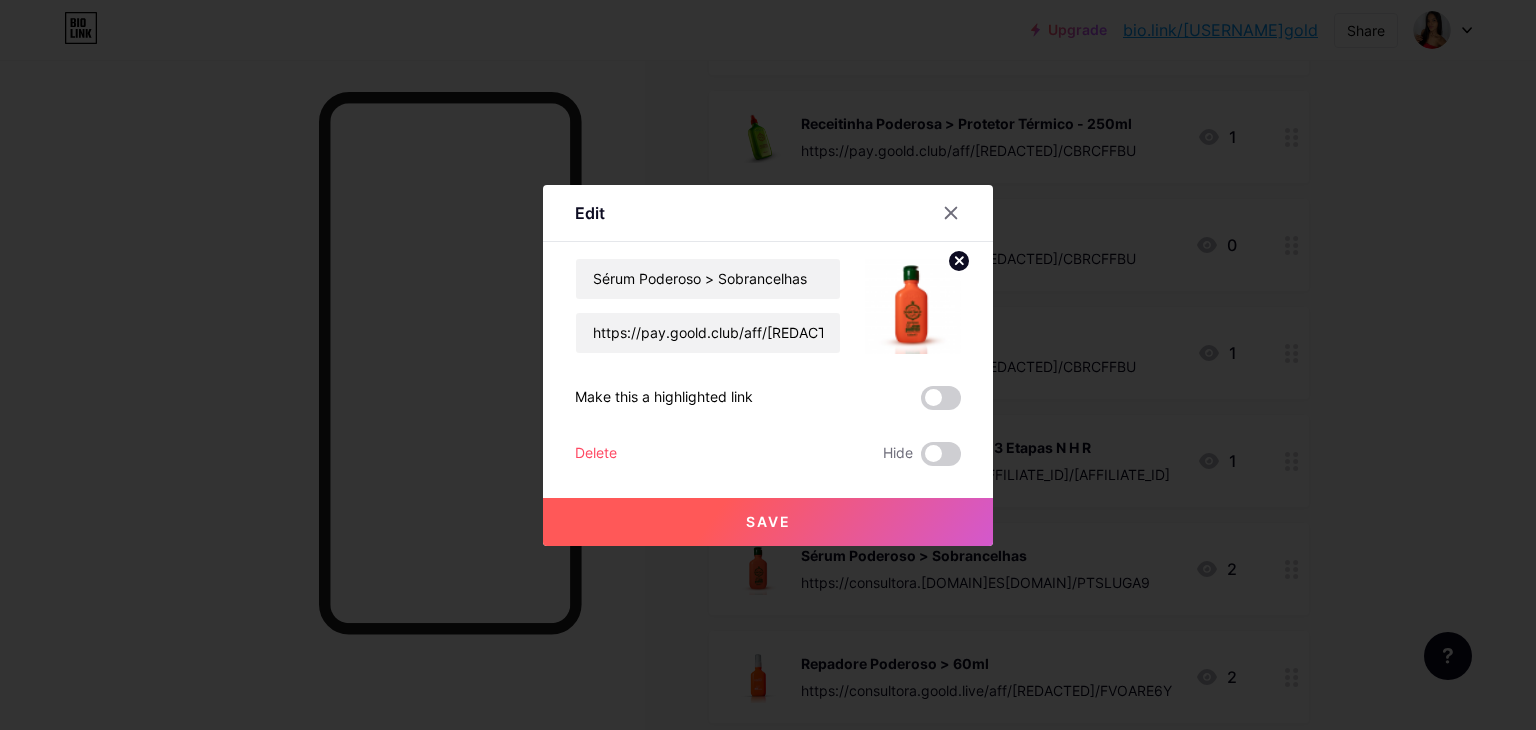 click on "Save" at bounding box center (768, 521) 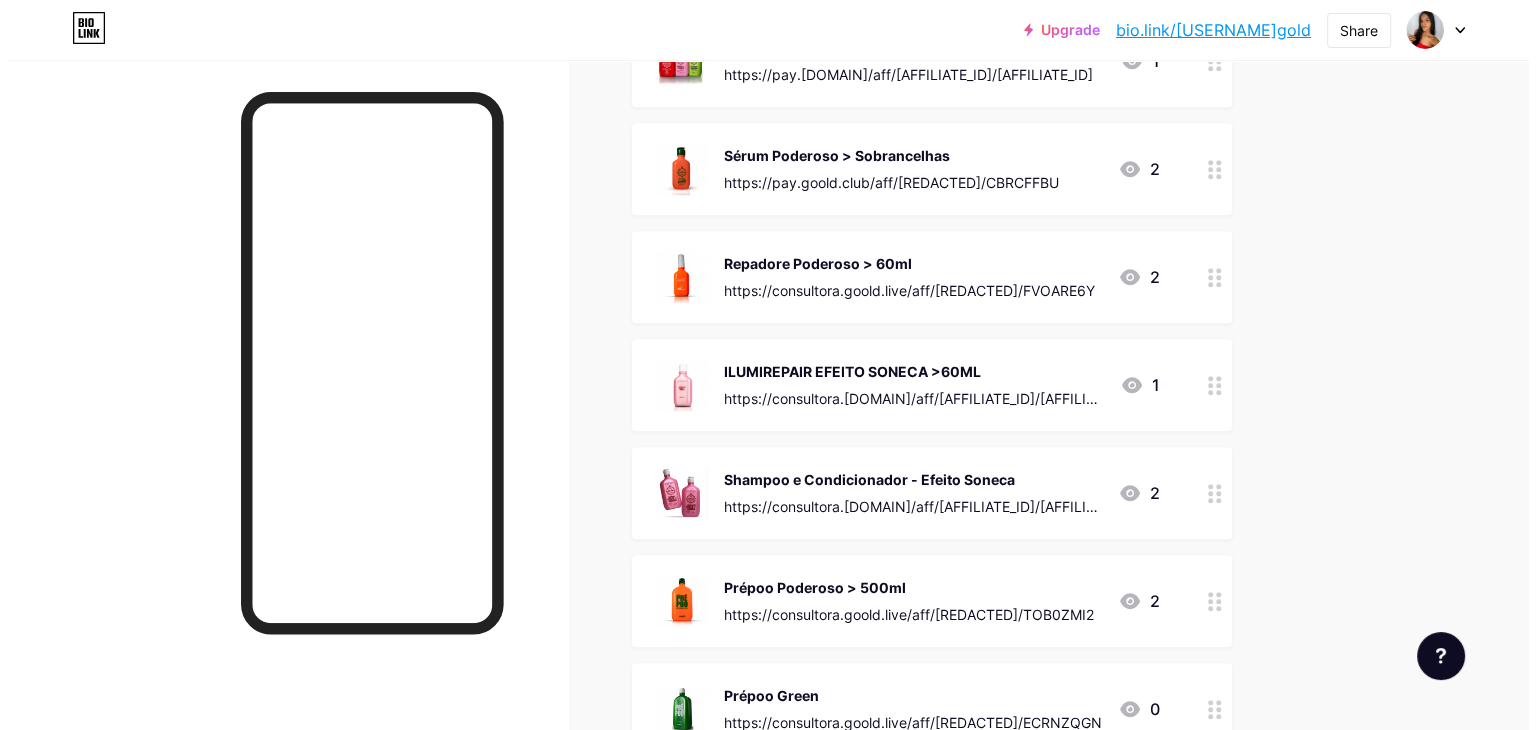 scroll, scrollTop: 1000, scrollLeft: 0, axis: vertical 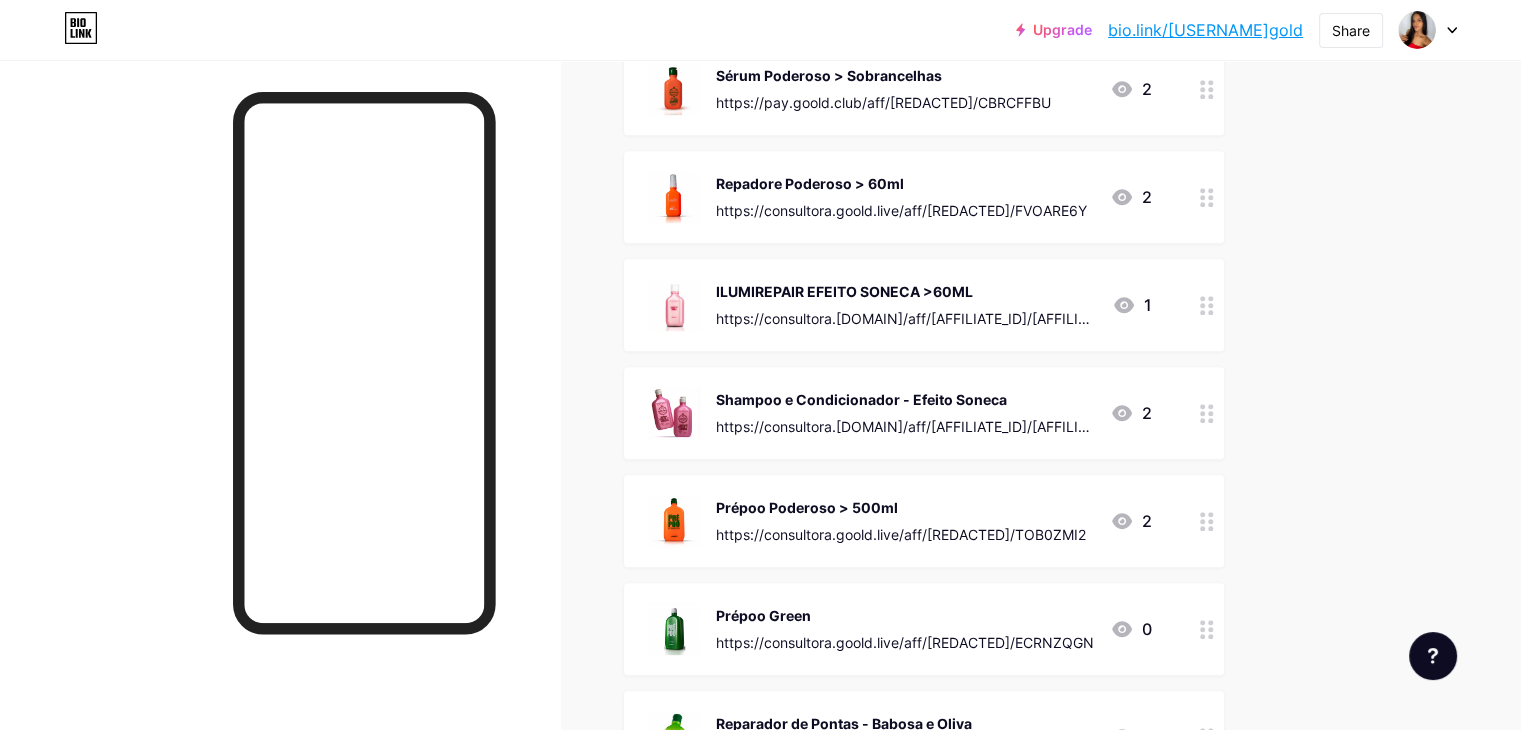click 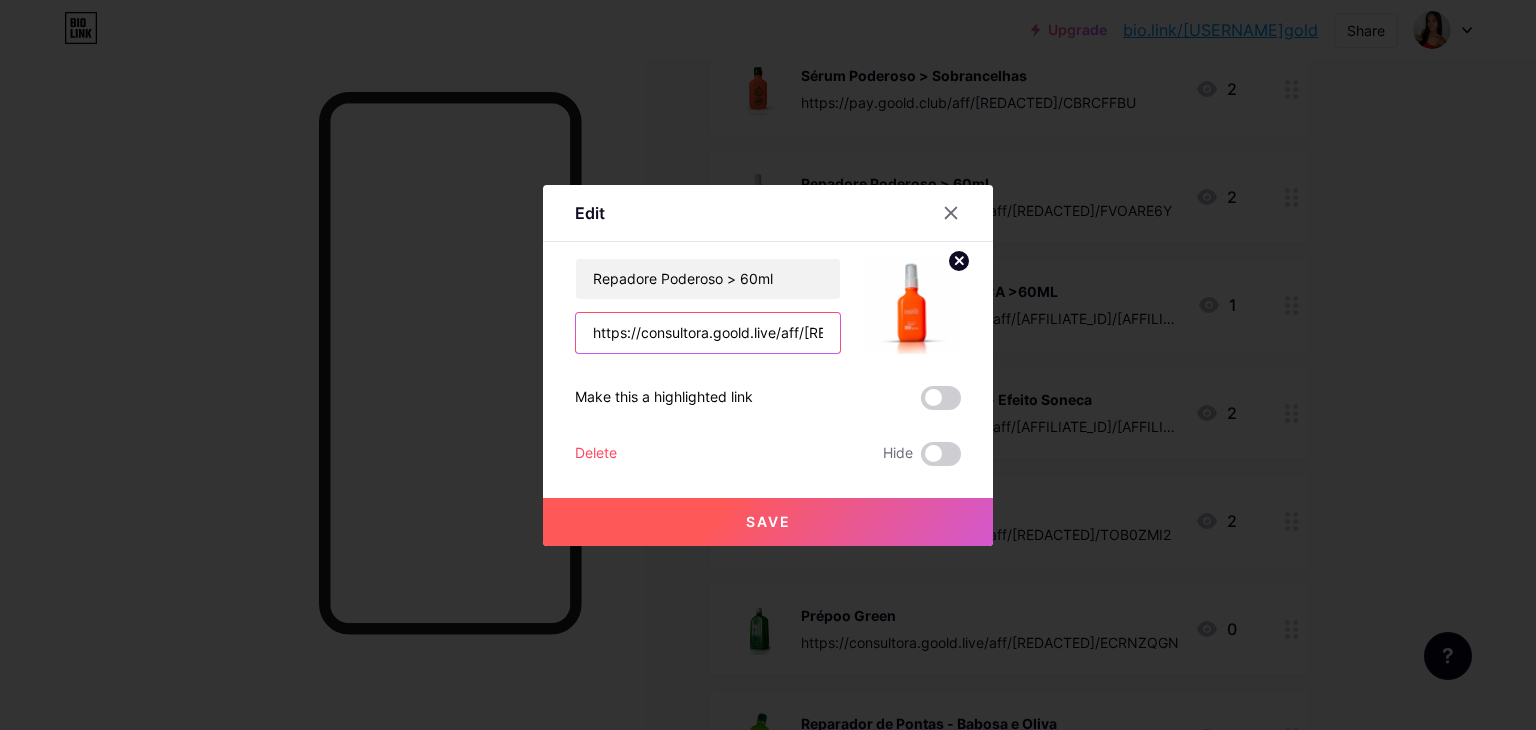 click on "https://consultora.goold.live/aff/[REDACTED]/FVOARE6Y" at bounding box center [708, 333] 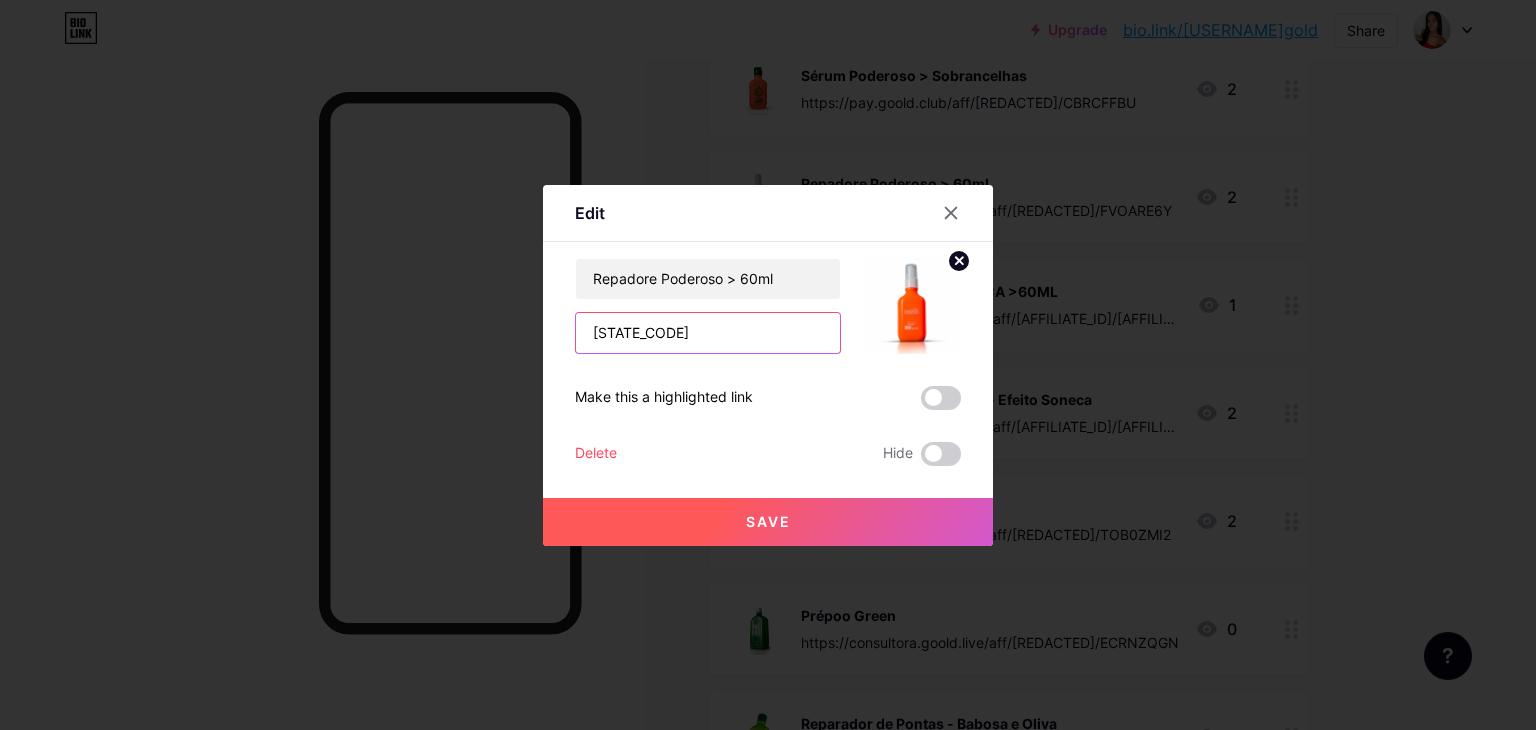 type on "N" 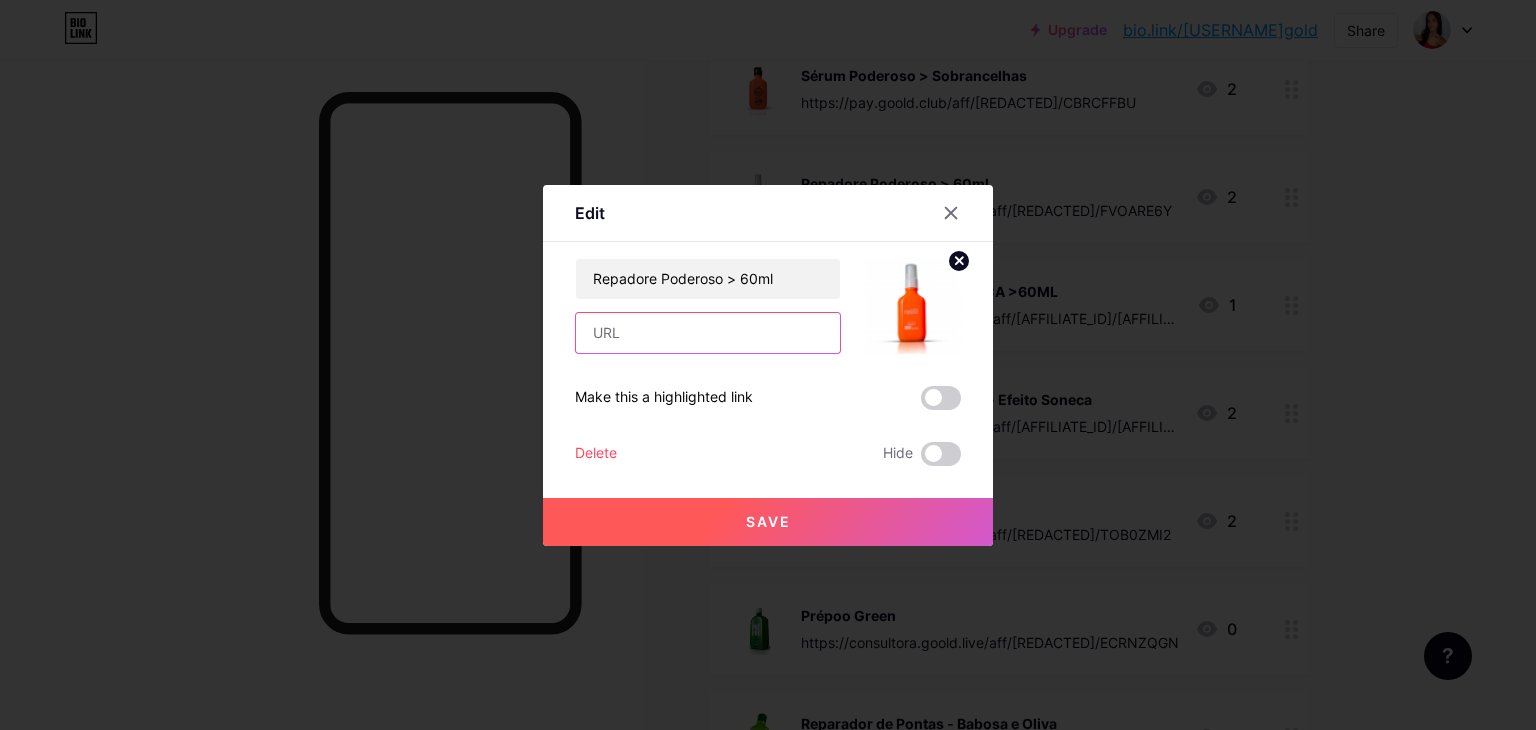 click at bounding box center (708, 333) 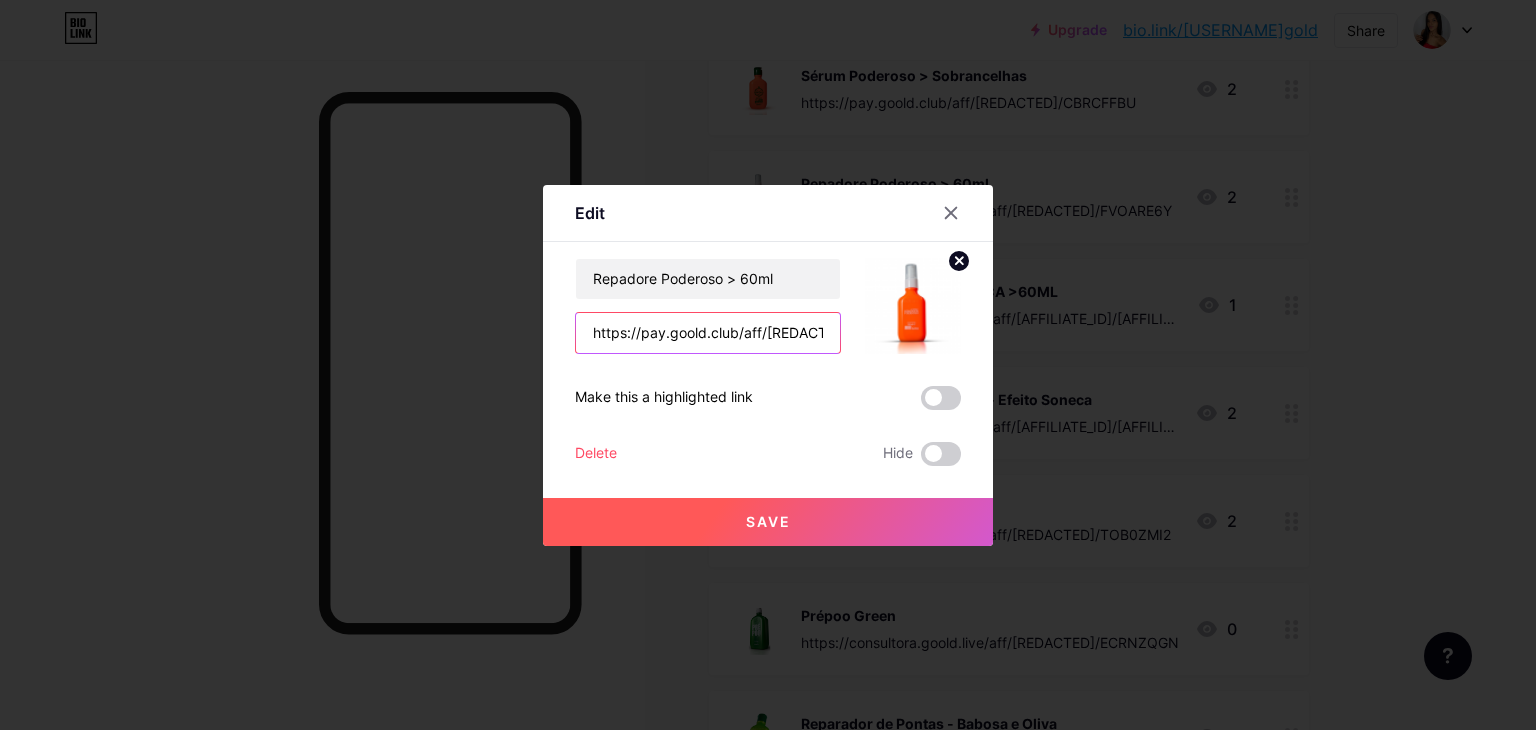 scroll, scrollTop: 0, scrollLeft: 75, axis: horizontal 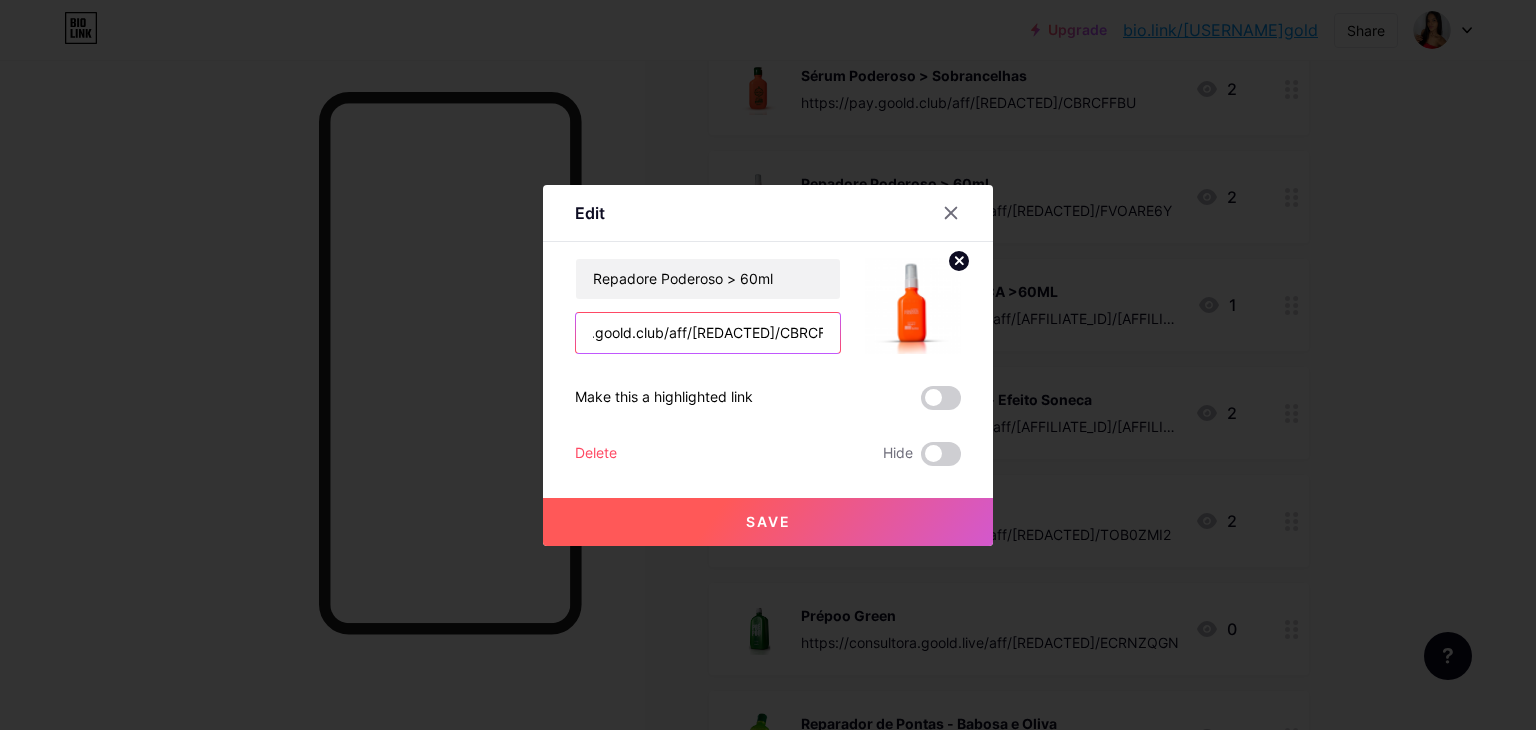 type on "https://pay.goold.club/aff/[REDACTED]/CBRCFFBU" 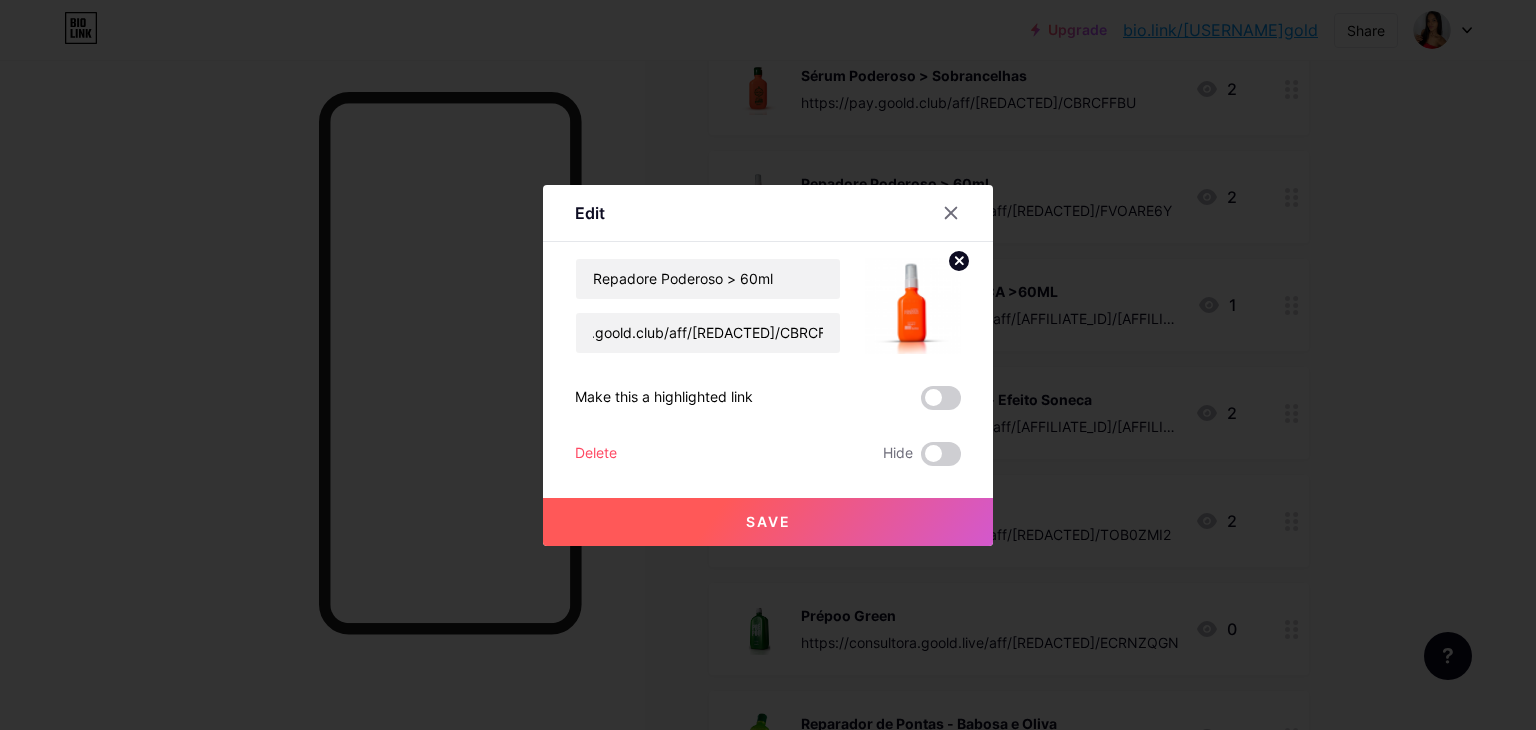 scroll, scrollTop: 0, scrollLeft: 0, axis: both 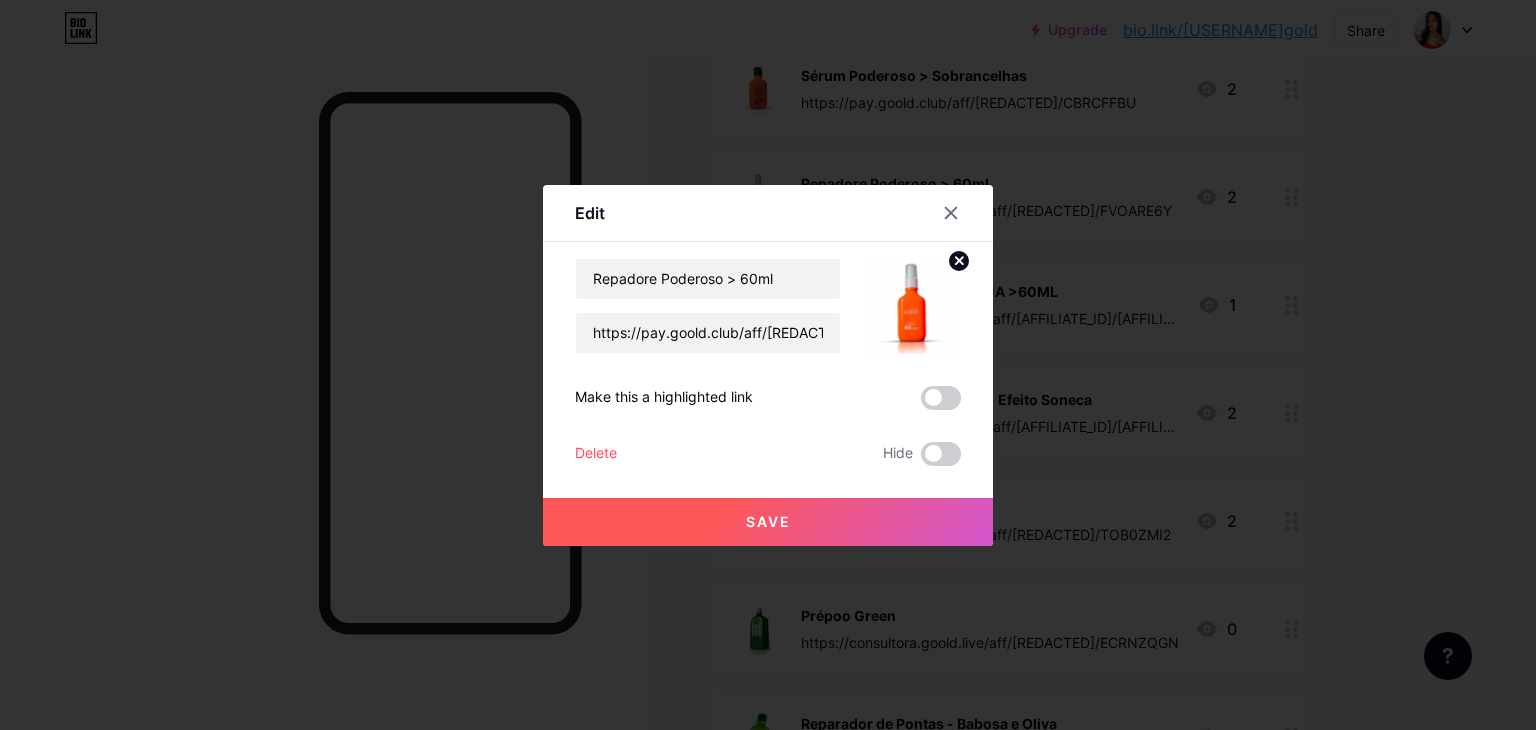 click on "Save" at bounding box center (768, 522) 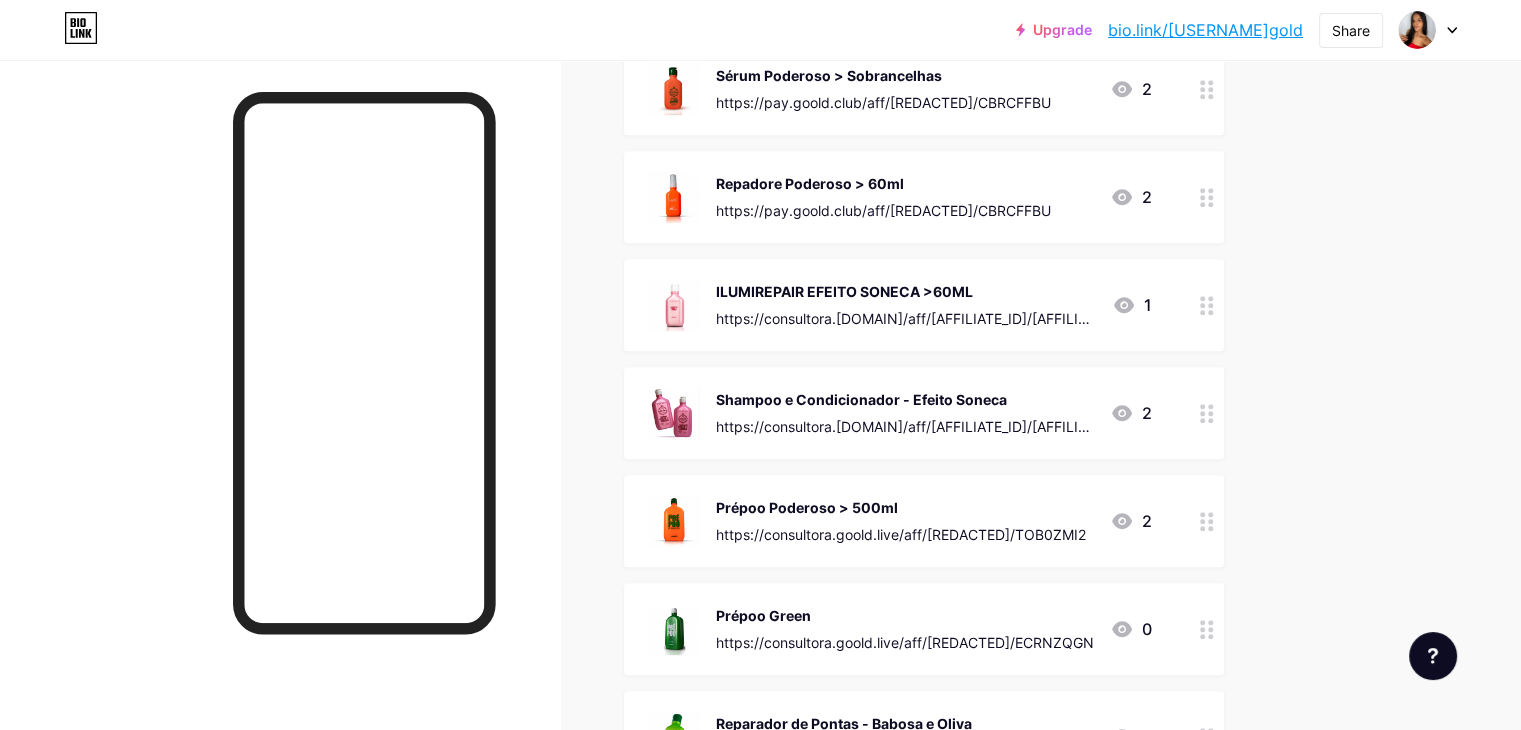 click 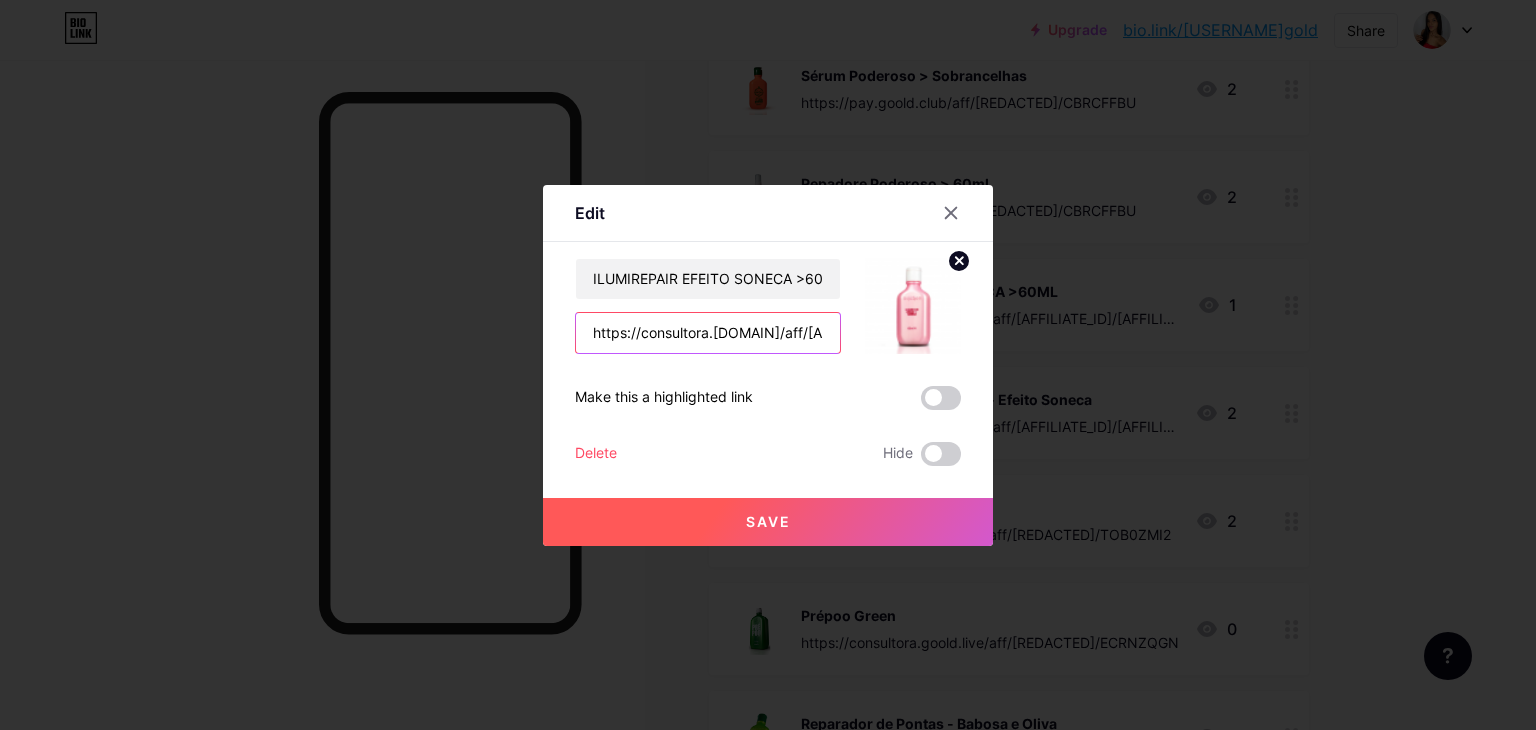 click on "https://consultora.[DOMAIN]/aff/[AFFILIATE_ID]/[AFFILIATE_ID]" at bounding box center [708, 333] 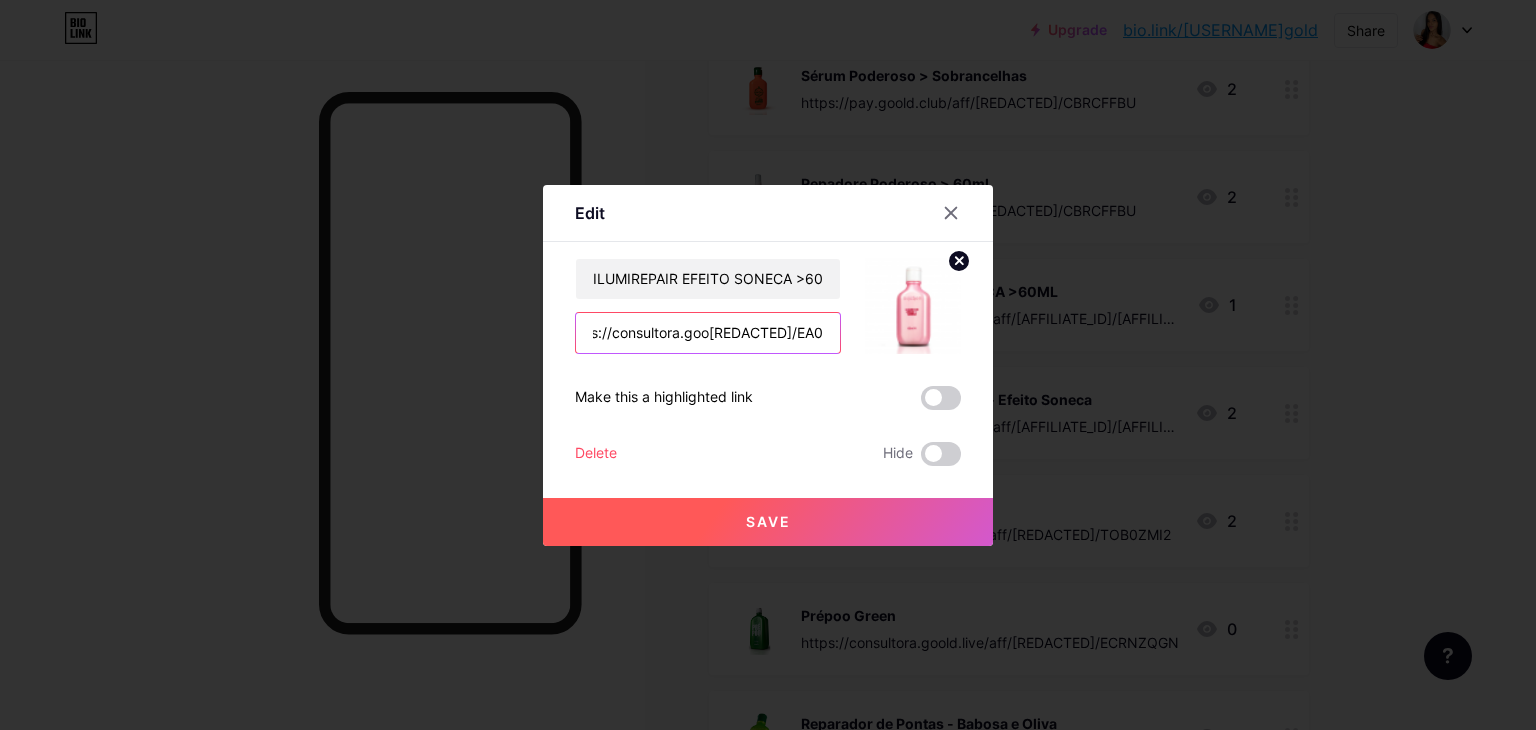 scroll, scrollTop: 0, scrollLeft: 0, axis: both 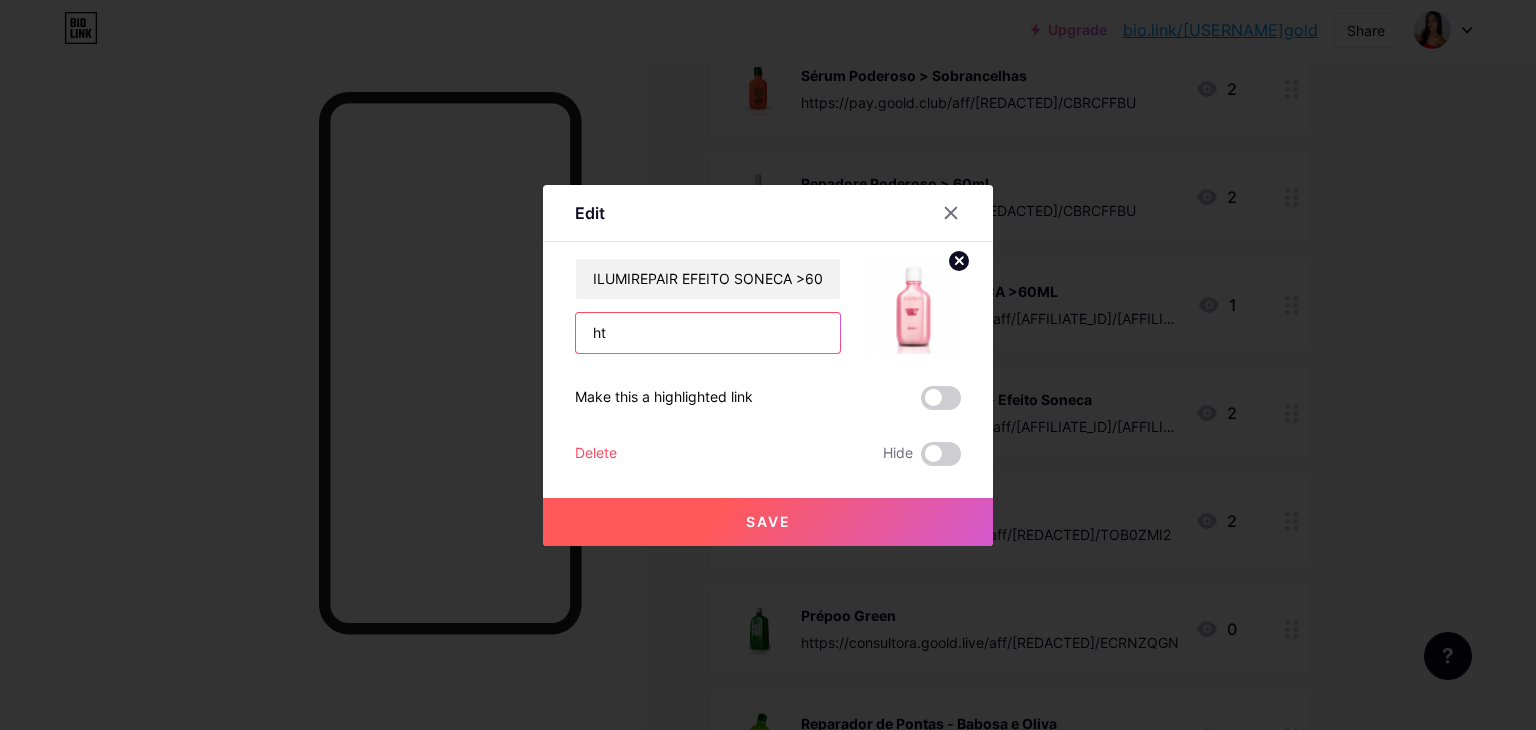 type on "h" 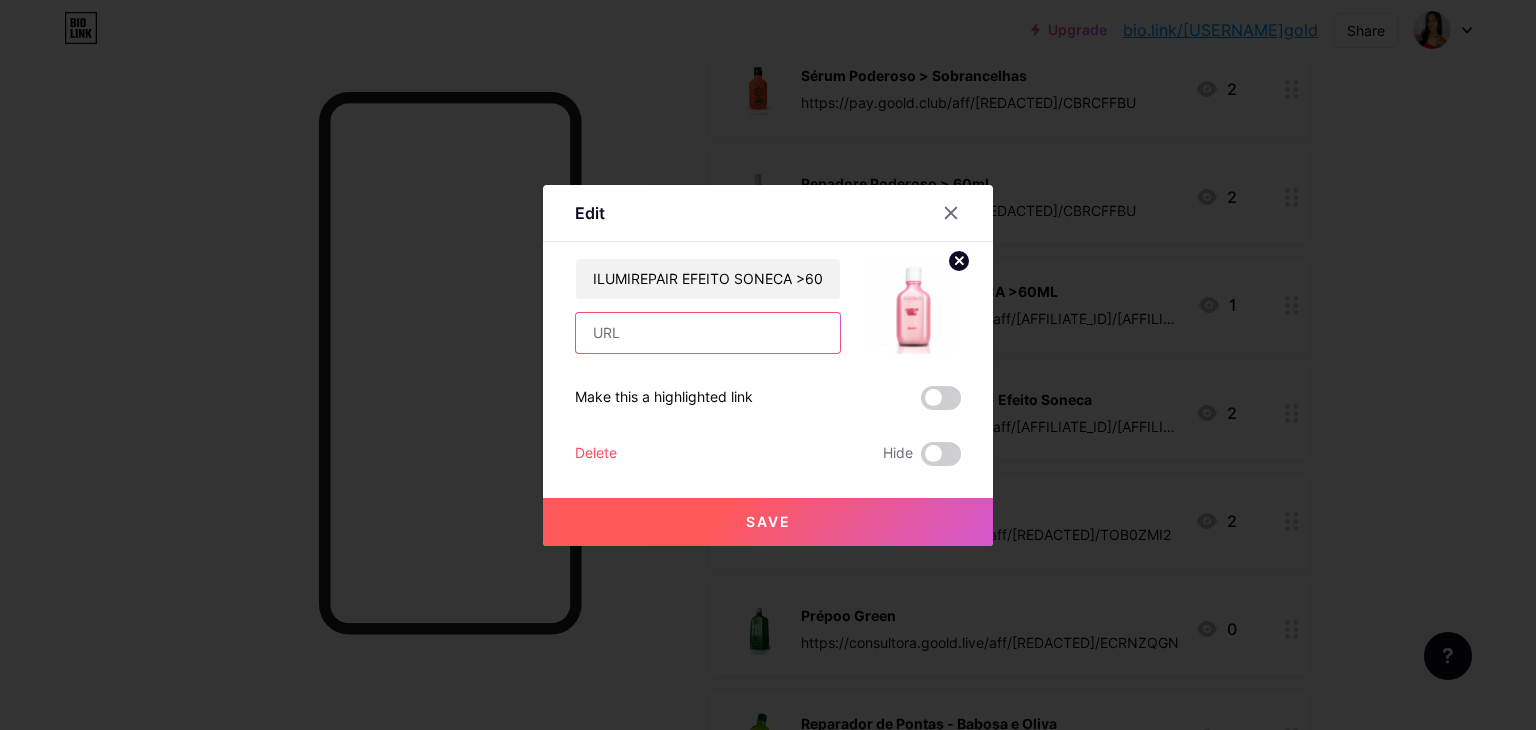 paste on "https://pay.goold.club/aff/[REDACTED]/CBRCFFBU" 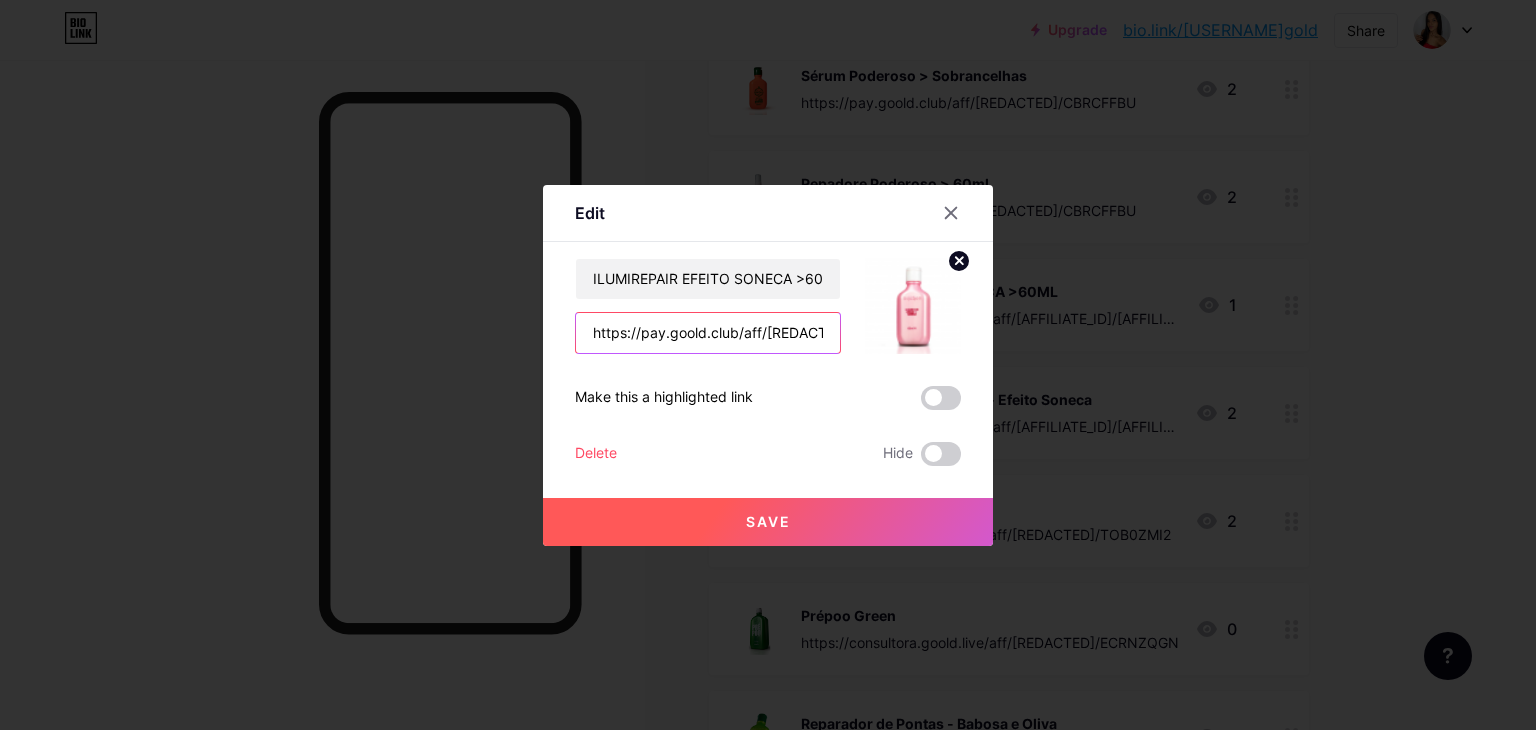 scroll, scrollTop: 0, scrollLeft: 80, axis: horizontal 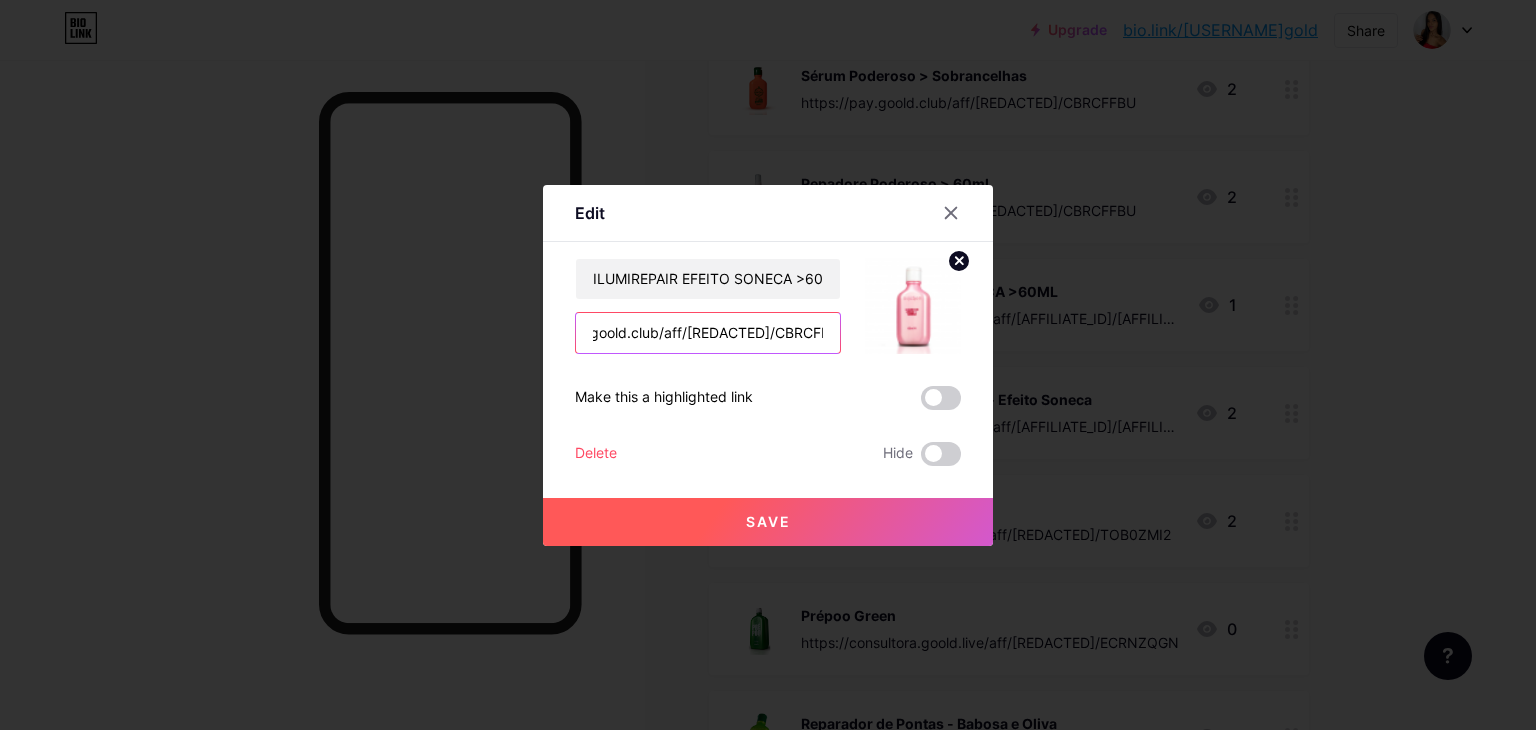 type on "https://pay.goold.club/aff/[REDACTED]/CBRCFFBU" 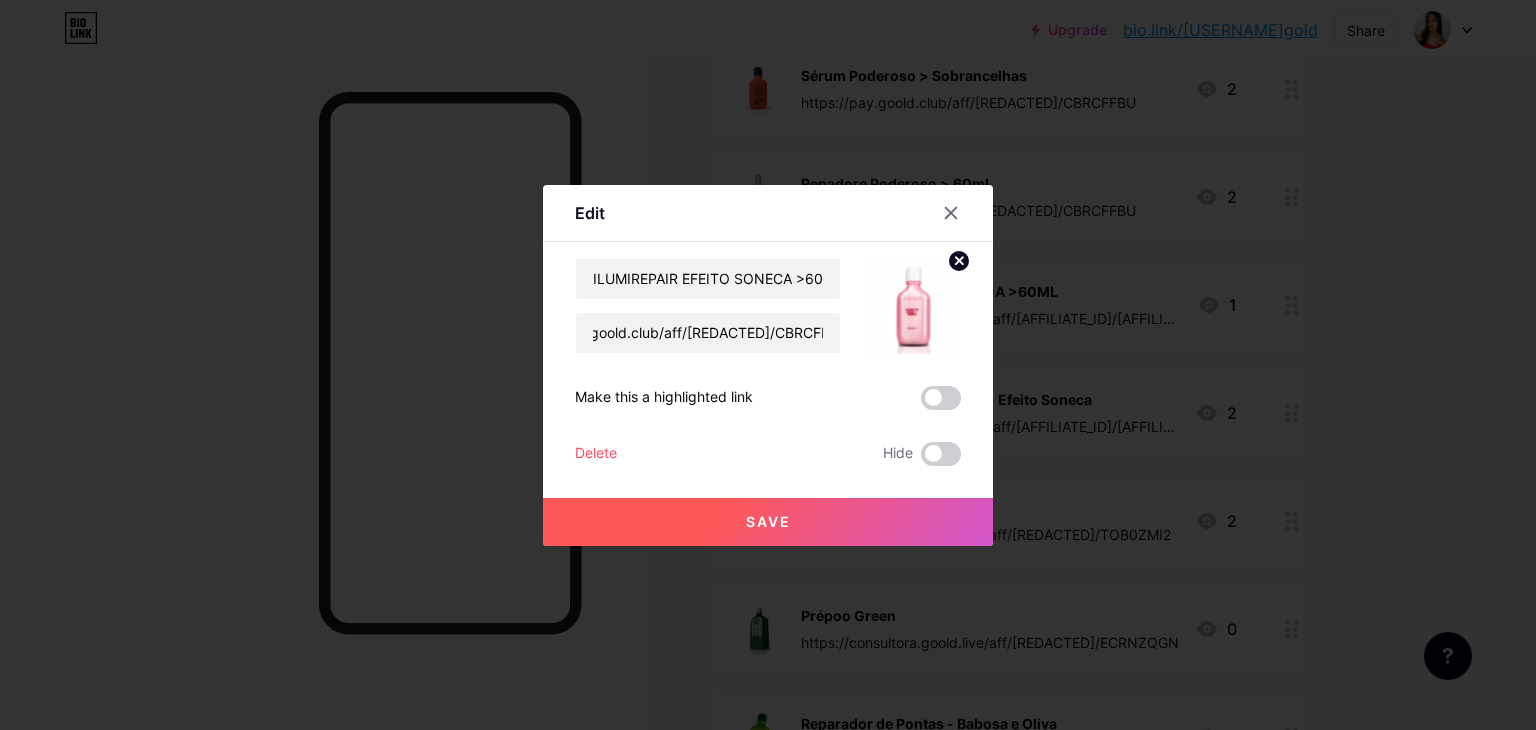 scroll, scrollTop: 0, scrollLeft: 0, axis: both 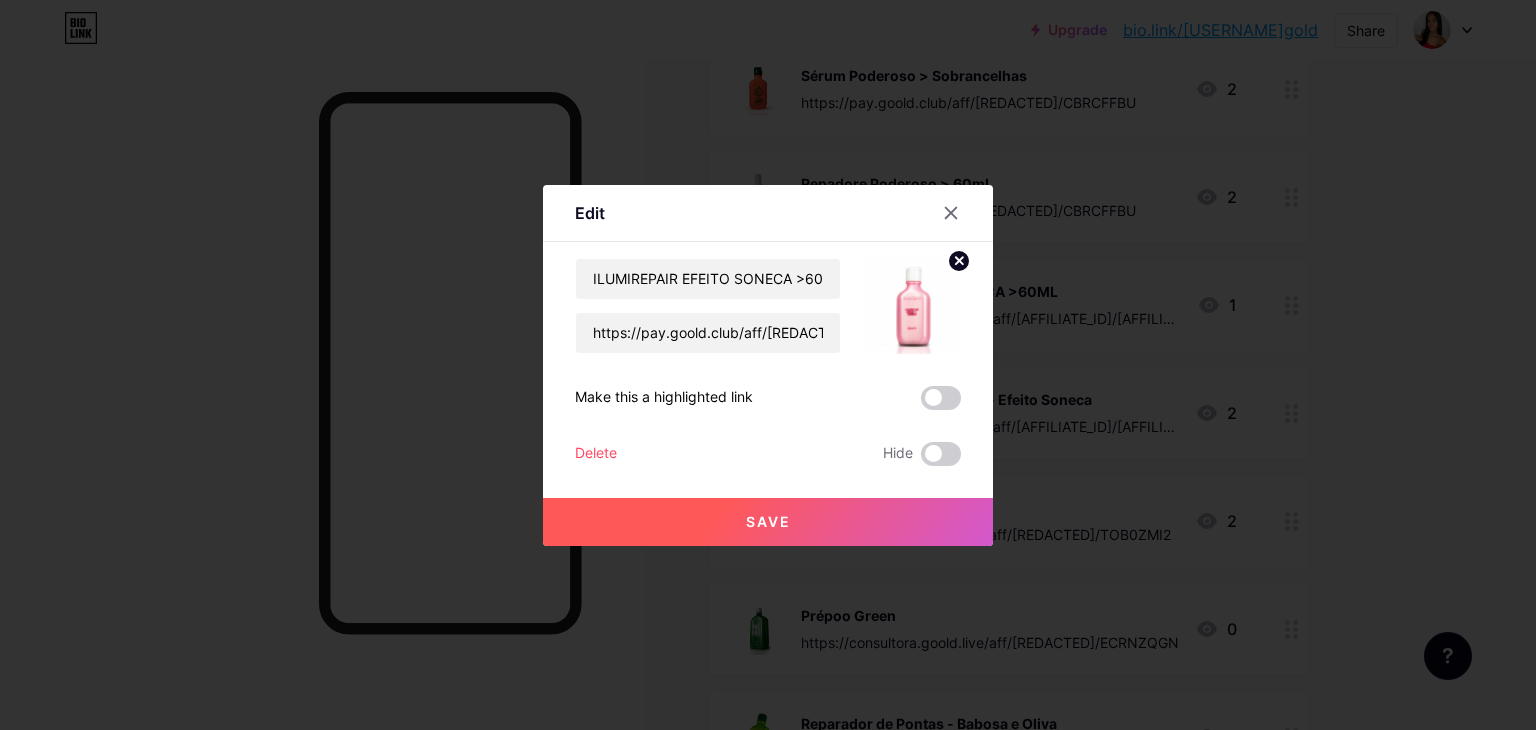 click on "Save" at bounding box center (768, 521) 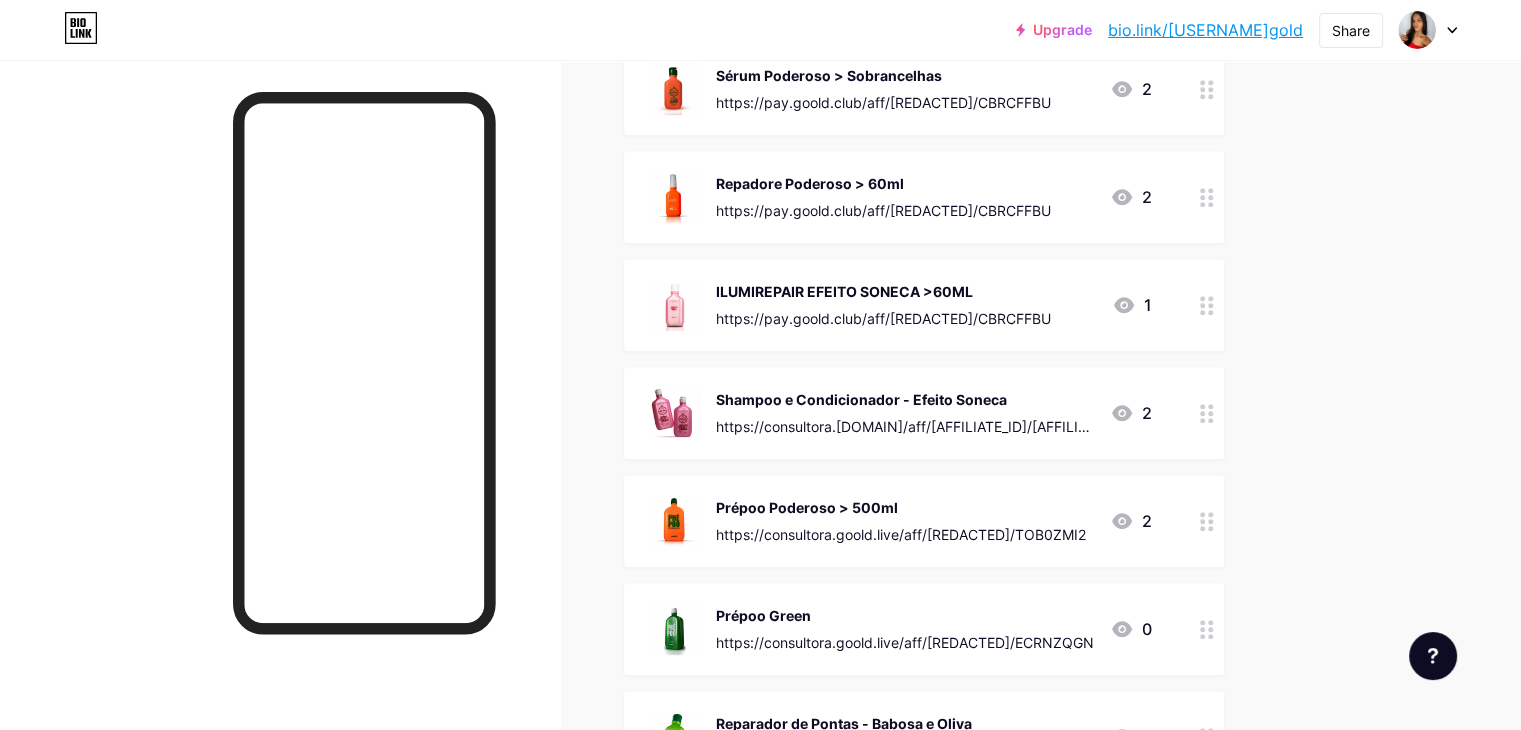 click at bounding box center [1207, 413] 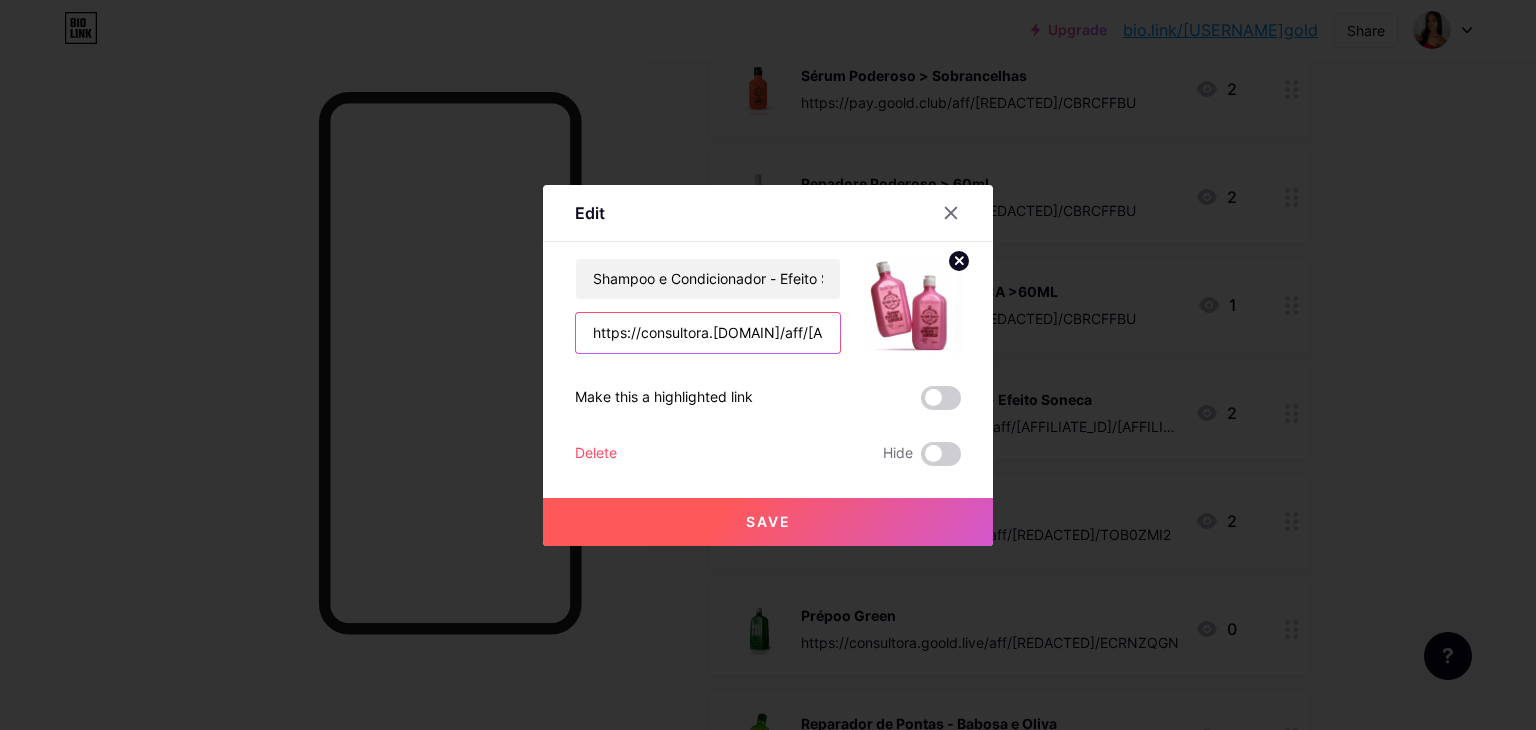 click on "https://consultora.[DOMAIN]/aff/[AFFILIATE_ID]/[AFFILIATE_ID]" at bounding box center [708, 333] 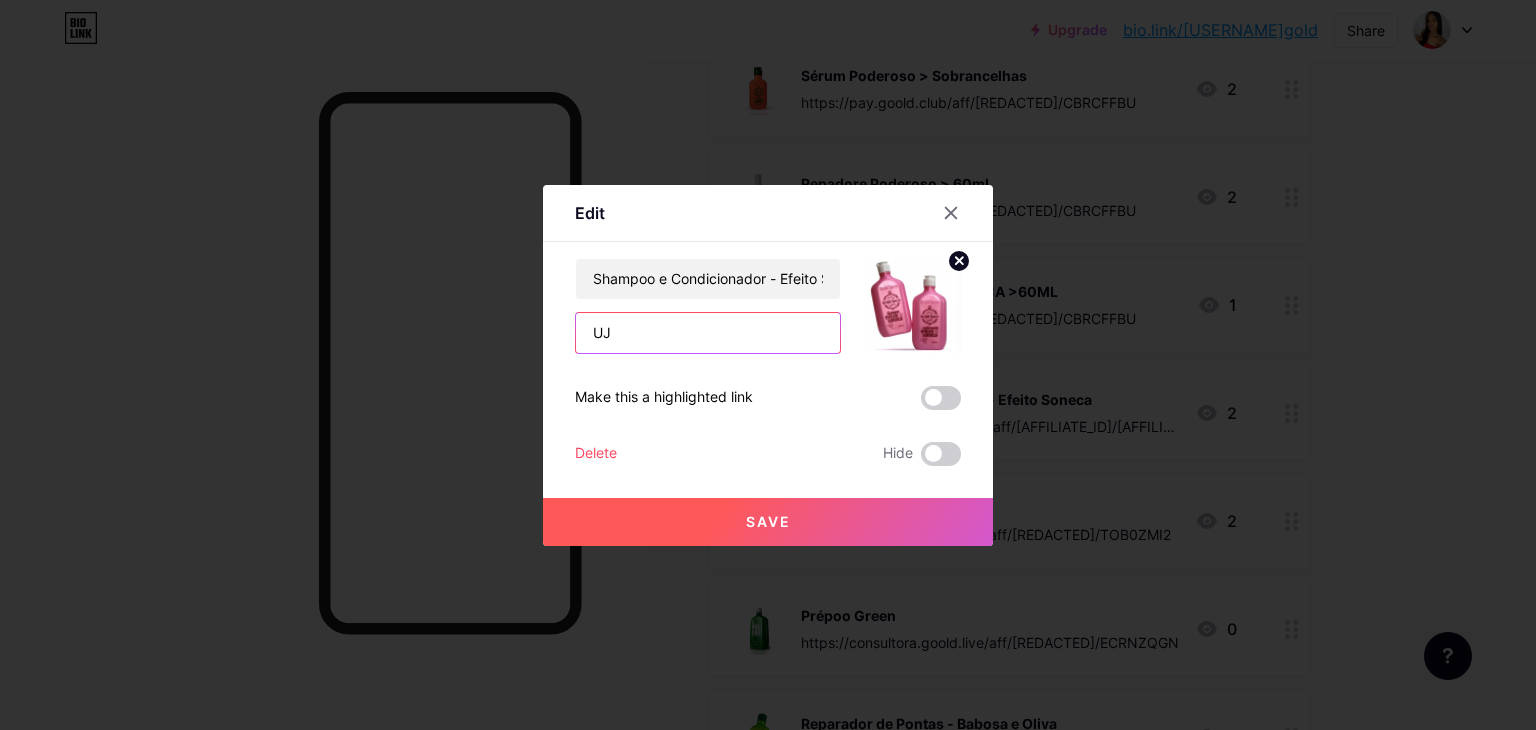 type on "U" 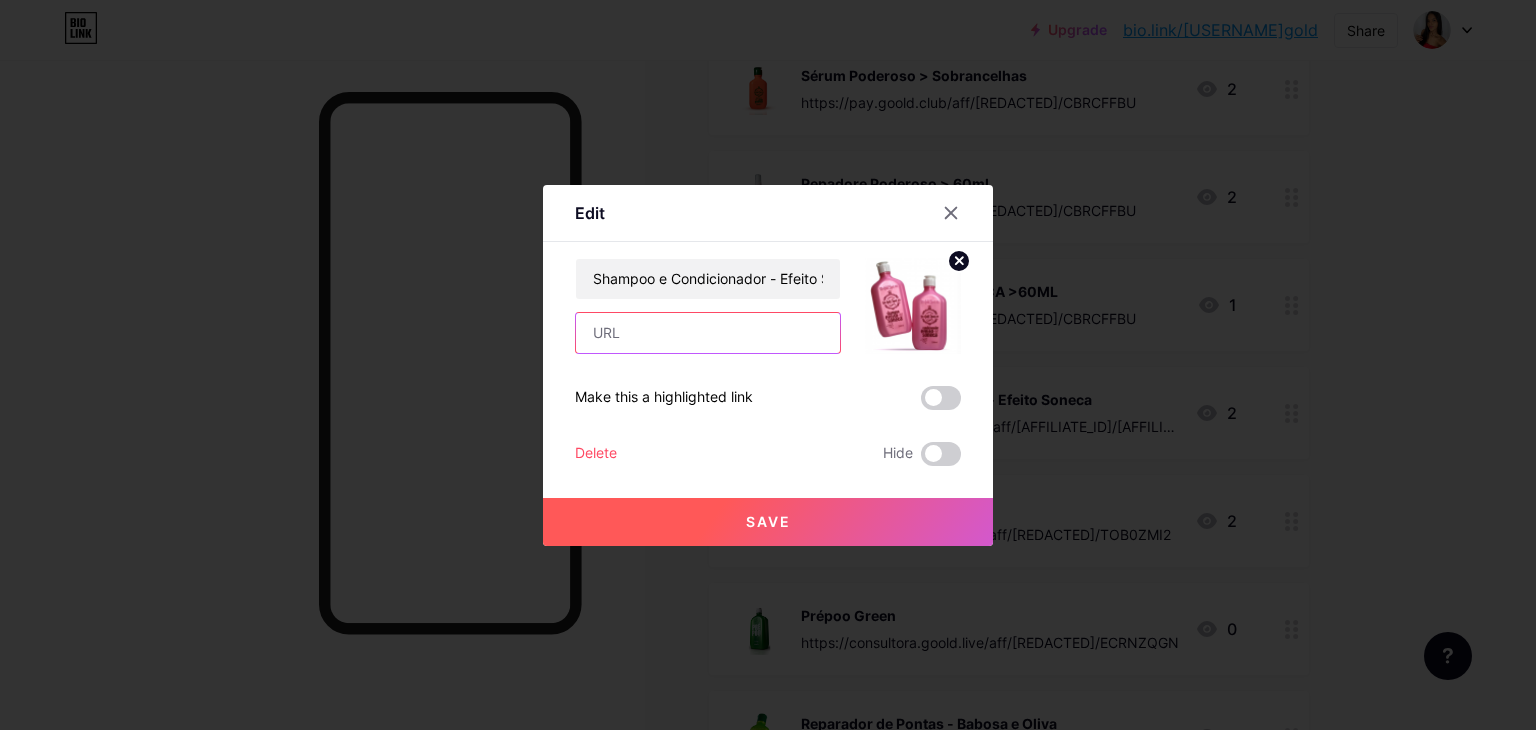 click at bounding box center [708, 333] 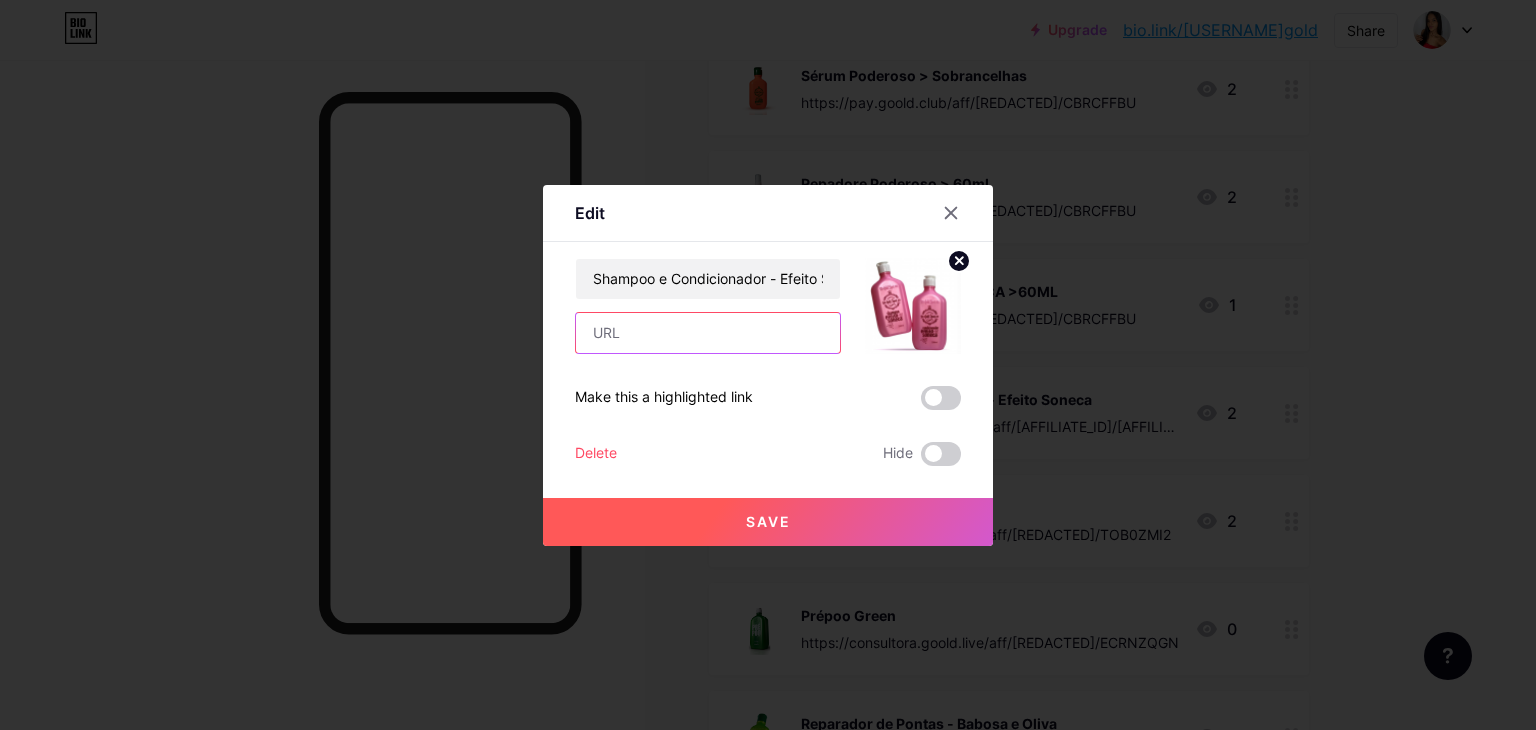 paste on "https://pay.goold.club/aff/[REDACTED]/CBRCFFBU" 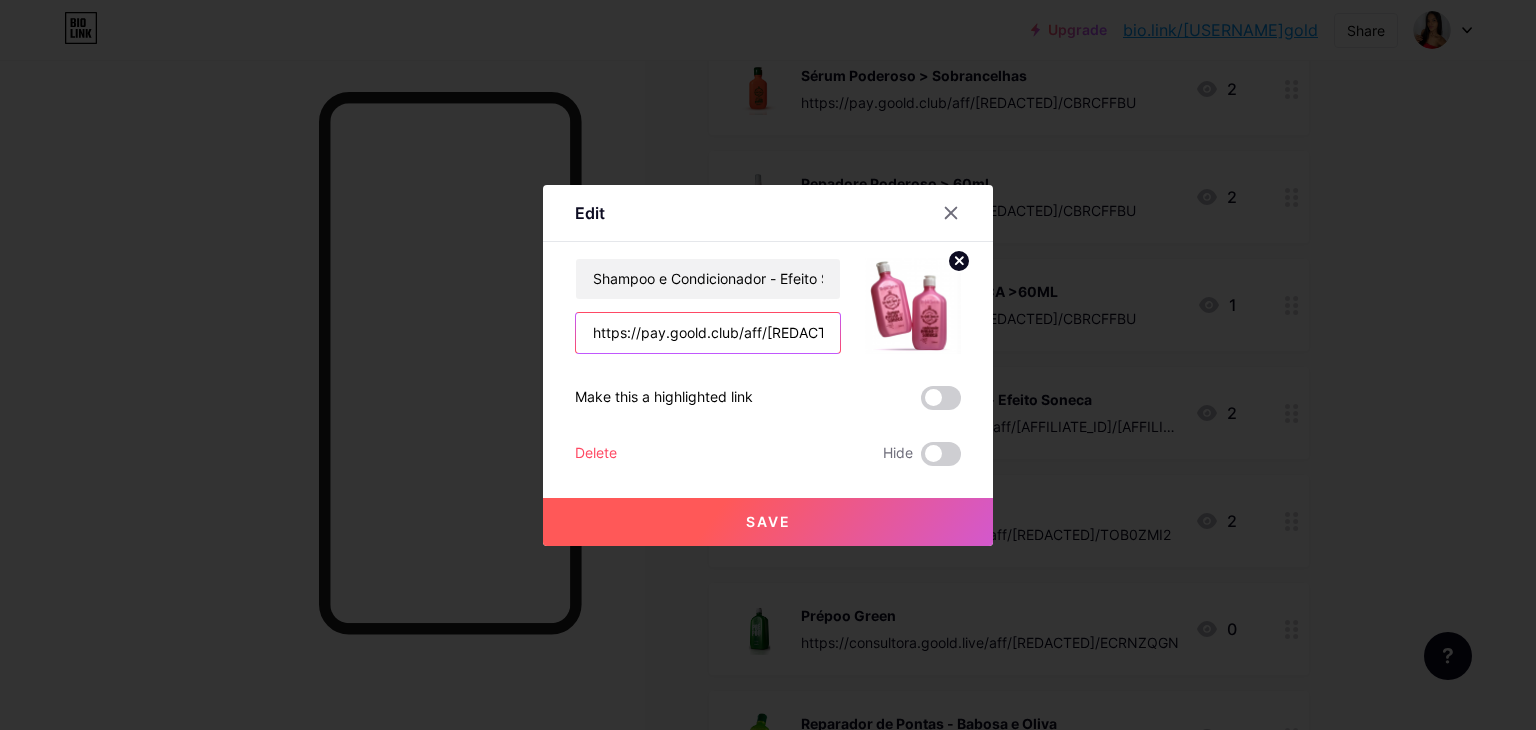 scroll, scrollTop: 0, scrollLeft: 72, axis: horizontal 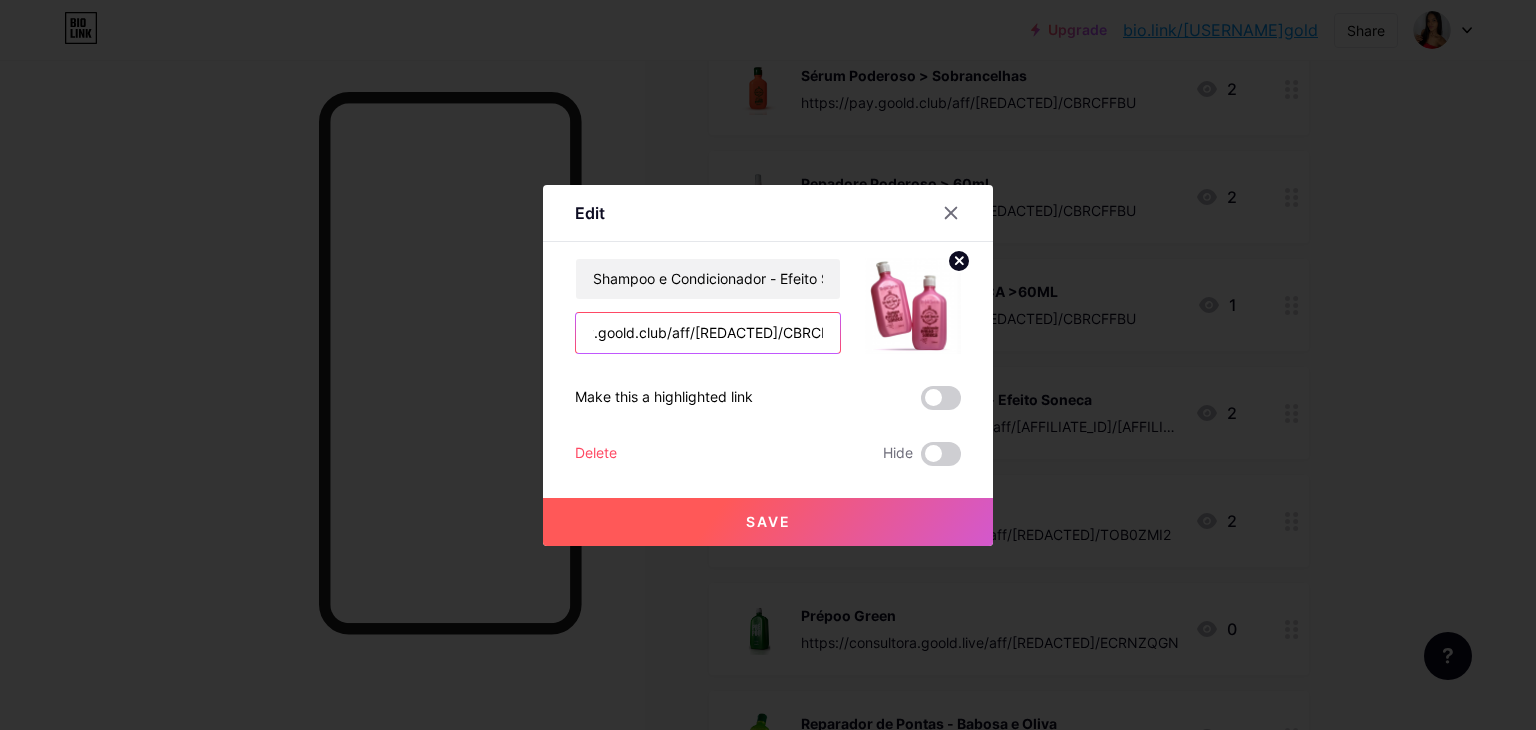 type on "https://pay.goold.club/aff/[REDACTED]/CBRCFFBU" 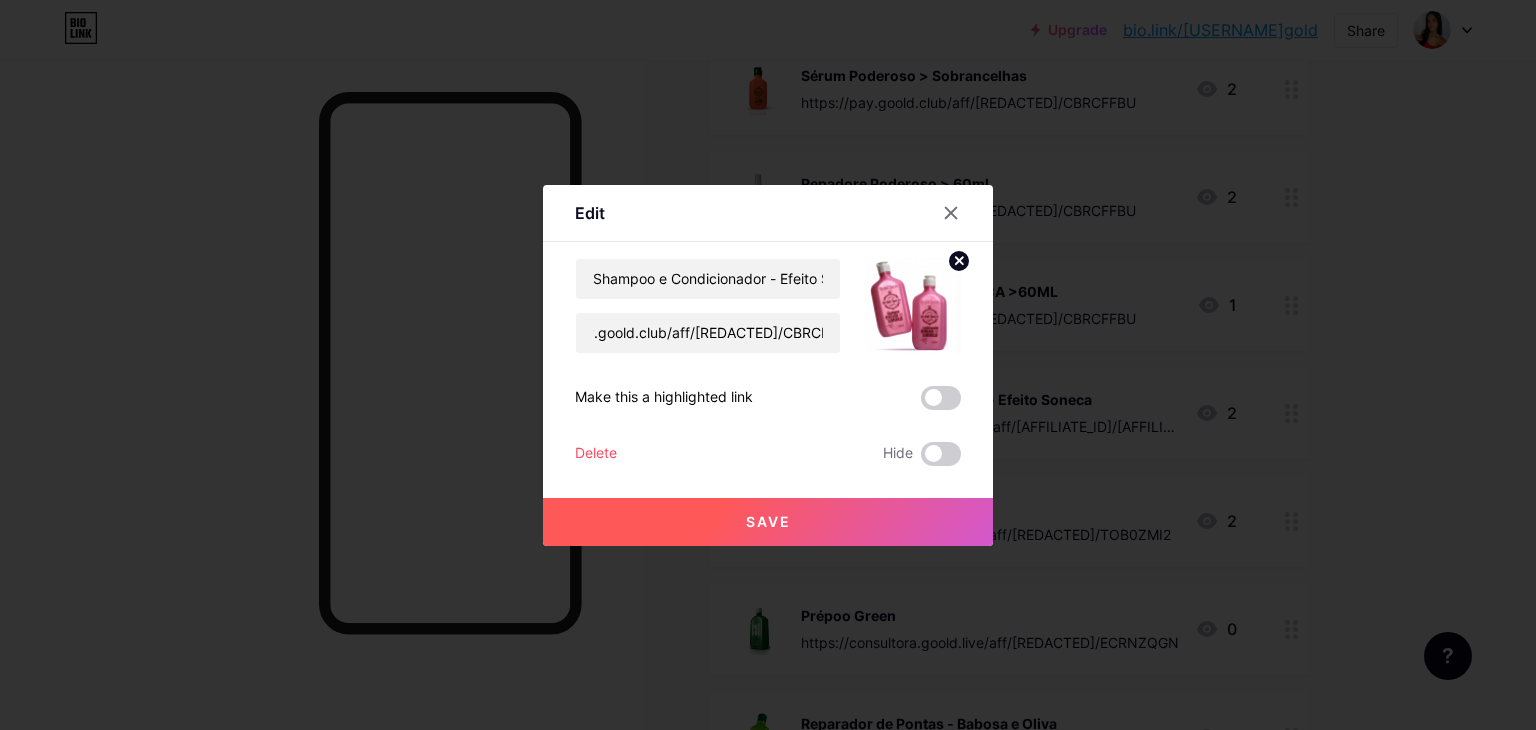 scroll, scrollTop: 0, scrollLeft: 0, axis: both 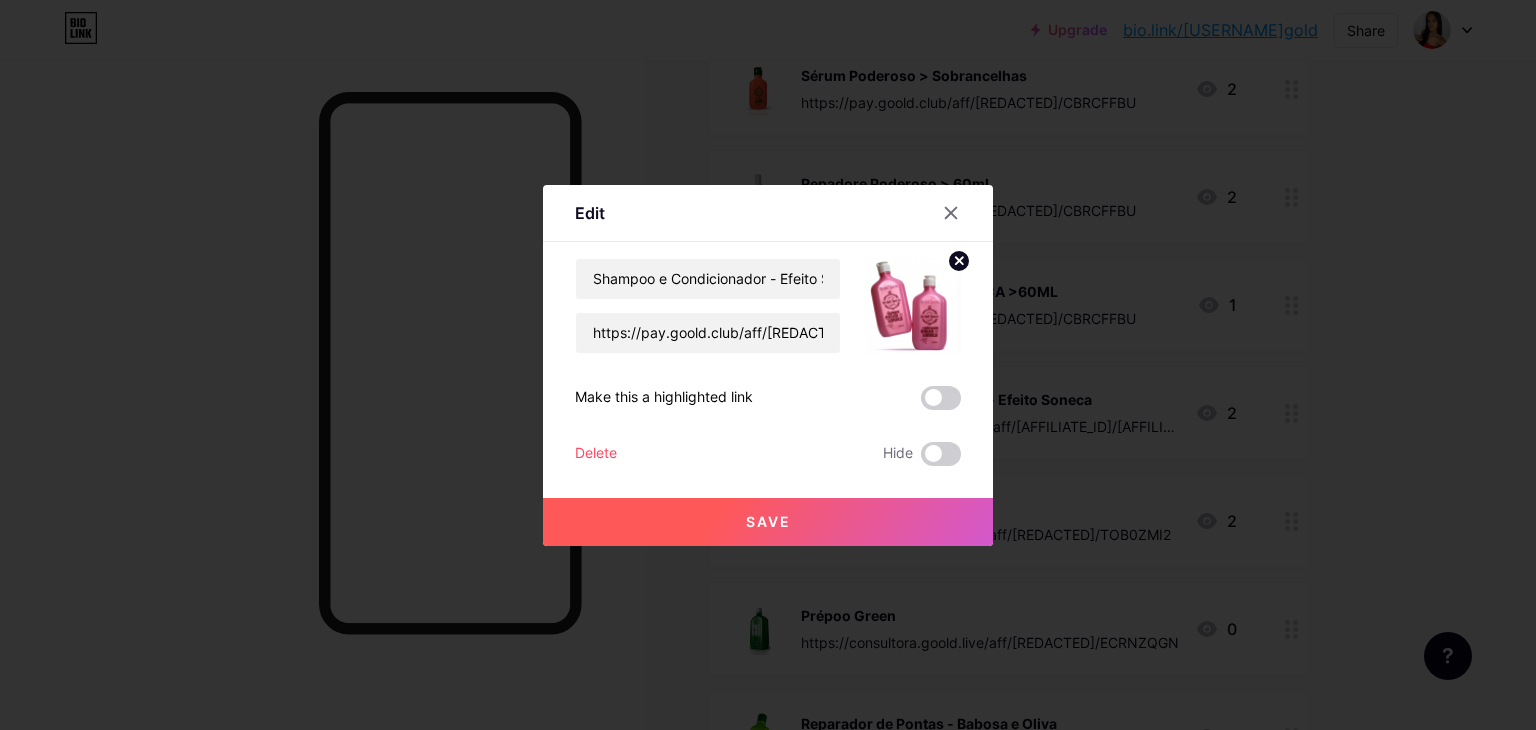 click on "Save" at bounding box center [768, 522] 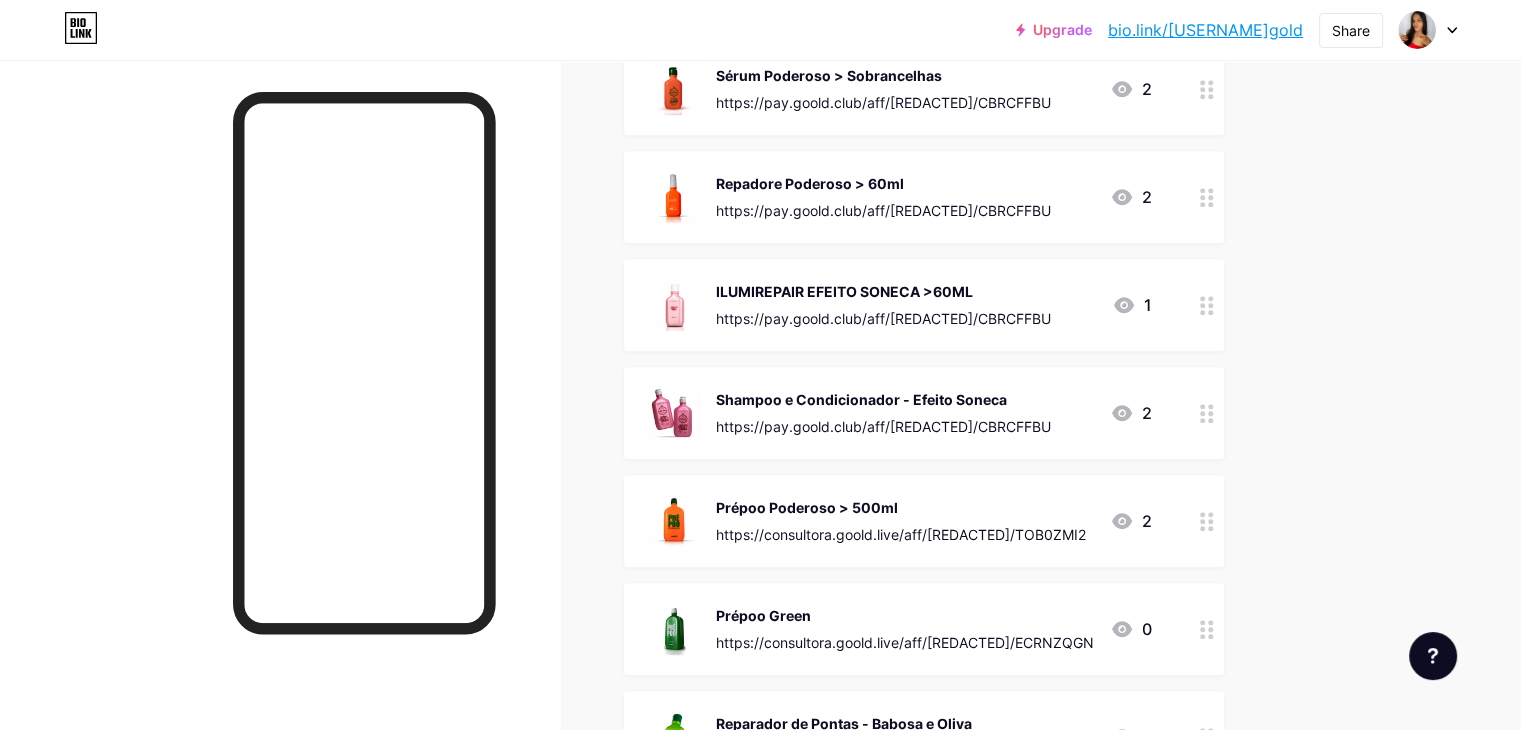 click at bounding box center (1207, 521) 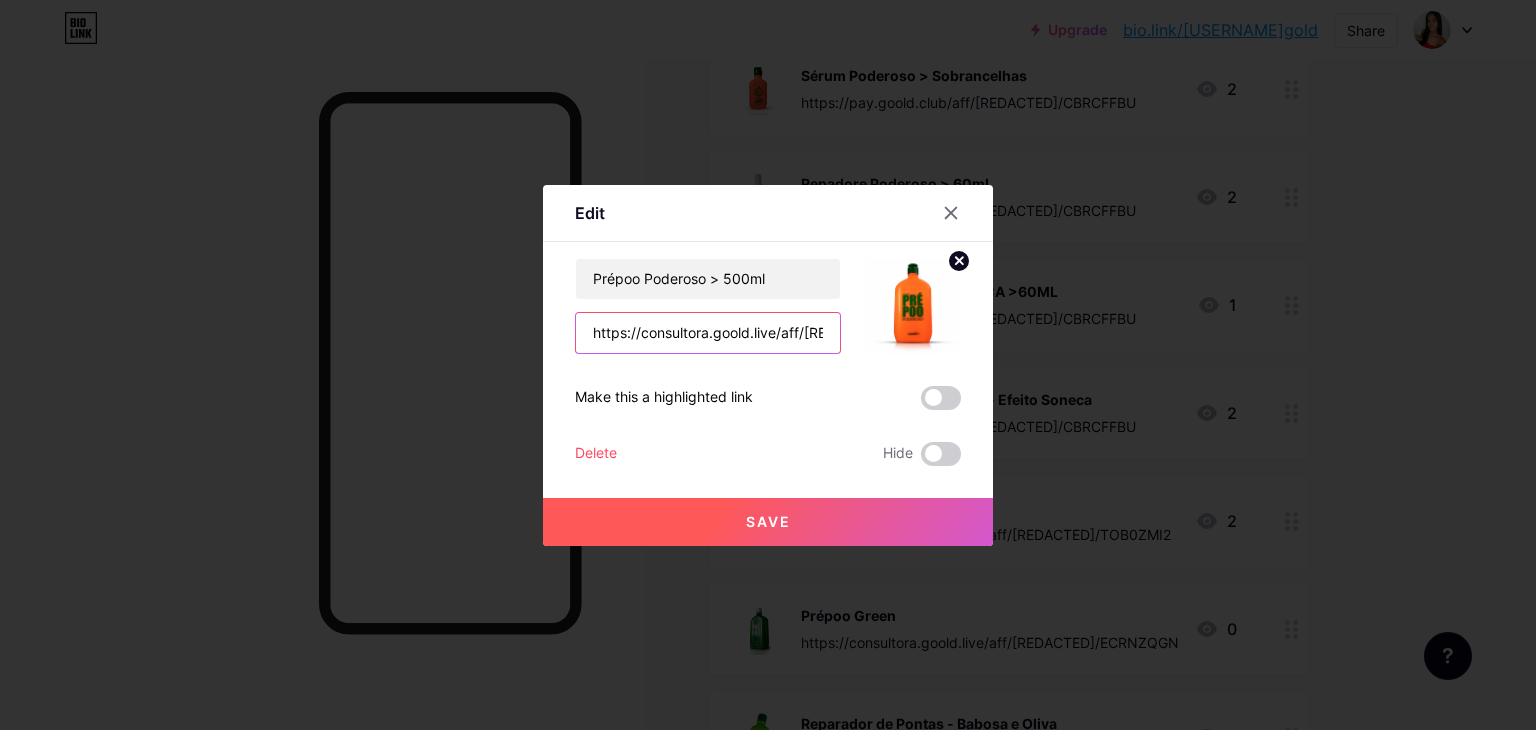click on "https://consultora.goold.live/aff/[REDACTED]/TOB0ZMI2" at bounding box center (708, 333) 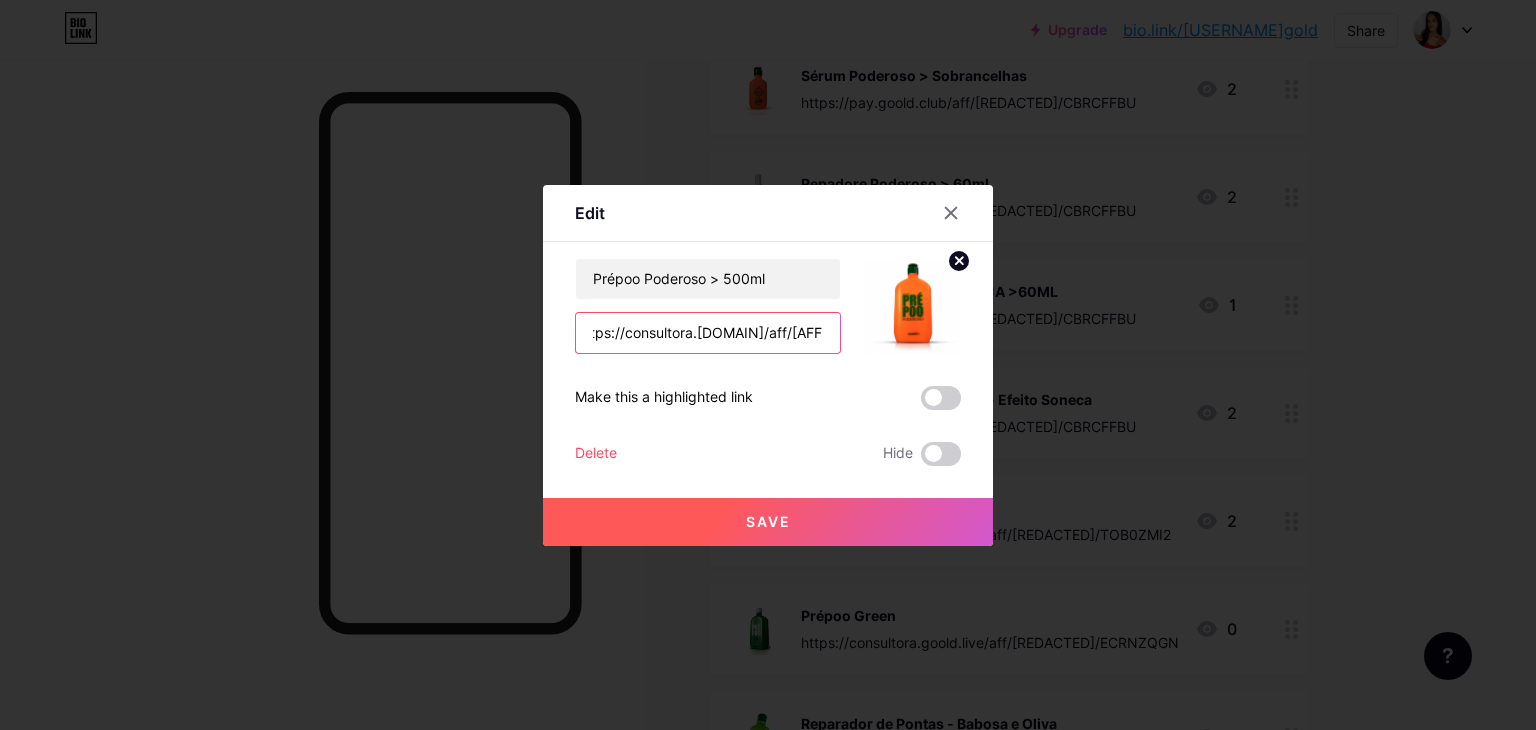 scroll, scrollTop: 0, scrollLeft: 0, axis: both 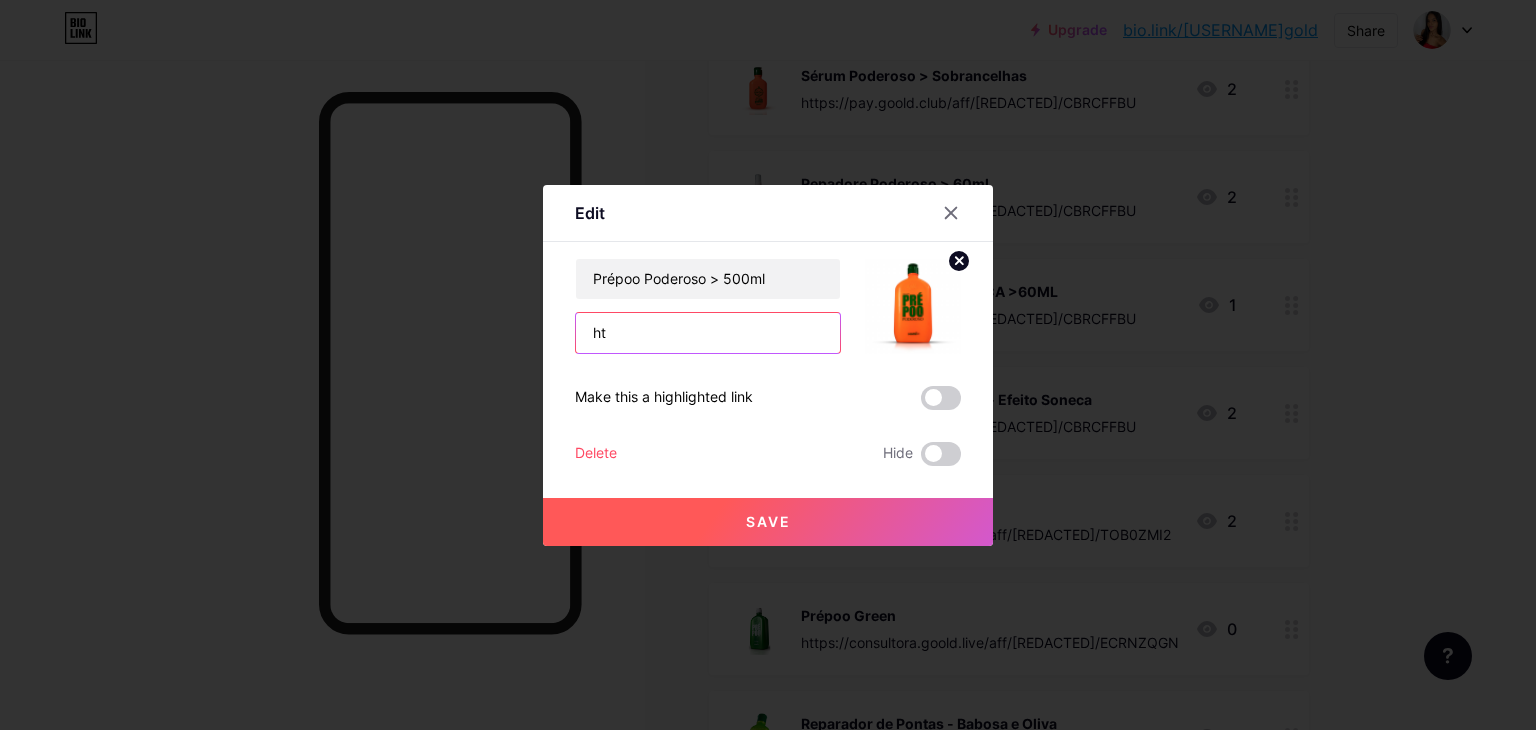 type on "h" 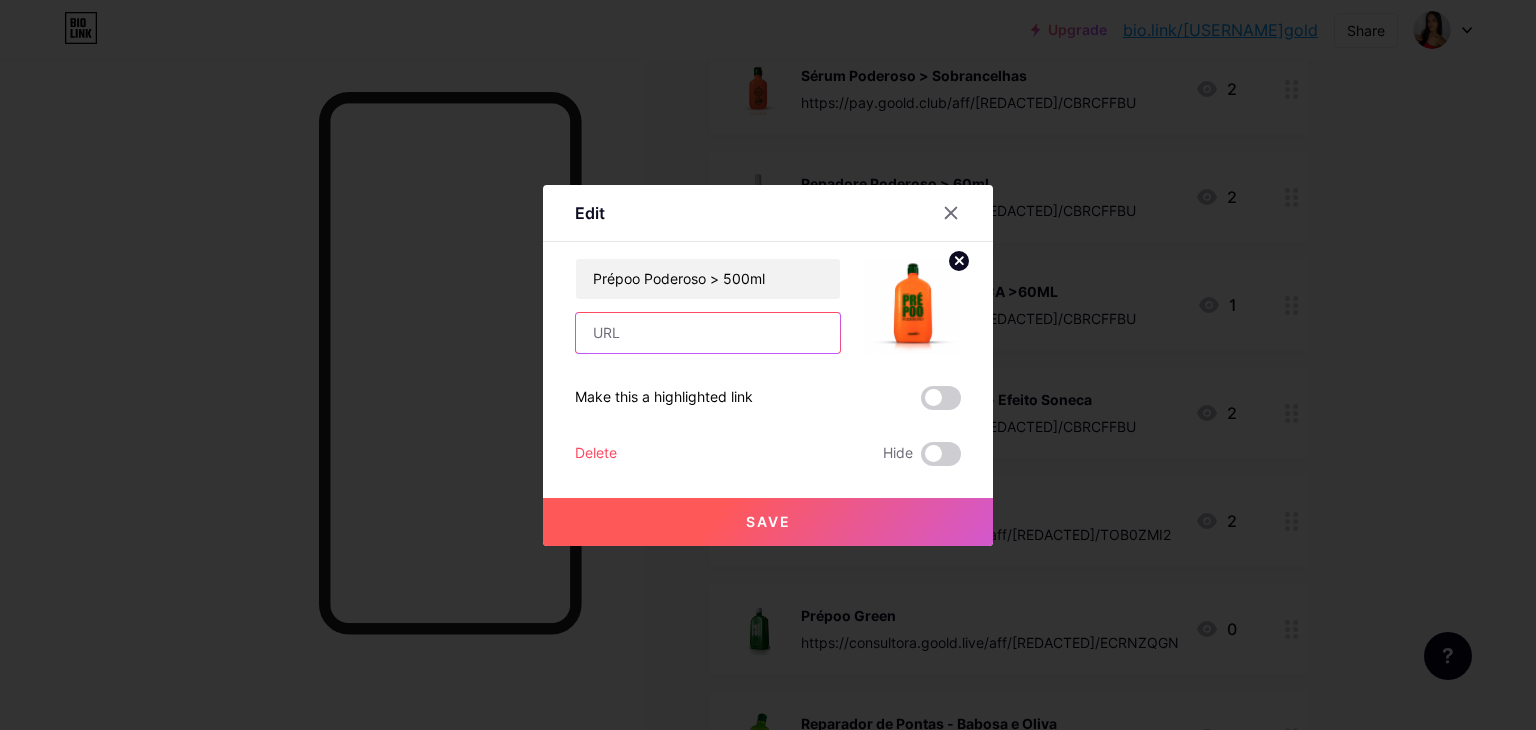 click at bounding box center [708, 333] 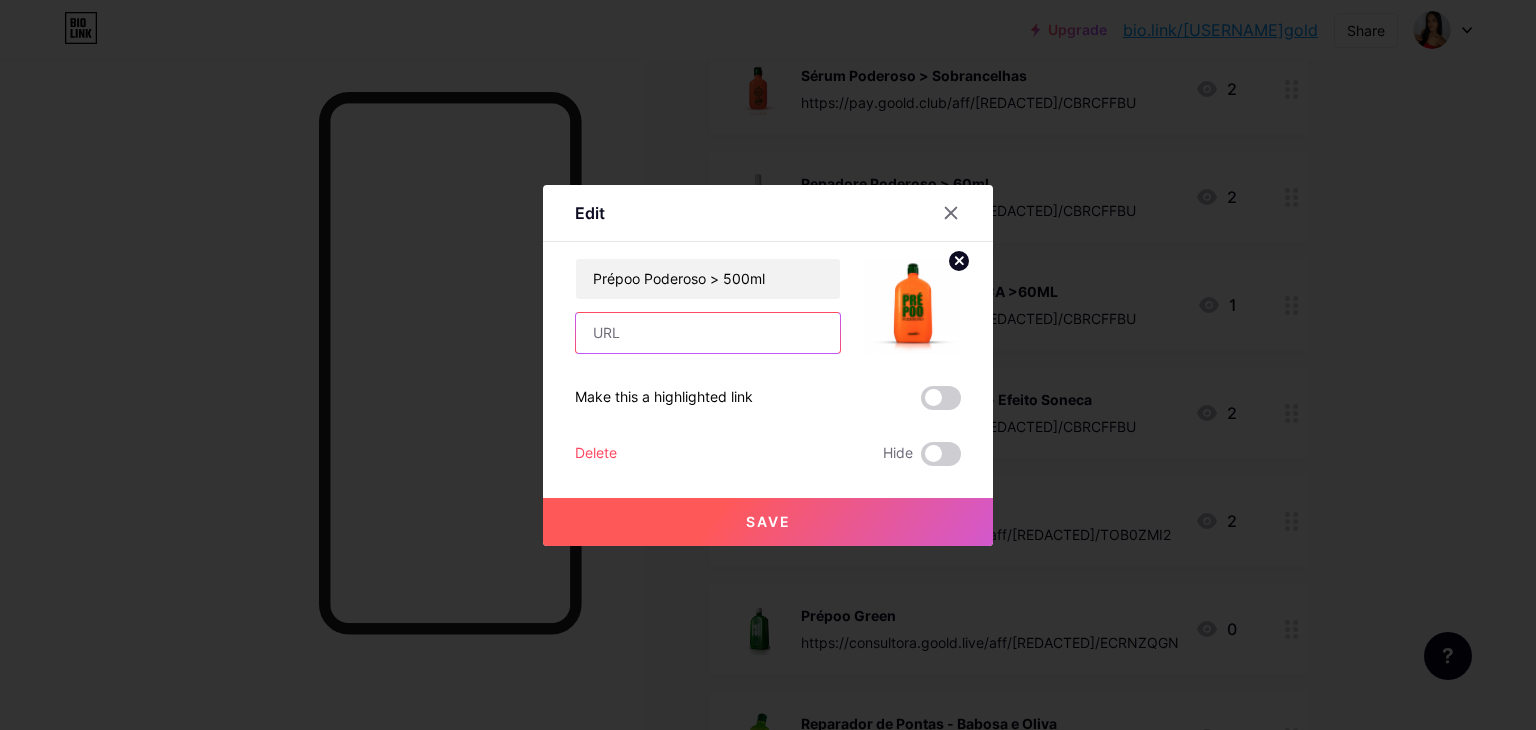 paste on "https://pay.[DOMAIN]/aff/[AFFILIATE_ID]/[AFFILIATE_ID]" 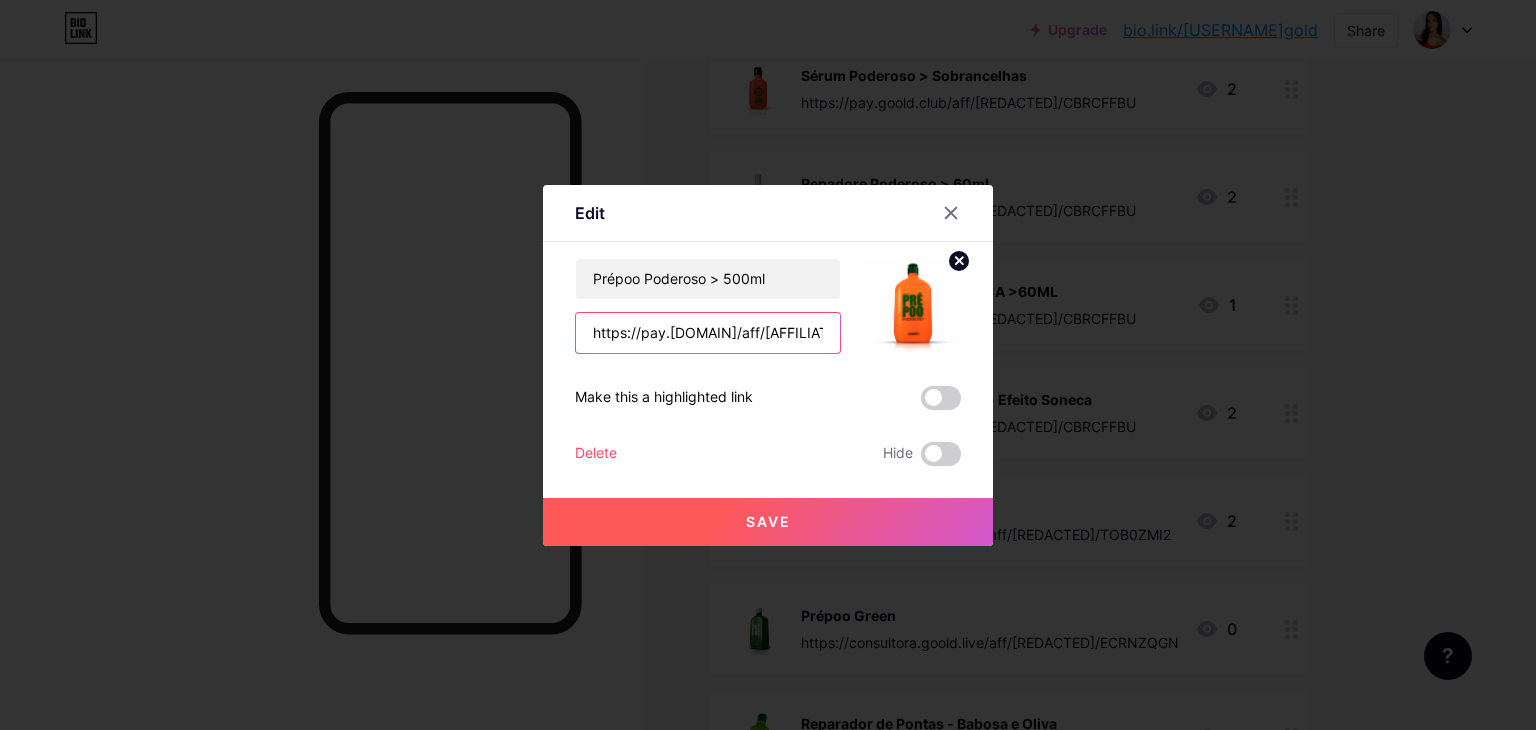 scroll, scrollTop: 0, scrollLeft: 72, axis: horizontal 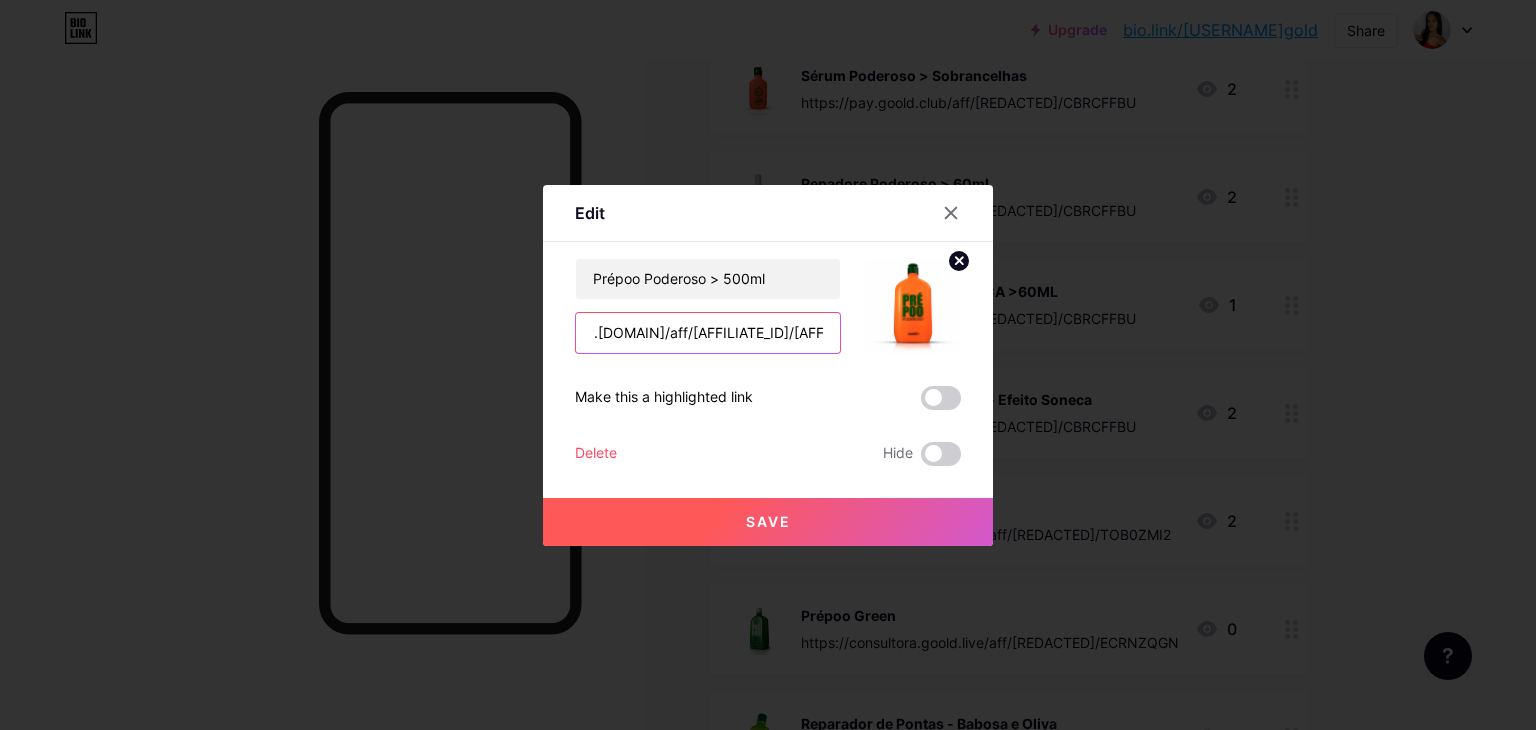 click on "https://pay.[DOMAIN]/aff/[AFFILIATE_ID]/[AFFILIATE_ID]" at bounding box center [708, 333] 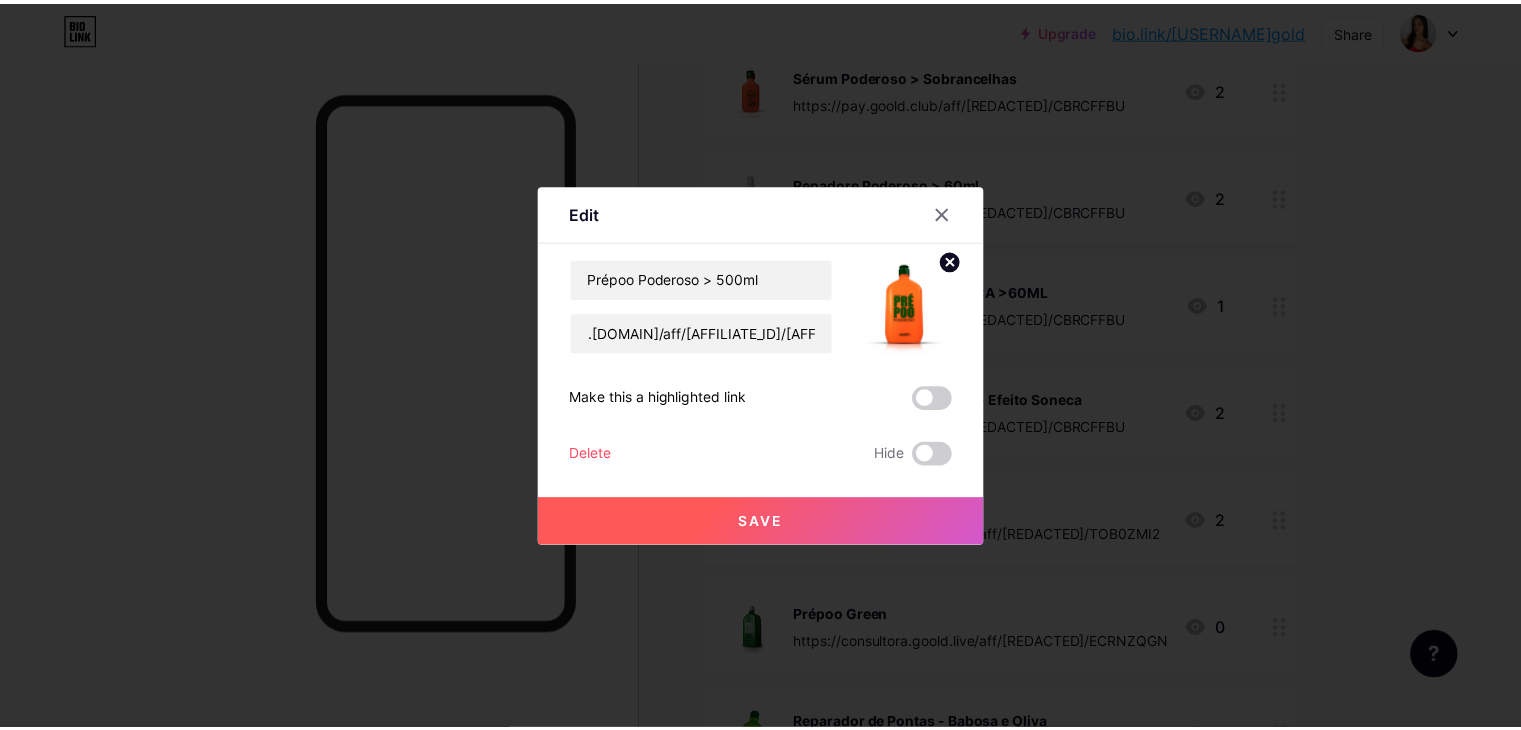 scroll, scrollTop: 0, scrollLeft: 0, axis: both 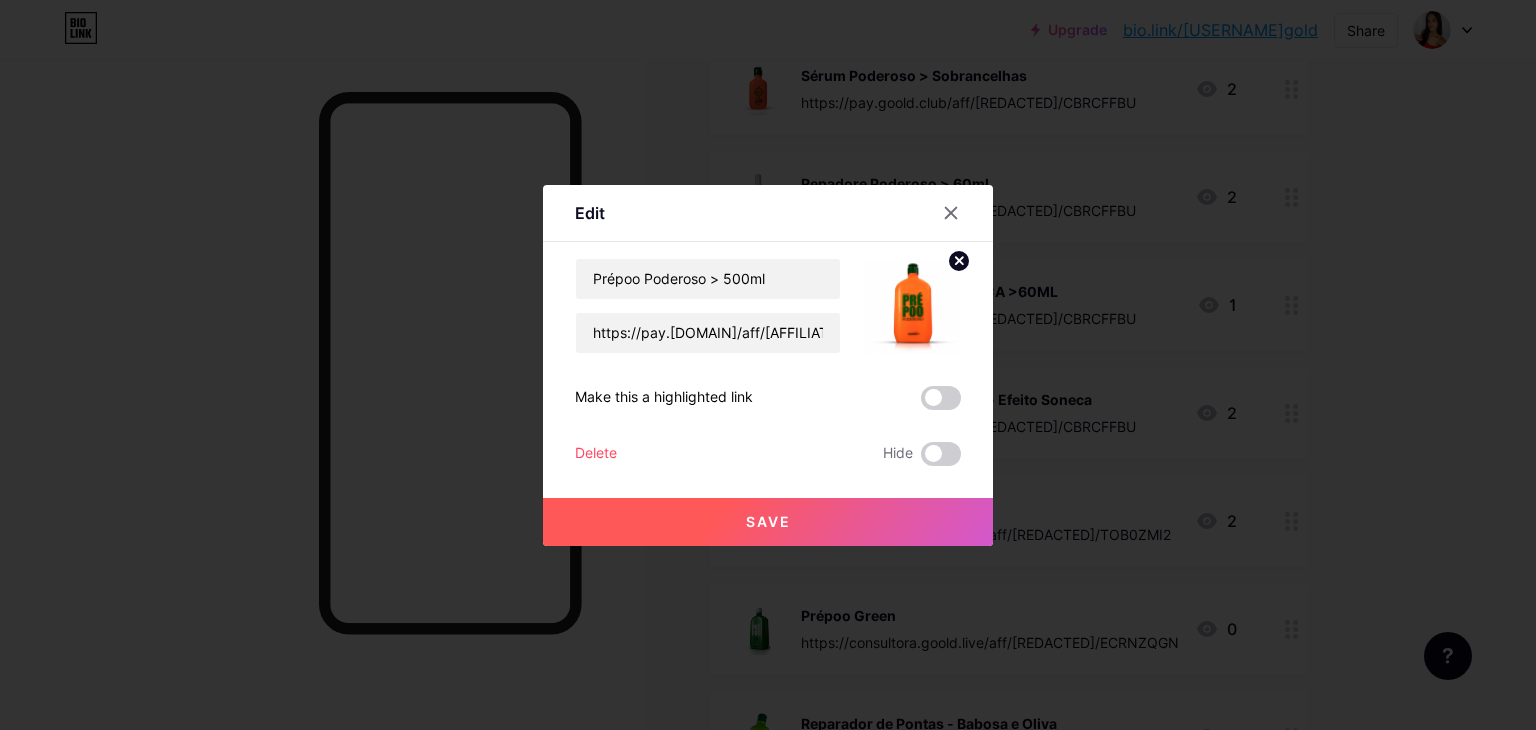 click on "Save" at bounding box center [768, 521] 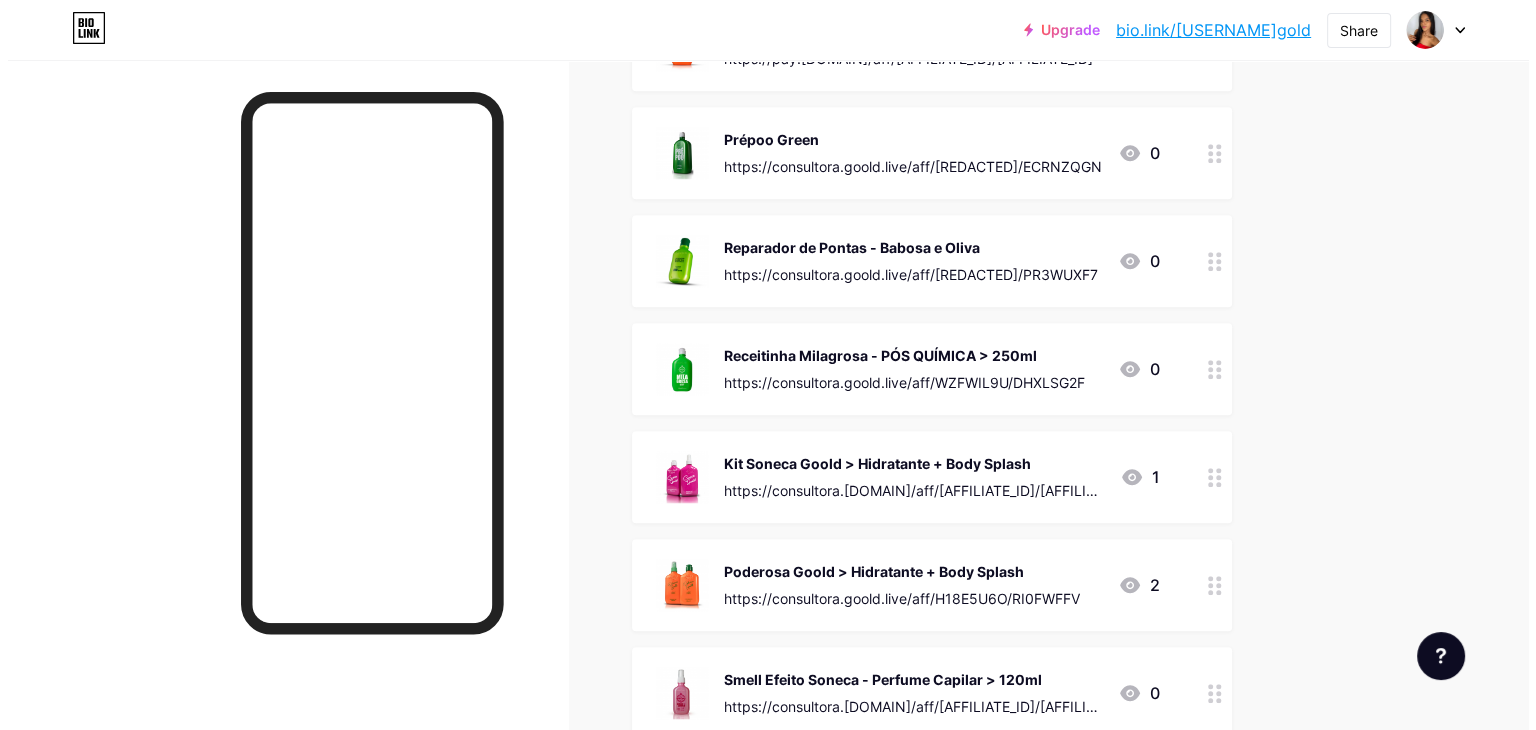 scroll, scrollTop: 1480, scrollLeft: 0, axis: vertical 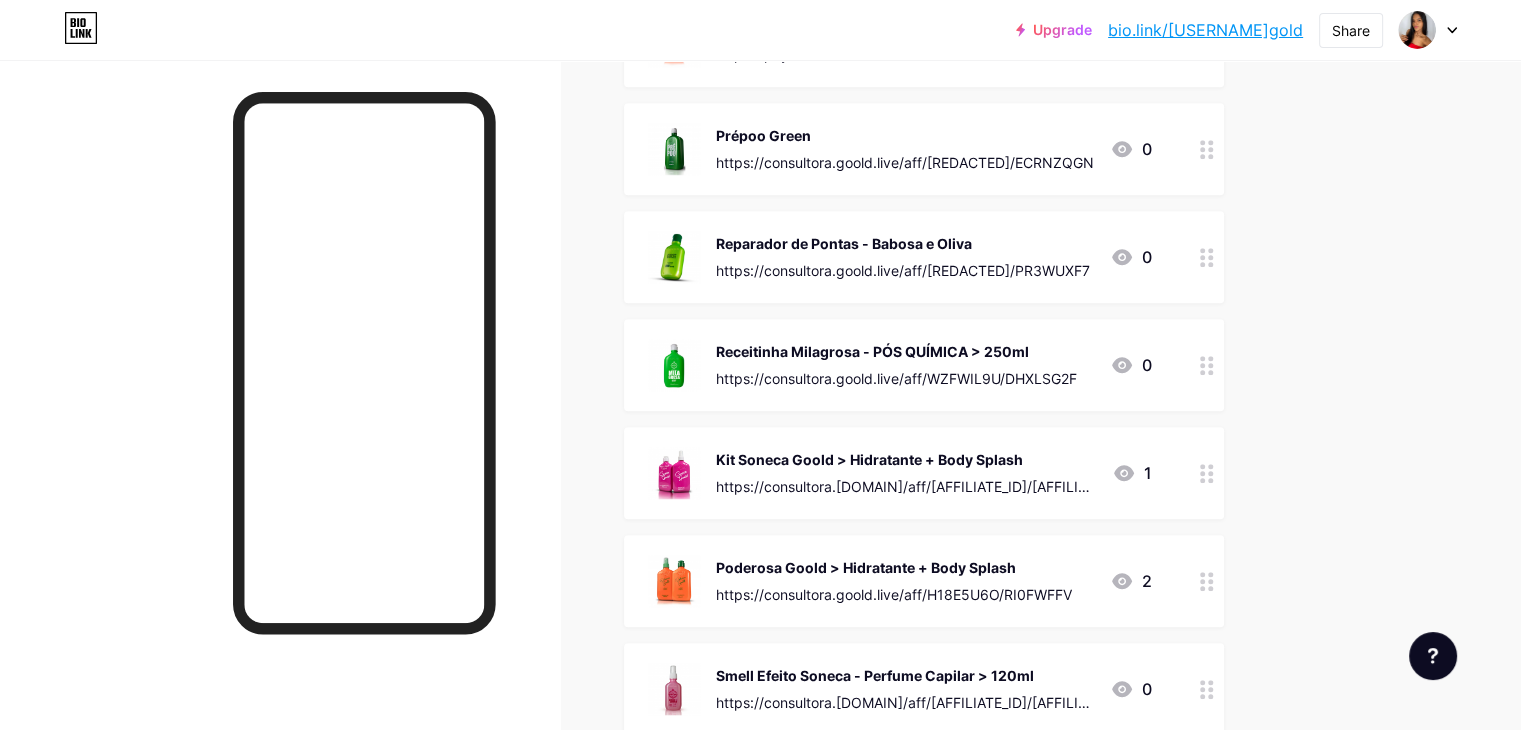 click 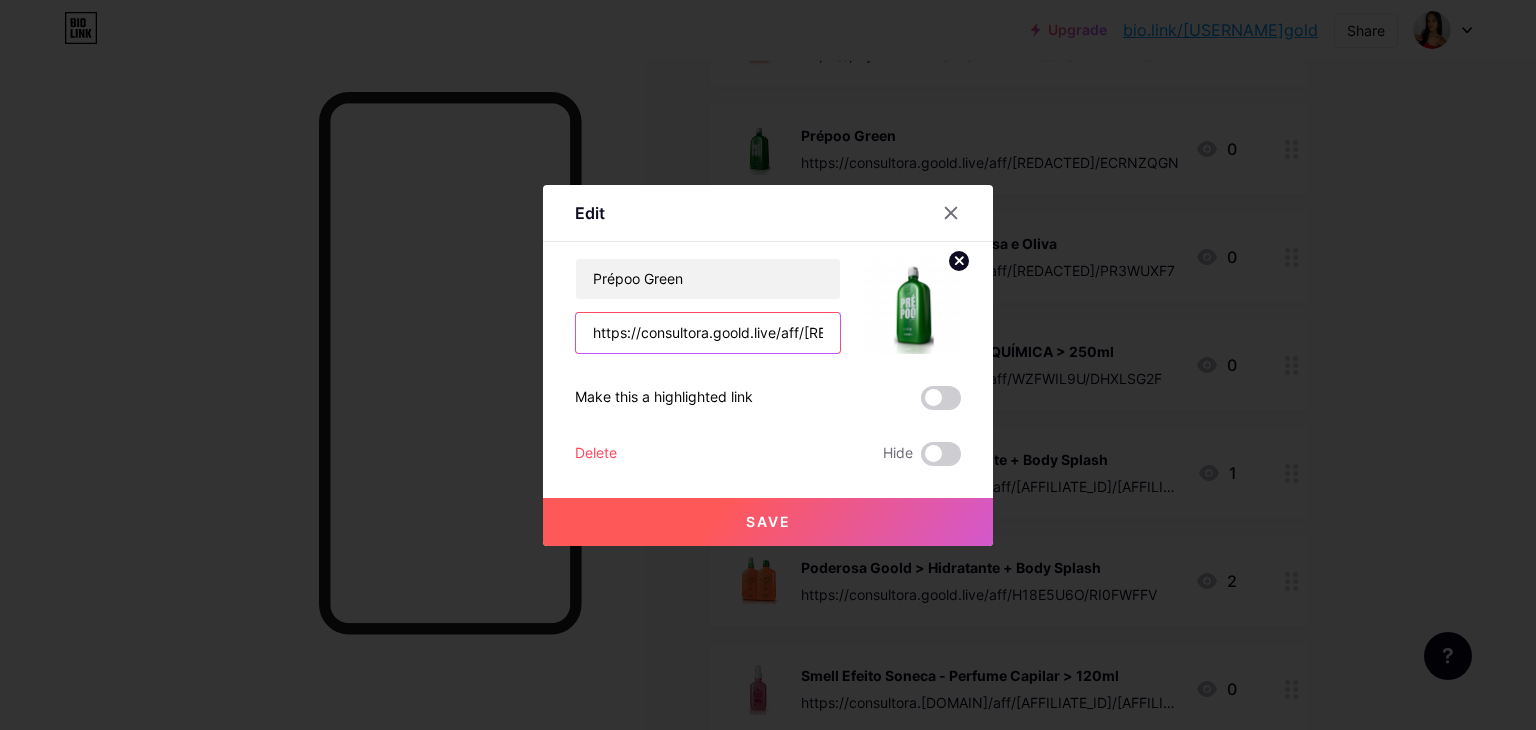 click on "https://consultora.goold.live/aff/[REDACTED]/ECRNZQGN" at bounding box center (708, 333) 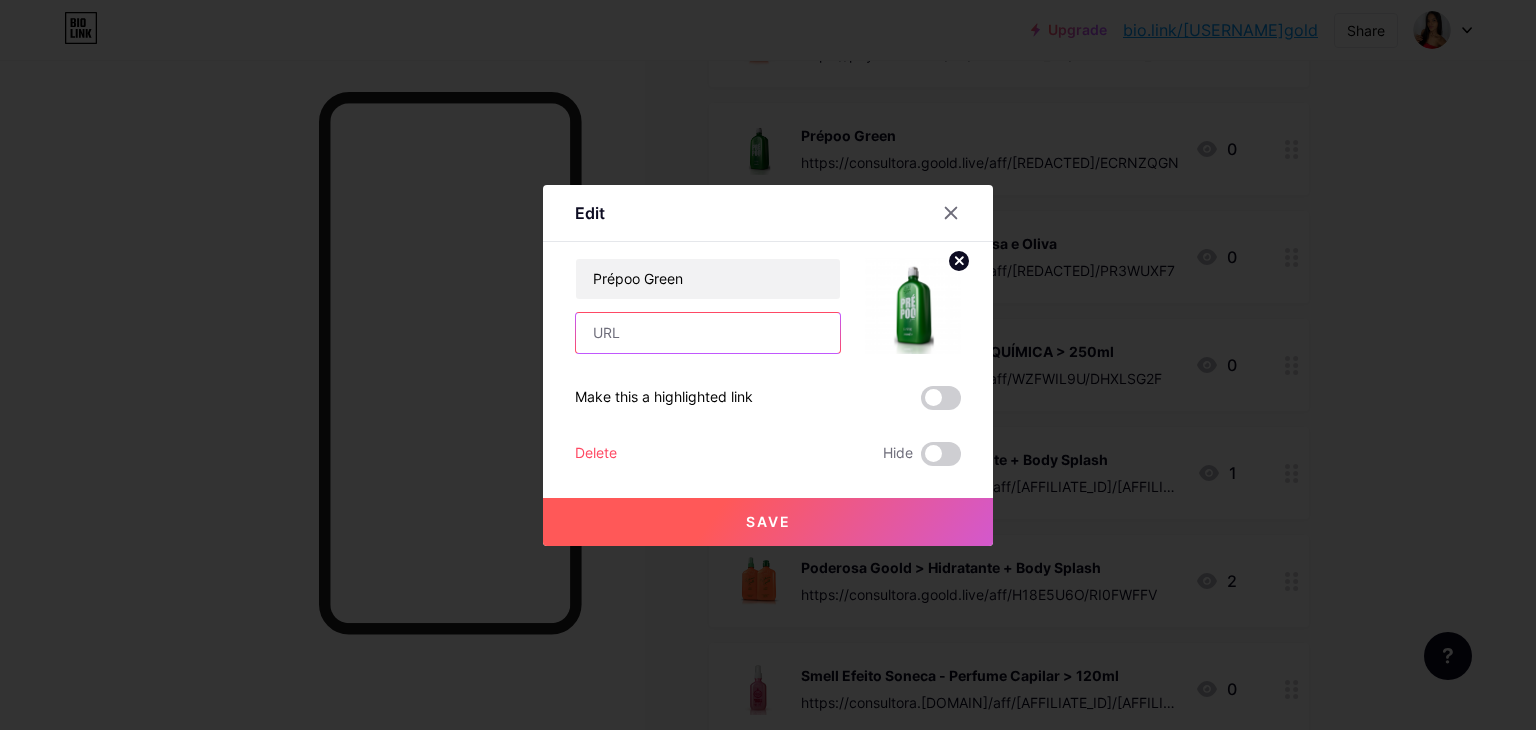 click at bounding box center (708, 333) 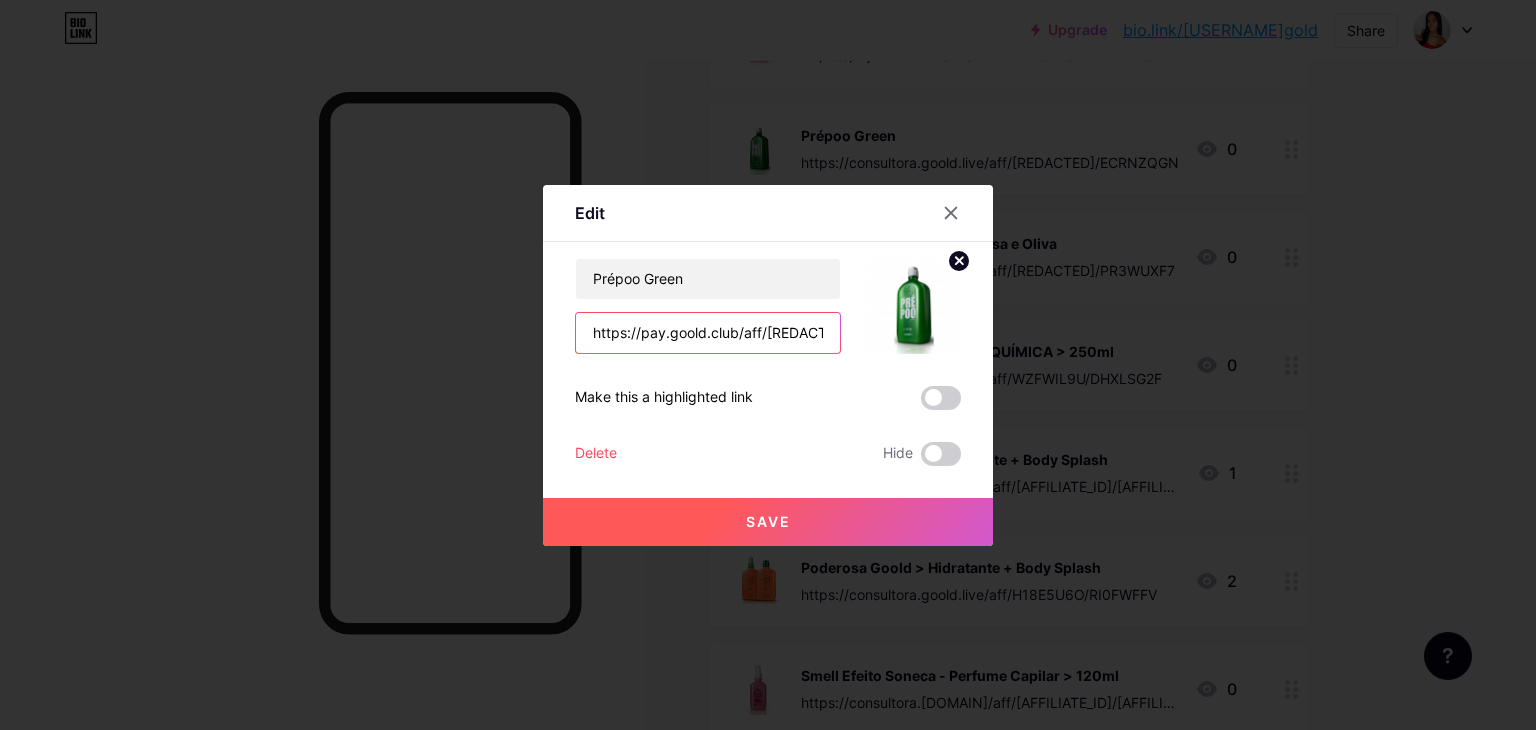 scroll, scrollTop: 0, scrollLeft: 80, axis: horizontal 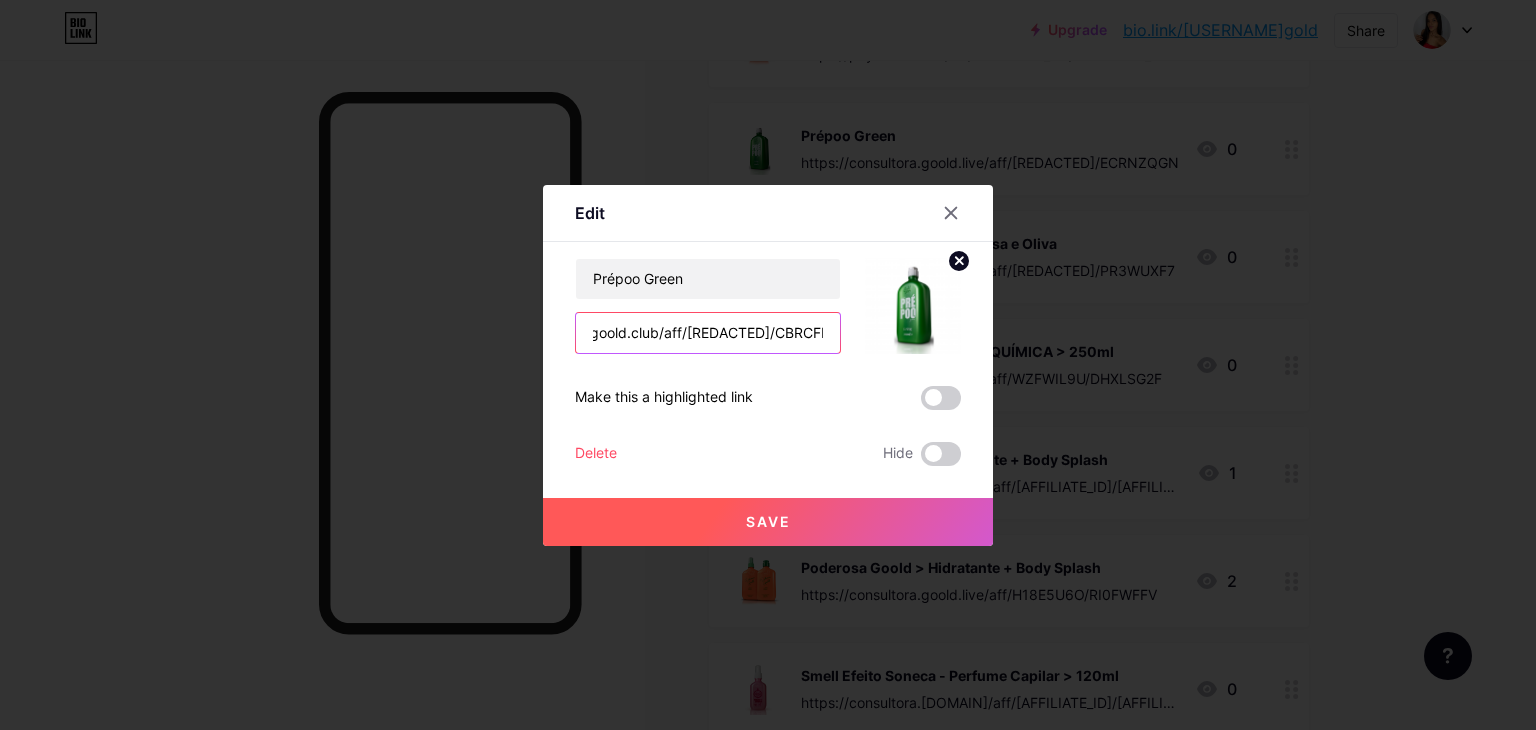 type on "https://pay.goold.club/aff/[REDACTED]/CBRCFFBU" 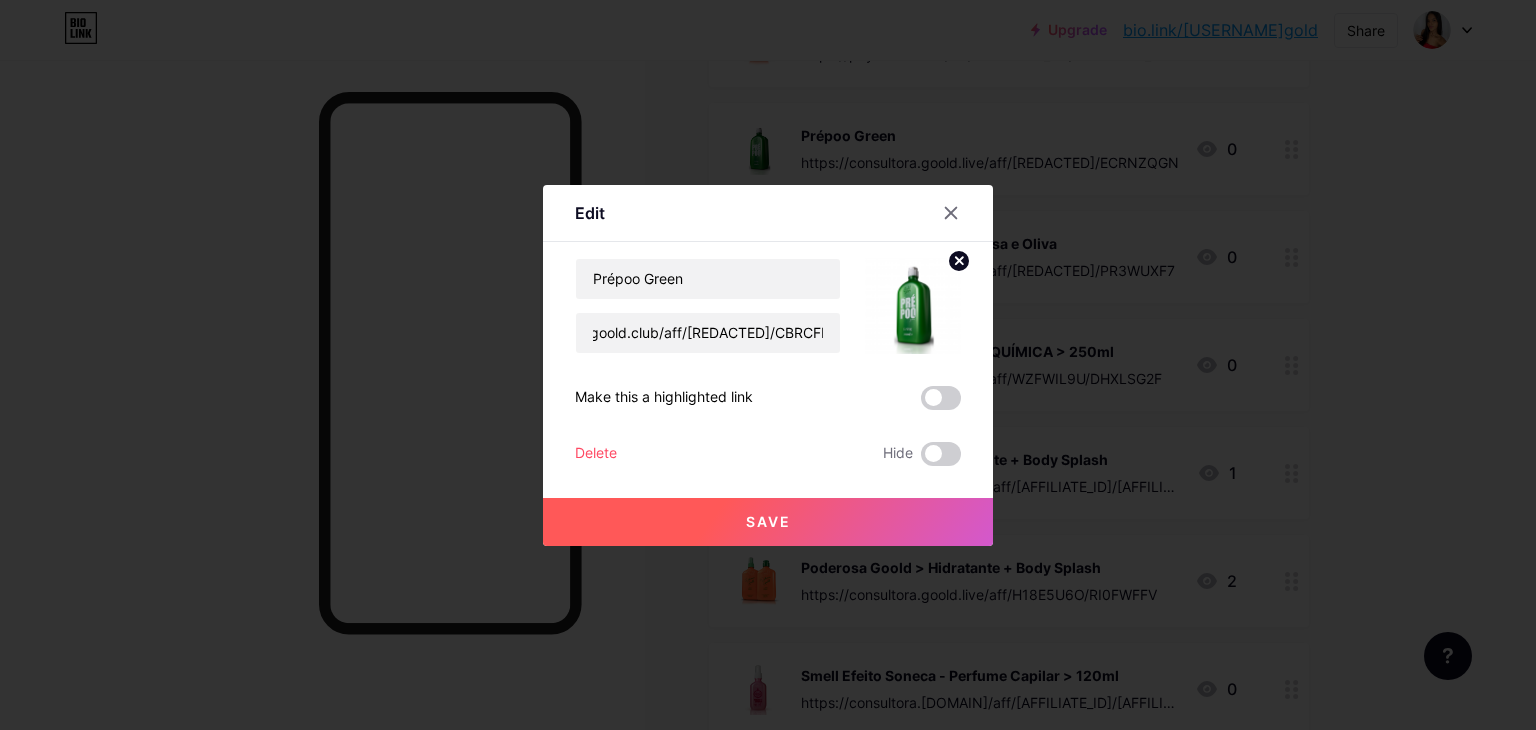 scroll, scrollTop: 0, scrollLeft: 0, axis: both 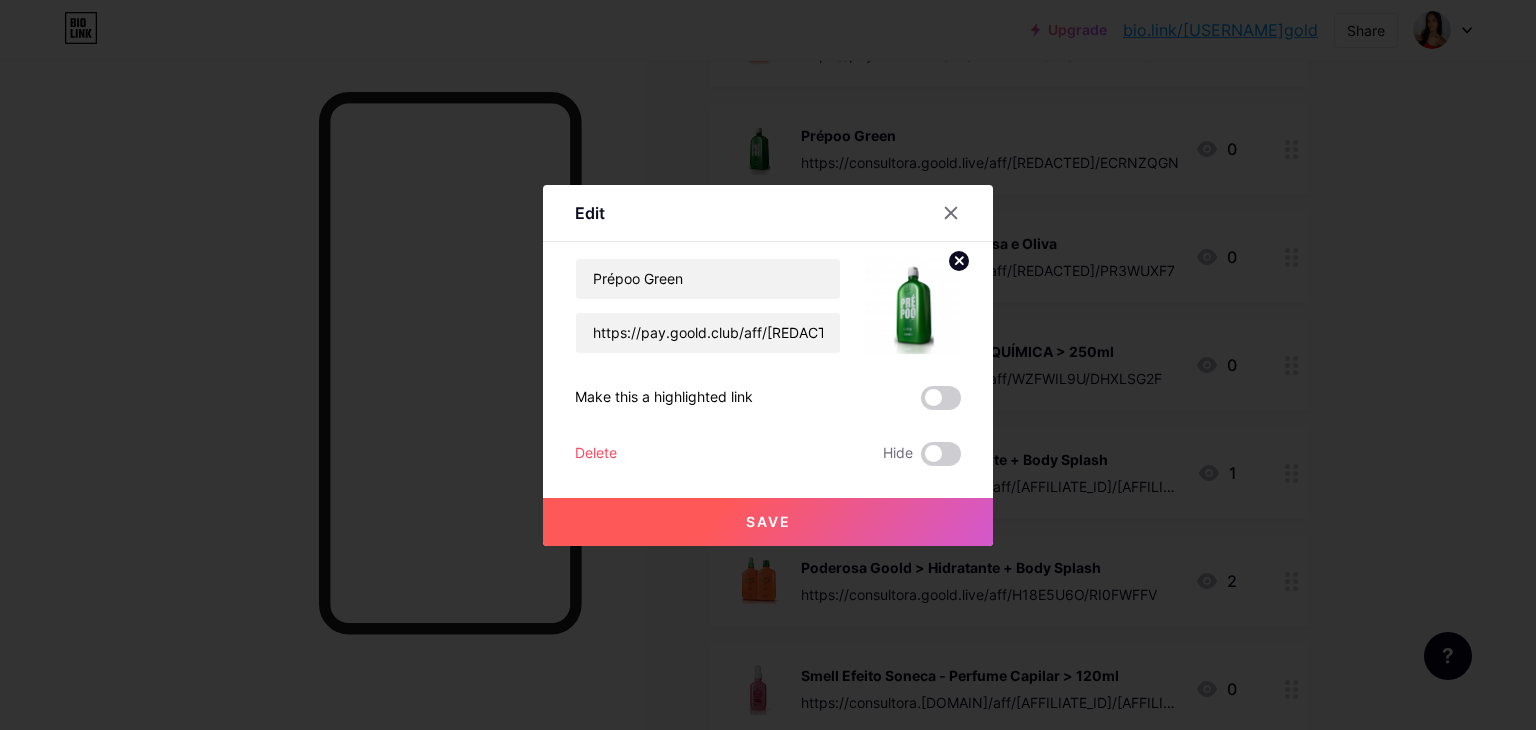 click on "Save" at bounding box center [768, 521] 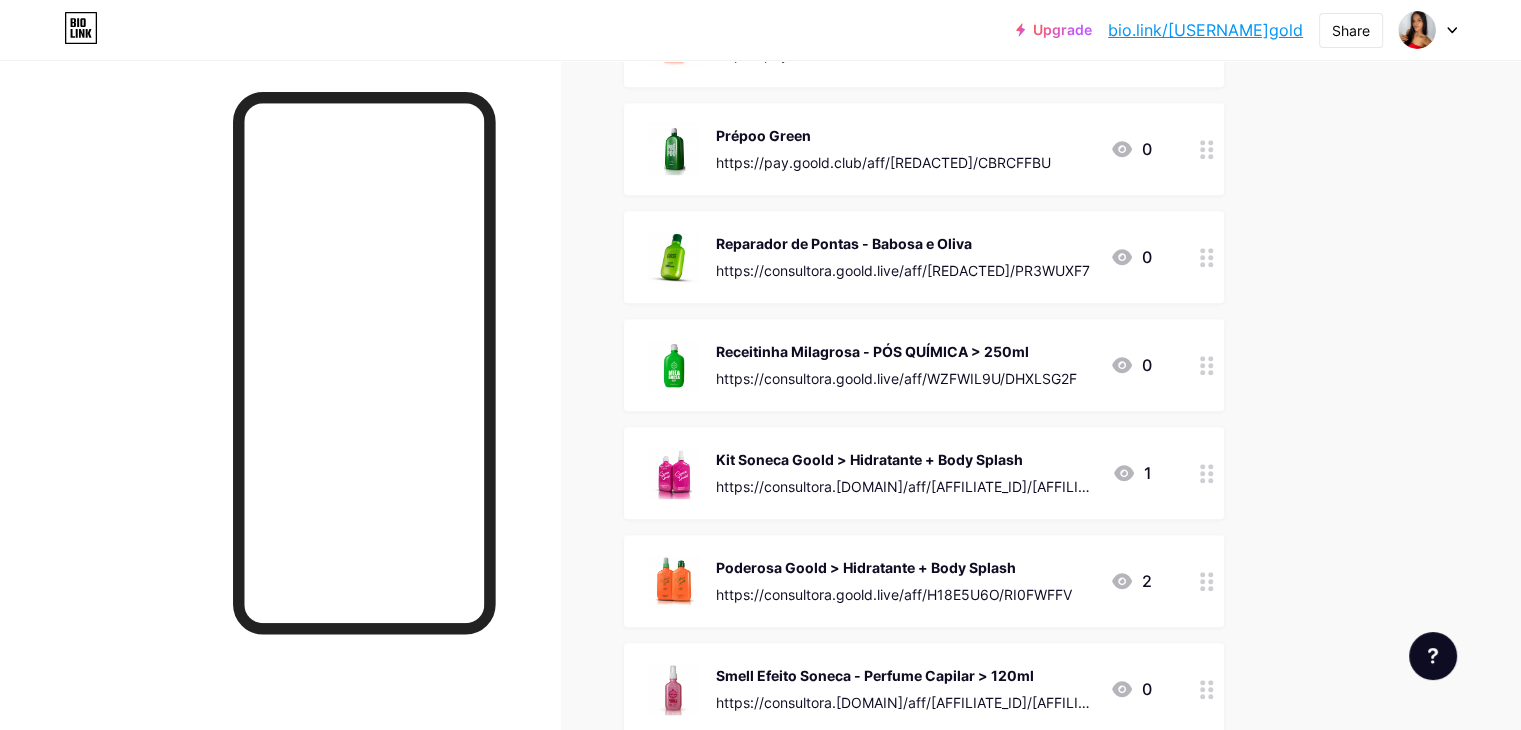 click 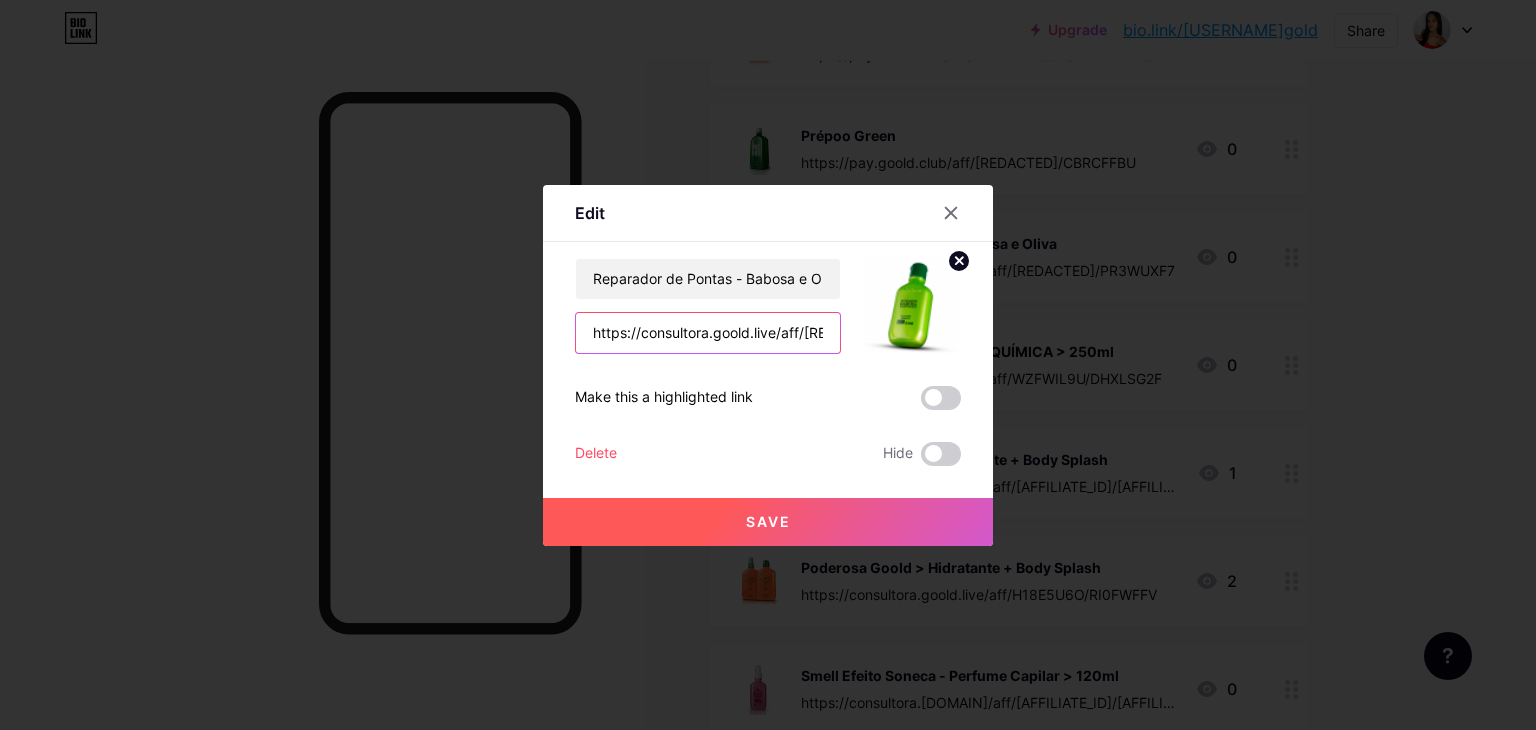 click on "https://consultora.goold.live/aff/[REDACTED]/PR3WUXF7" at bounding box center (708, 333) 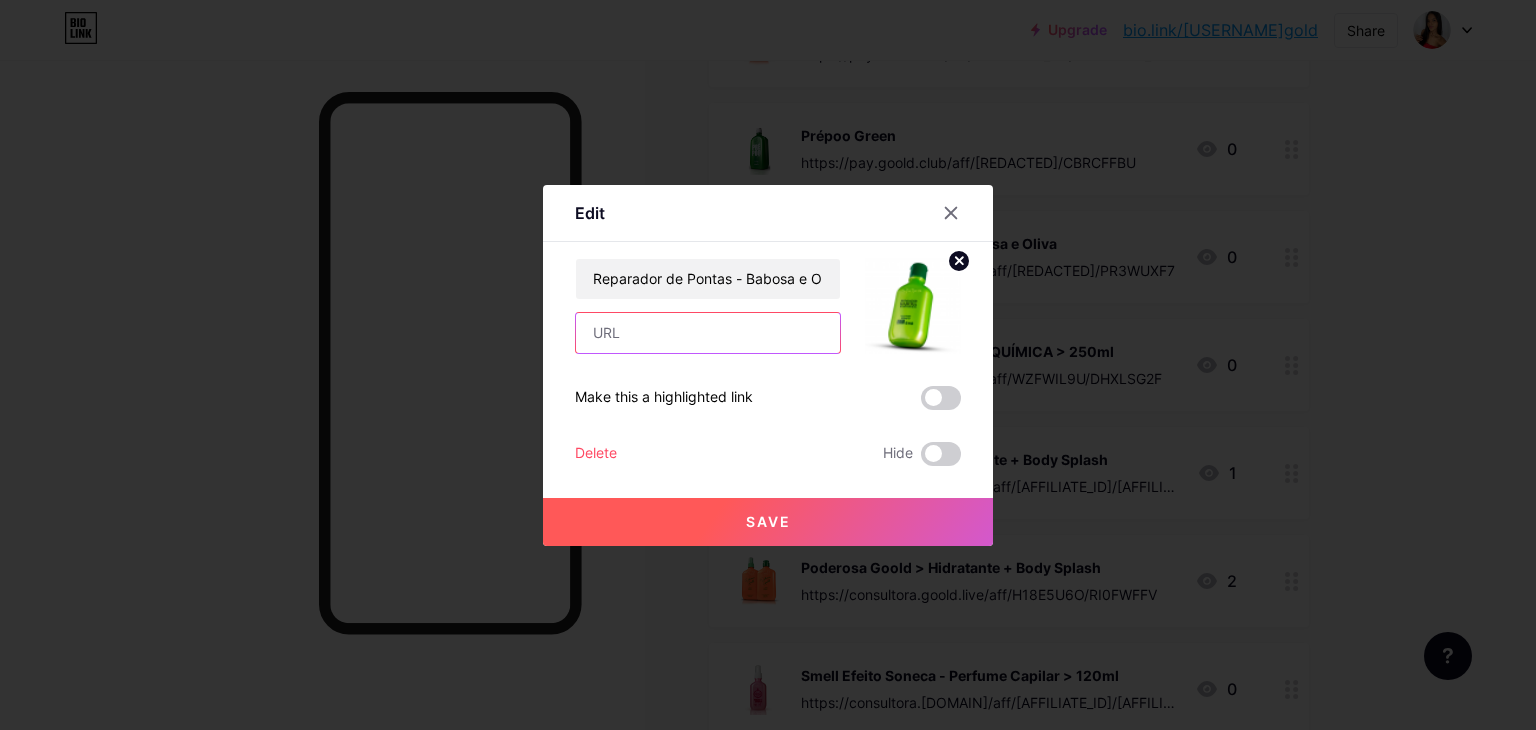 click at bounding box center (708, 333) 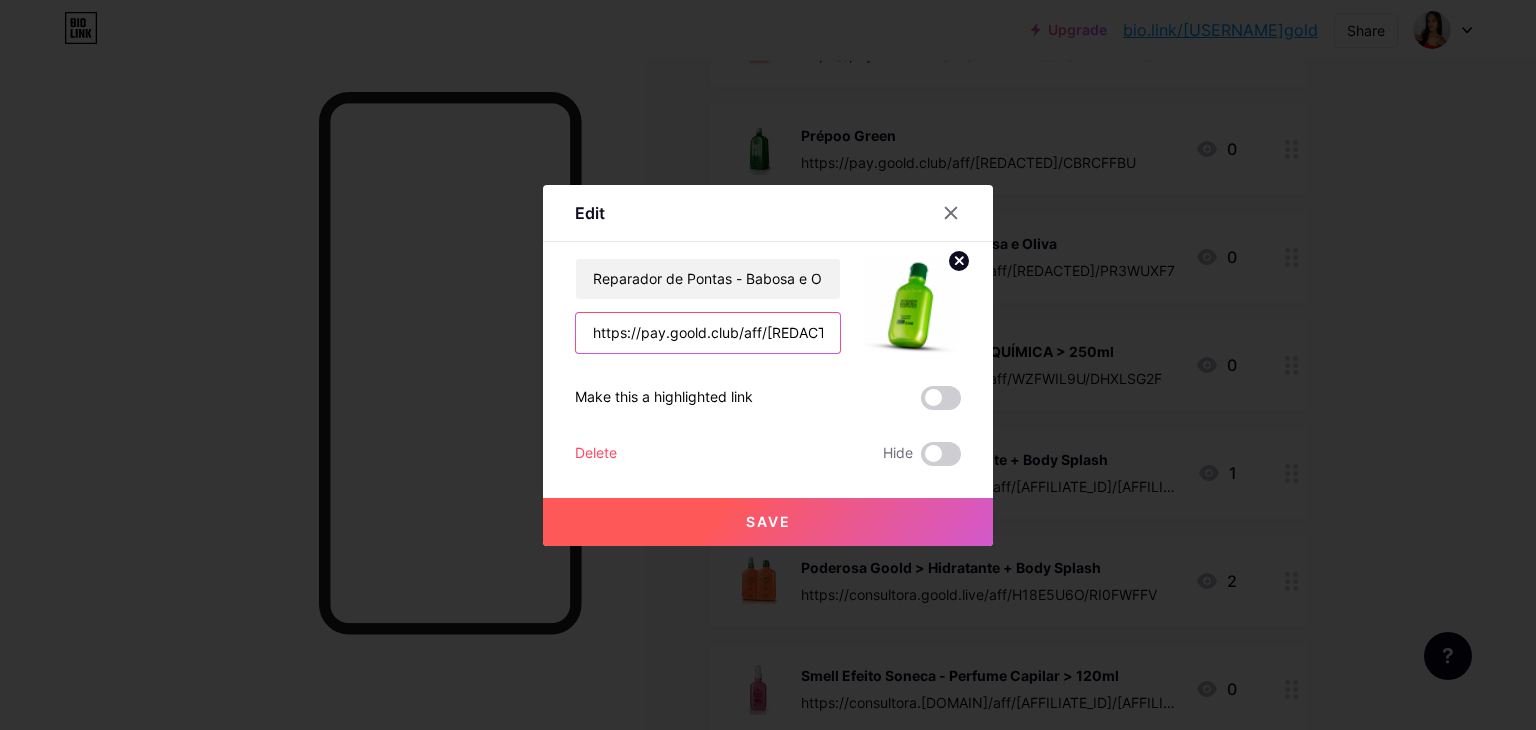 scroll, scrollTop: 0, scrollLeft: 72, axis: horizontal 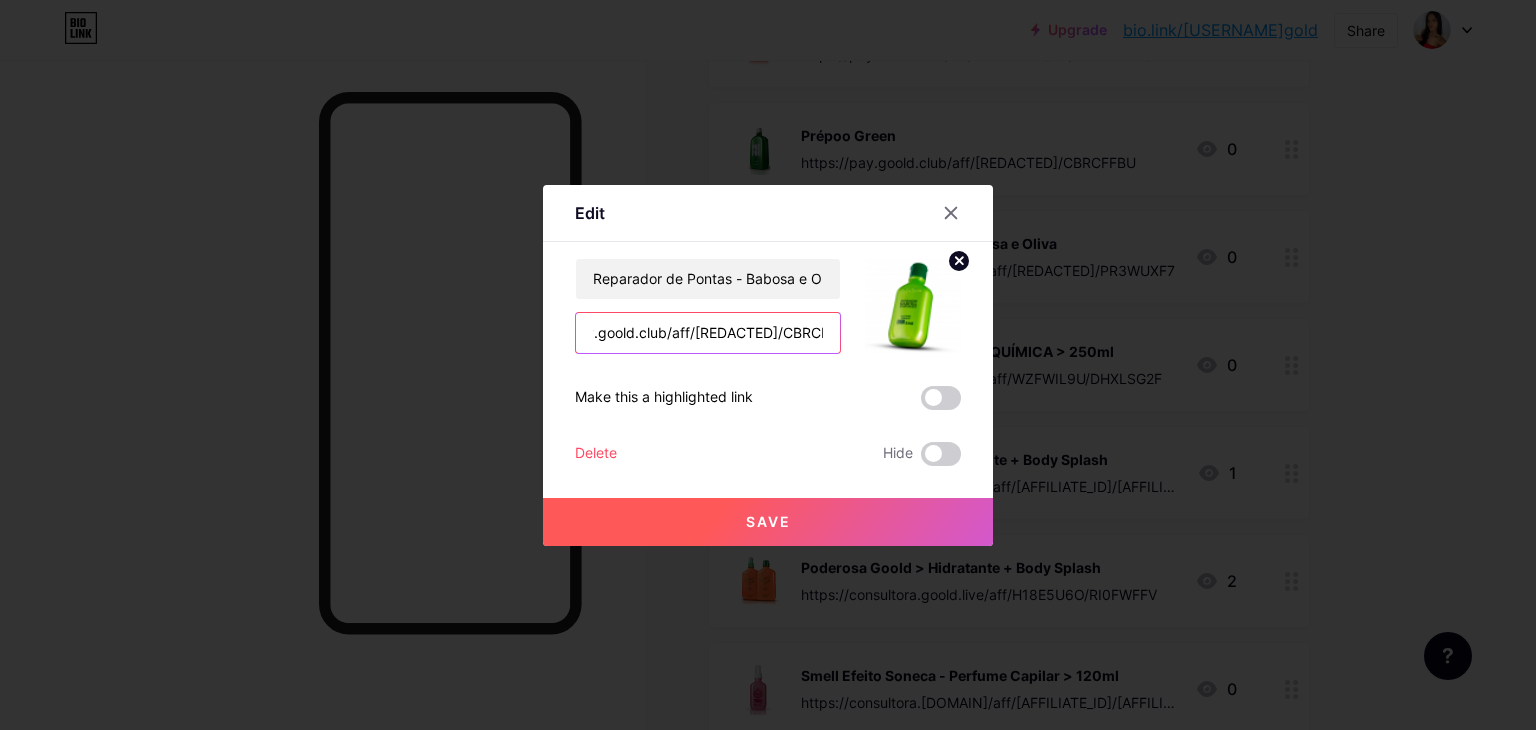 type on "https://pay.goold.club/aff/[REDACTED]/CBRCFFBU" 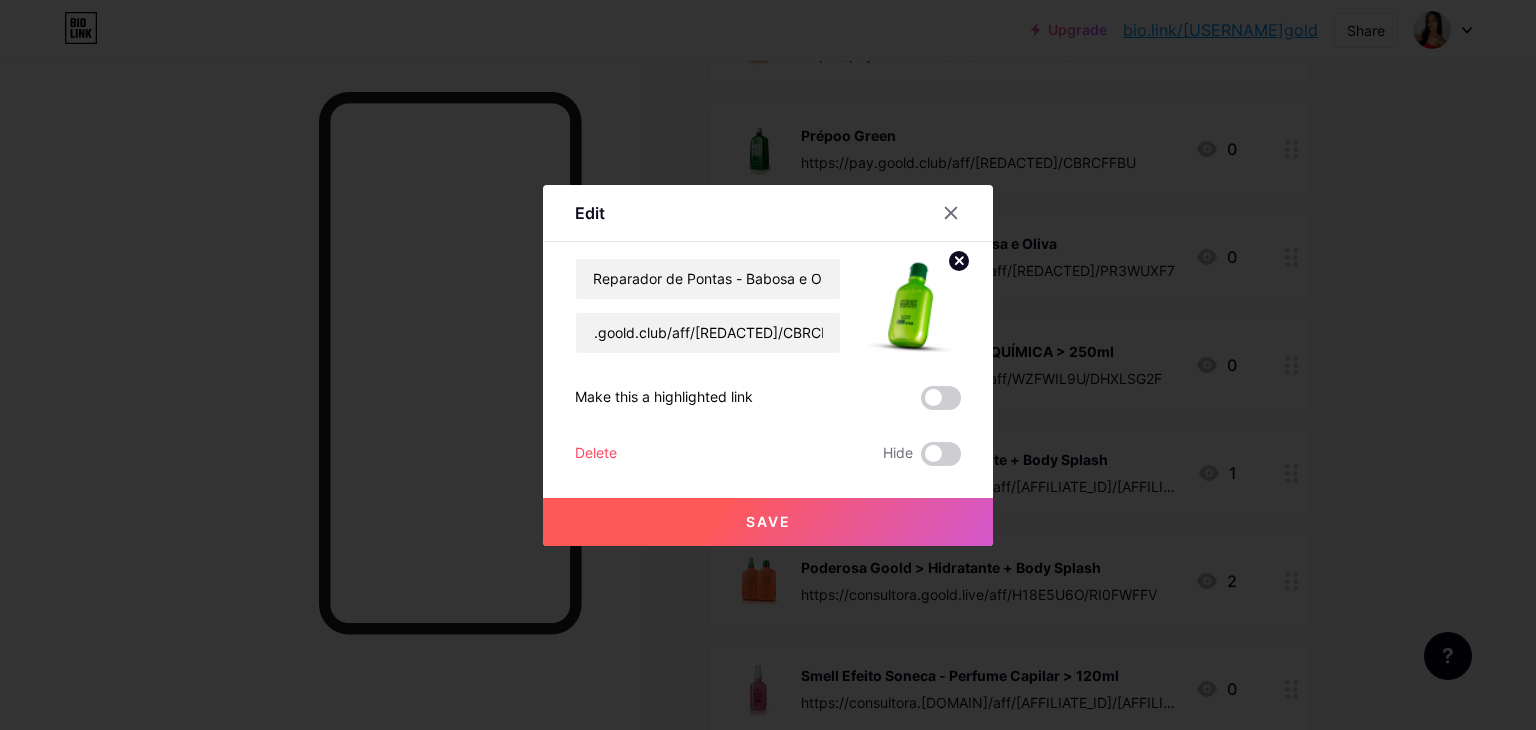 scroll, scrollTop: 0, scrollLeft: 0, axis: both 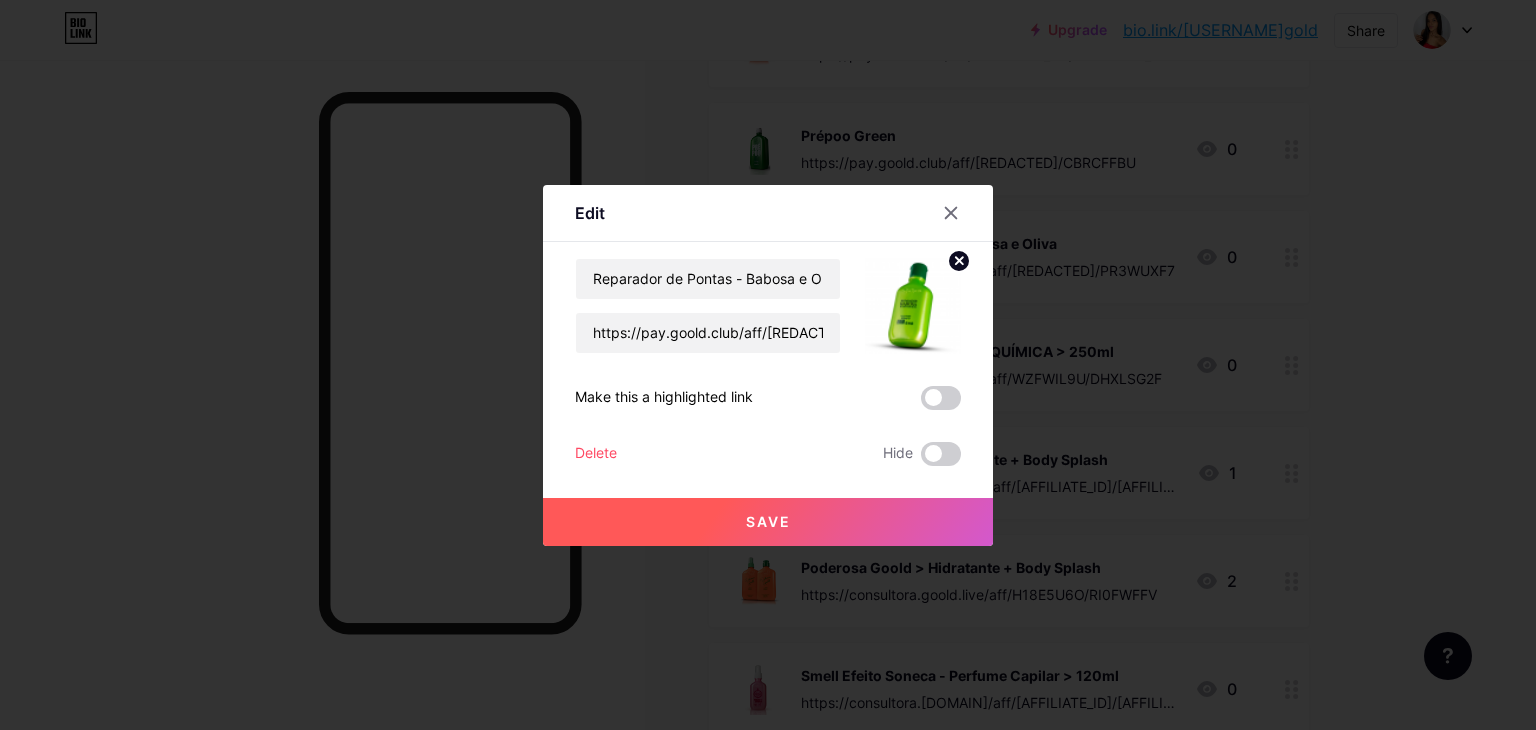 click on "Save" at bounding box center (768, 522) 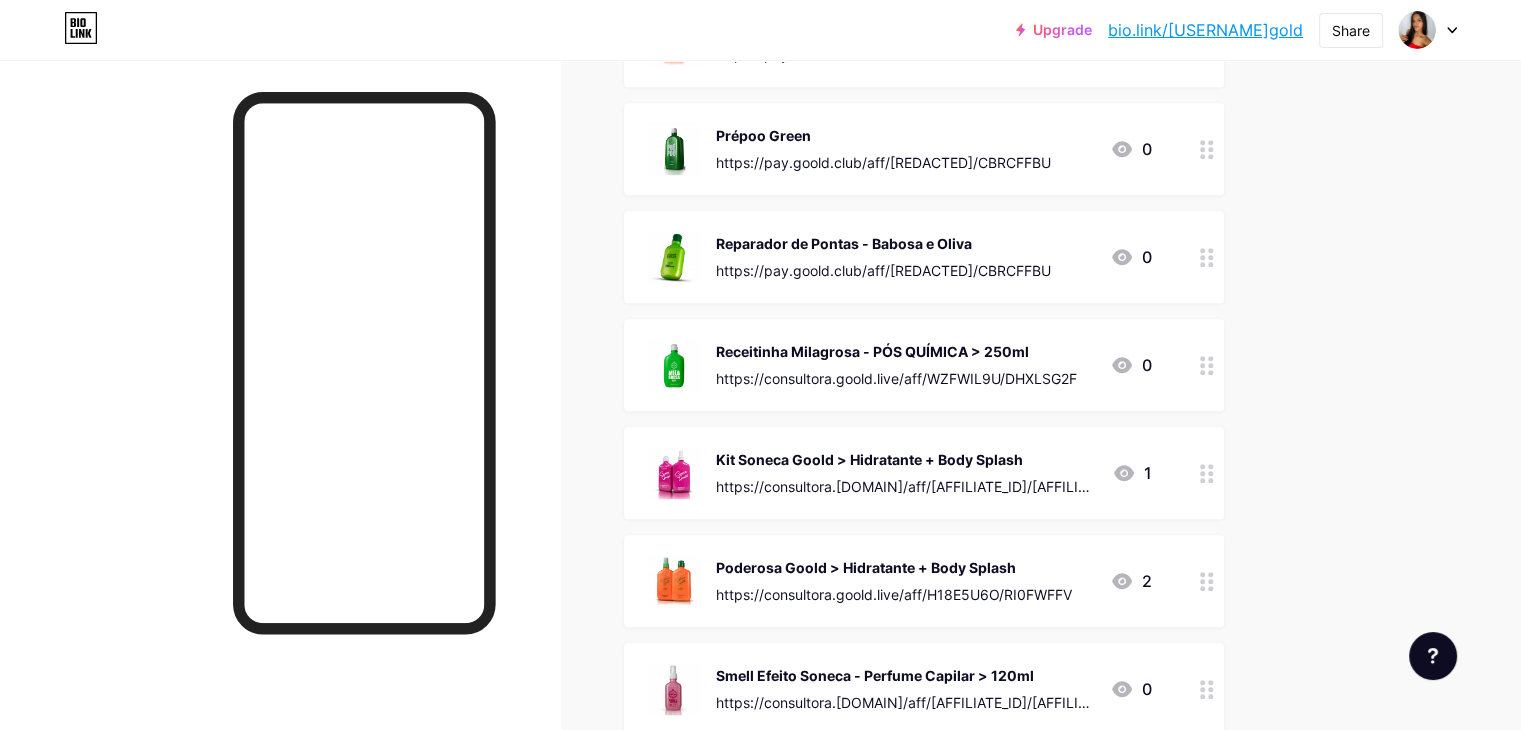 click 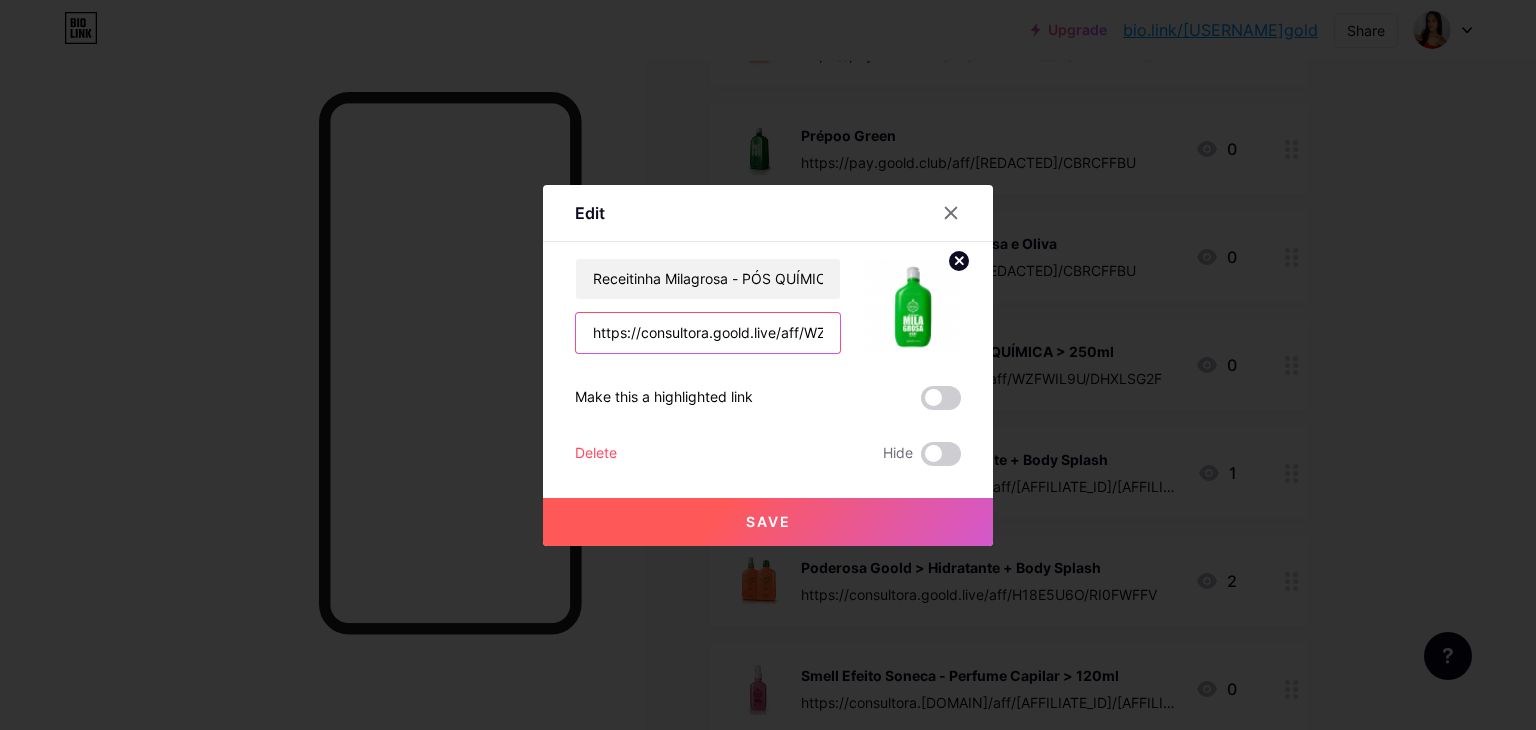 click on "https://consultora.goold.live/aff/WZFWIL9U/DHXLSG2F" at bounding box center (708, 333) 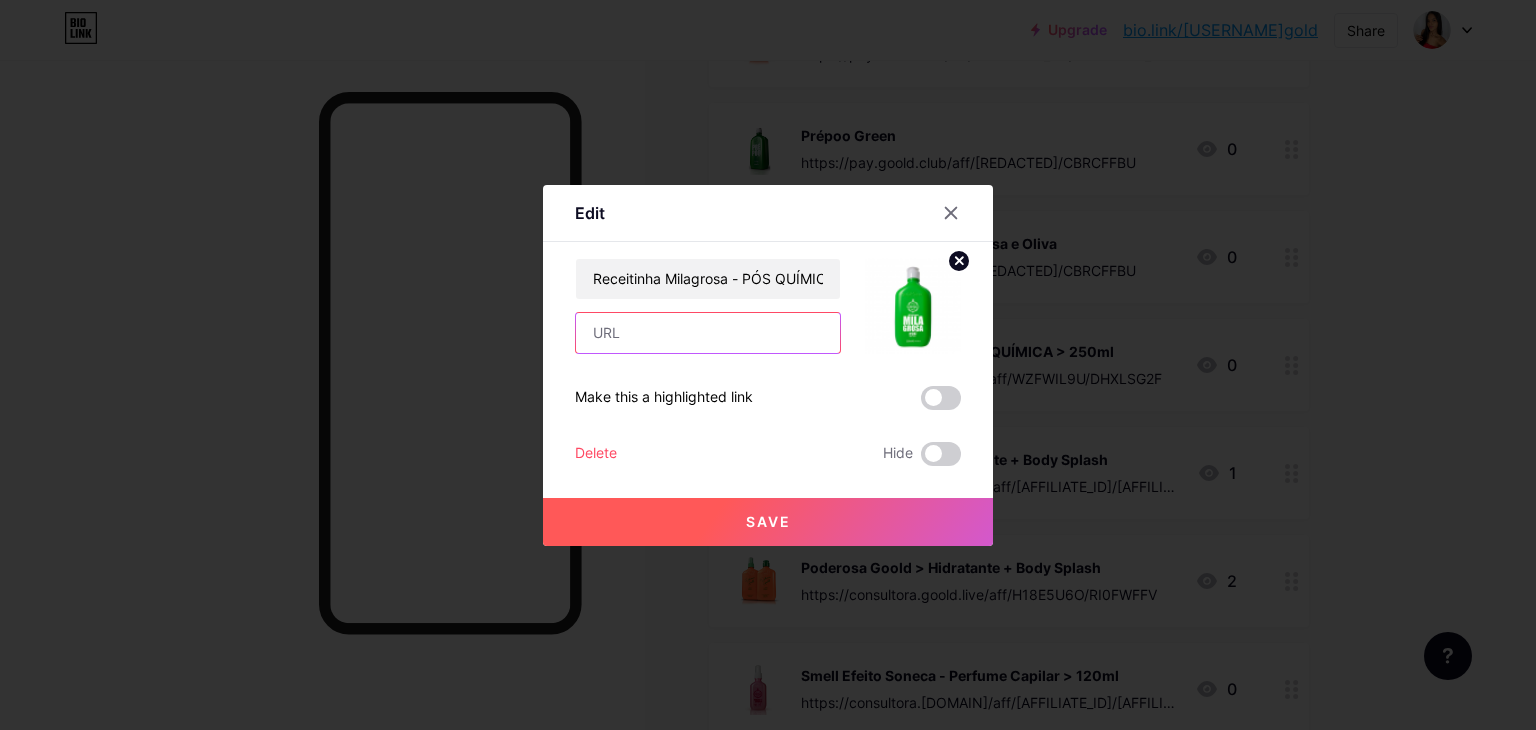 click at bounding box center [708, 333] 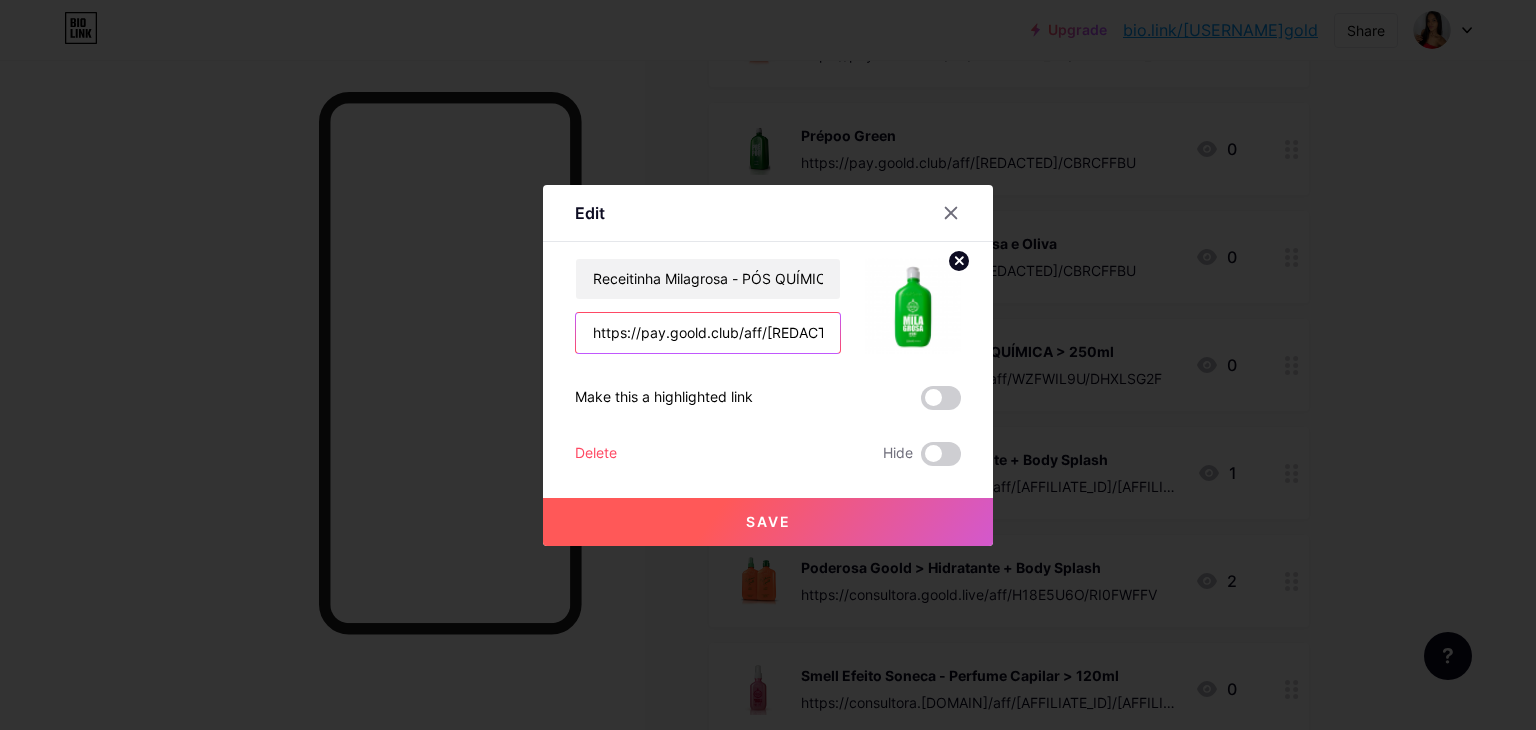 scroll, scrollTop: 0, scrollLeft: 76, axis: horizontal 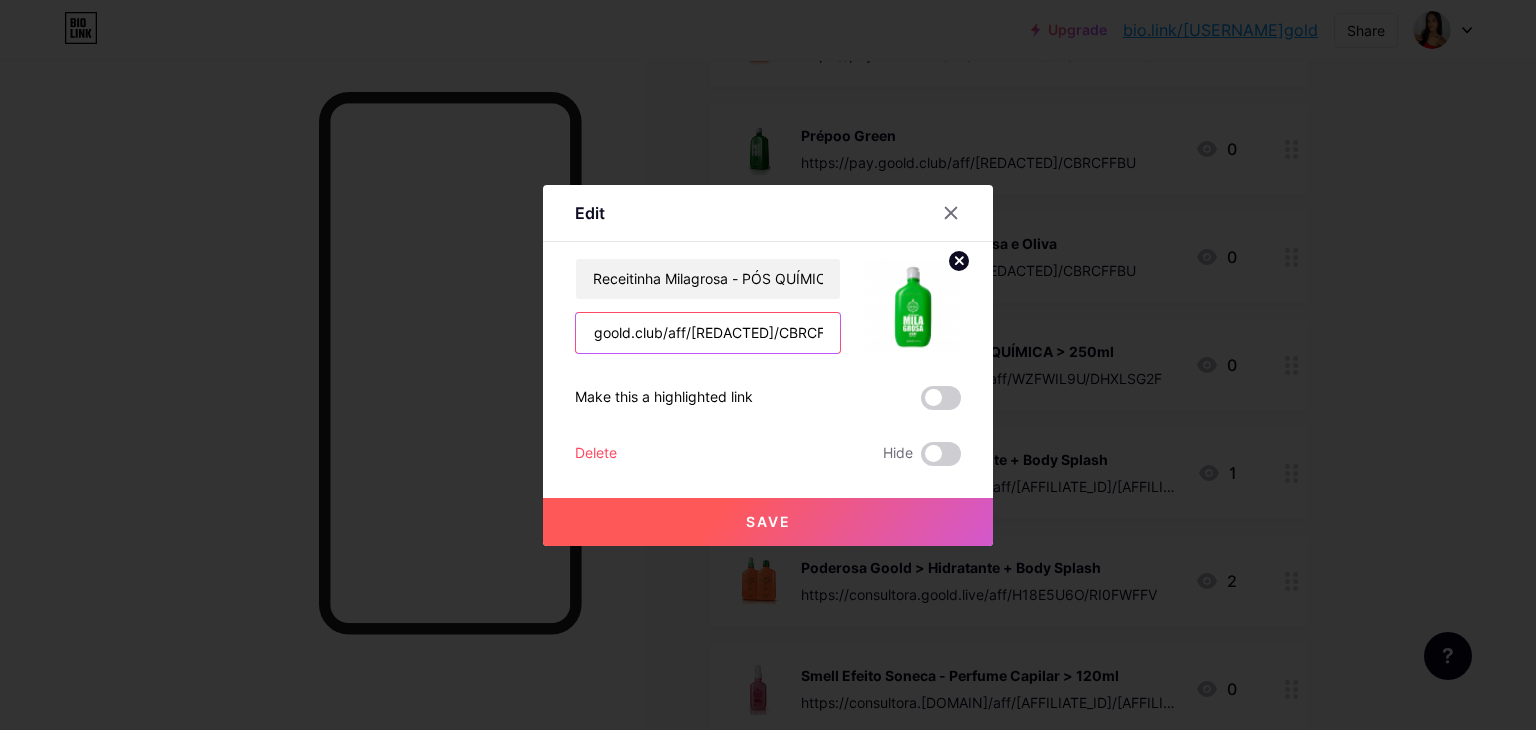 type on "https://pay.goold.club/aff/[REDACTED]/CBRCFFBU" 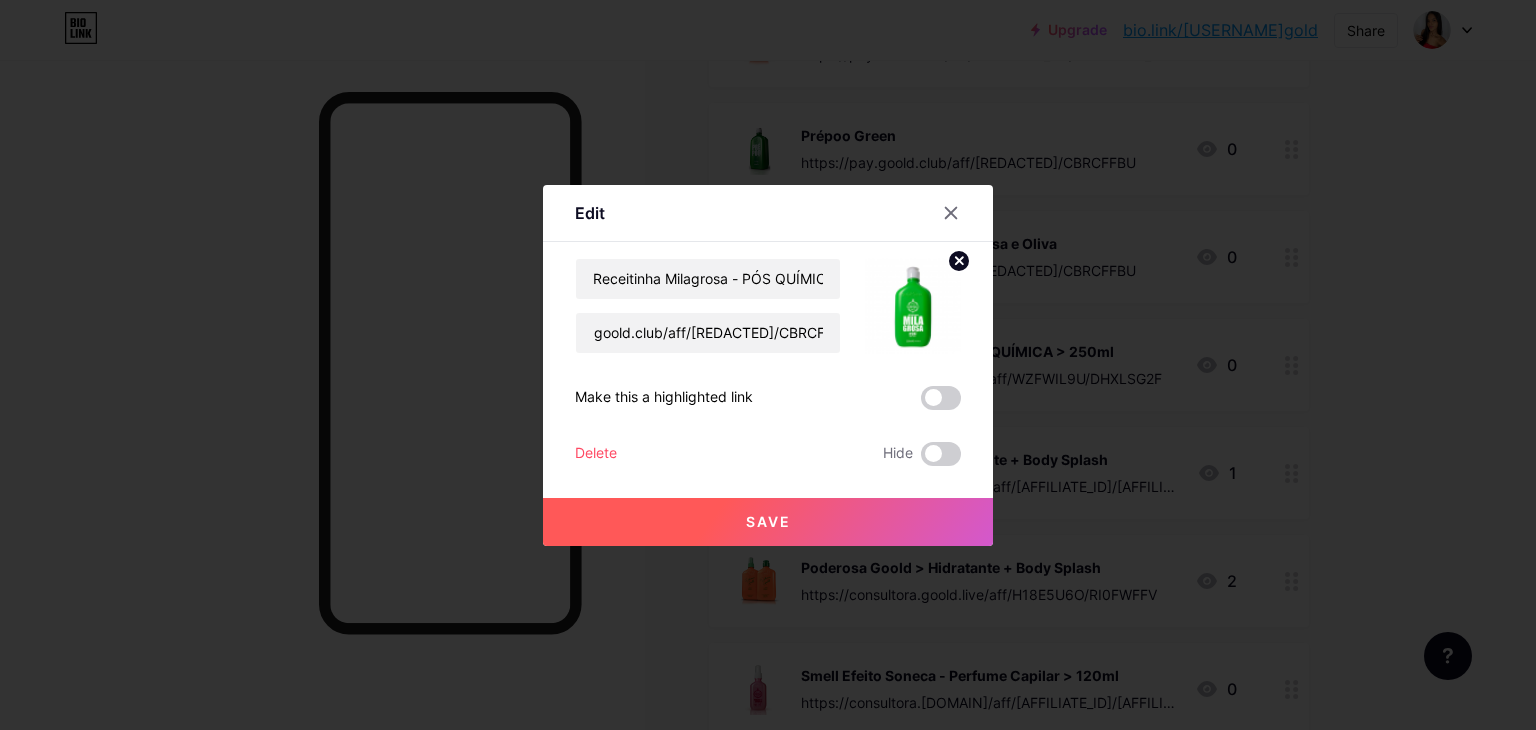 scroll, scrollTop: 0, scrollLeft: 0, axis: both 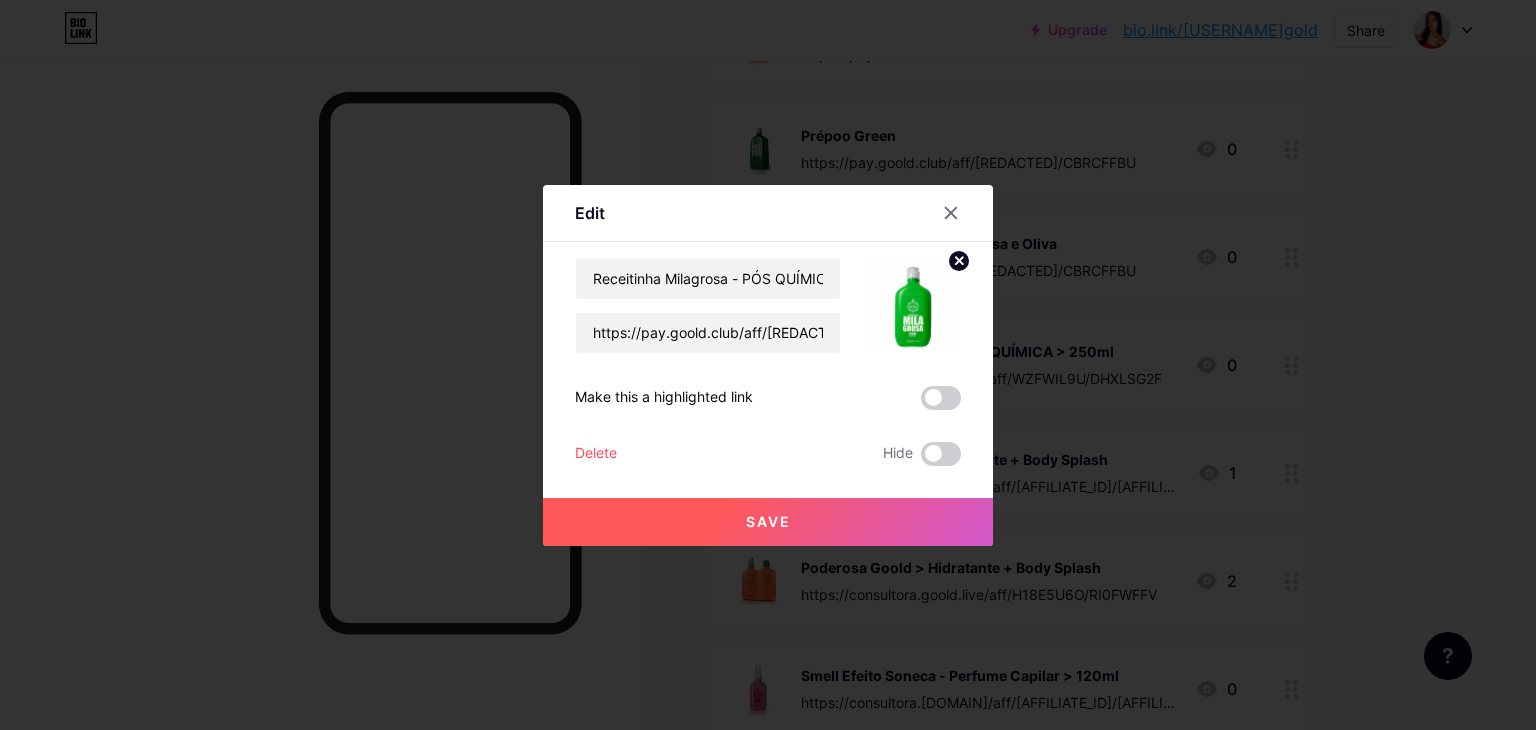 click on "Save" at bounding box center (768, 521) 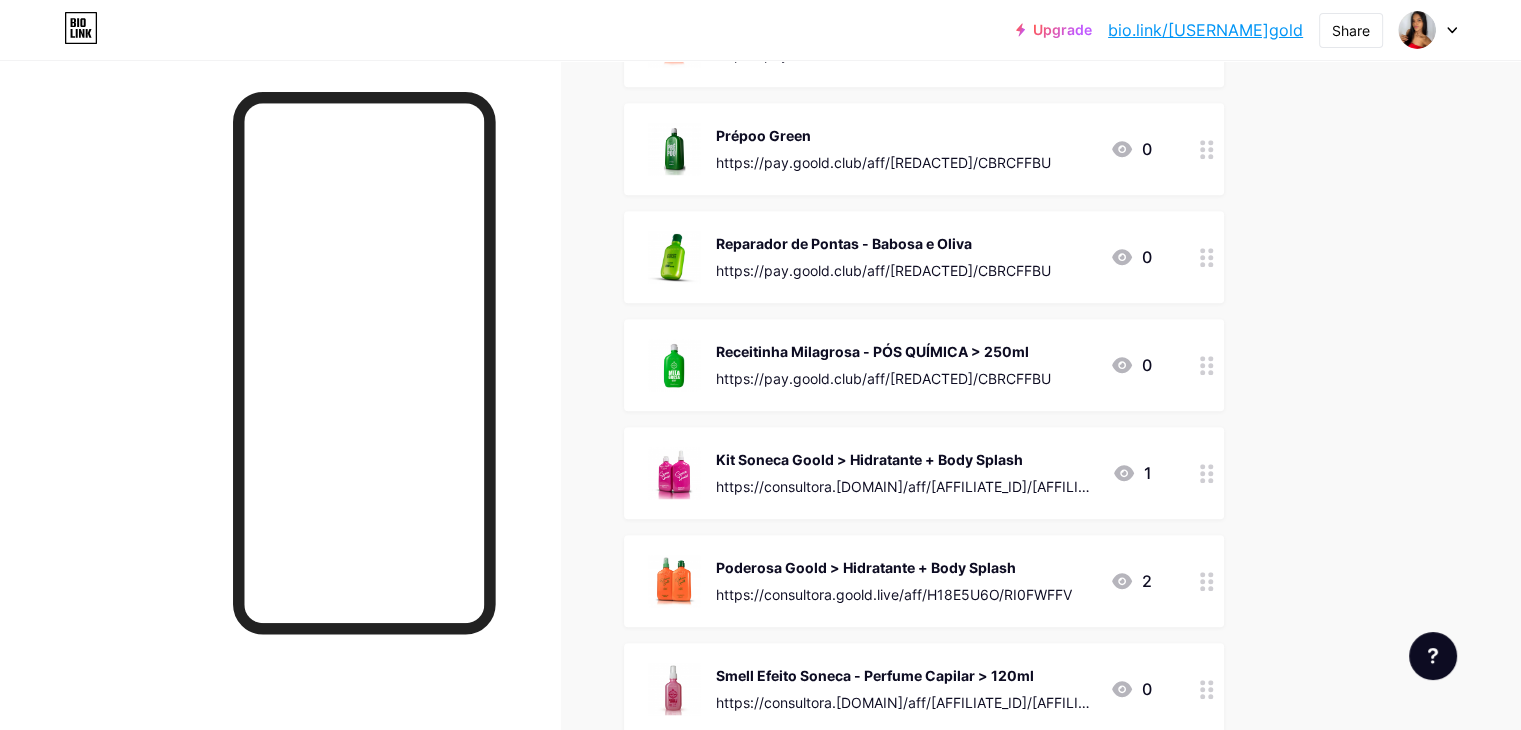 click at bounding box center [1207, 473] 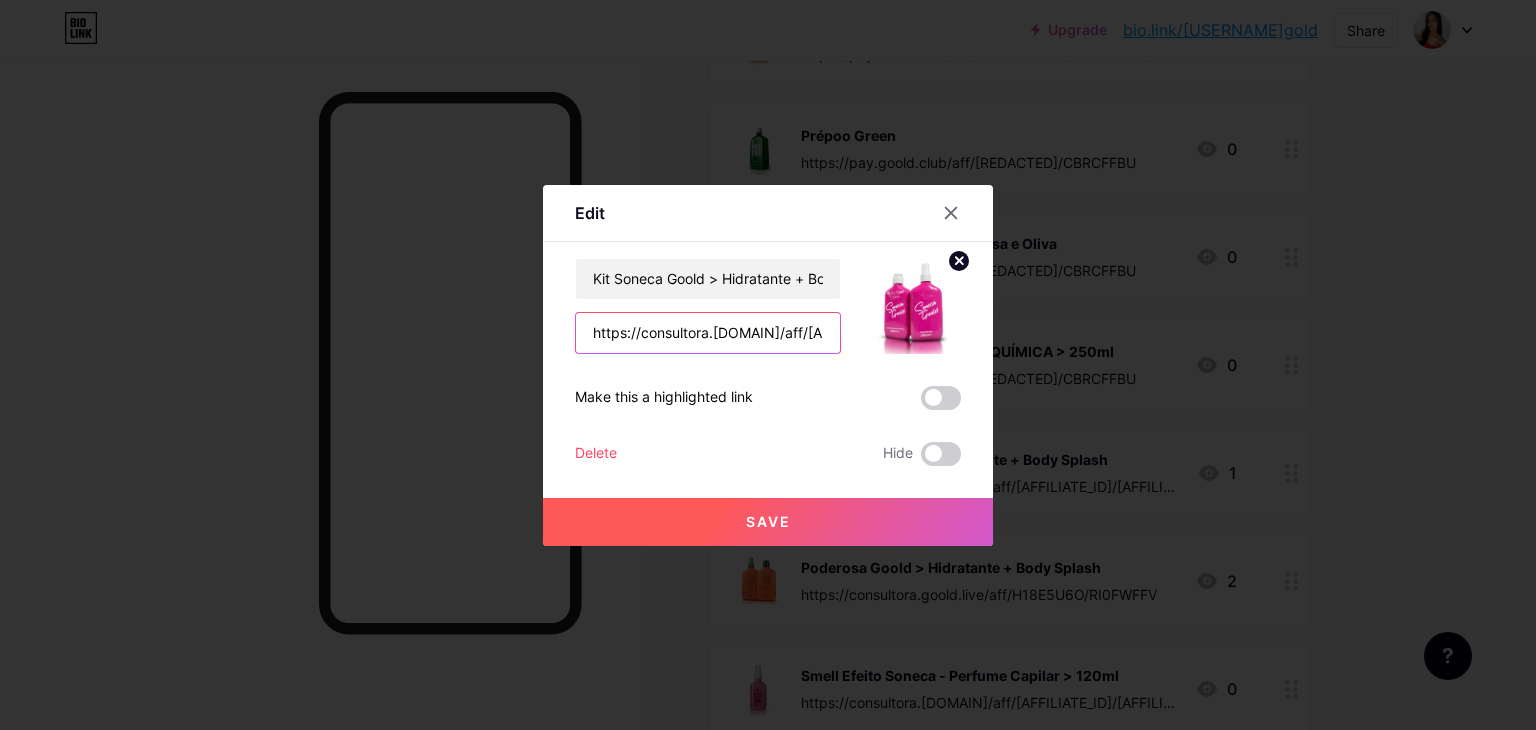 click on "https://consultora.[DOMAIN]/aff/[AFFILIATE_ID]/[AFFILIATE_ID]" at bounding box center (708, 333) 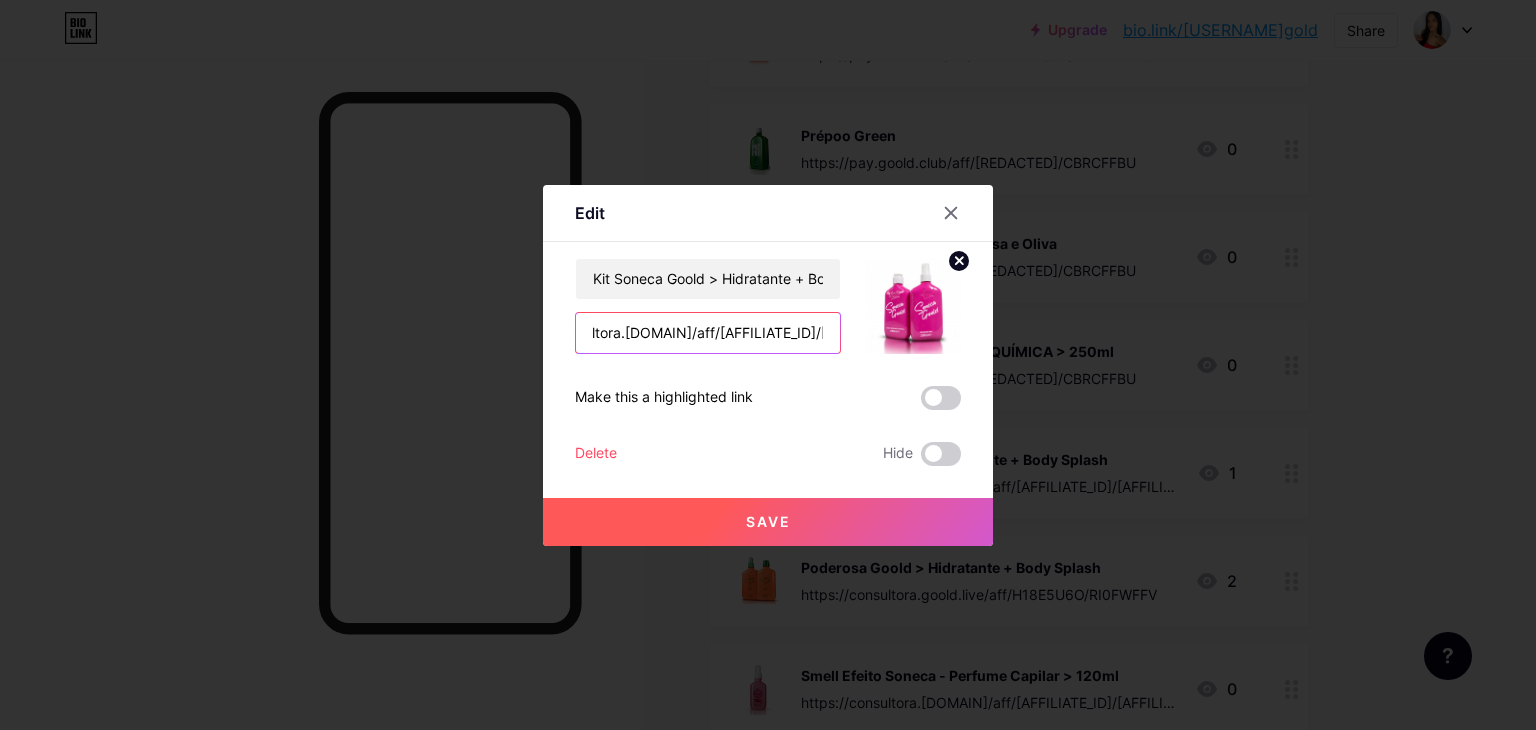 scroll, scrollTop: 0, scrollLeft: 121, axis: horizontal 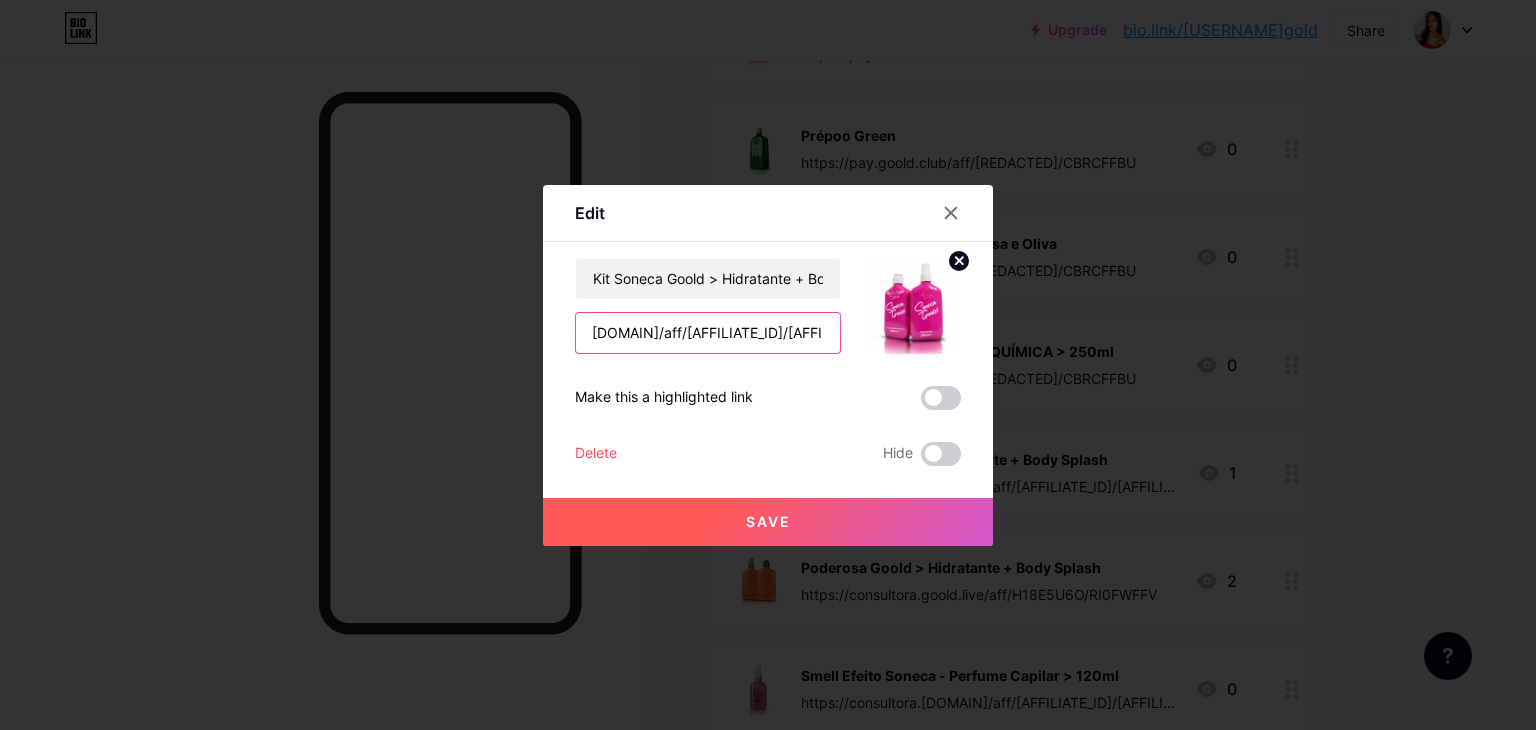 click on "https://consultora.[DOMAIN]/aff/[AFFILIATE_ID]/[AFFILIATE_ID]" at bounding box center (708, 333) 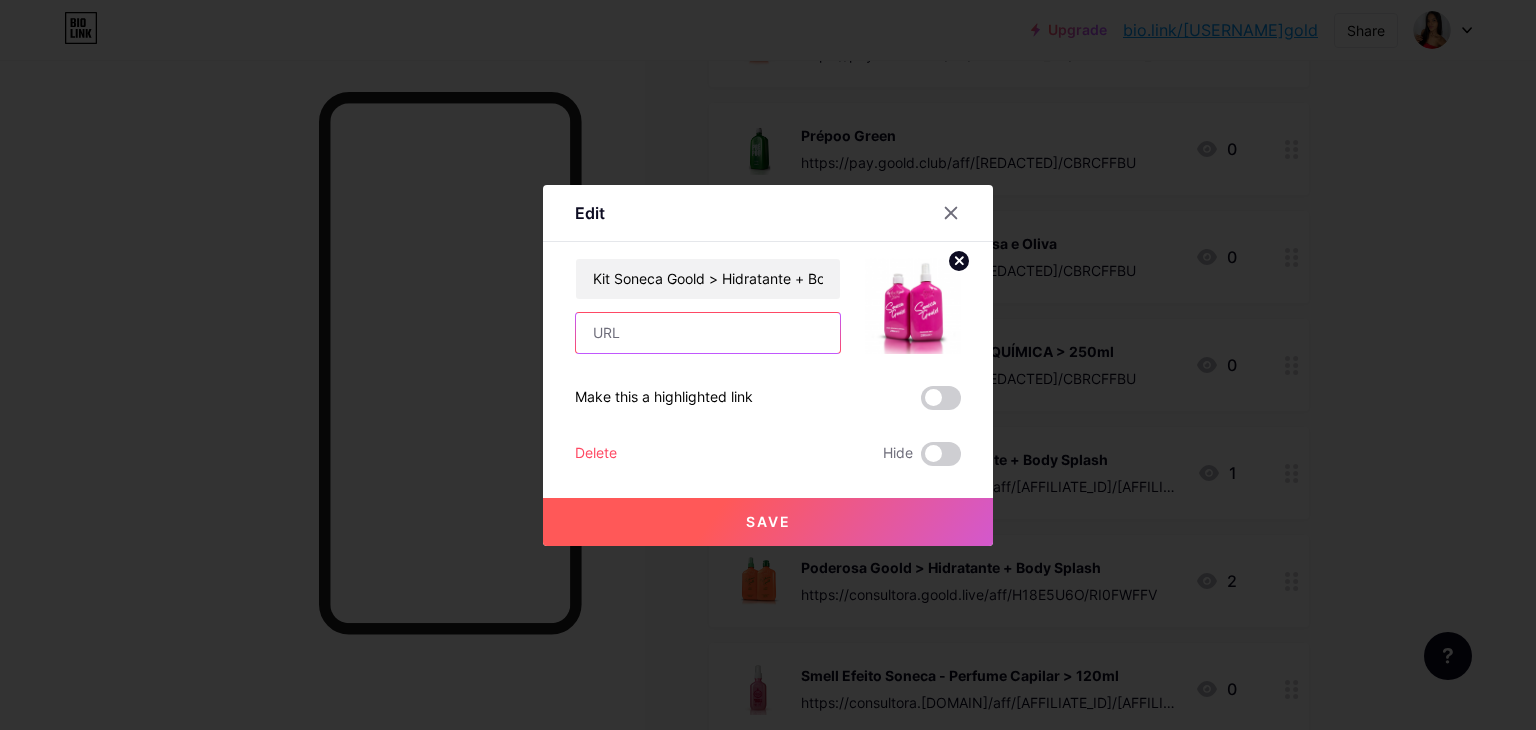 scroll, scrollTop: 0, scrollLeft: 0, axis: both 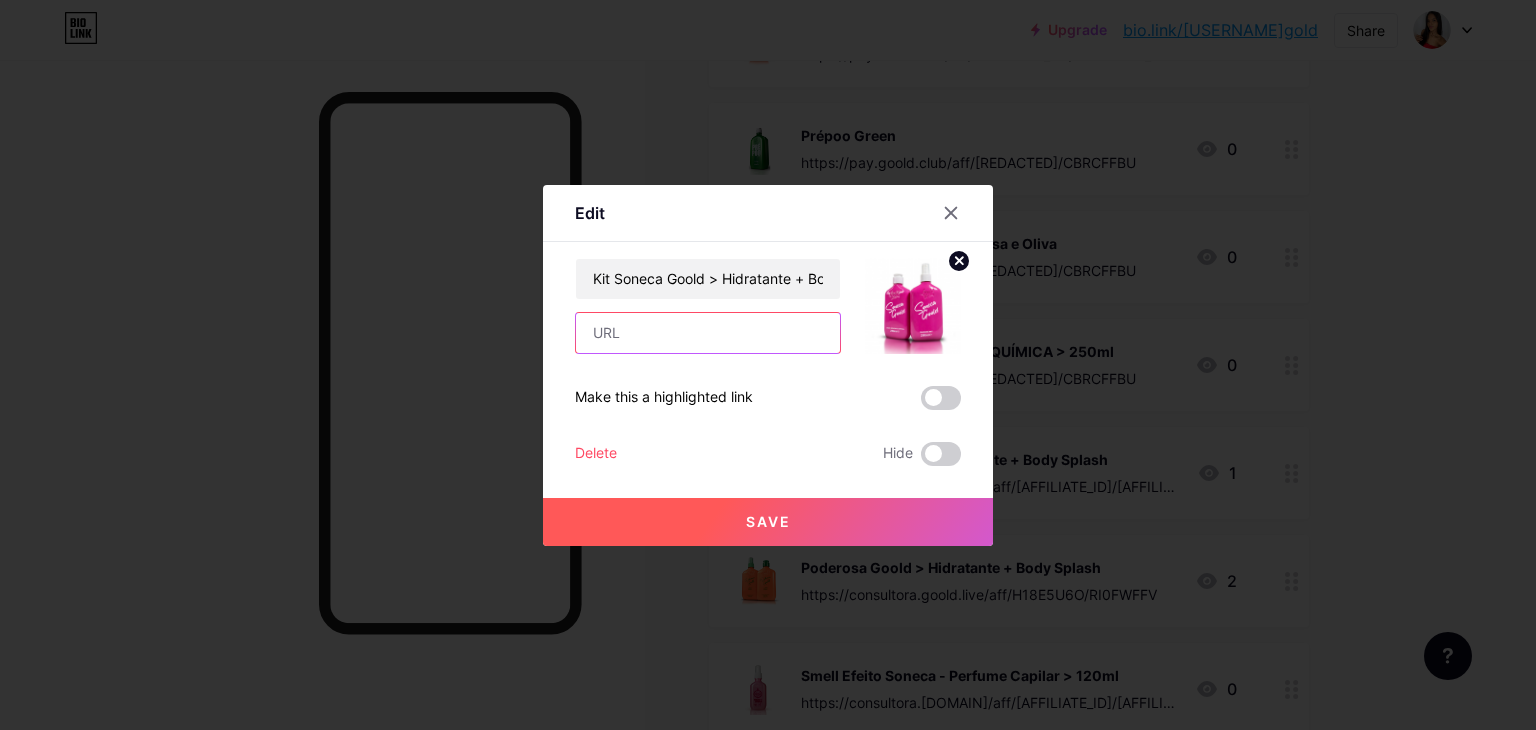 paste on "https://pay.[DOMAIN]/aff/[AFFILIATE_ID]/[AFFILIATE_ID]" 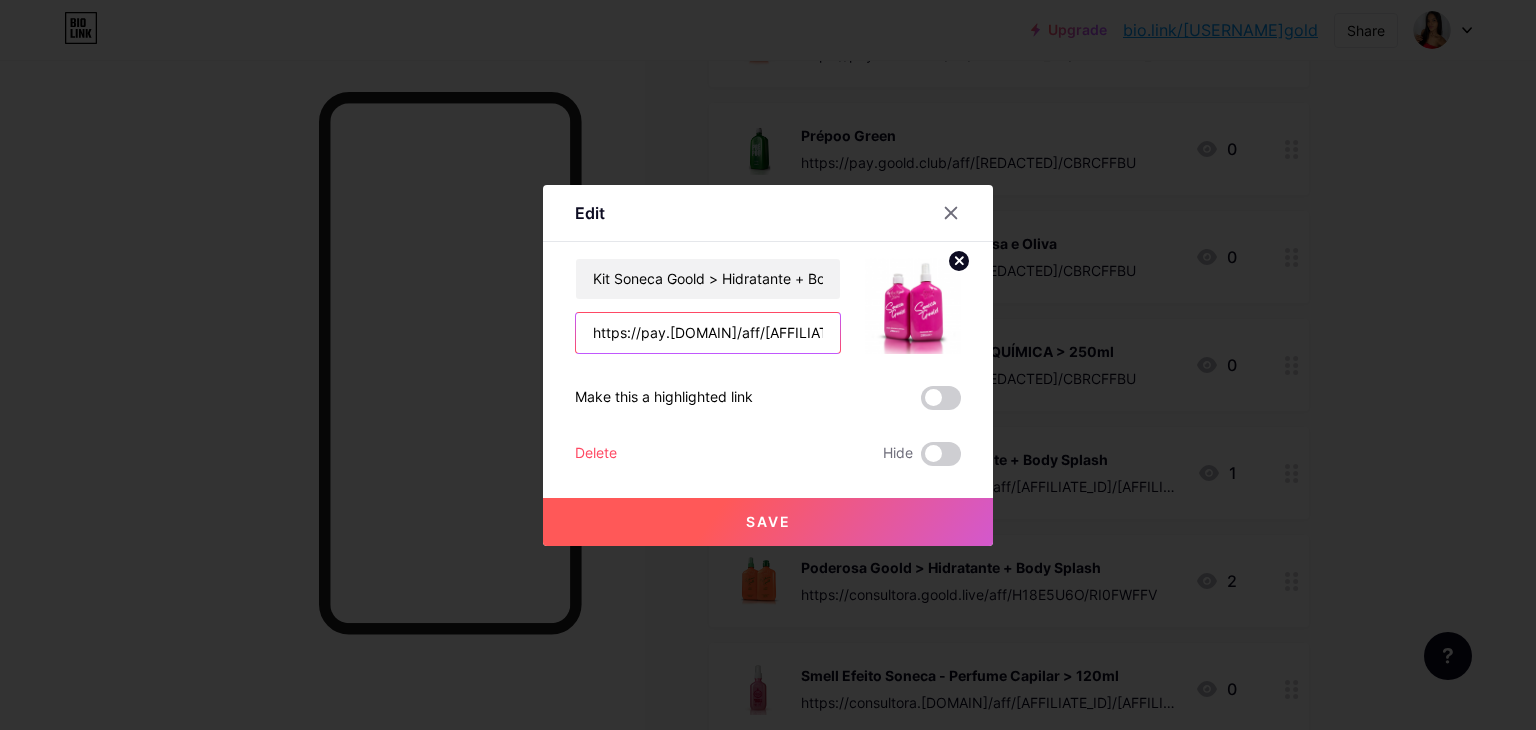 scroll, scrollTop: 0, scrollLeft: 78, axis: horizontal 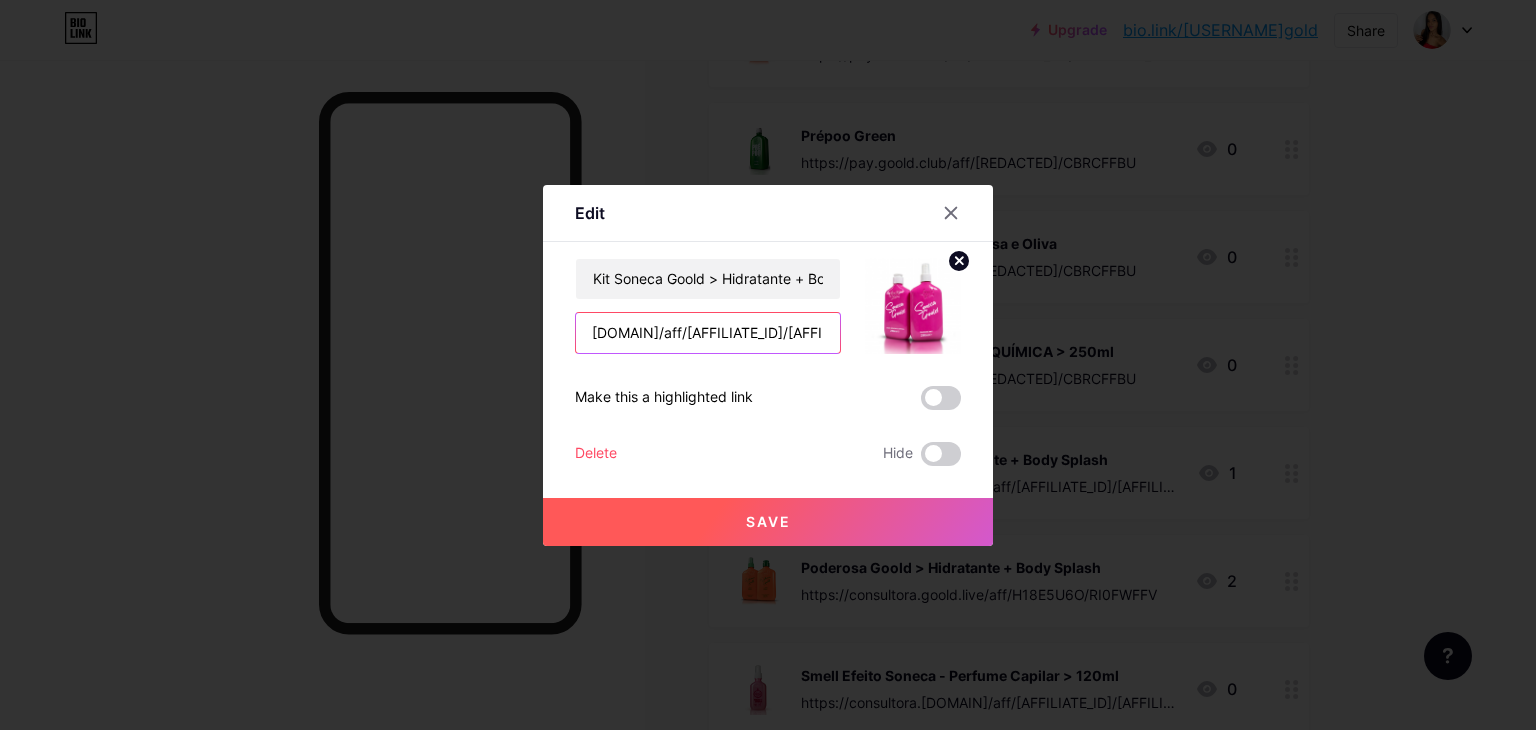 type on "https://pay.[DOMAIN]/aff/[AFFILIATE_ID]/[AFFILIATE_ID]" 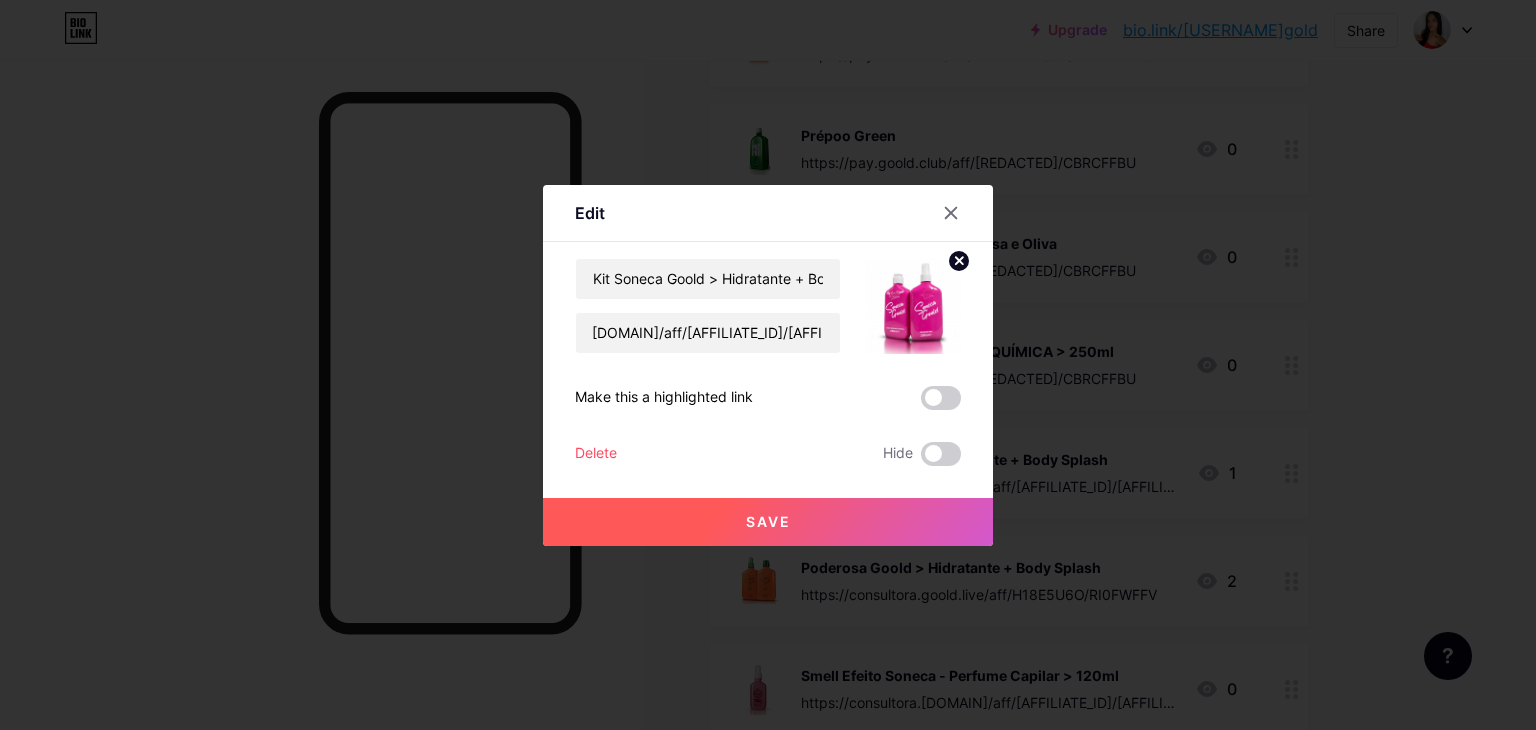scroll, scrollTop: 0, scrollLeft: 0, axis: both 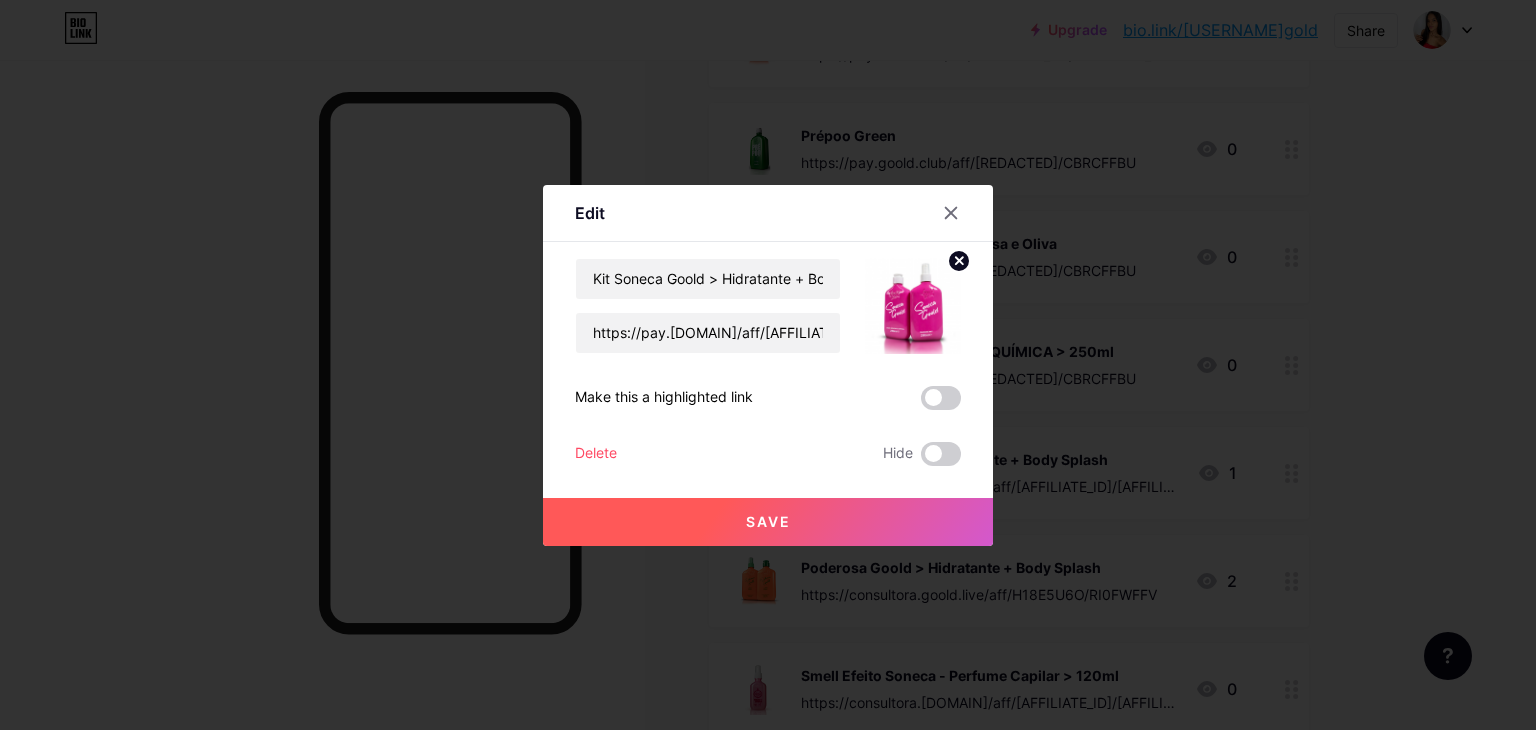 click on "Save" at bounding box center [768, 521] 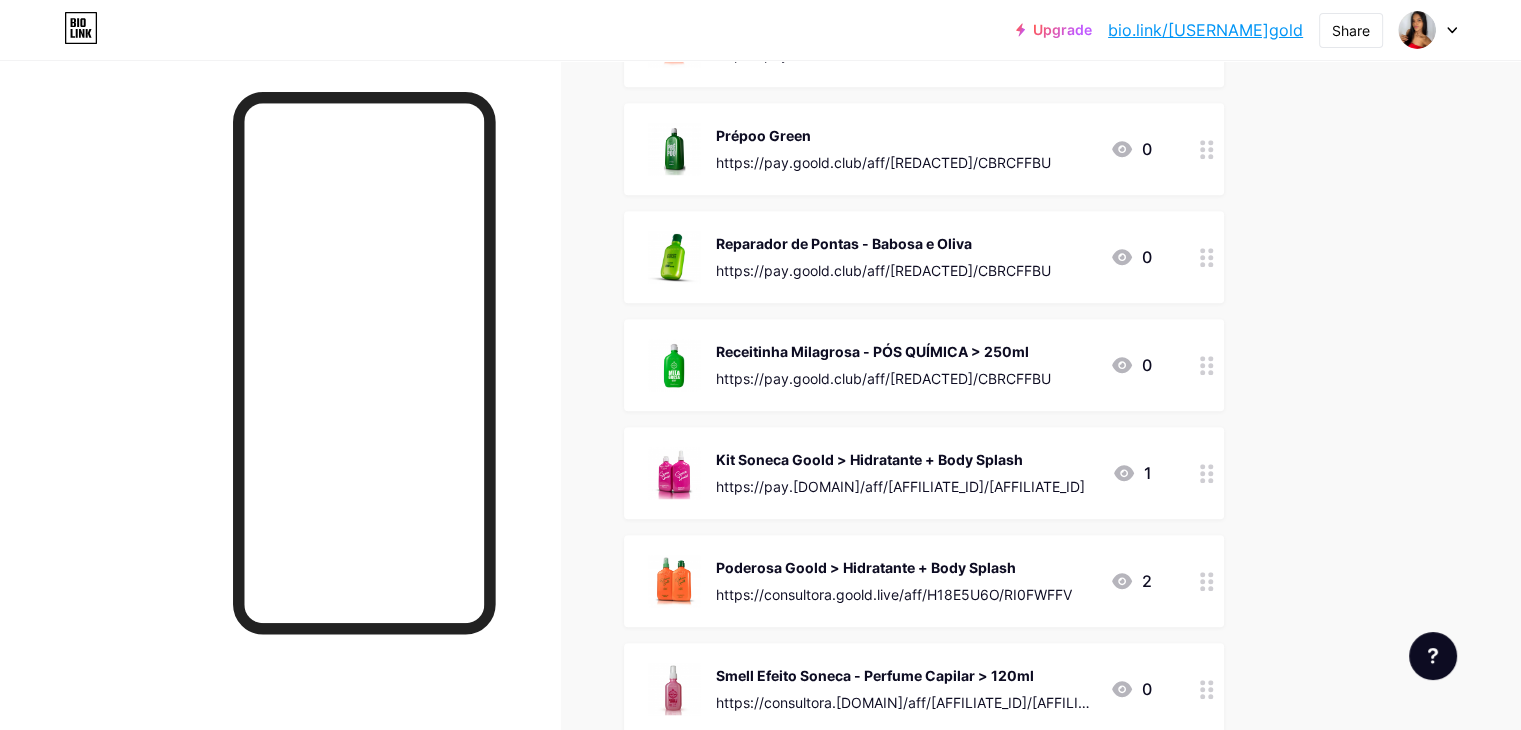 click at bounding box center (1207, 581) 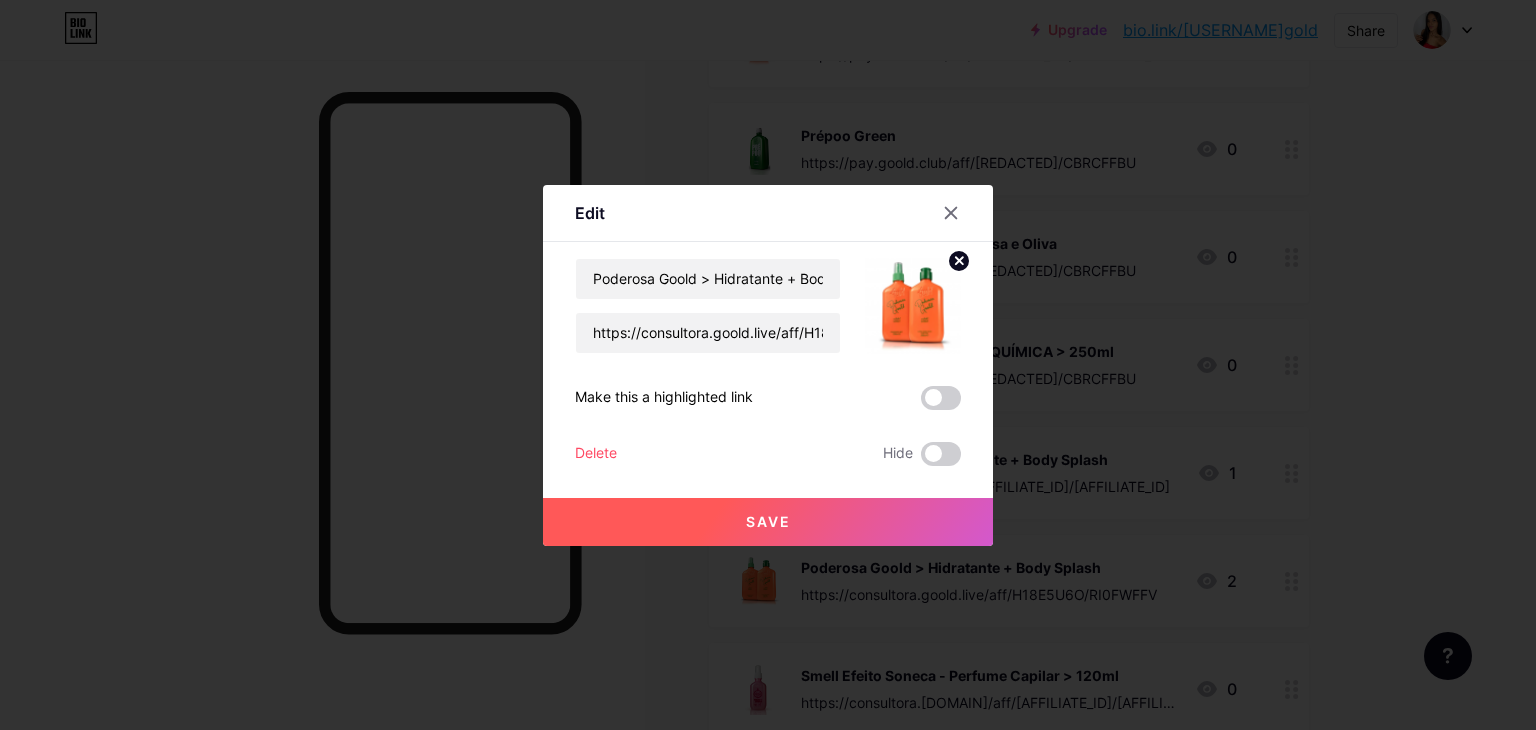 click on "Poderosa Goold > Hidratante + Body Splash     https://consultora.[DOMAIN]/aff/[AFFILIATE_ID]/[AFFILIATE_ID]" at bounding box center (708, 306) 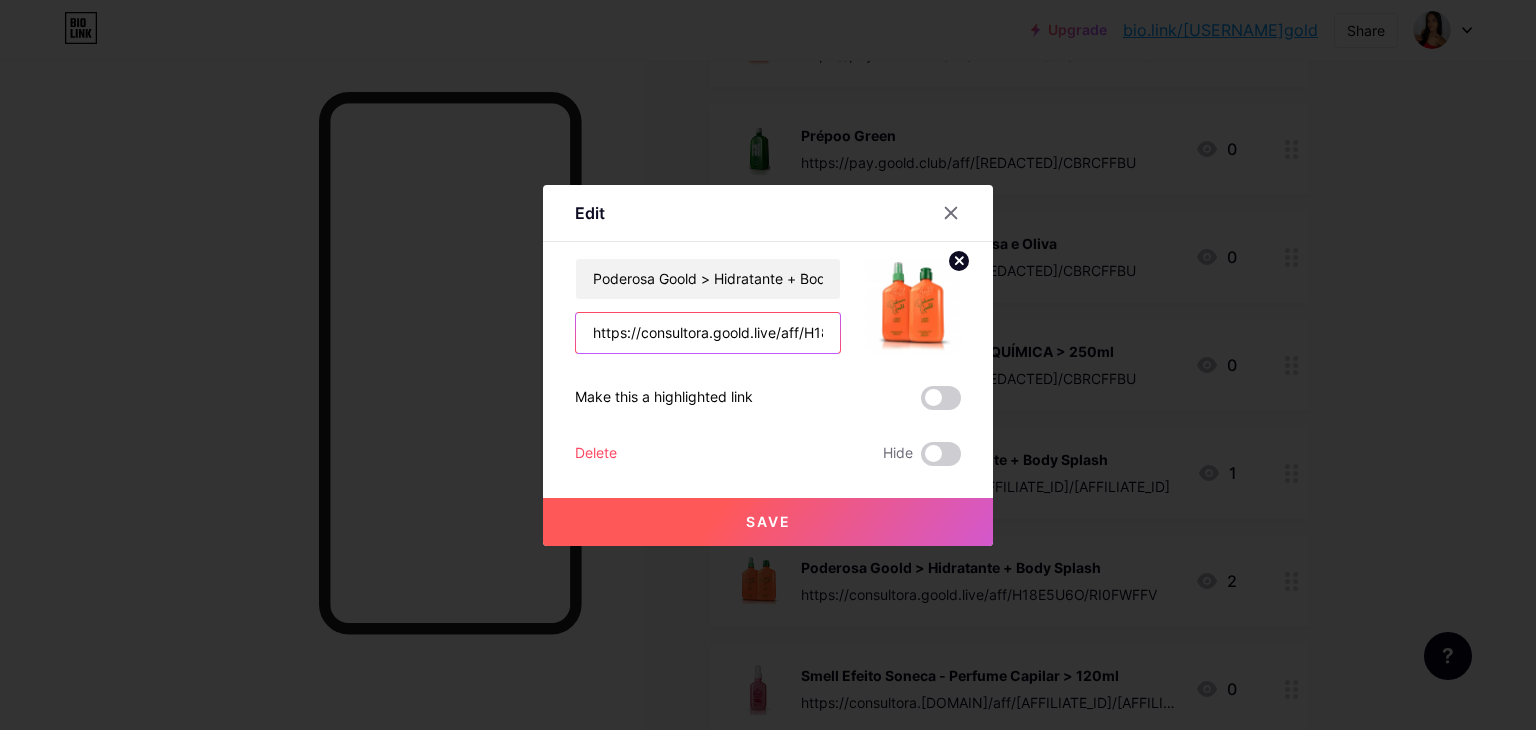 click on "https://consultora.goold.live/aff/H18E5U6O/RI0FWFFV" at bounding box center (708, 333) 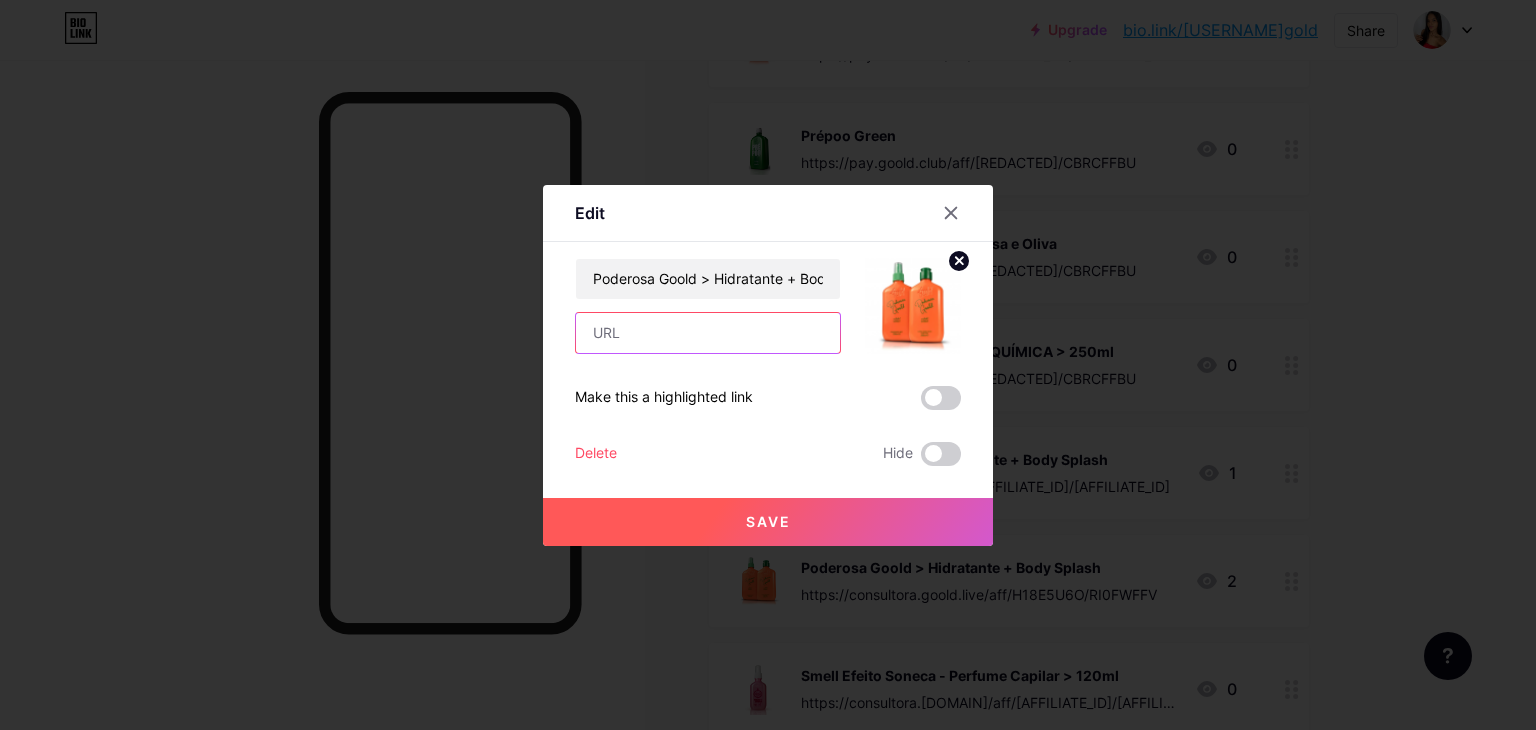 click at bounding box center [708, 333] 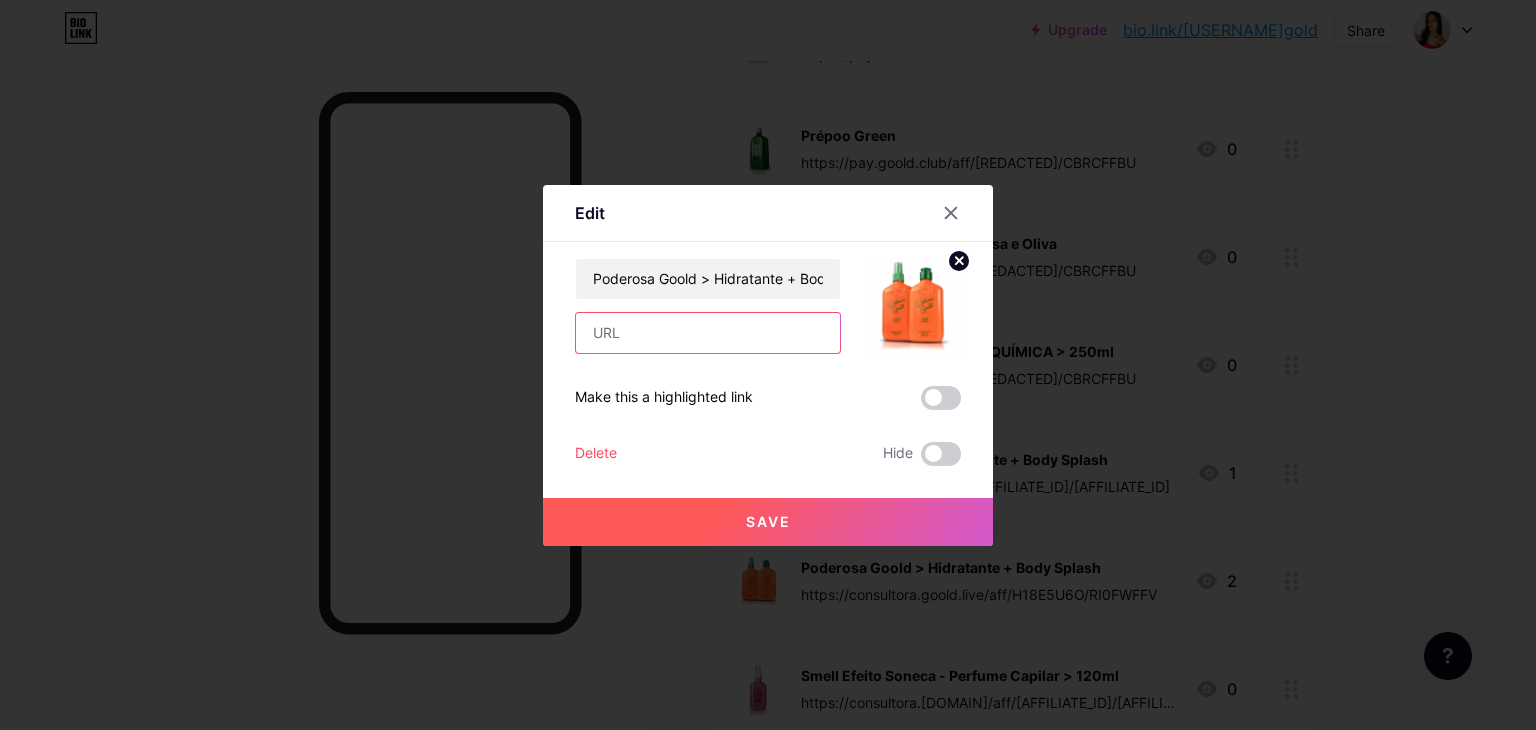paste on "https://pay.goold.club/aff/[REDACTED]/CBRCFFBU" 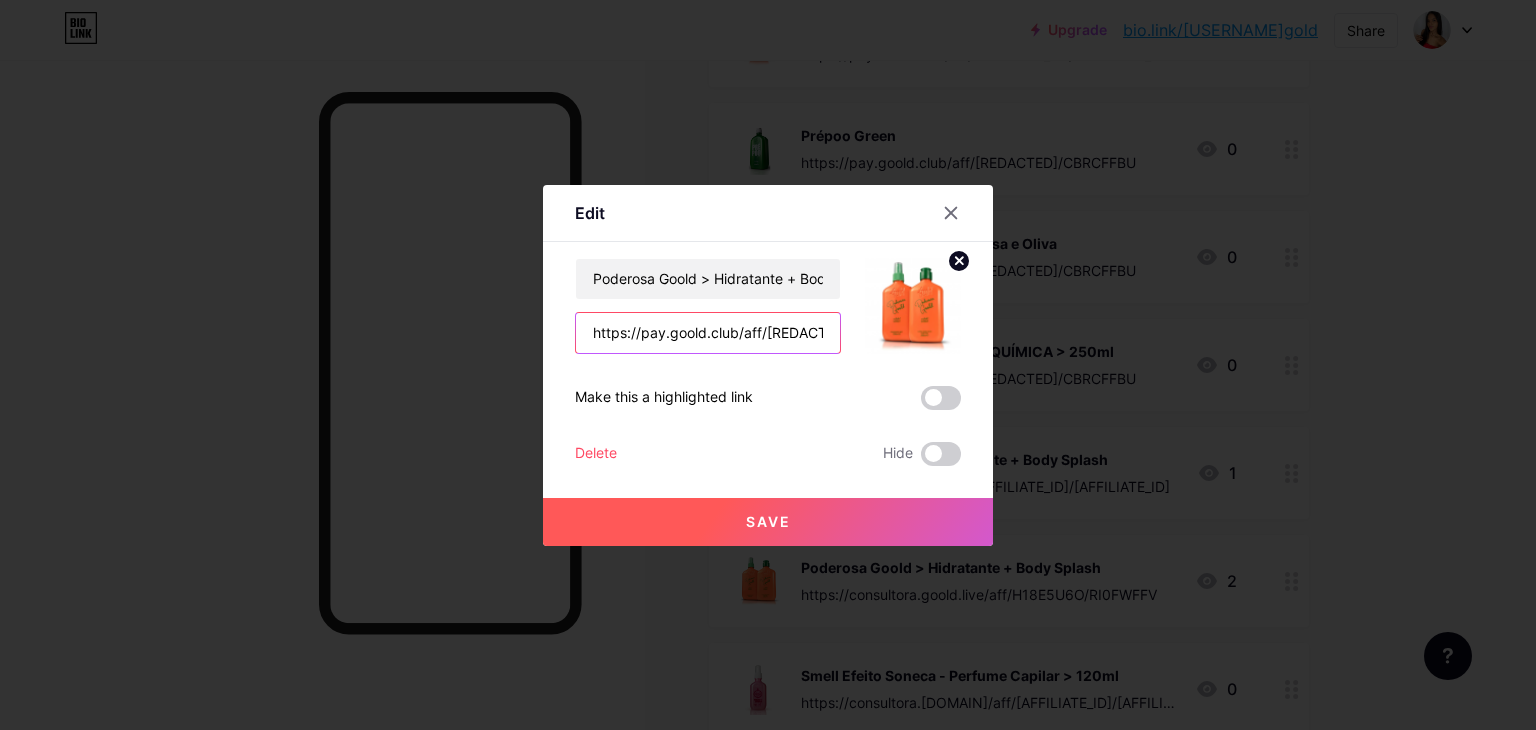 scroll, scrollTop: 0, scrollLeft: 67, axis: horizontal 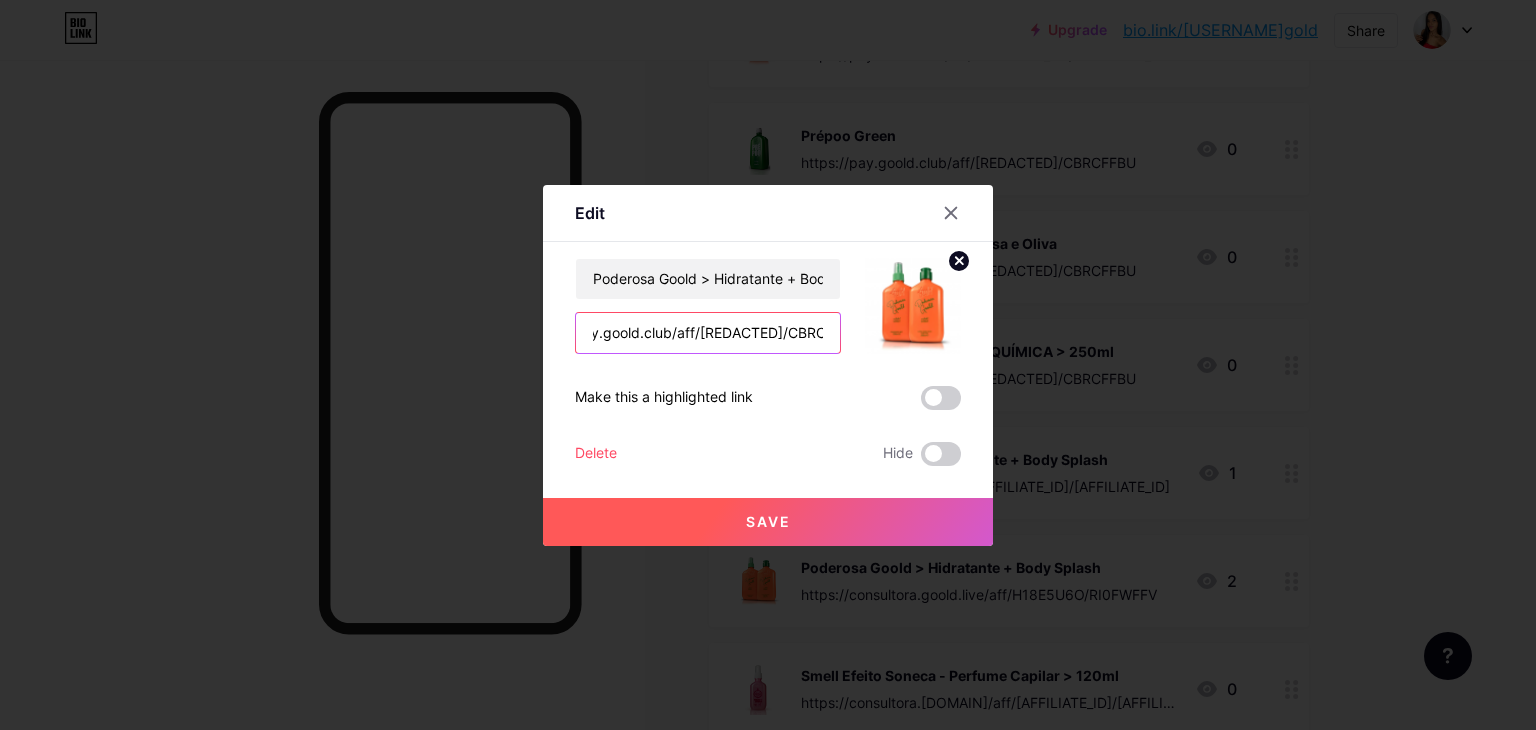 type on "https://pay.goold.club/aff/[REDACTED]/CBRCFFBU" 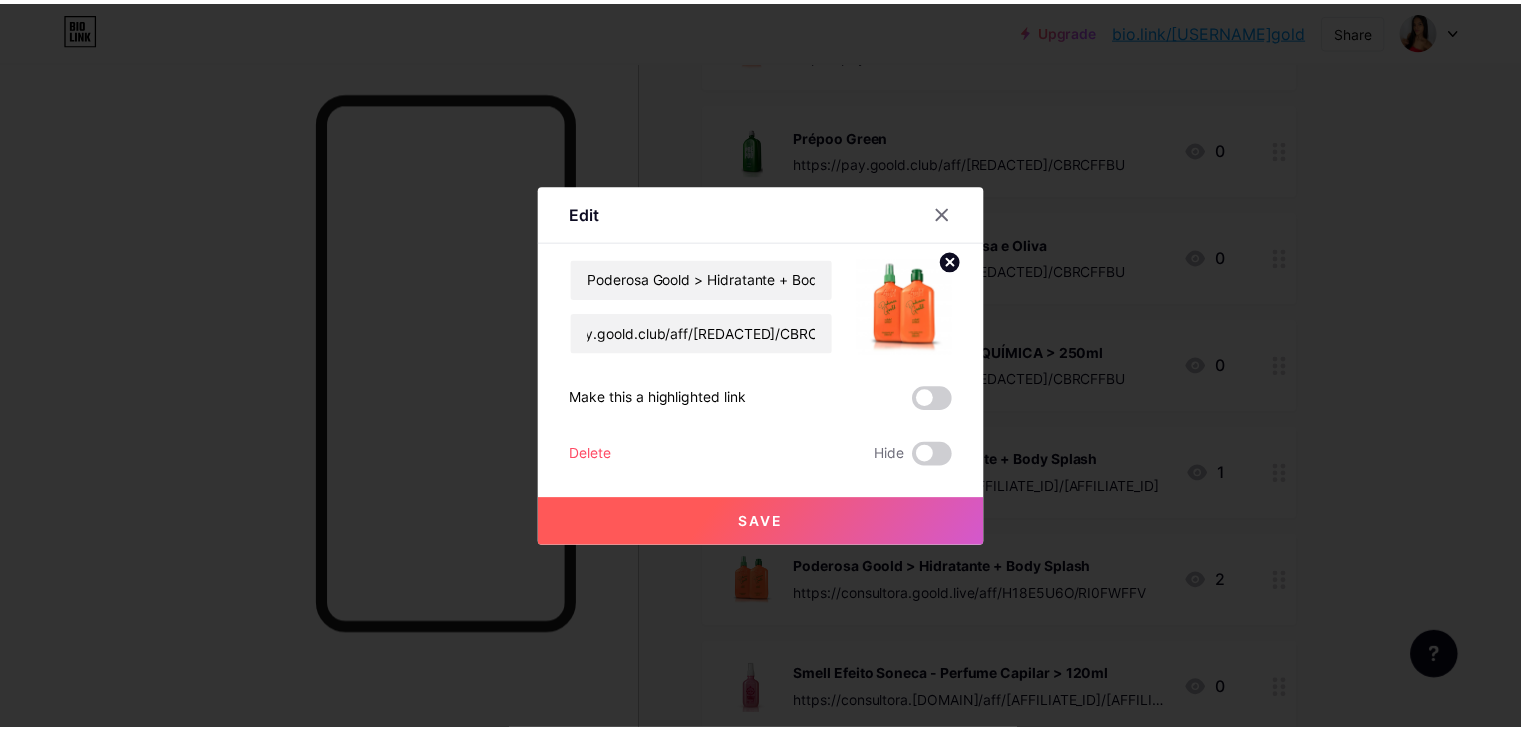 scroll, scrollTop: 0, scrollLeft: 0, axis: both 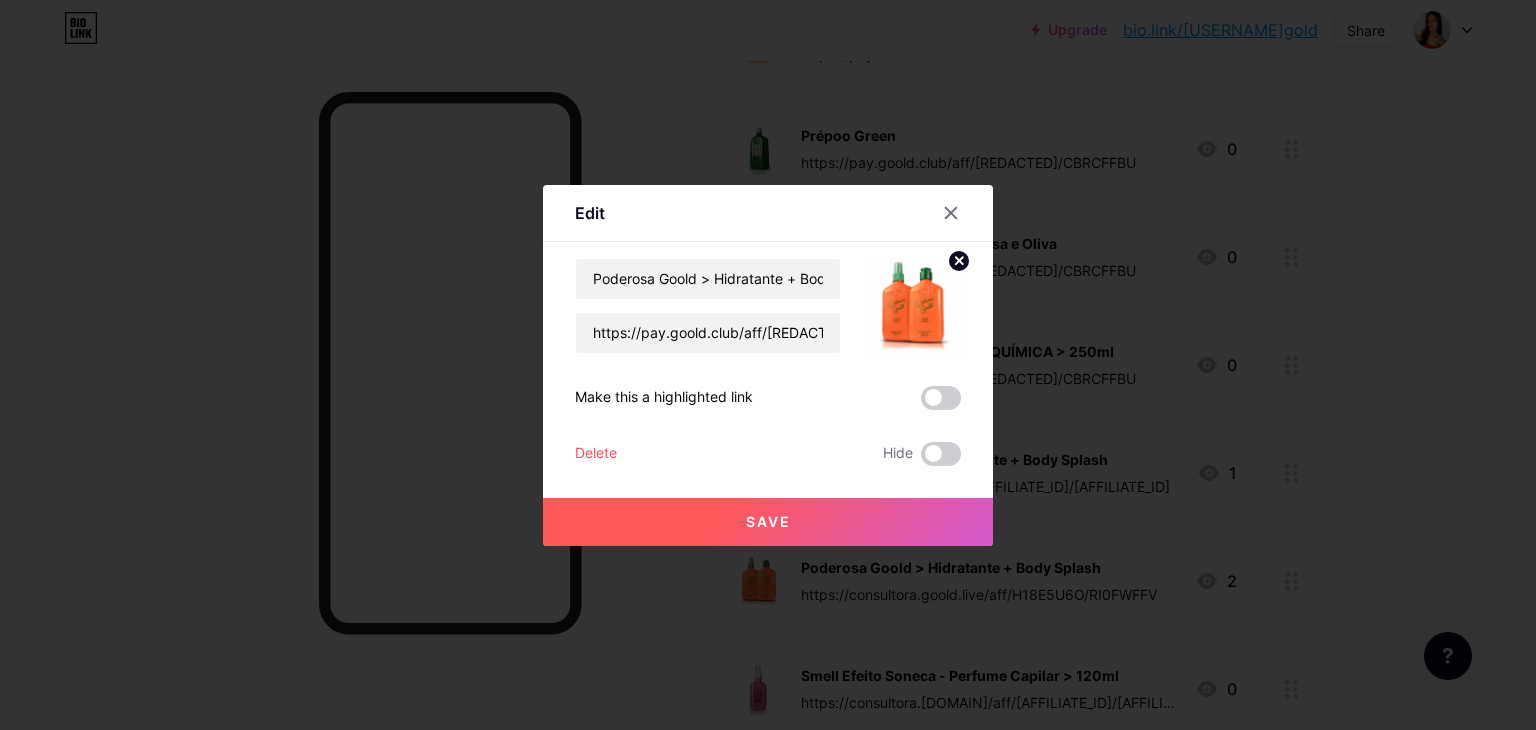 click on "Save" at bounding box center (768, 522) 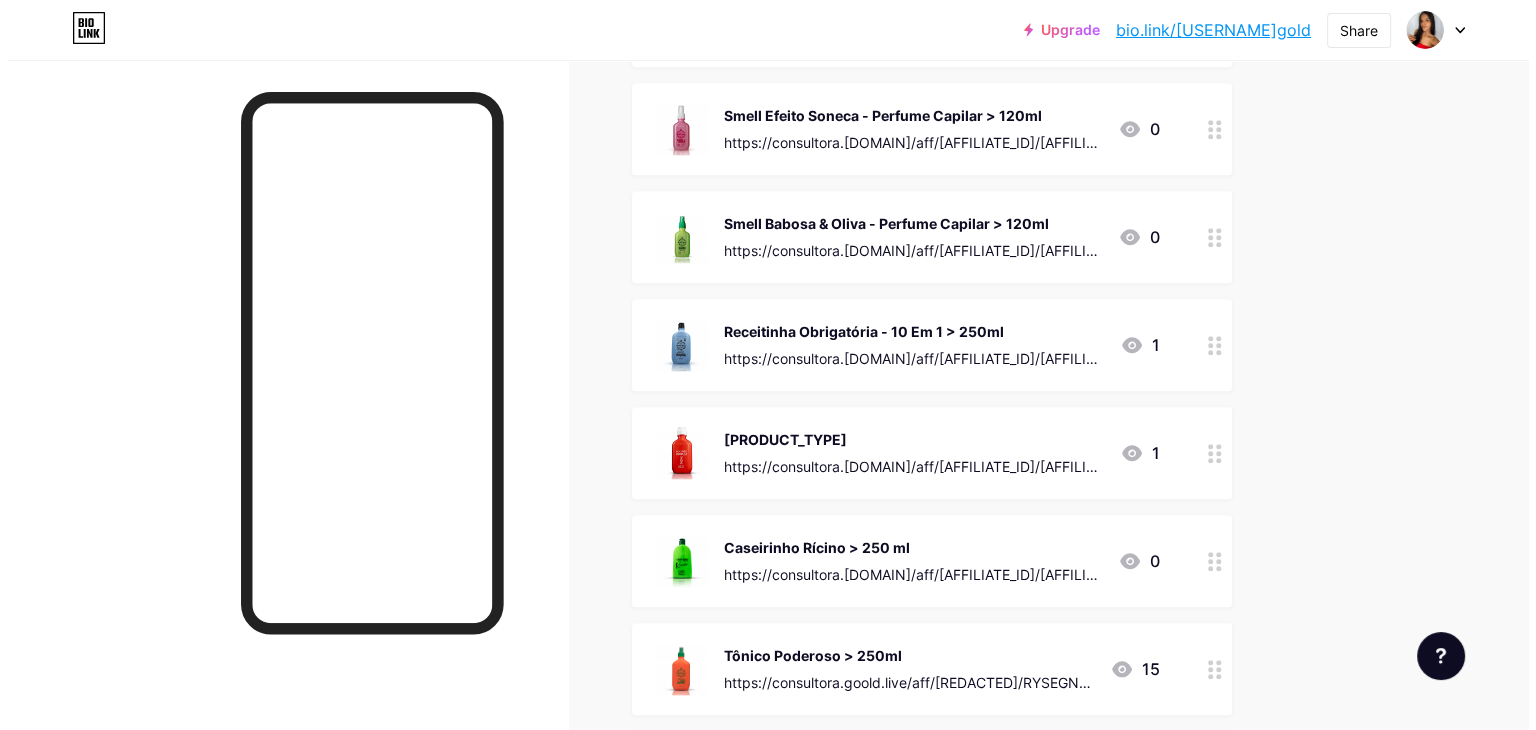 scroll, scrollTop: 2000, scrollLeft: 0, axis: vertical 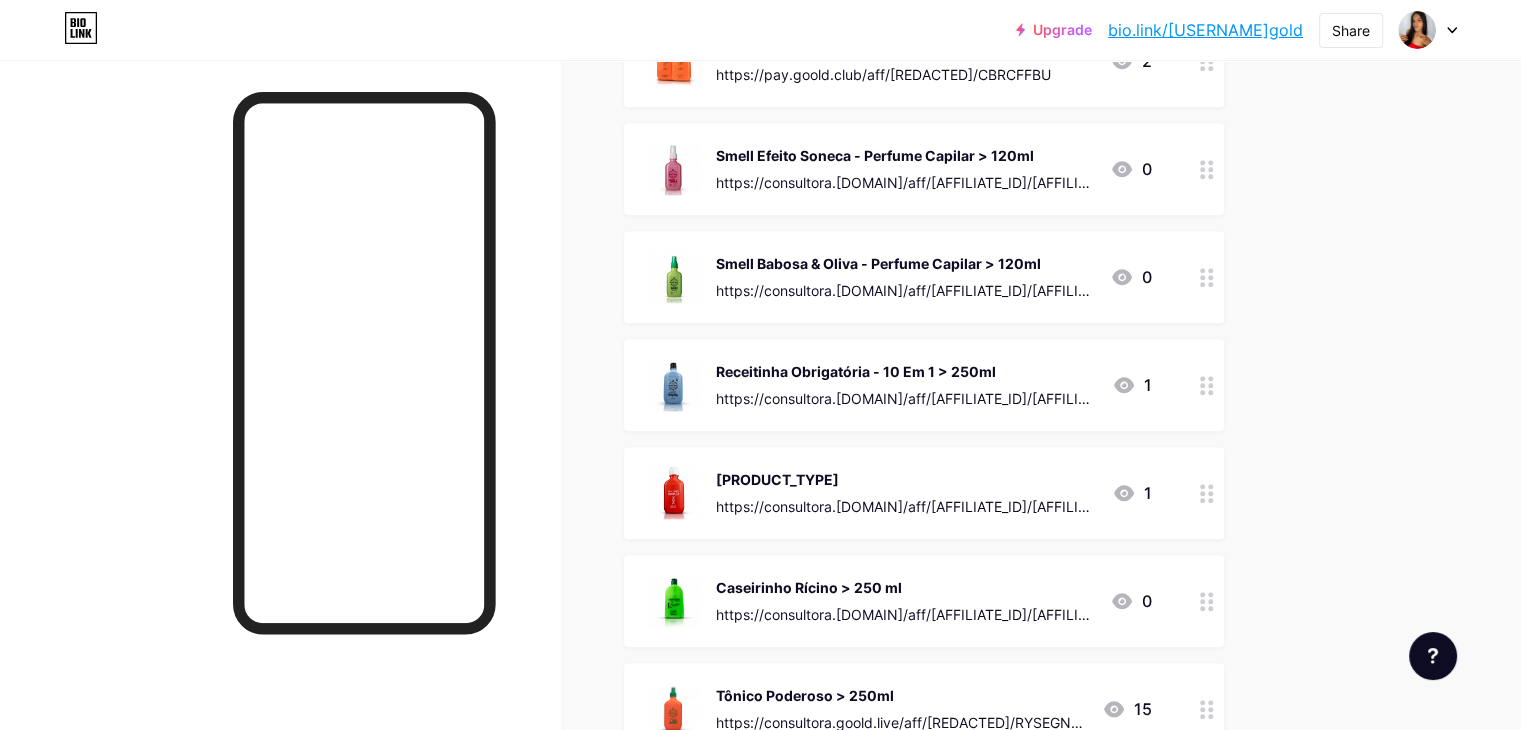 click 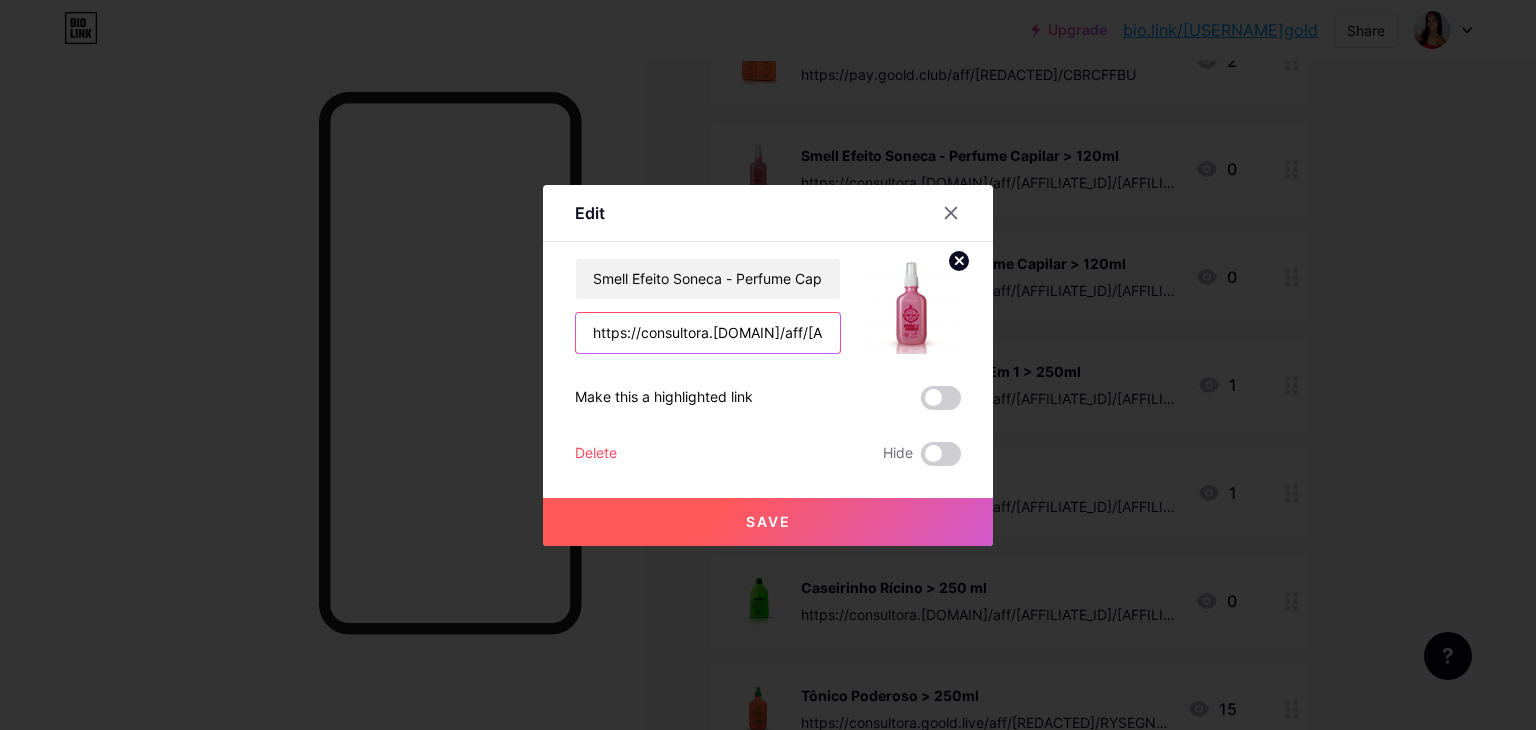 click on "https://consultora.[DOMAIN]/aff/[AFFILIATE_ID]/[AFFILIATE_ID]" at bounding box center (708, 333) 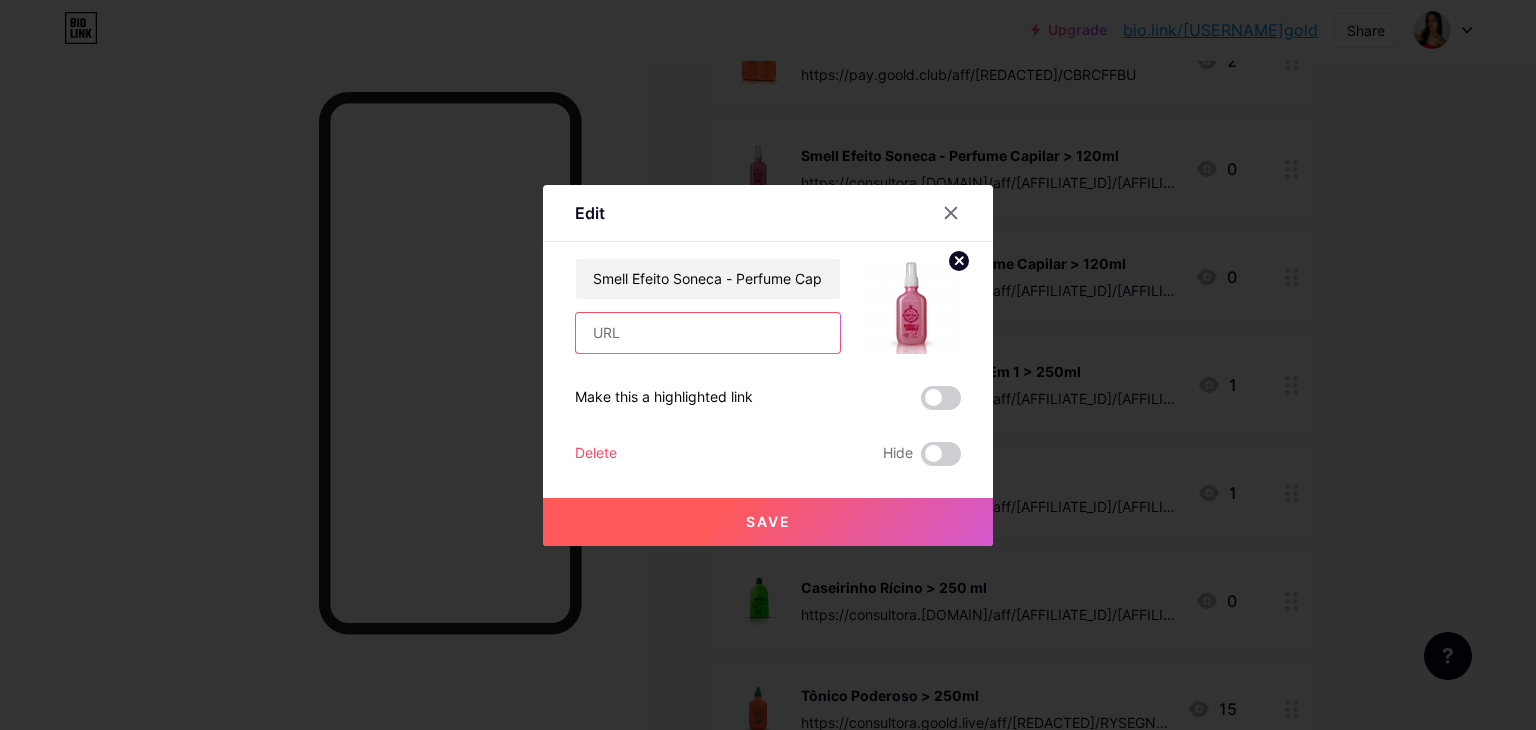 click at bounding box center (708, 333) 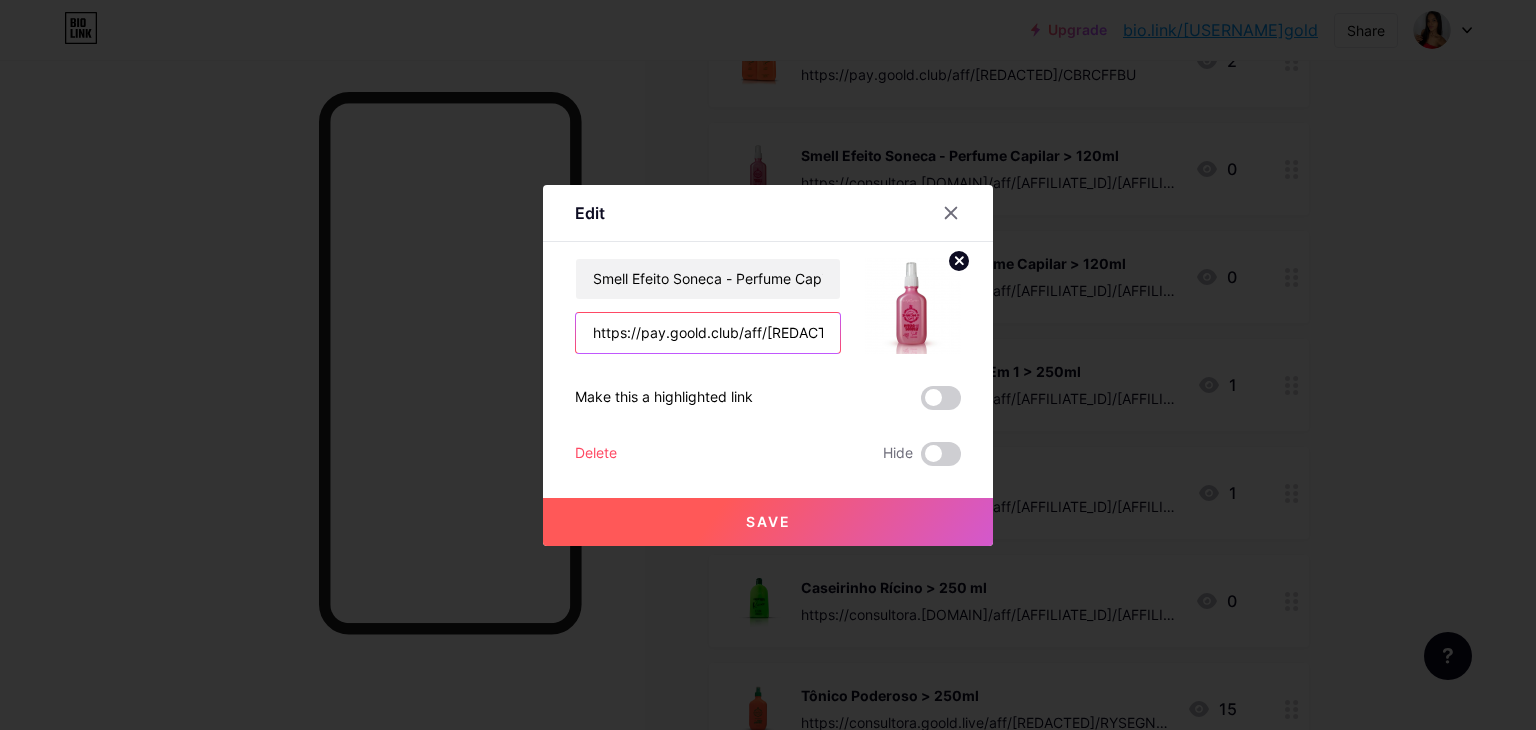 scroll, scrollTop: 0, scrollLeft: 77, axis: horizontal 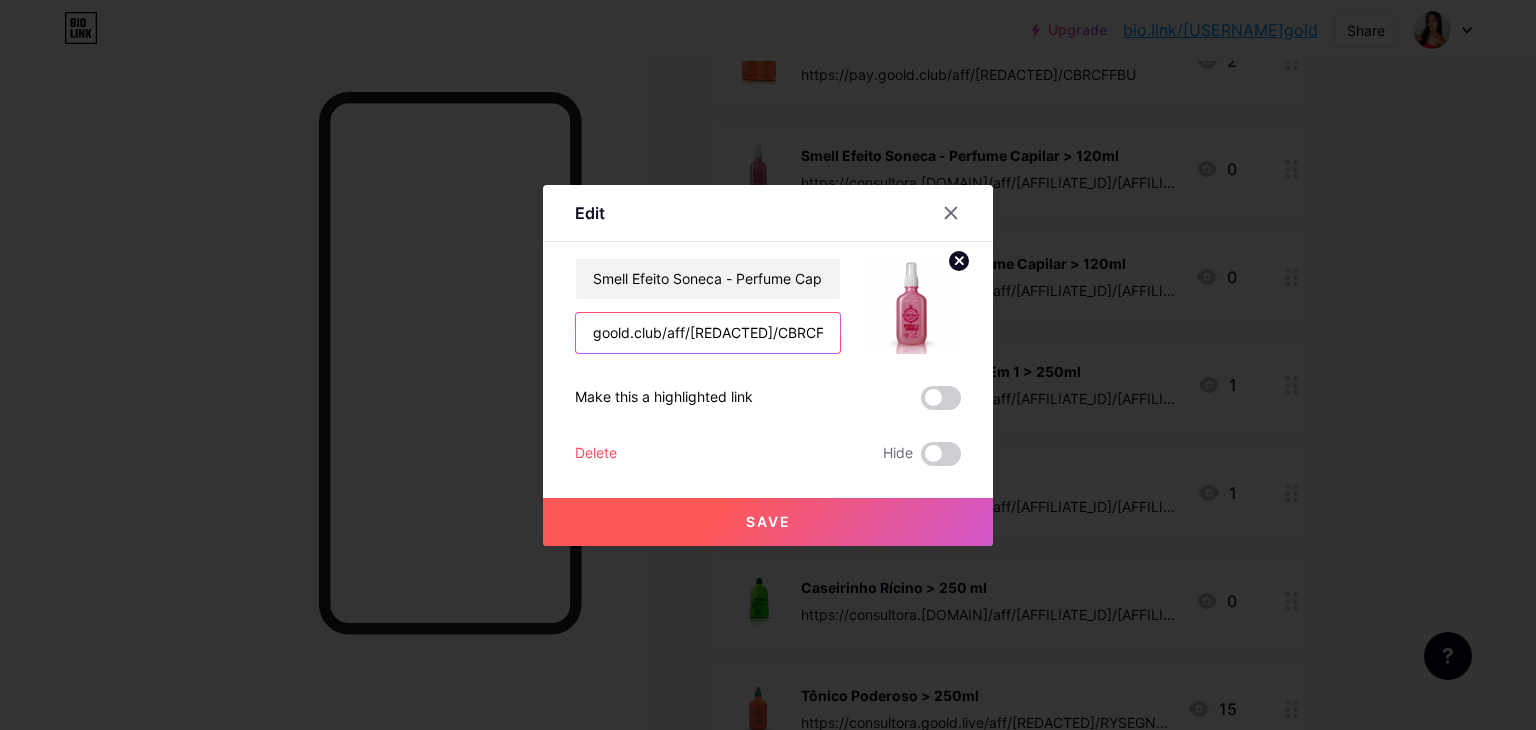 type on "https://pay.goold.club/aff/[REDACTED]/CBRCFFBU" 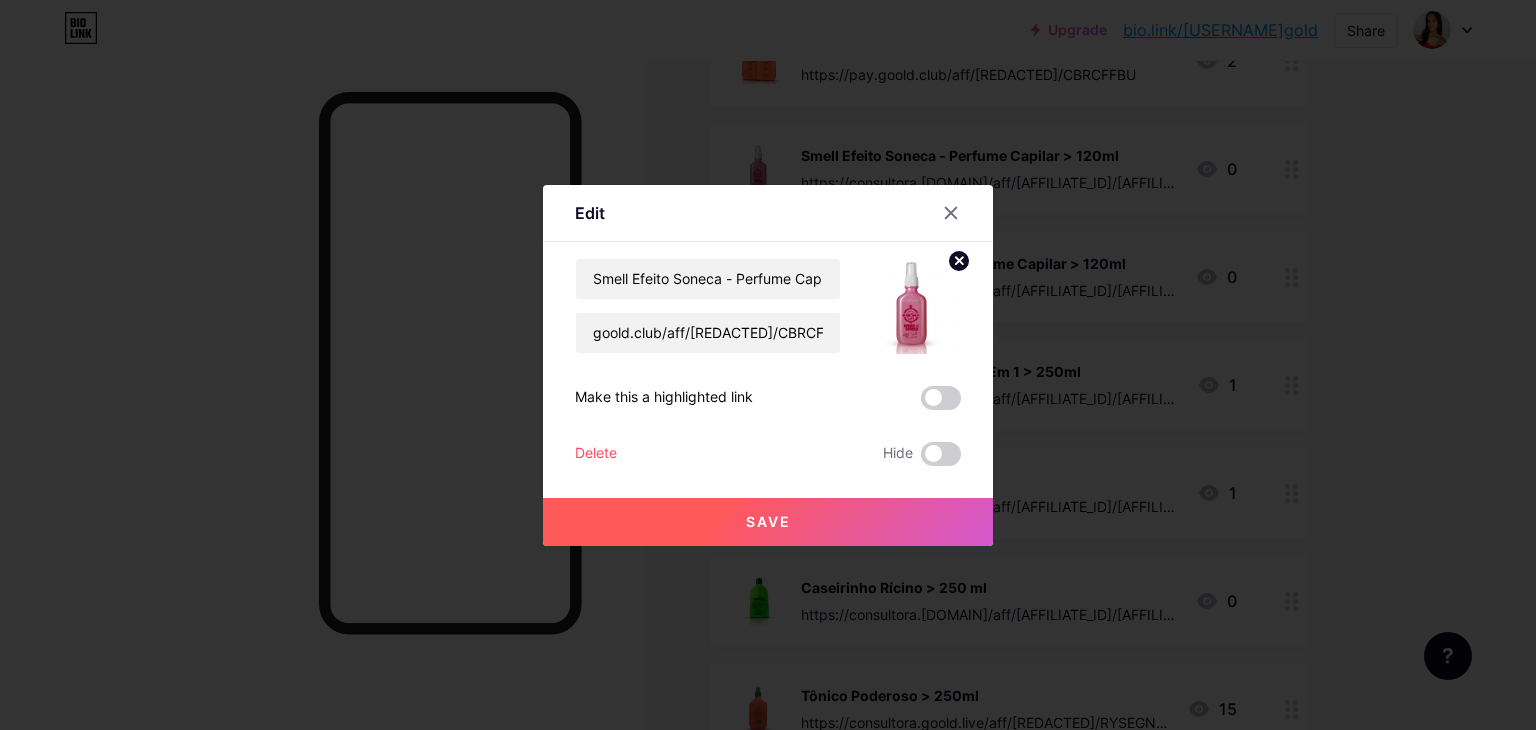 scroll, scrollTop: 0, scrollLeft: 0, axis: both 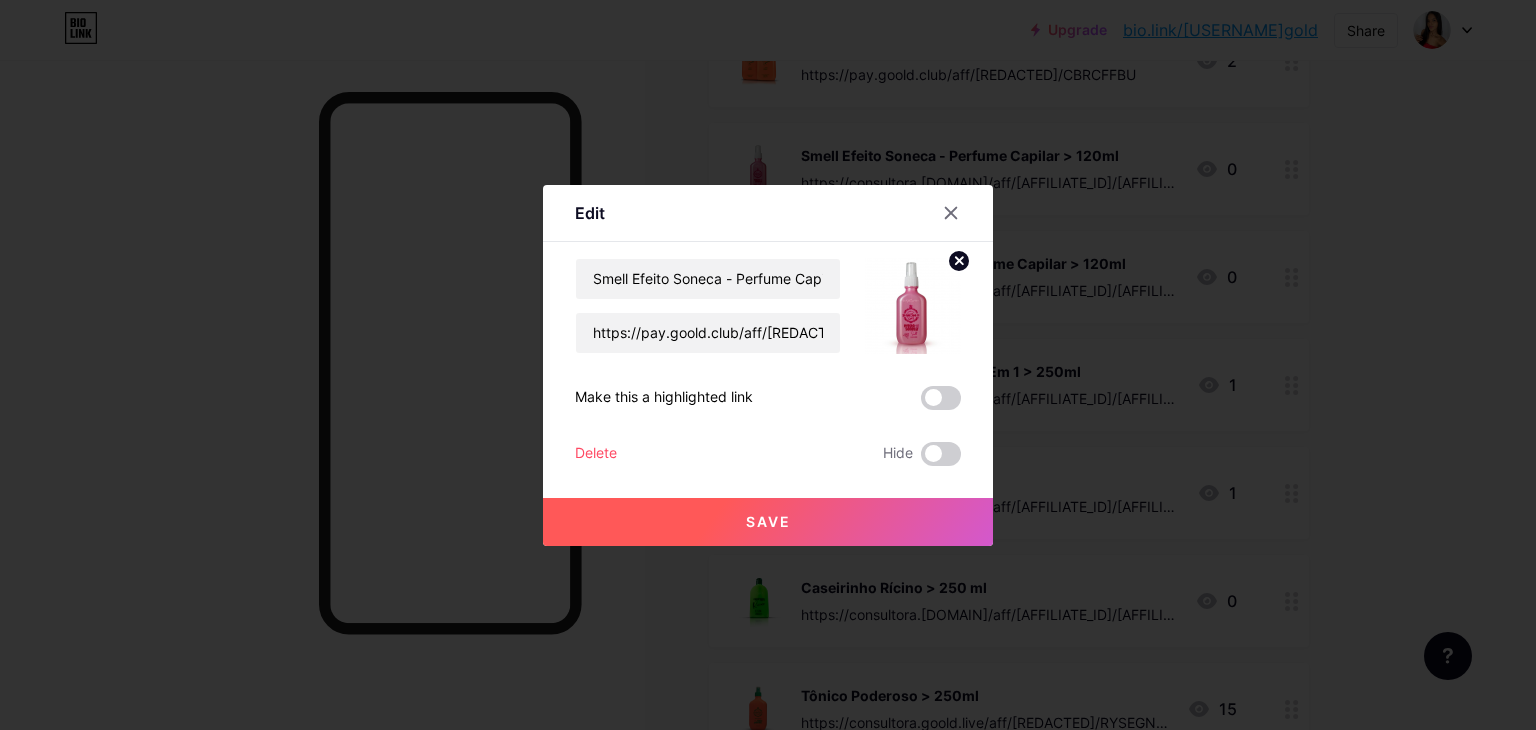 click on "Save" at bounding box center [768, 522] 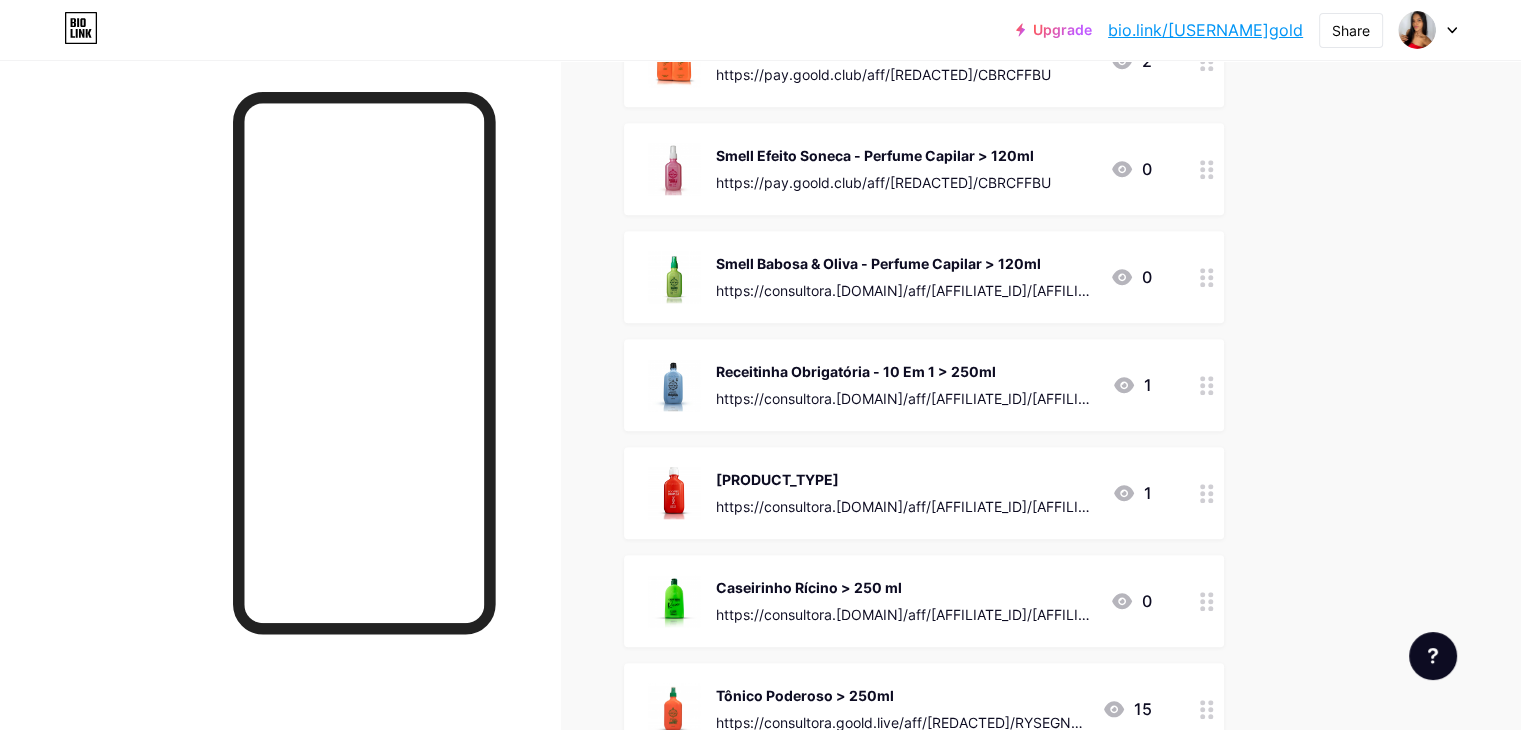 click 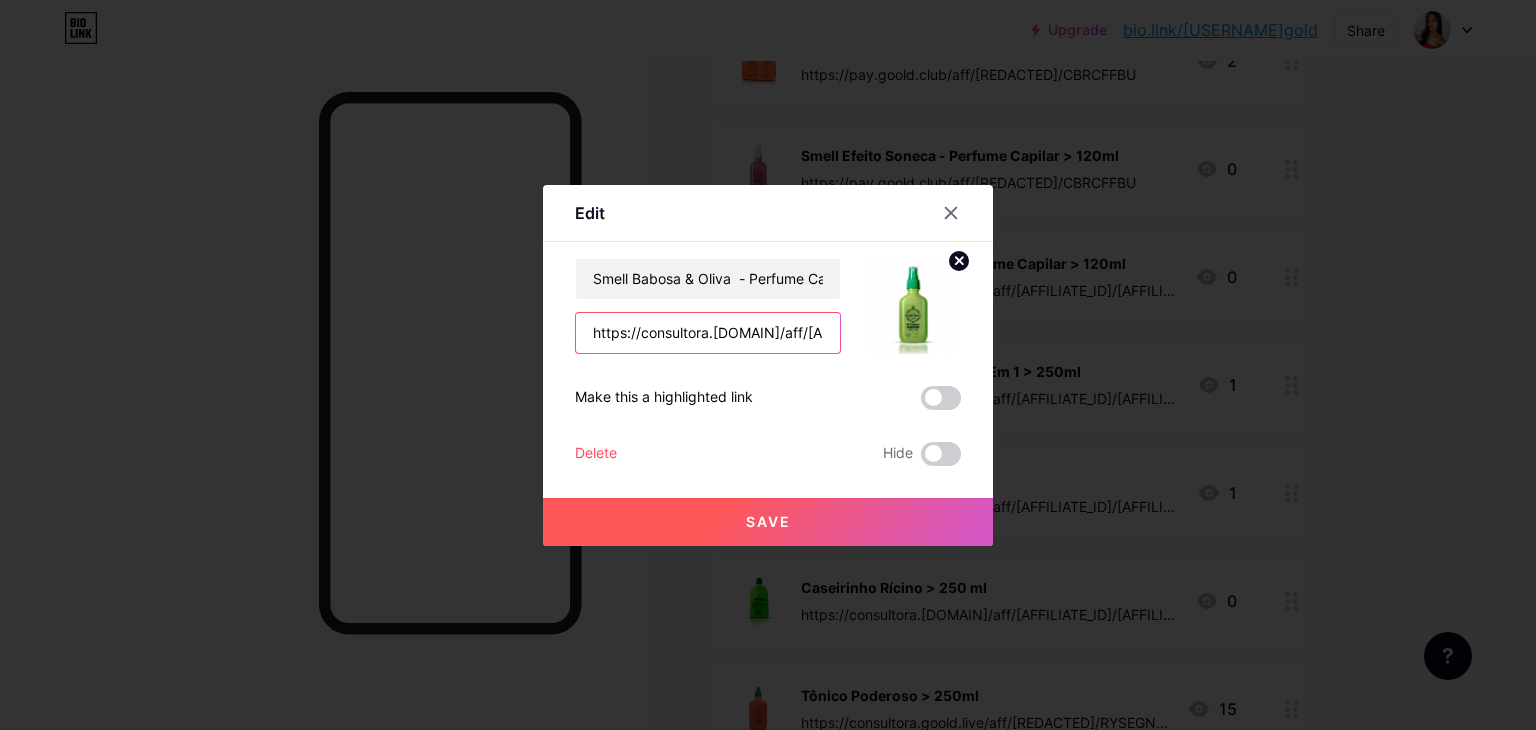 click on "https://consultora.[DOMAIN]/aff/[AFFILIATE_ID]/[AFFILIATE_ID]" at bounding box center (708, 333) 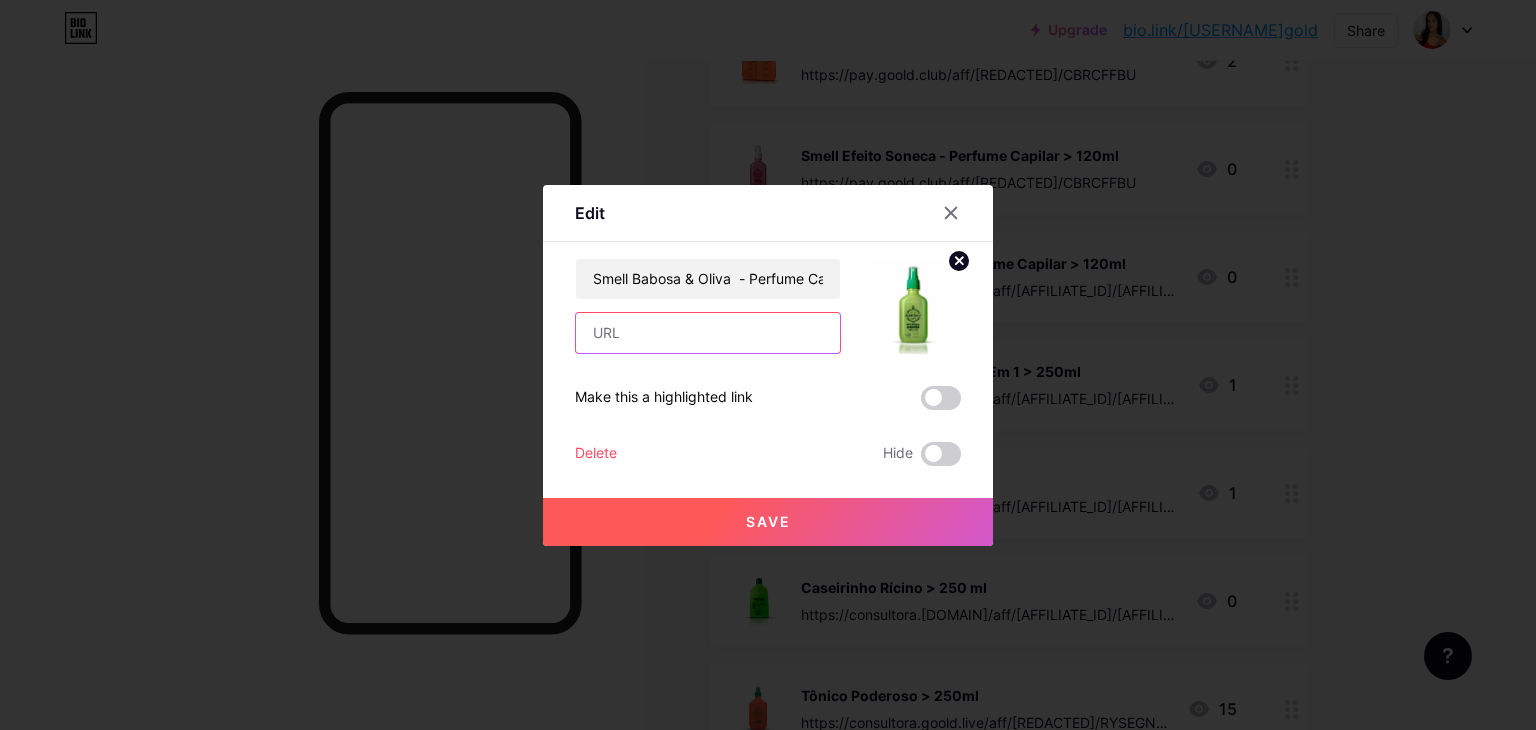 click at bounding box center (708, 333) 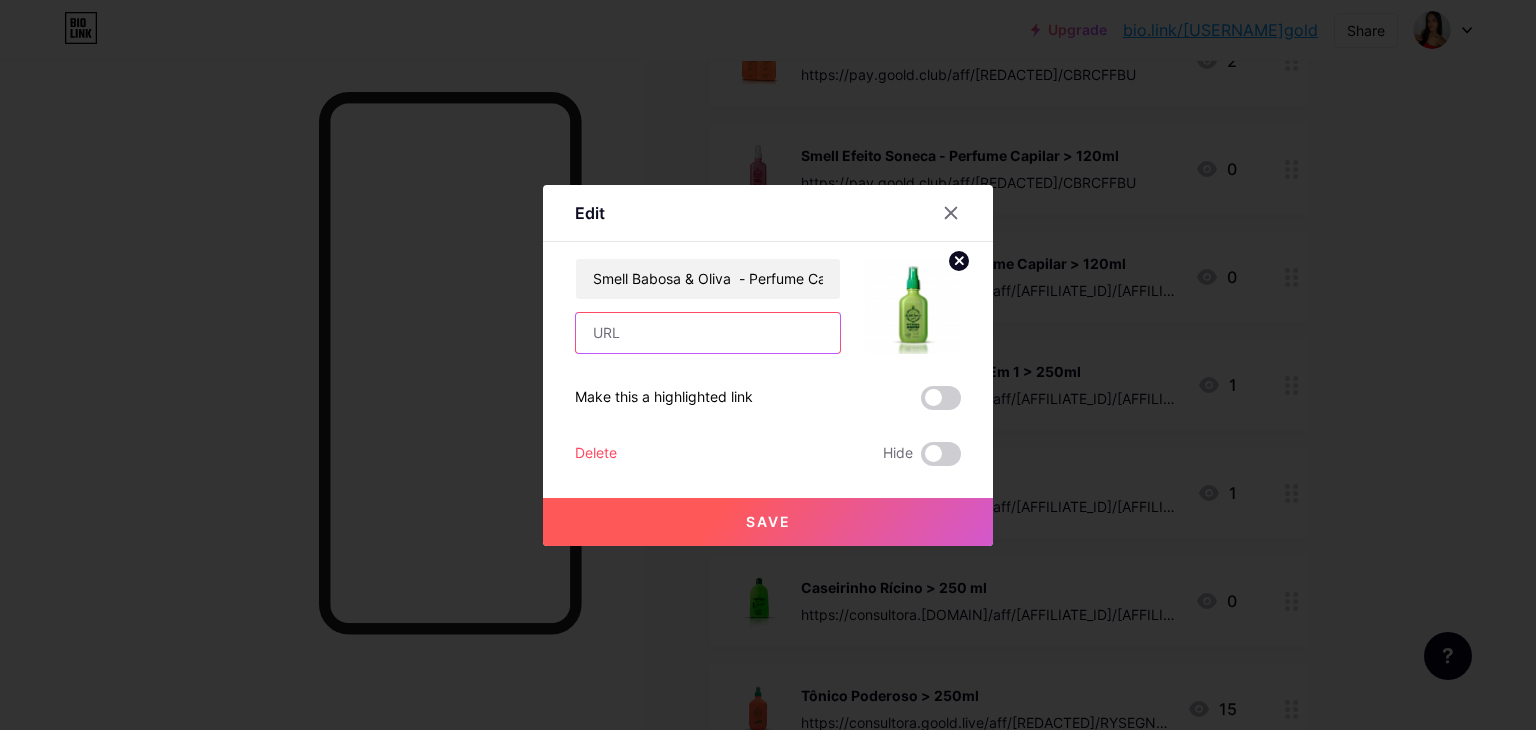 paste on "https://pay.goold.club/aff/[REDACTED]/CBRCFFBU" 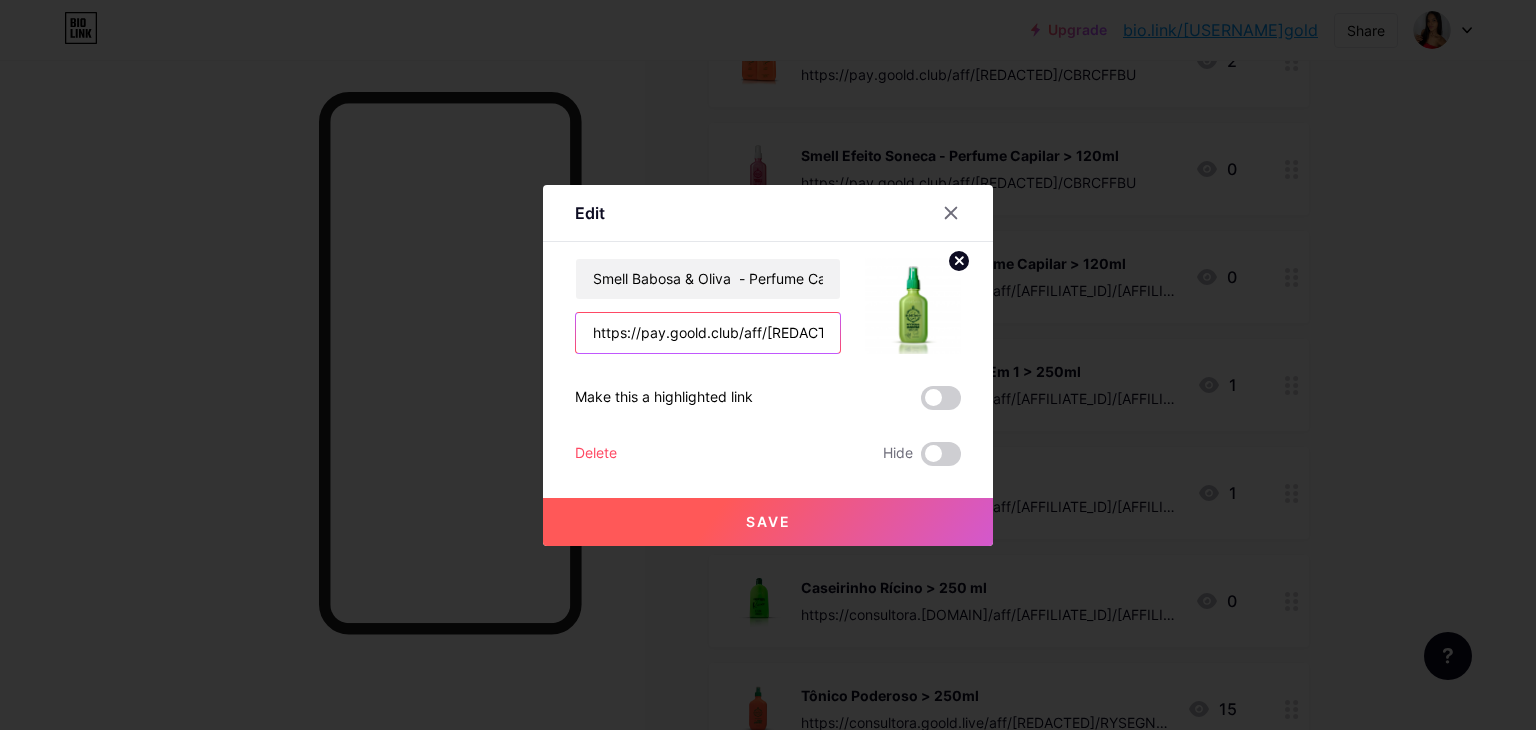 scroll, scrollTop: 0, scrollLeft: 70, axis: horizontal 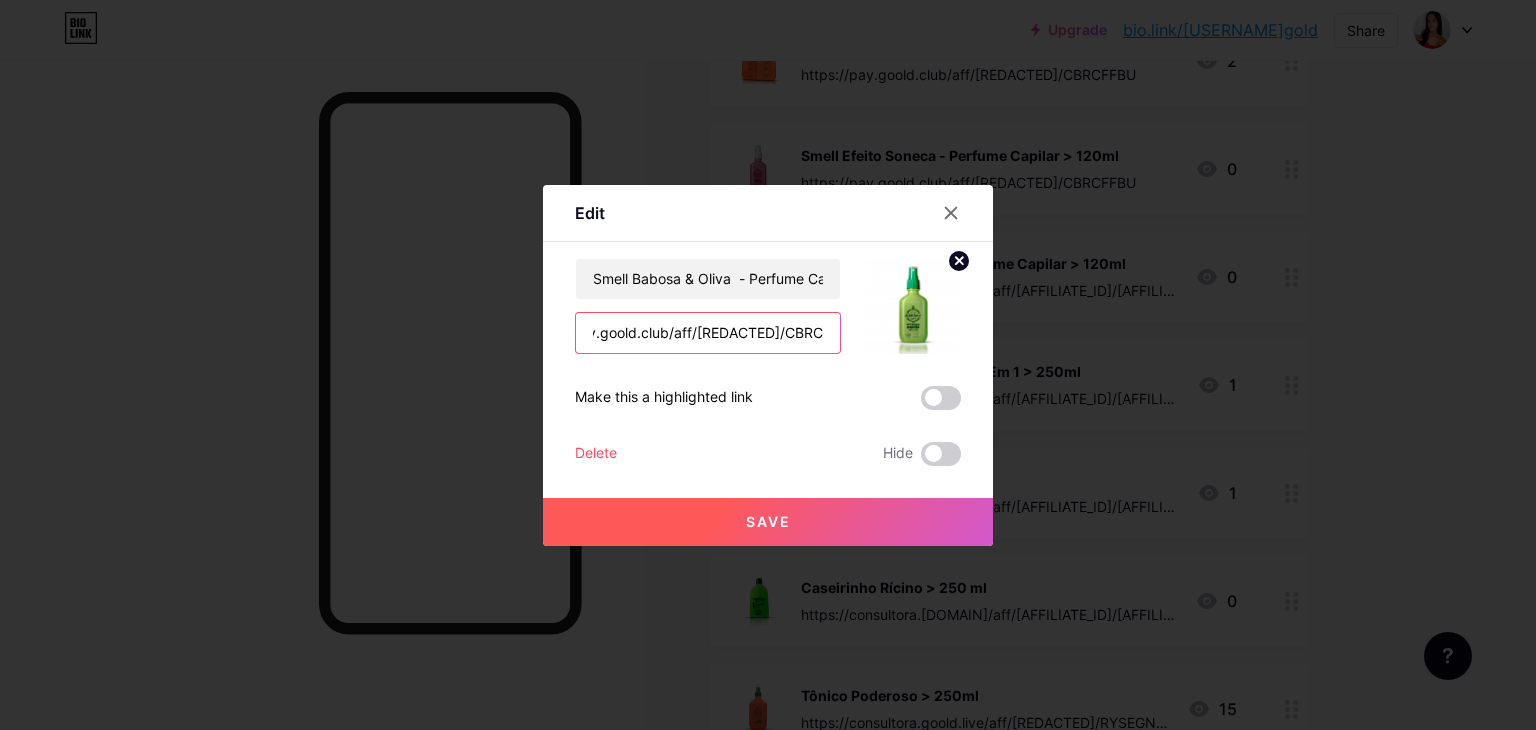 type on "https://pay.goold.club/aff/[REDACTED]/CBRCFFBU" 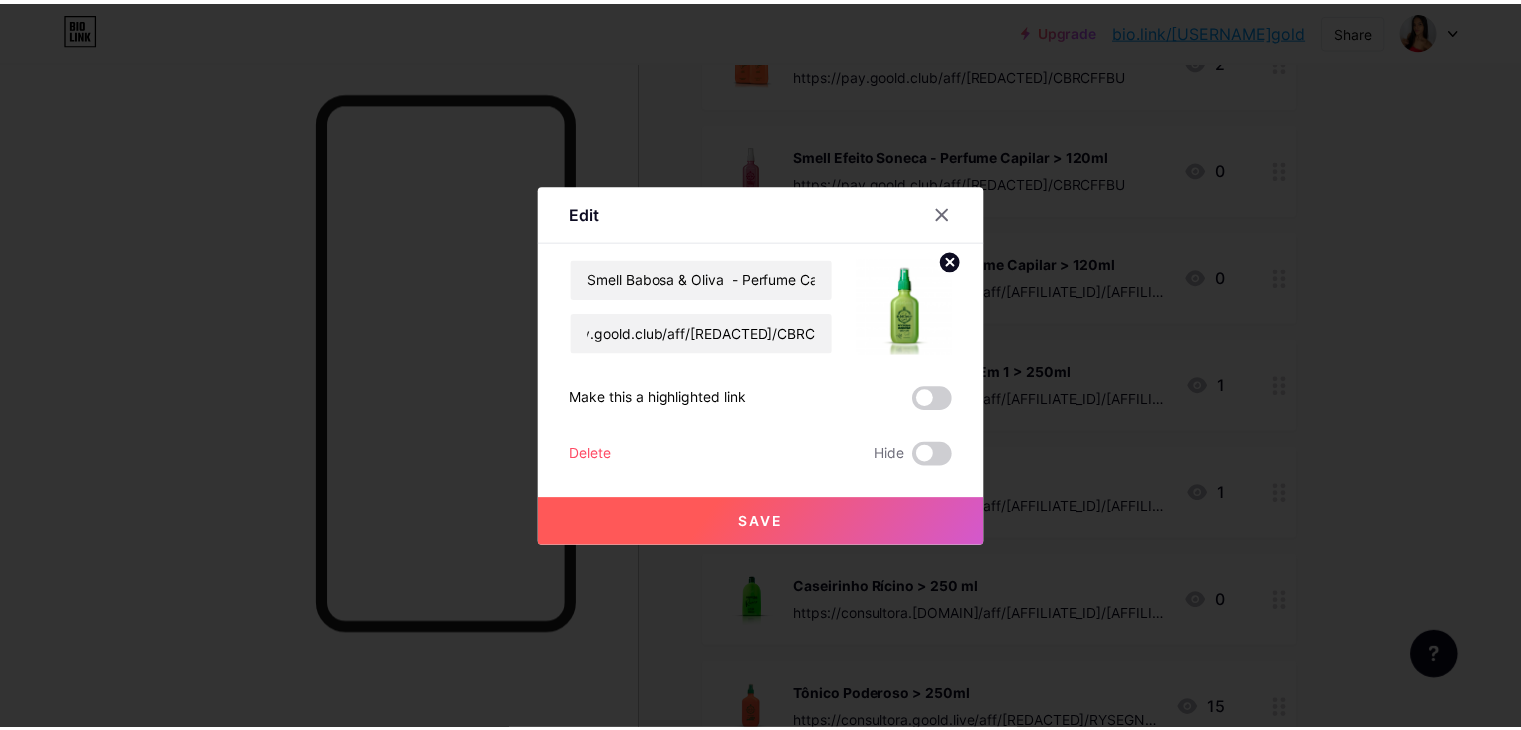 scroll, scrollTop: 0, scrollLeft: 0, axis: both 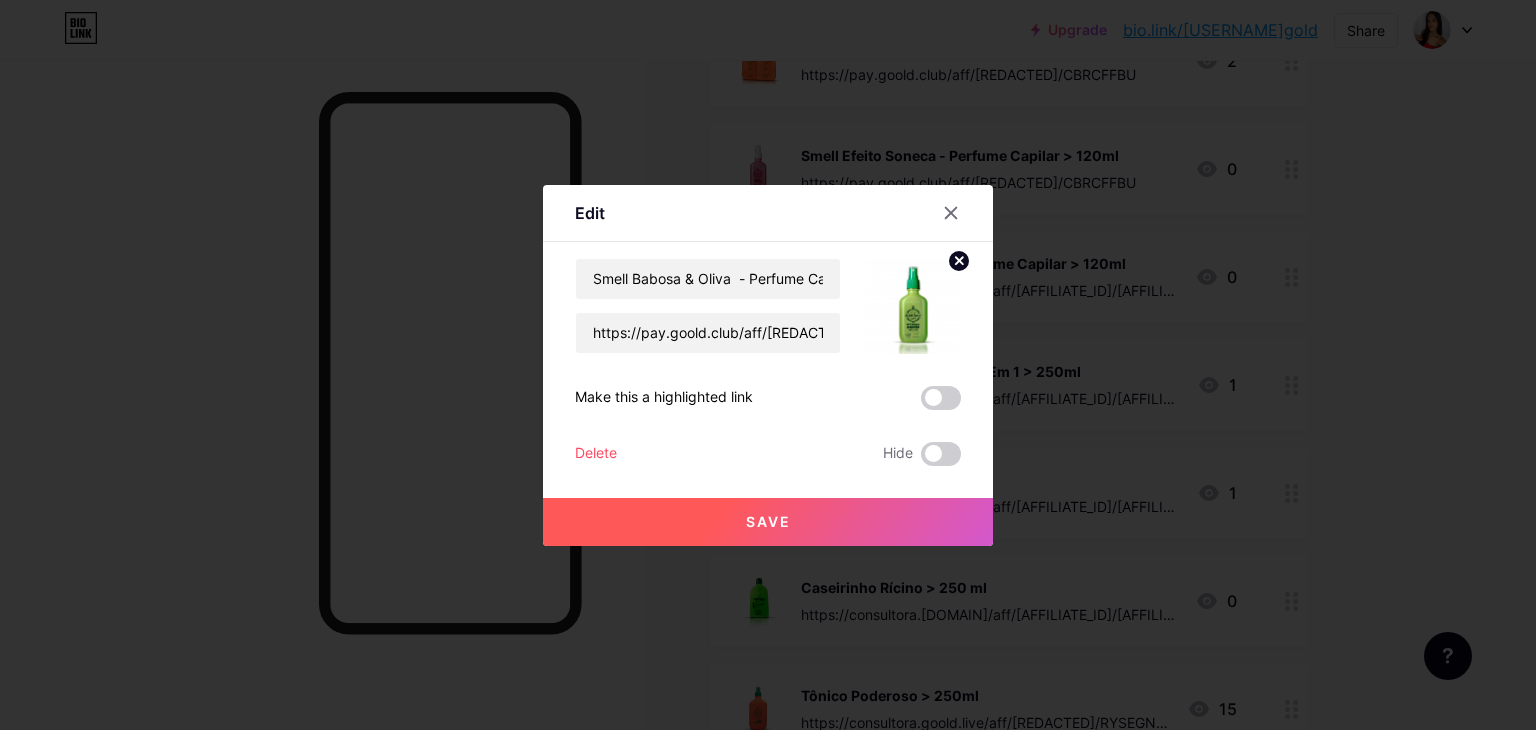 click on "Save" at bounding box center (768, 521) 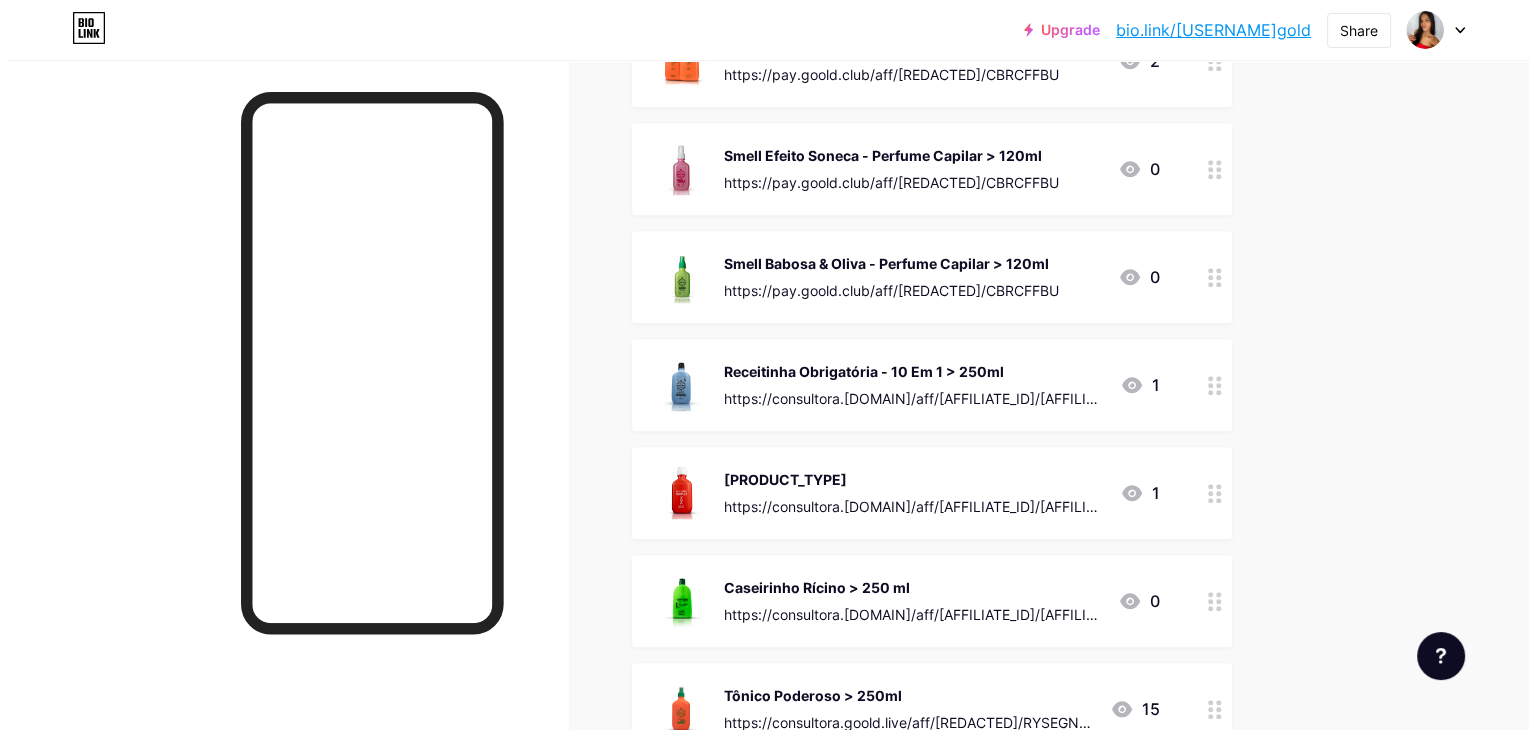 scroll, scrollTop: 2040, scrollLeft: 0, axis: vertical 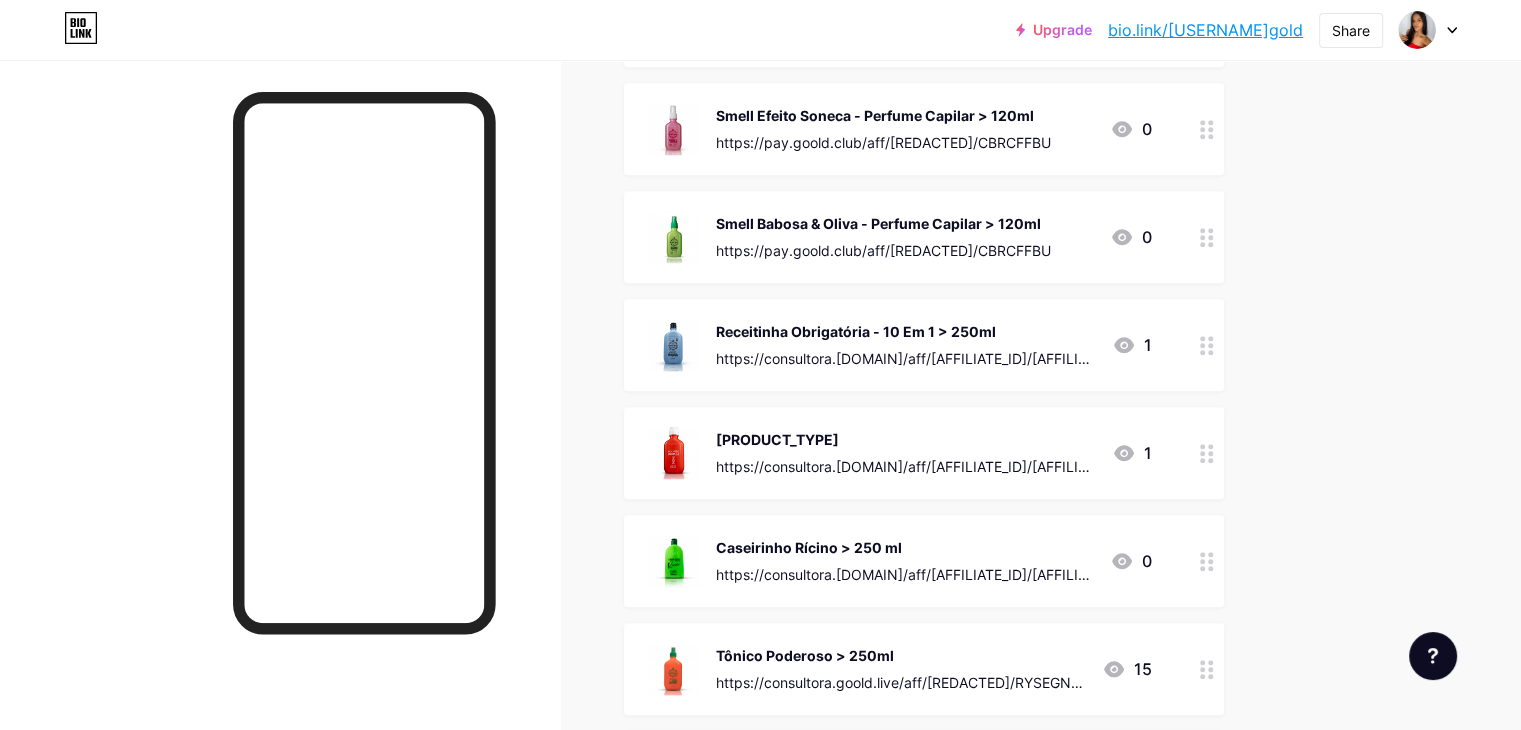 click 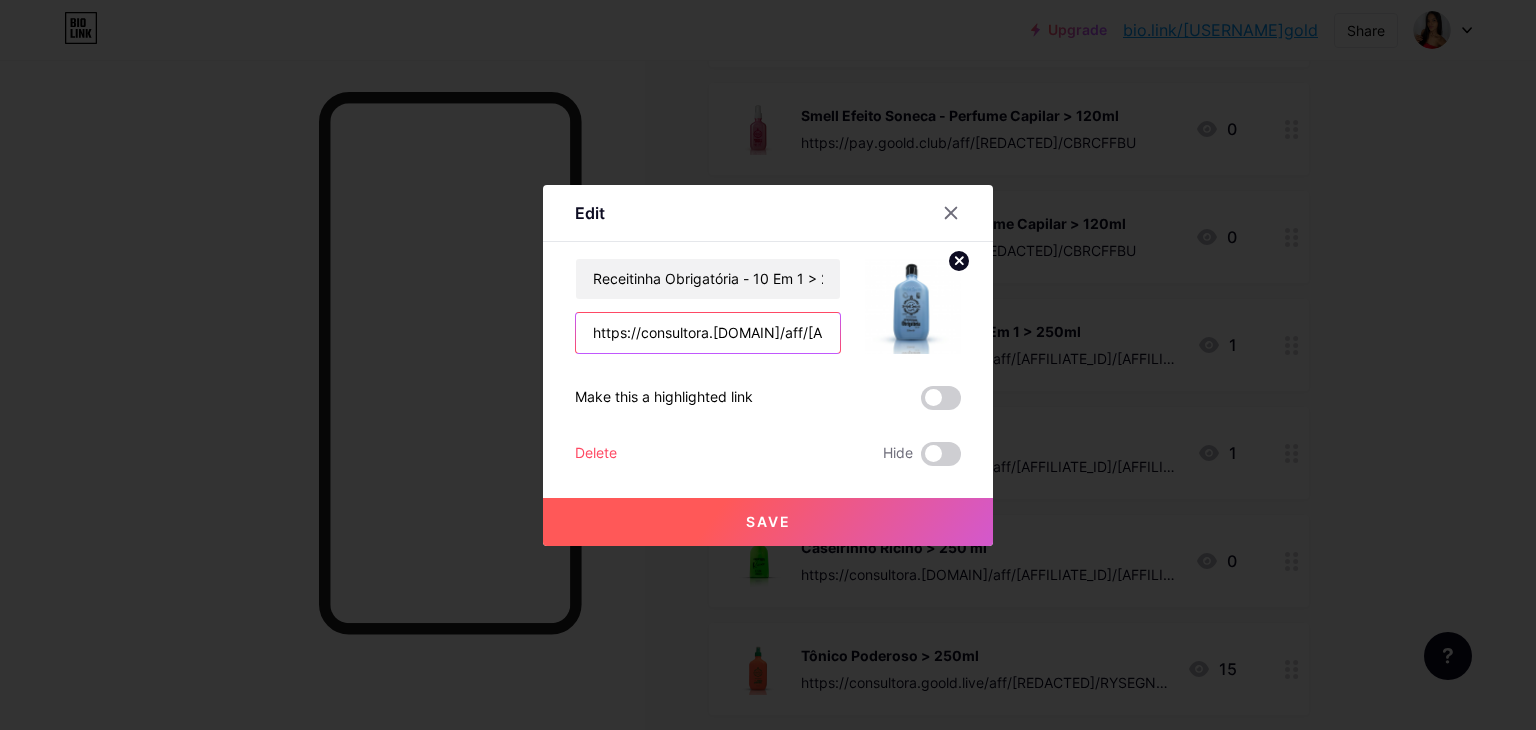 click on "https://consultora.[DOMAIN]/aff/[AFFILIATE_ID]/[AFFILIATE_ID]" at bounding box center (708, 333) 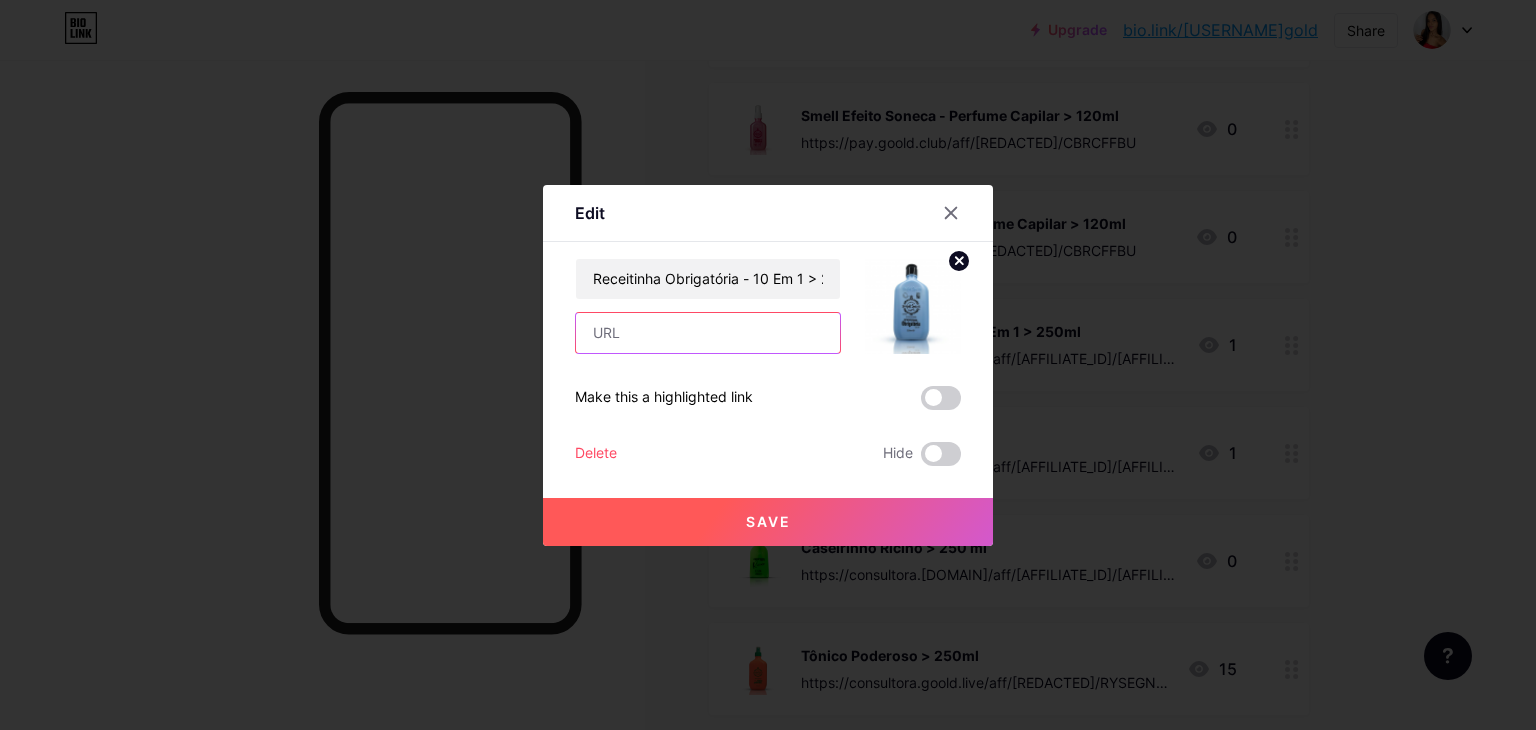 type 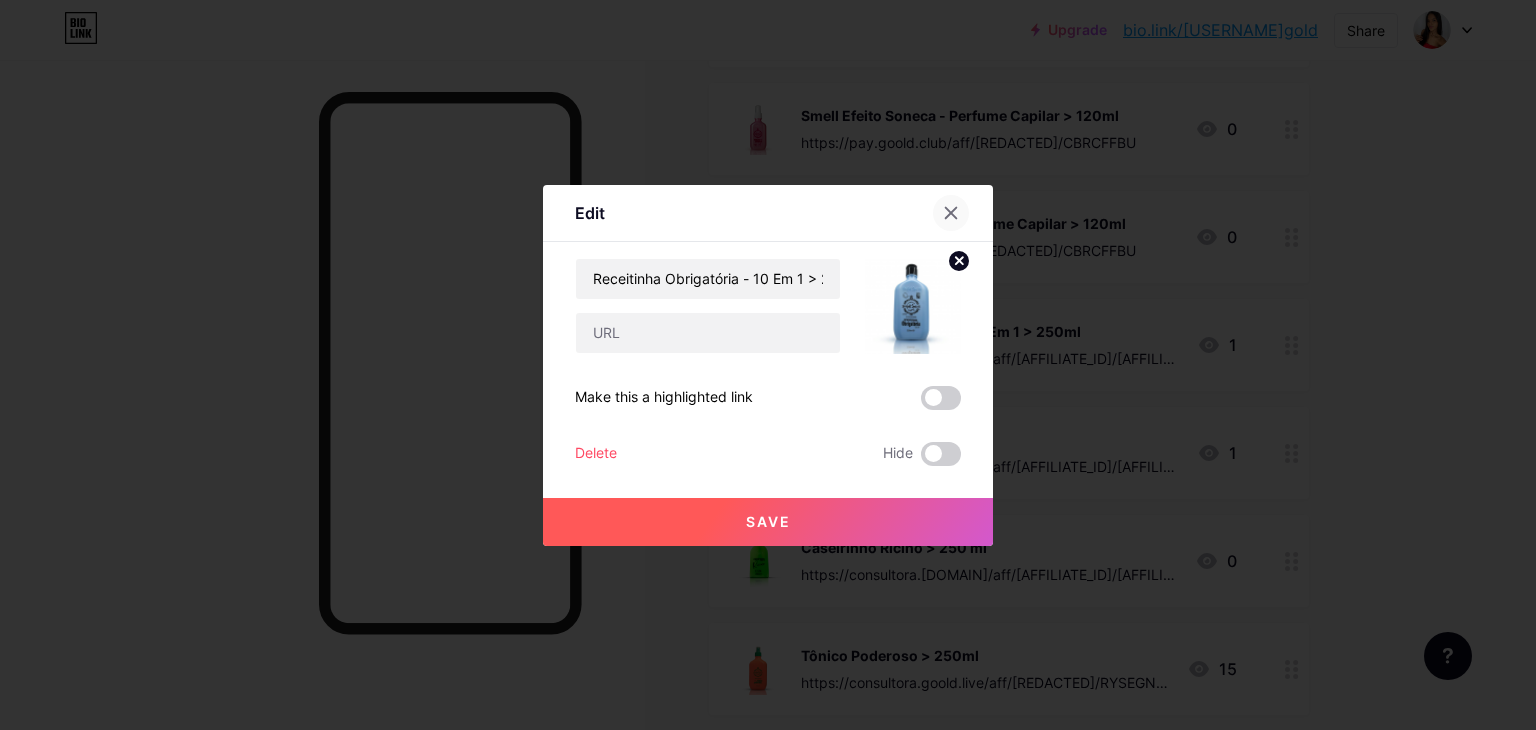 click 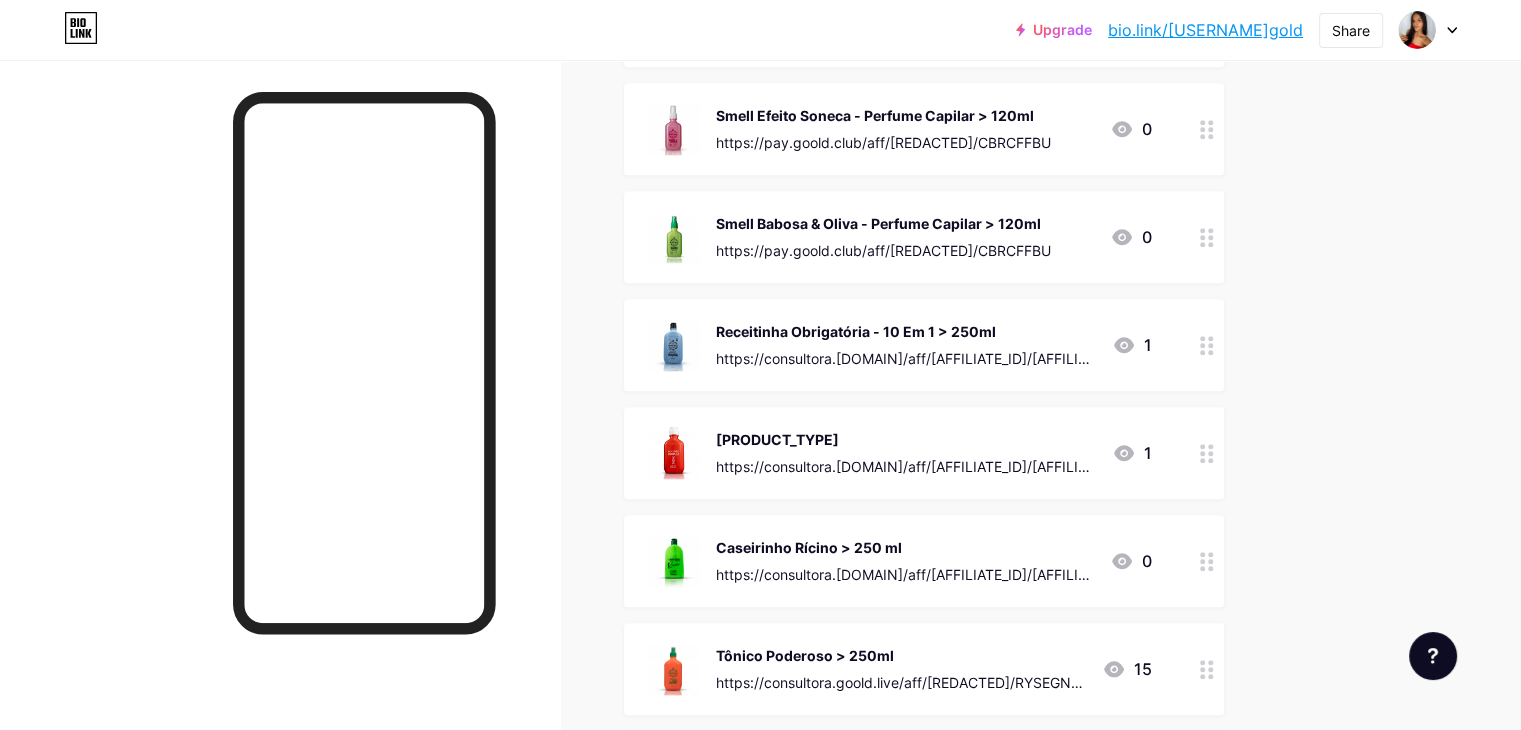 click 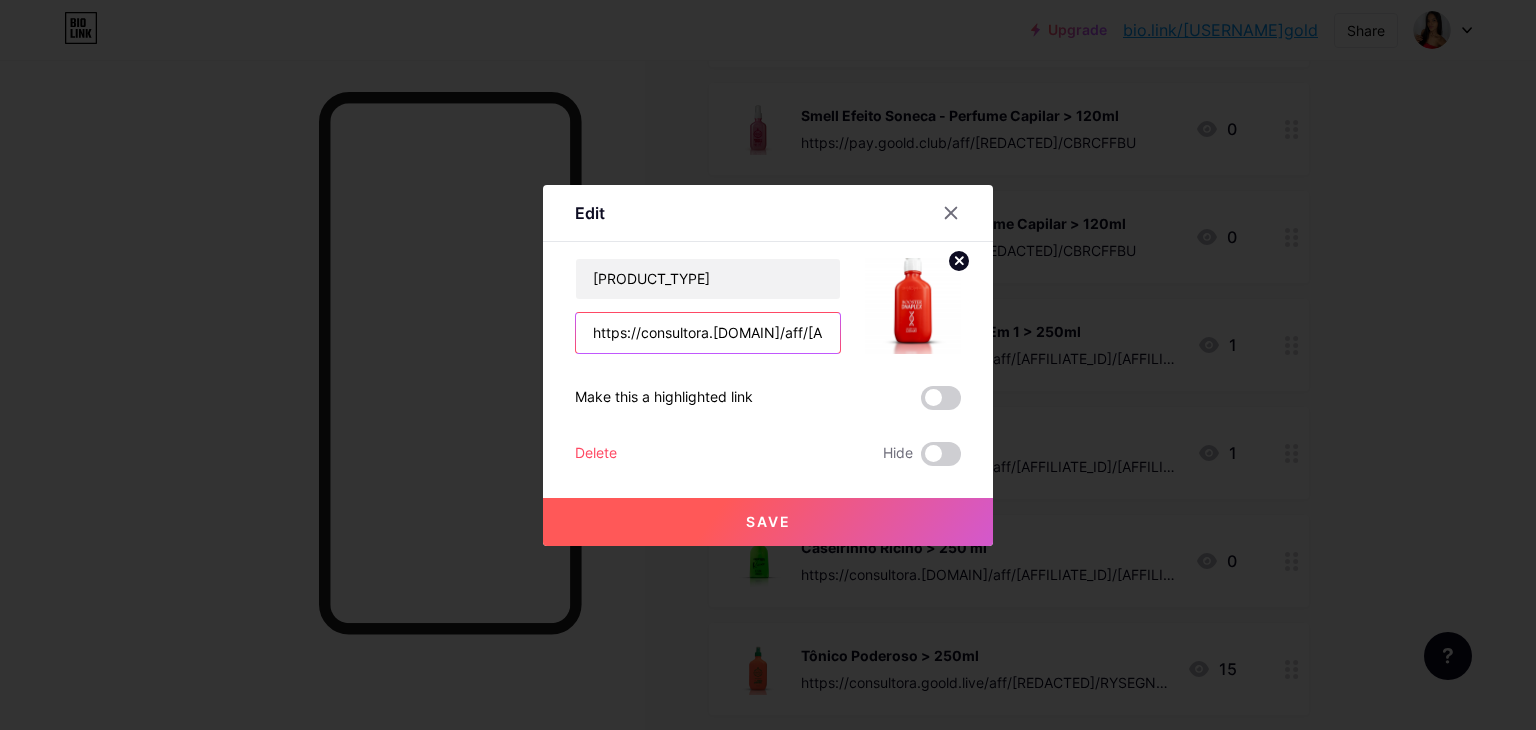 click on "https://consultora.[DOMAIN]/aff/[AFFILIATE_ID]/[AFFILIATE_ID]" at bounding box center (708, 333) 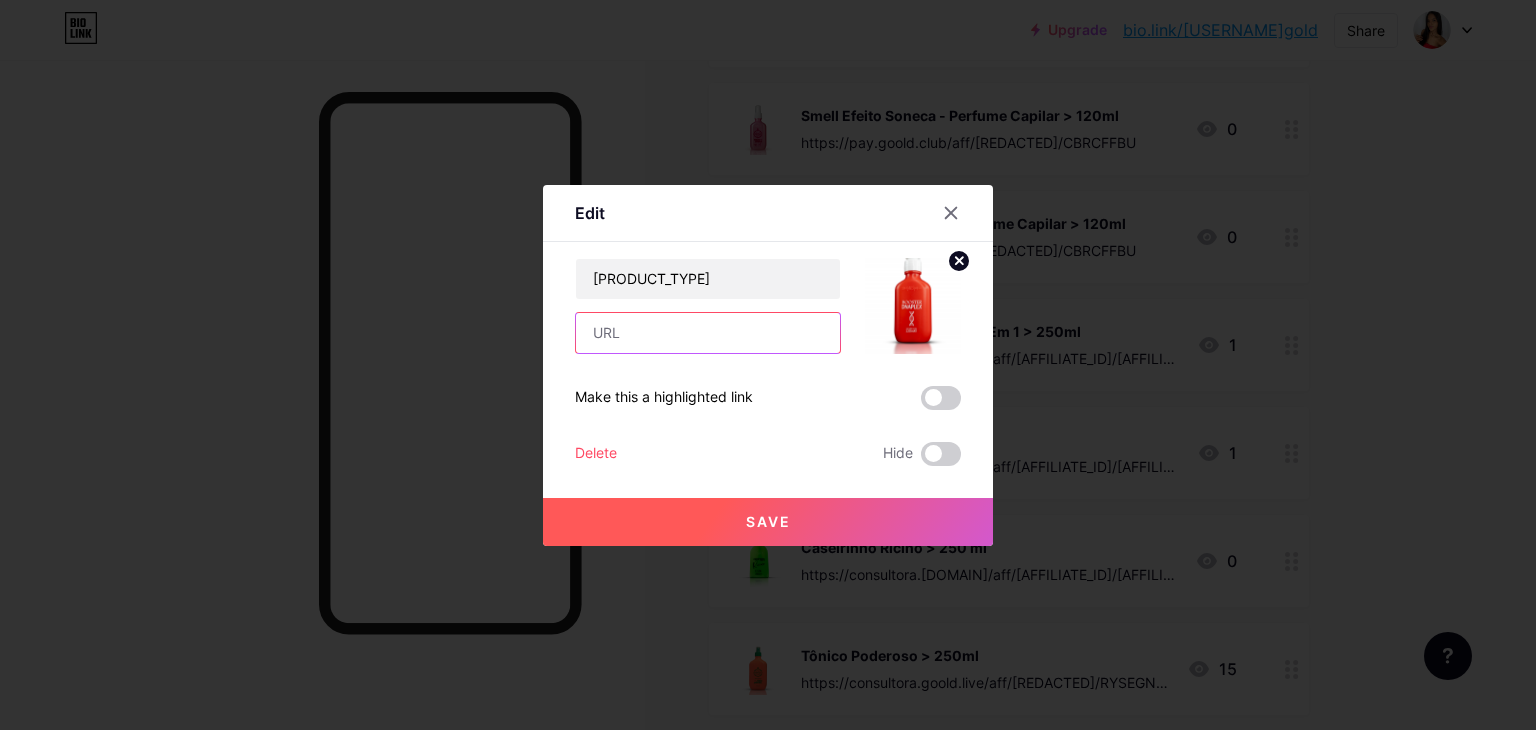 paste on "https://pay.[DOMAIN]/aff/[AFFILIATE_ID]/[AFFILIATE_ID]" 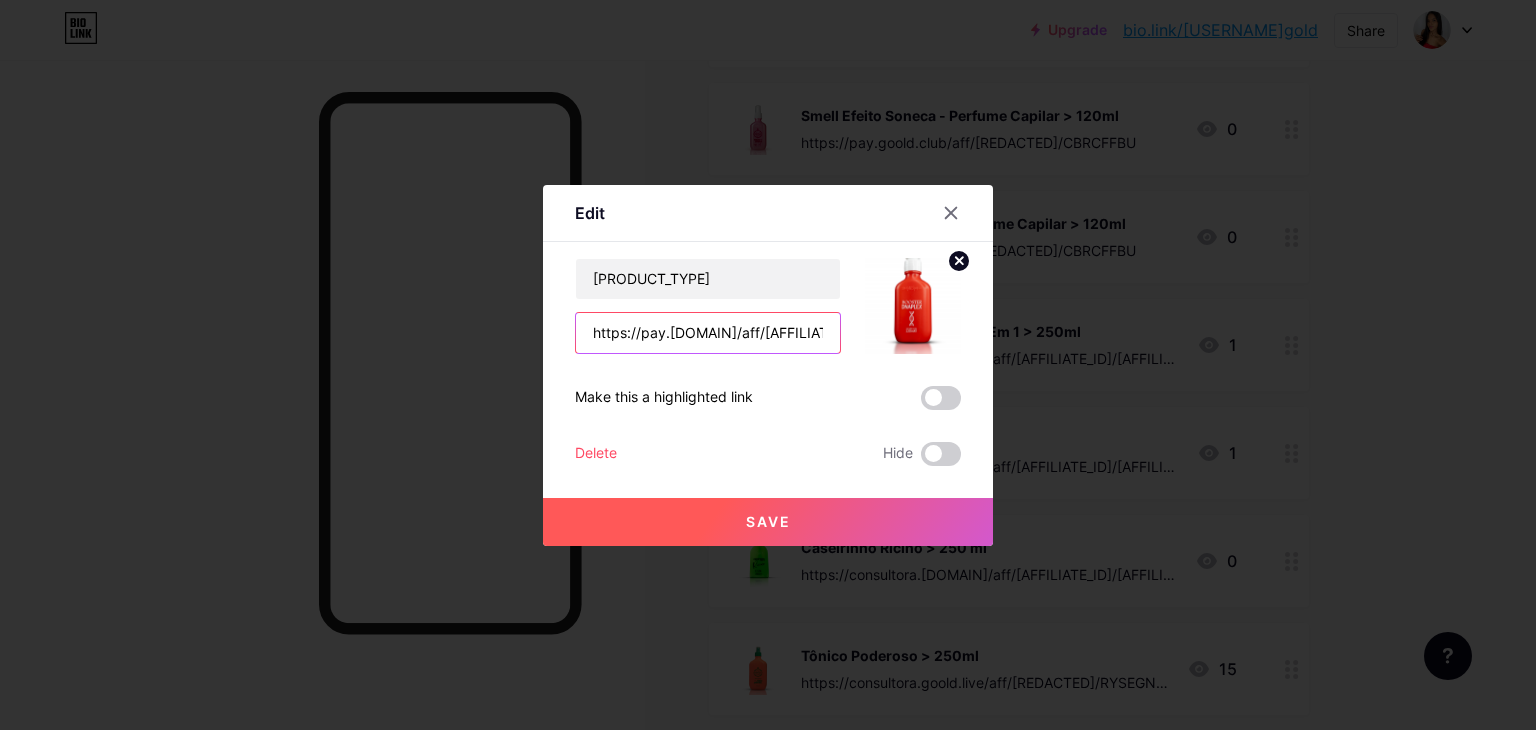 scroll, scrollTop: 0, scrollLeft: 72, axis: horizontal 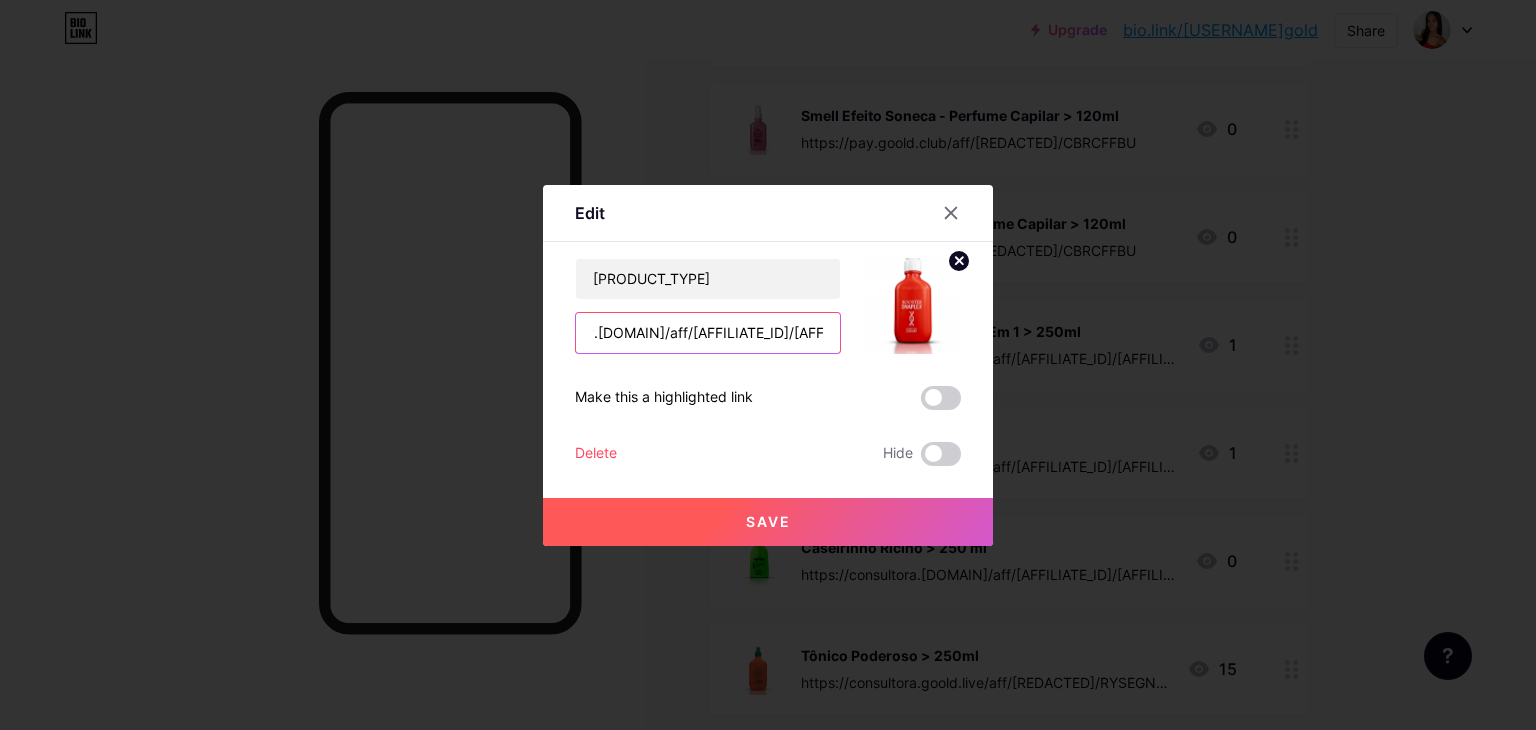 type on "https://pay.[DOMAIN]/aff/[AFFILIATE_ID]/[AFFILIATE_ID]" 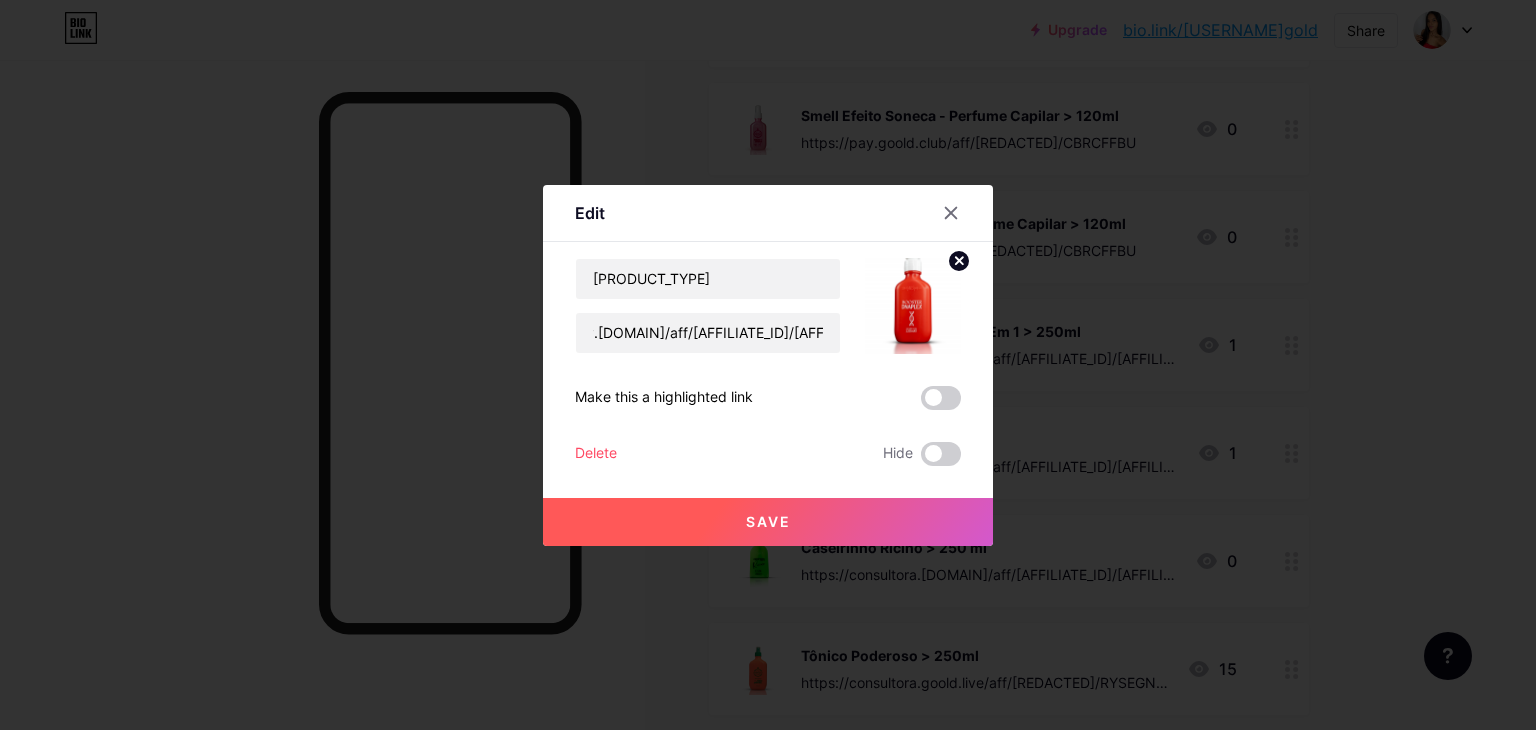 scroll, scrollTop: 0, scrollLeft: 0, axis: both 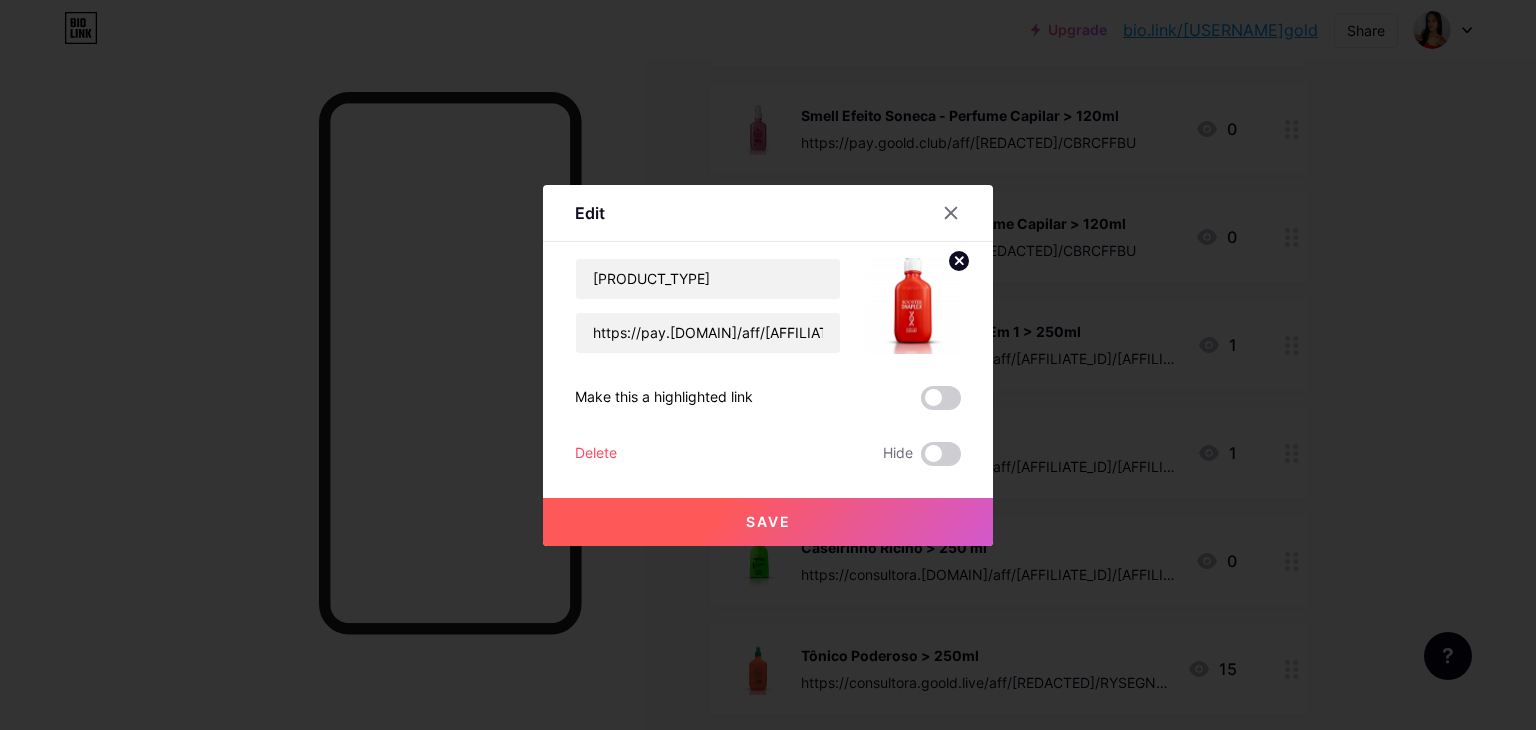 click on "Save" at bounding box center (768, 522) 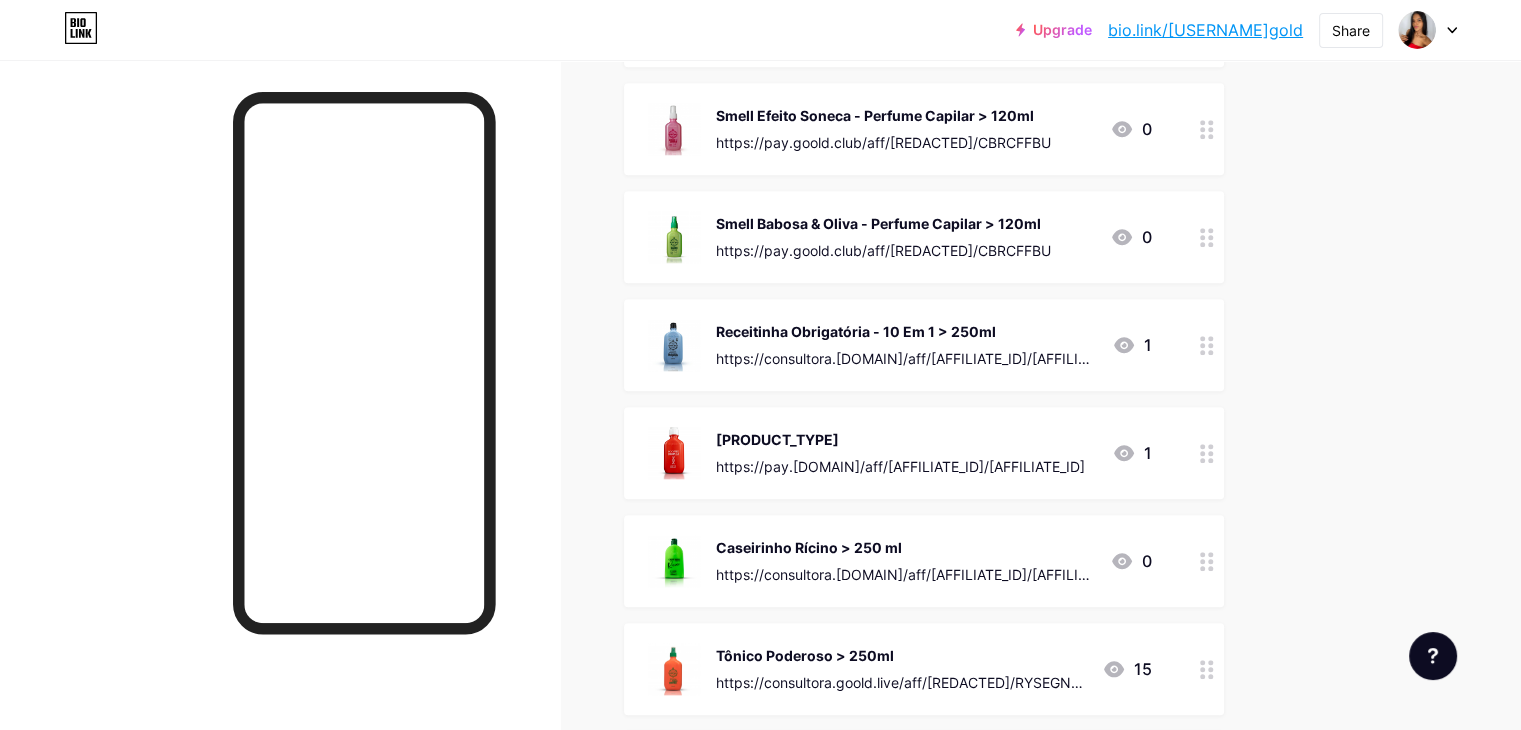 click at bounding box center (1207, 561) 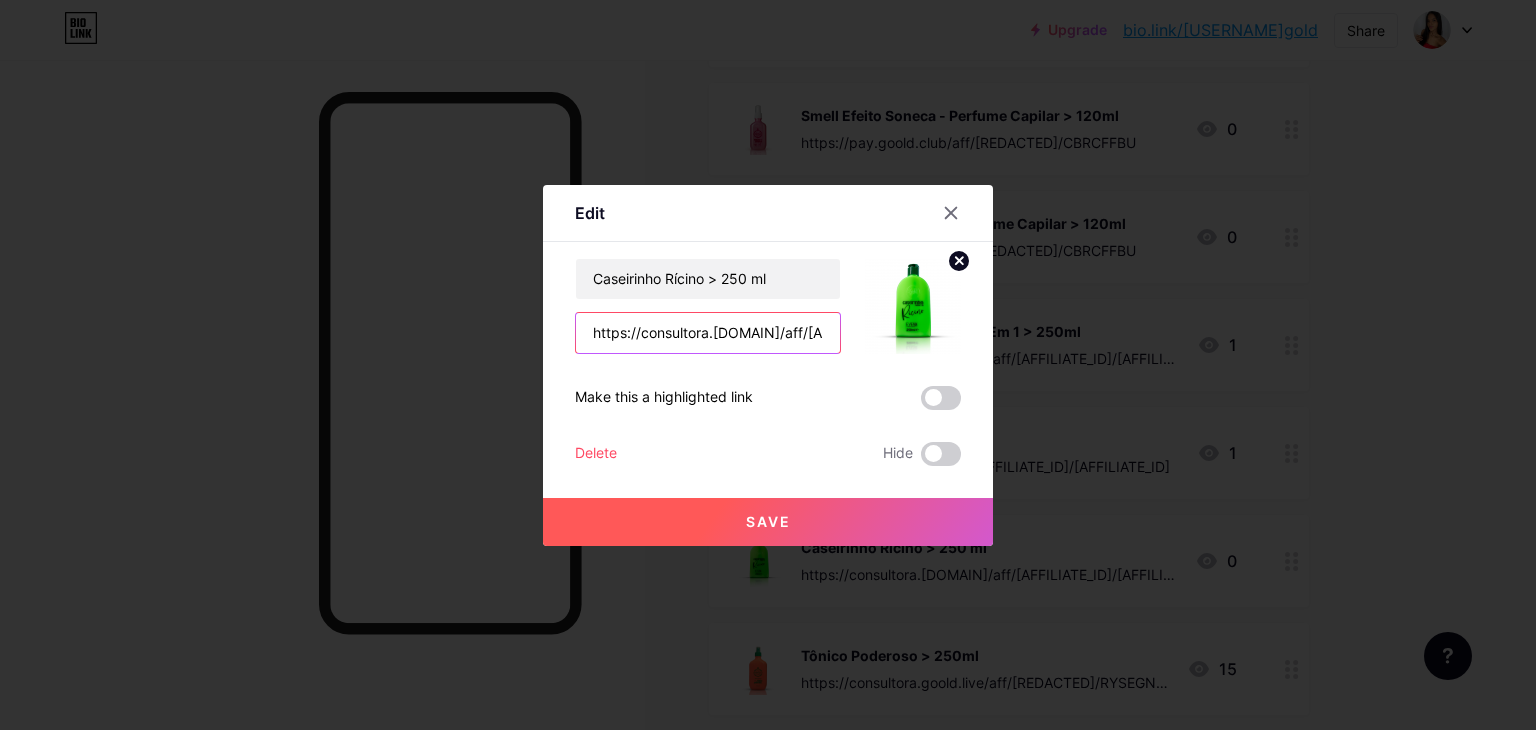 click on "https://consultora.[DOMAIN]/aff/[AFFILIATE_ID]/[AFFILIATE_ID]" at bounding box center [708, 333] 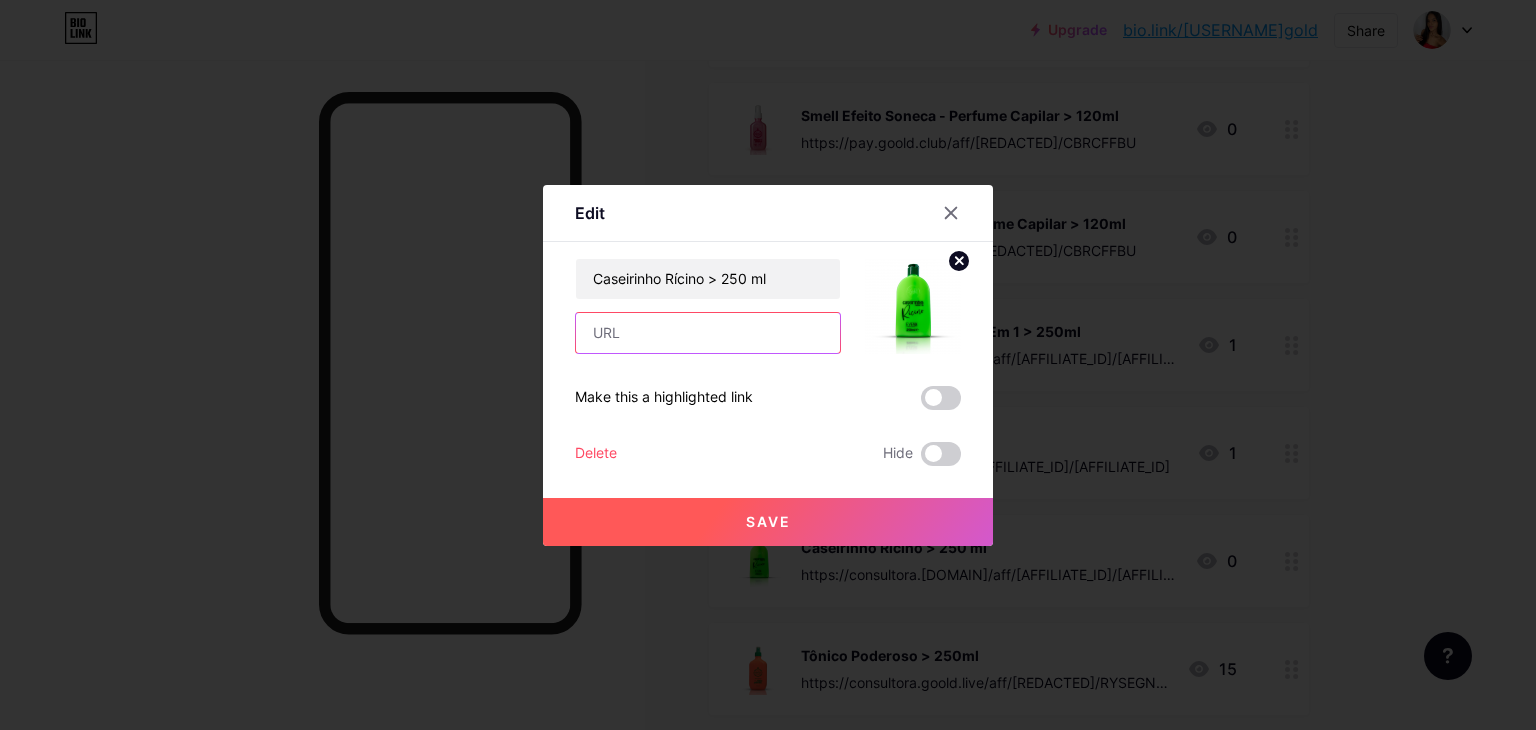 click at bounding box center [708, 333] 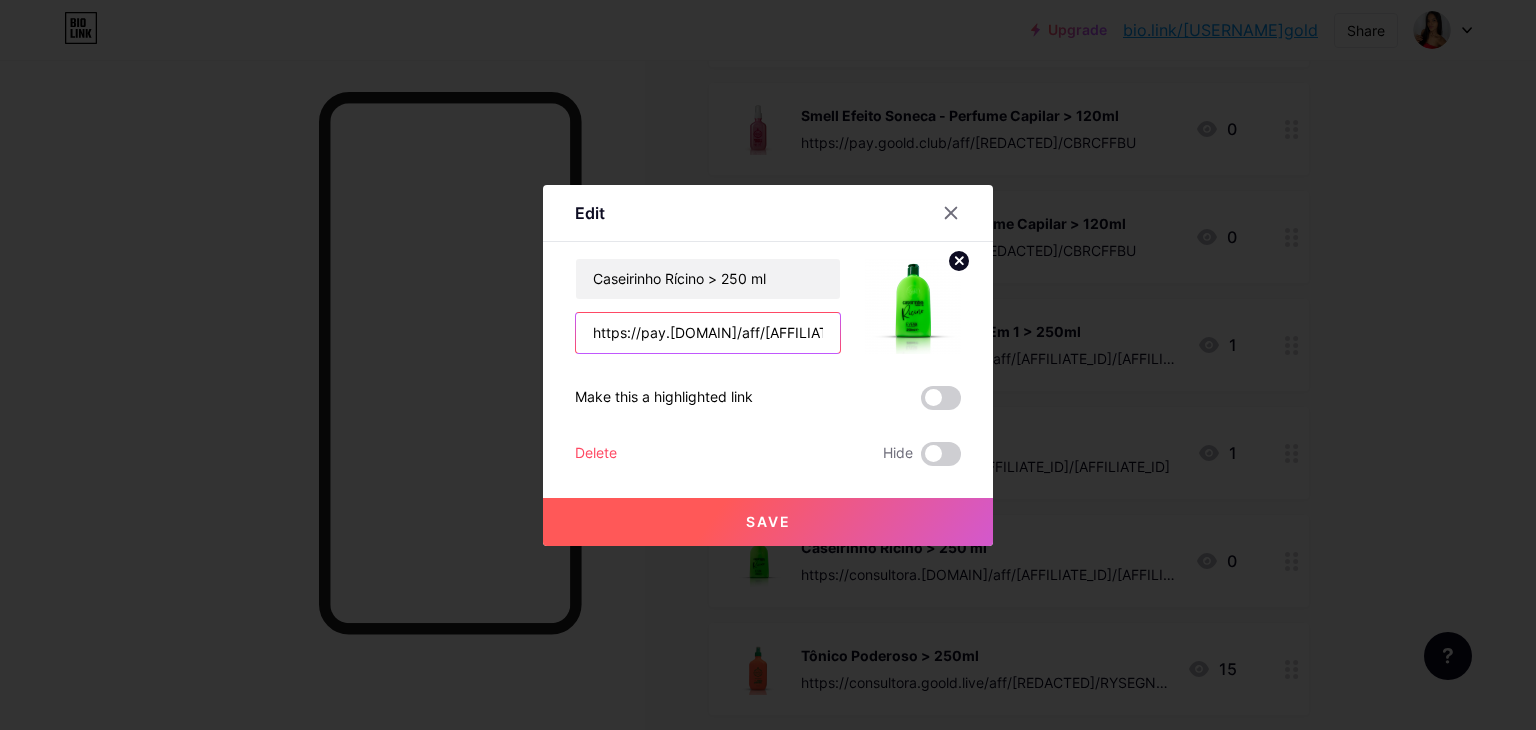 scroll, scrollTop: 0, scrollLeft: 70, axis: horizontal 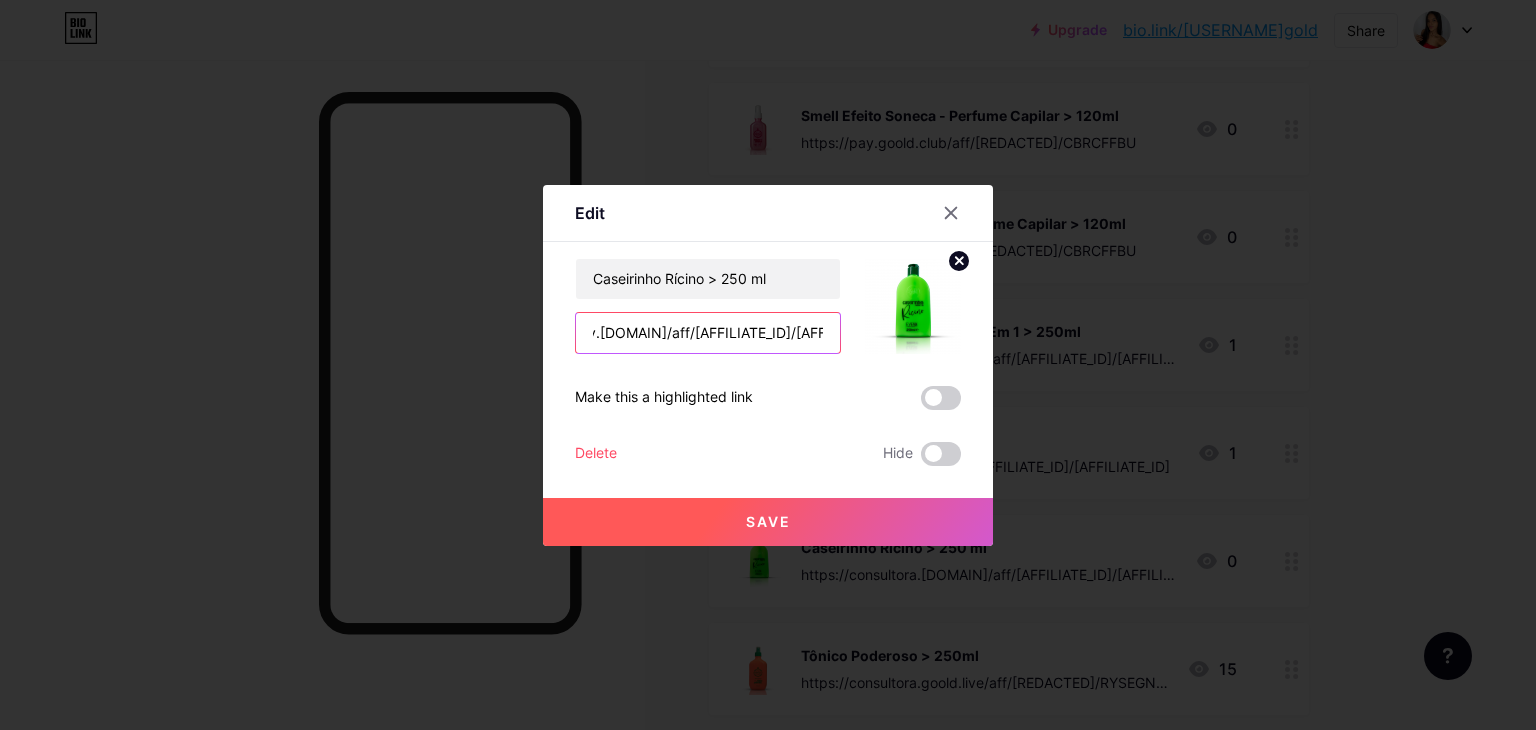 type on "https://pay.[DOMAIN]/aff/[AFFILIATE_ID]/[AFFILIATE_ID]" 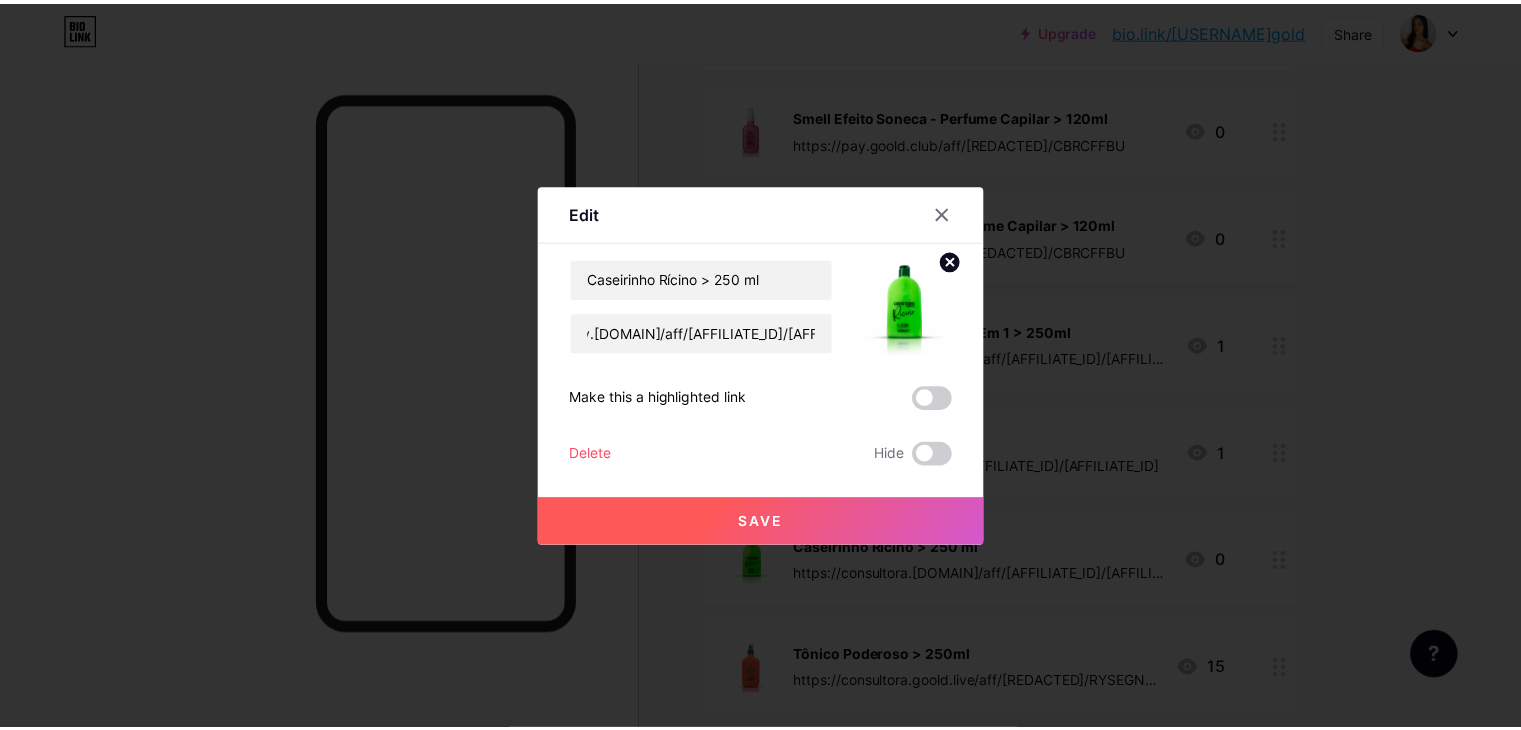 scroll, scrollTop: 0, scrollLeft: 0, axis: both 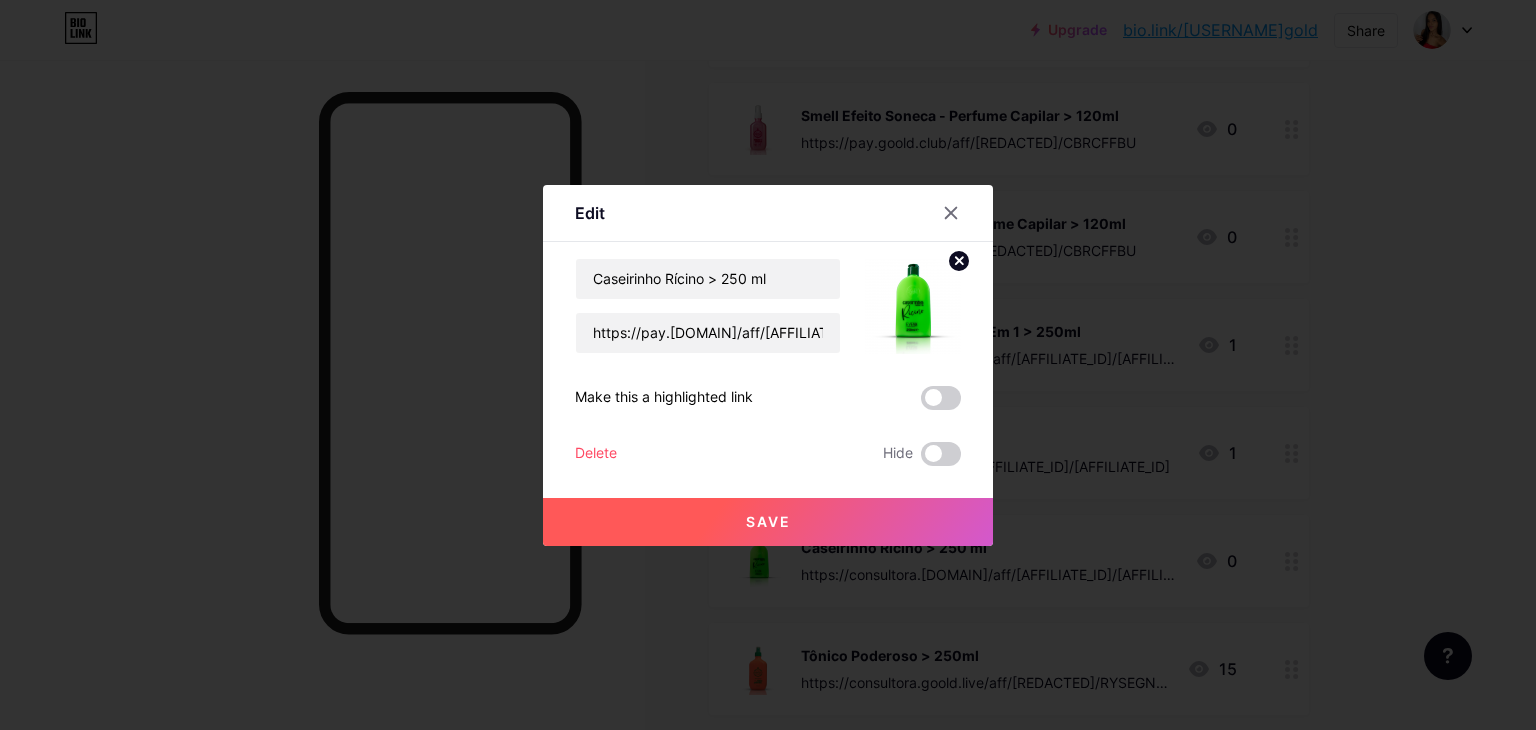 click on "Save" at bounding box center (768, 522) 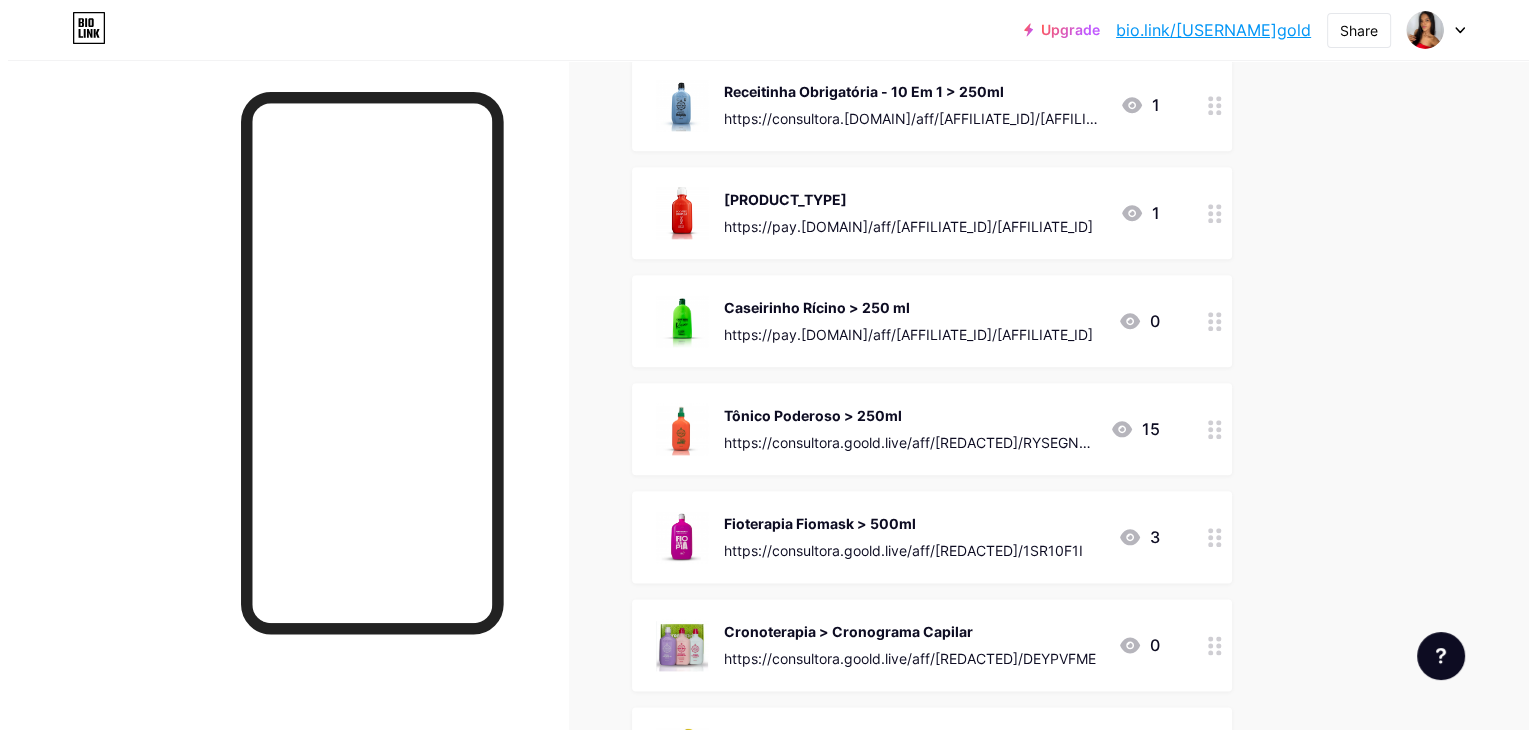 scroll, scrollTop: 2440, scrollLeft: 0, axis: vertical 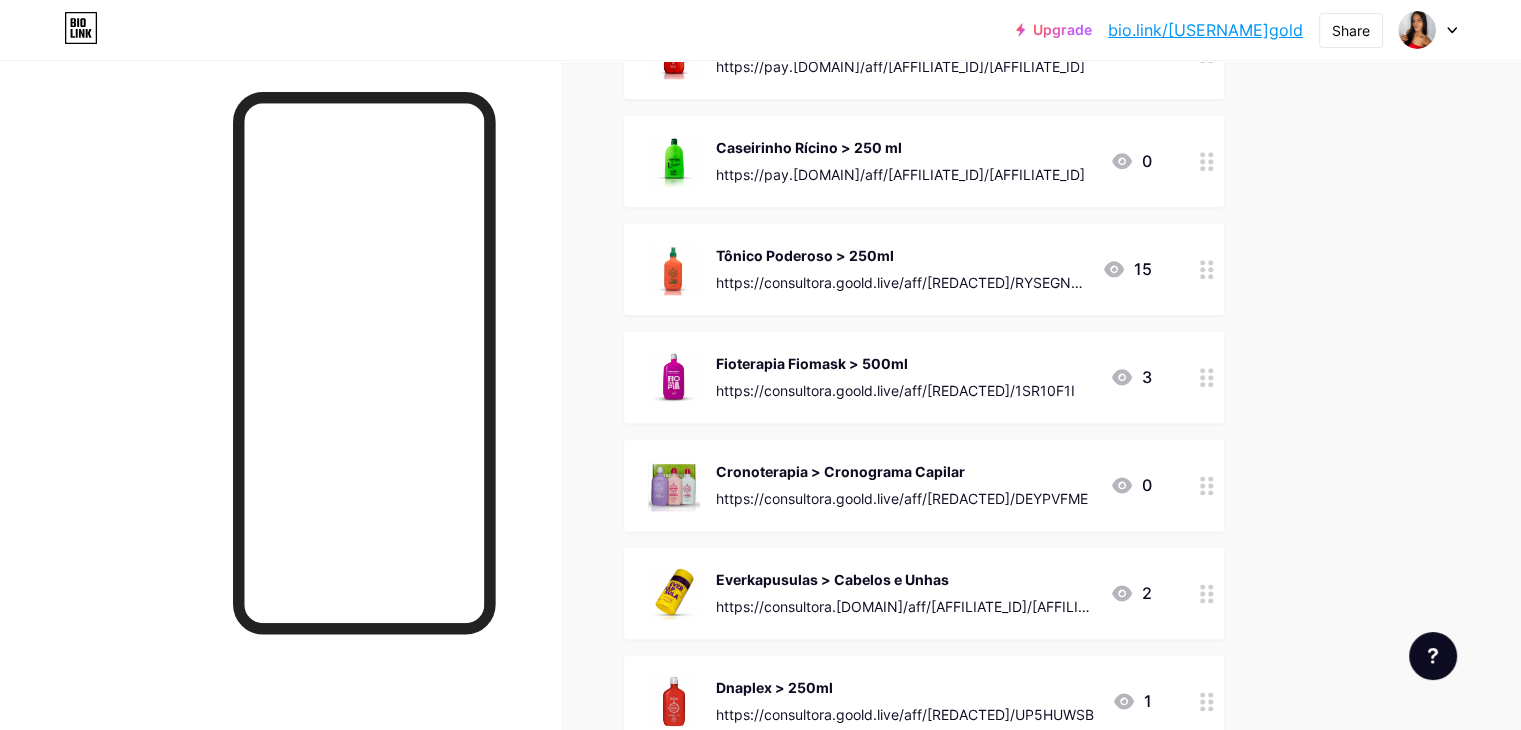 click on "https://consultora.goold.live/aff/[REDACTED]/RYSEGNWX" at bounding box center [901, 282] 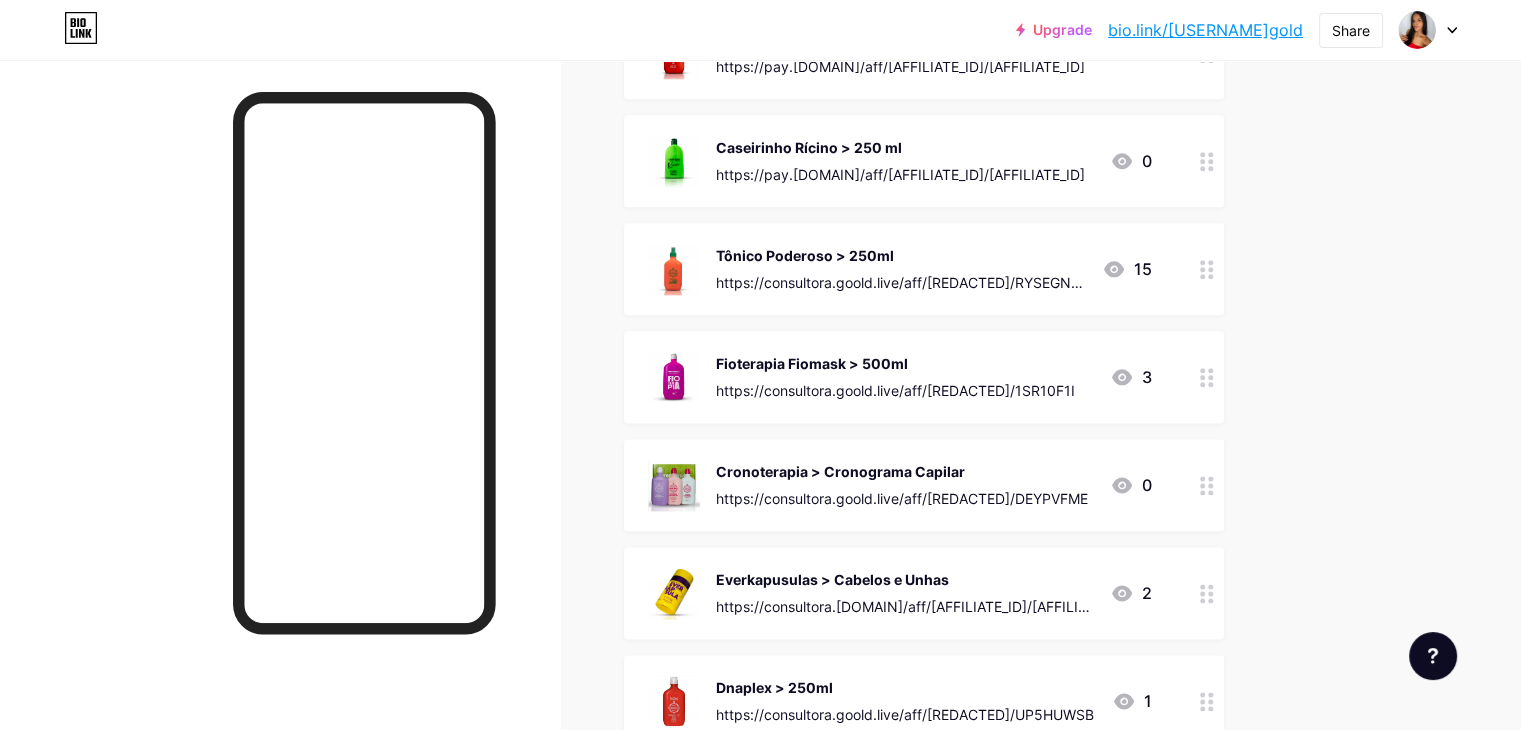 click on "https://consultora.goold.live/aff/[REDACTED]/RYSEGNWX" at bounding box center (901, 269) 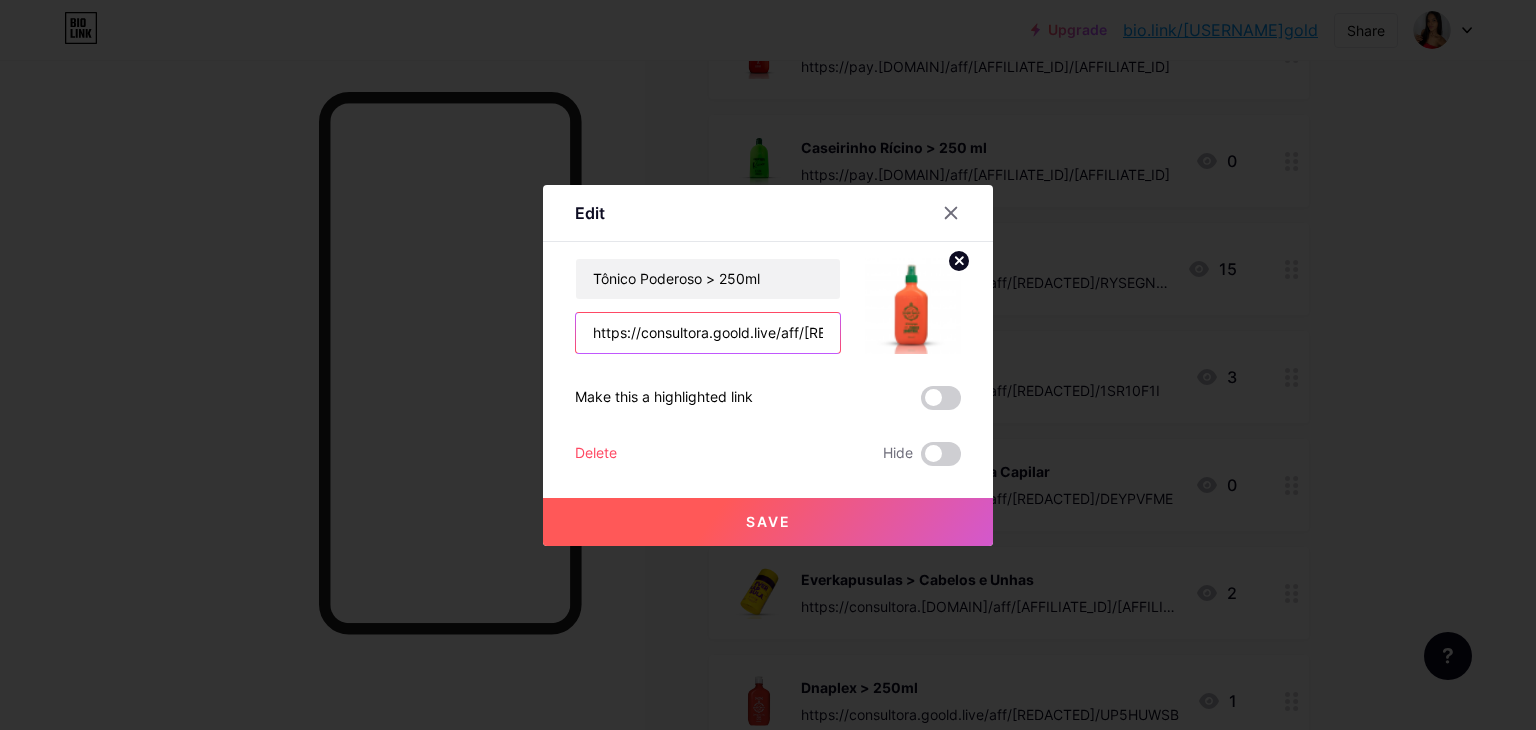 click on "https://consultora.goold.live/aff/[REDACTED]/RYSEGNWX" at bounding box center [708, 333] 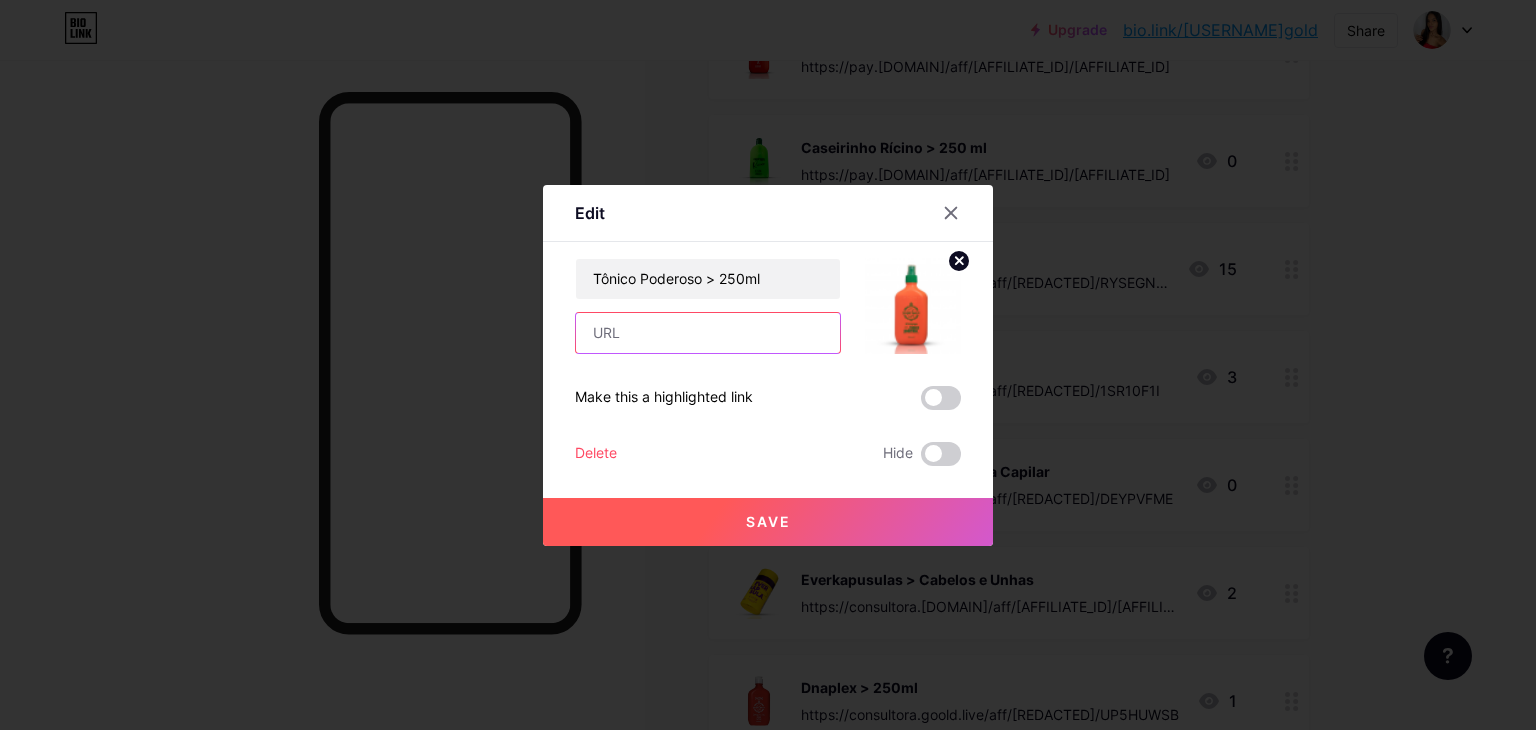 click at bounding box center [708, 333] 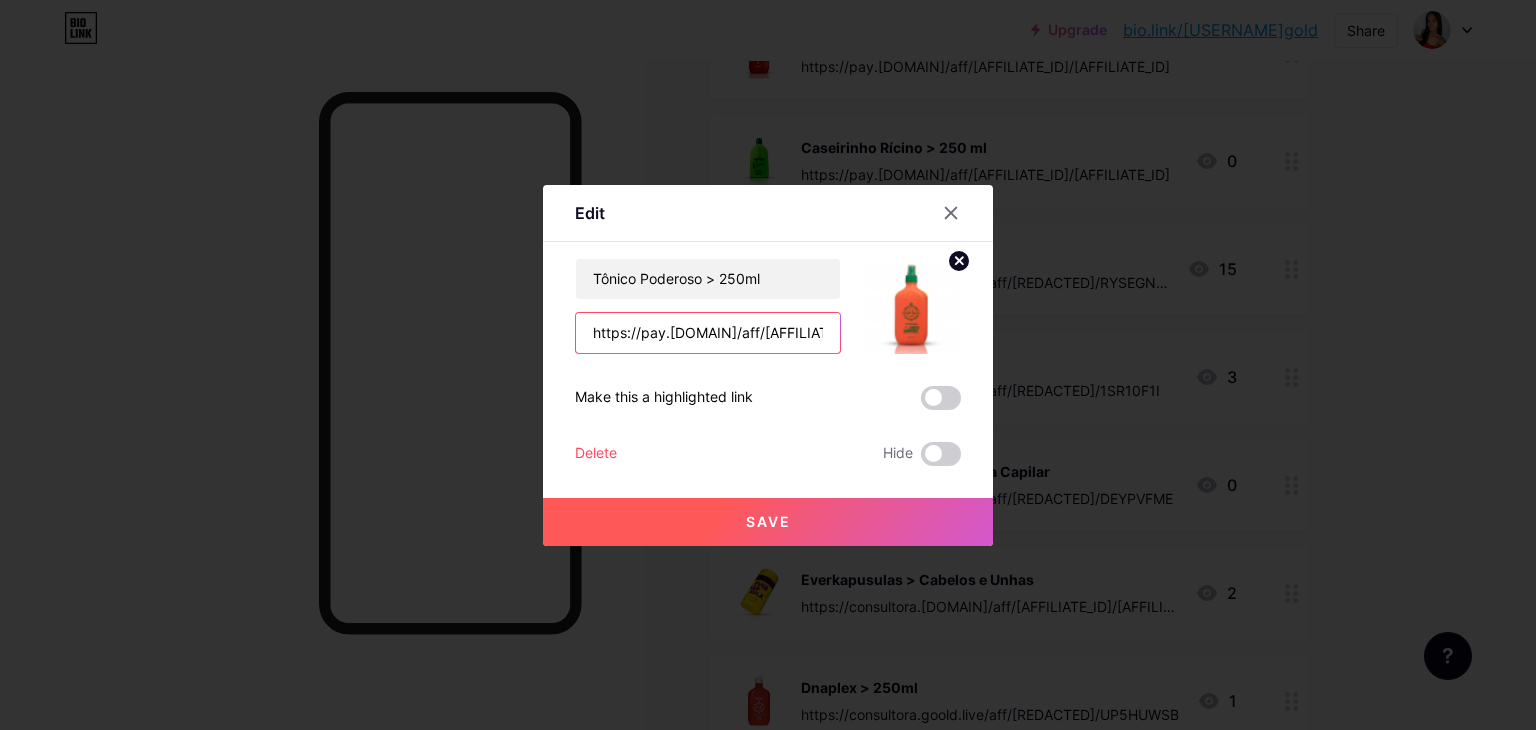 scroll, scrollTop: 0, scrollLeft: 70, axis: horizontal 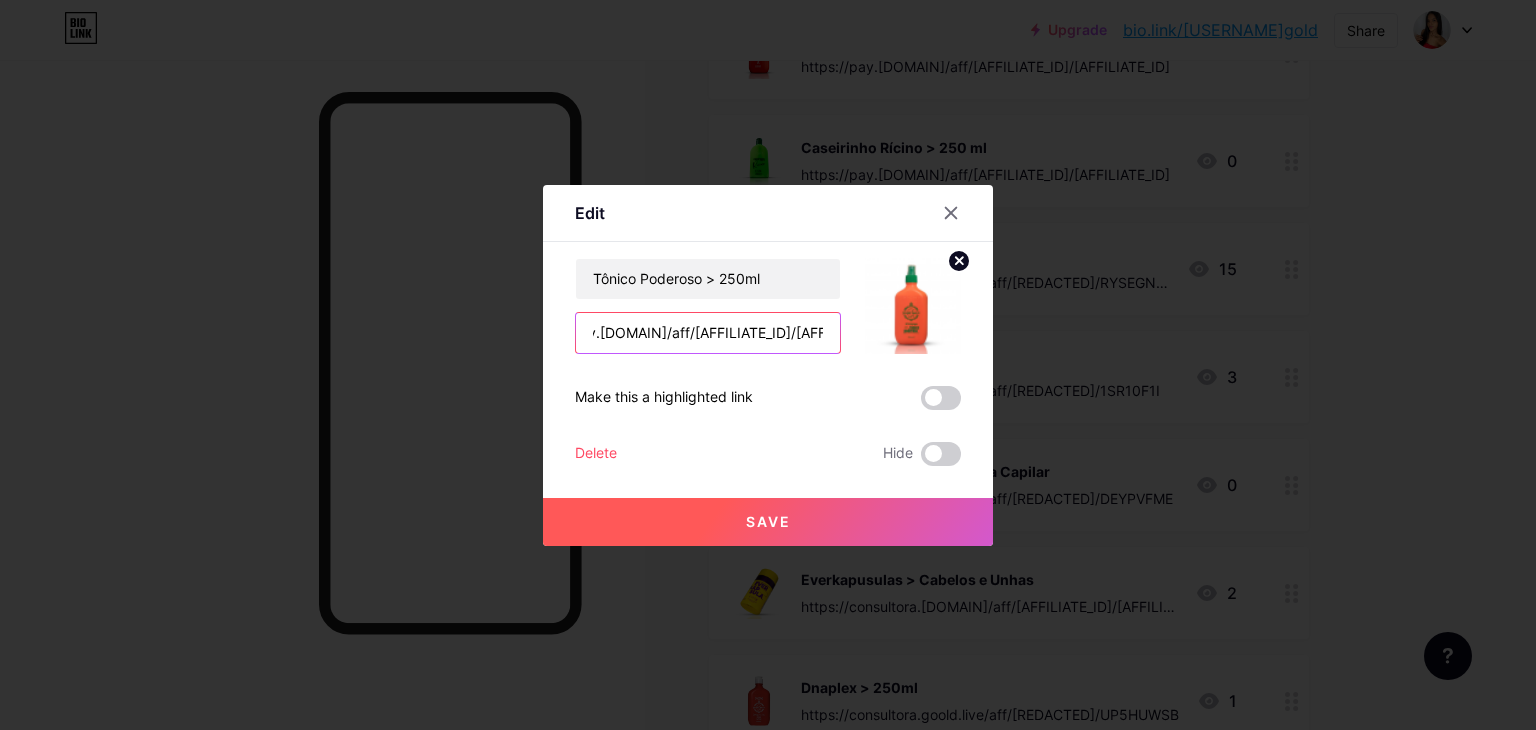 type on "https://pay.[DOMAIN]/aff/[AFFILIATE_ID]/[AFFILIATE_ID]" 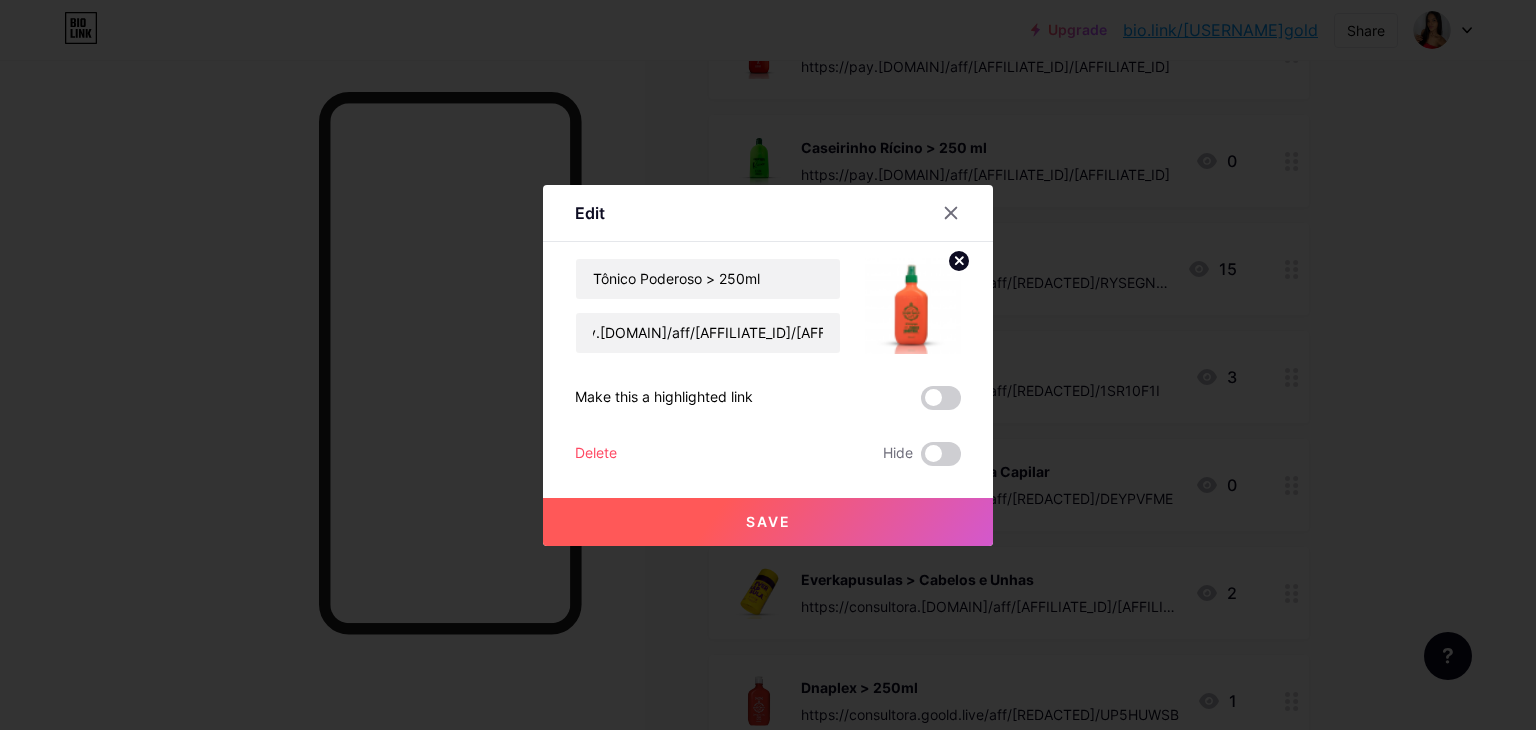 scroll, scrollTop: 0, scrollLeft: 0, axis: both 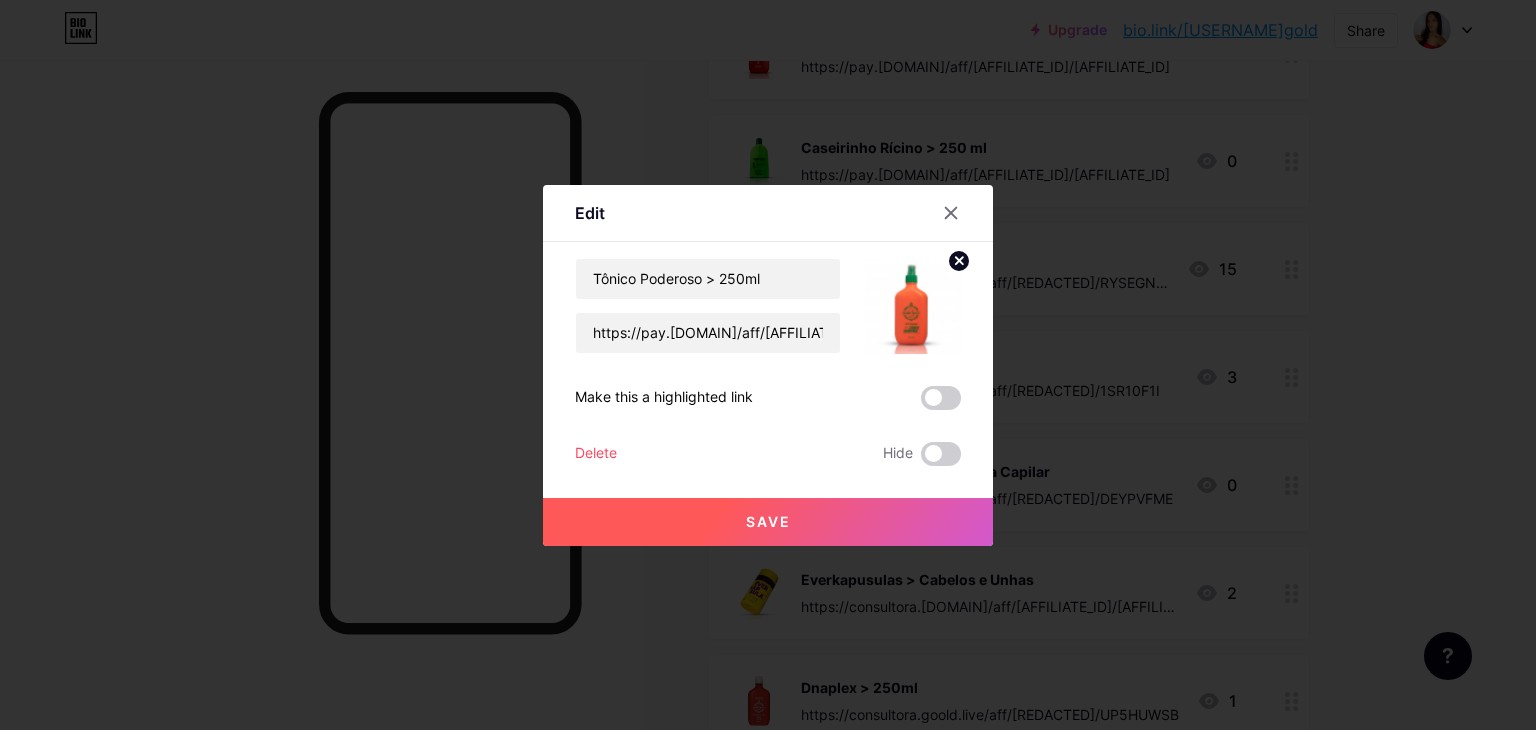 click on "Save" at bounding box center [768, 522] 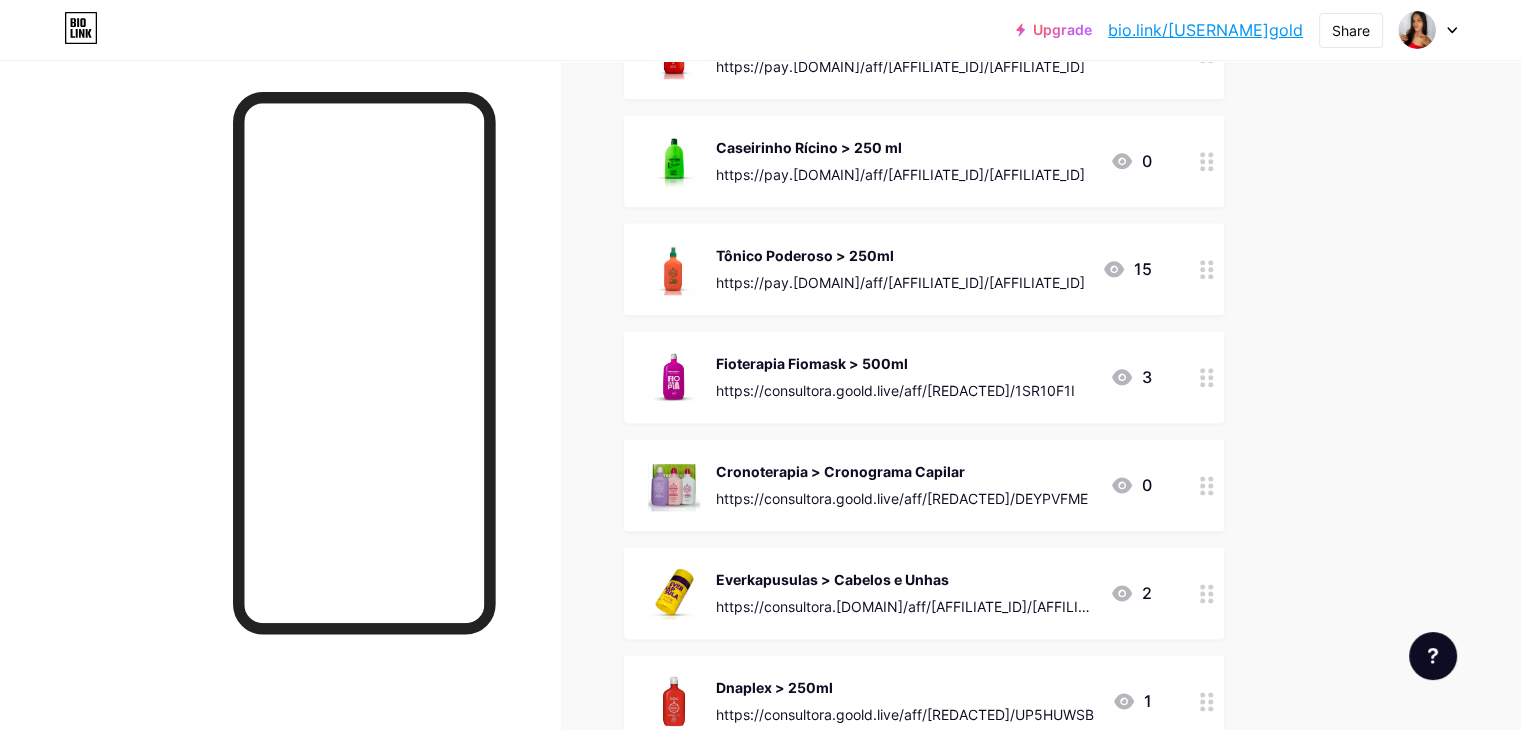 click 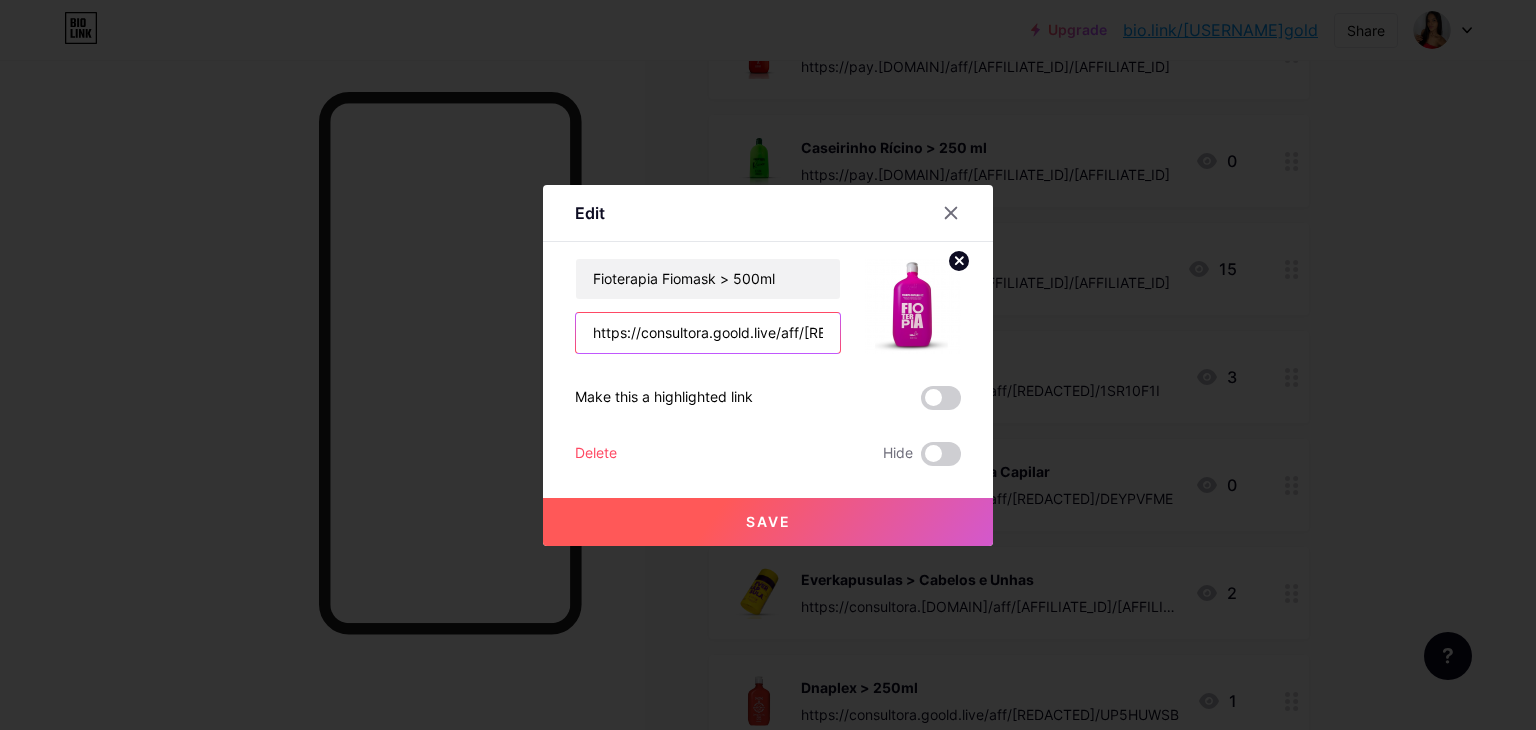 click on "https://consultora.goold.live/aff/[REDACTED]/1SR10F1I" at bounding box center [708, 333] 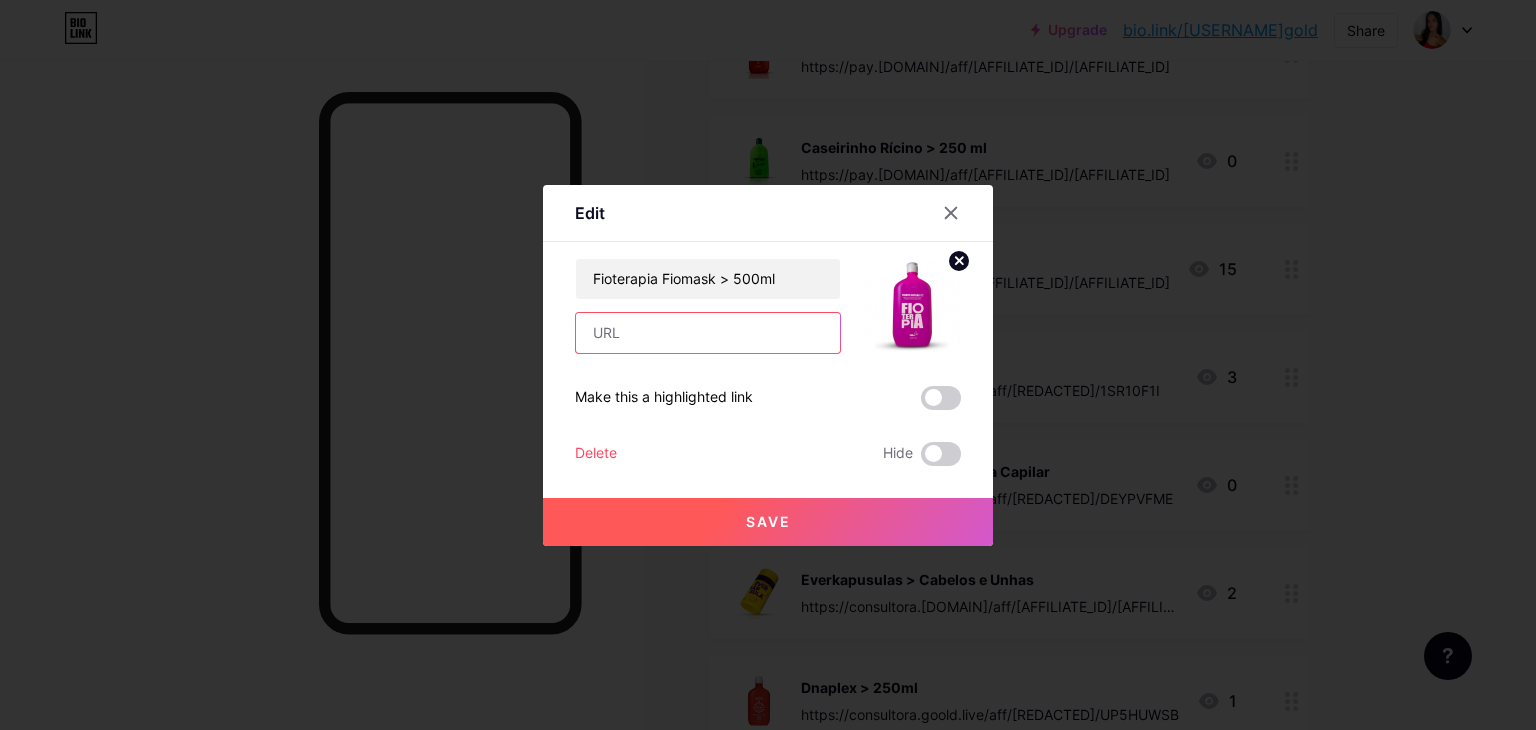 click at bounding box center [708, 333] 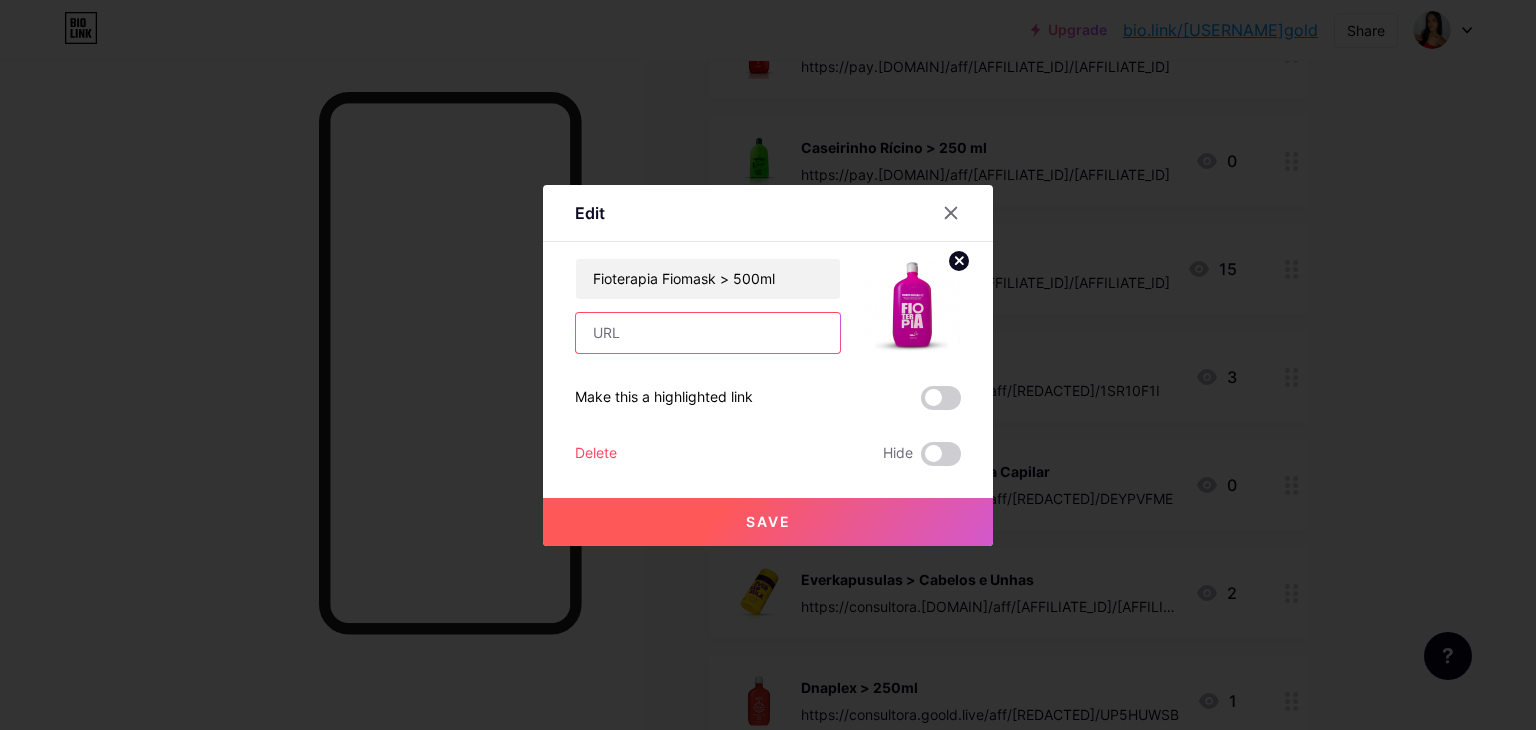 paste on "https://pay.[DOMAIN]/aff/[AFFILIATE_ID]/[AFFILIATE_ID]" 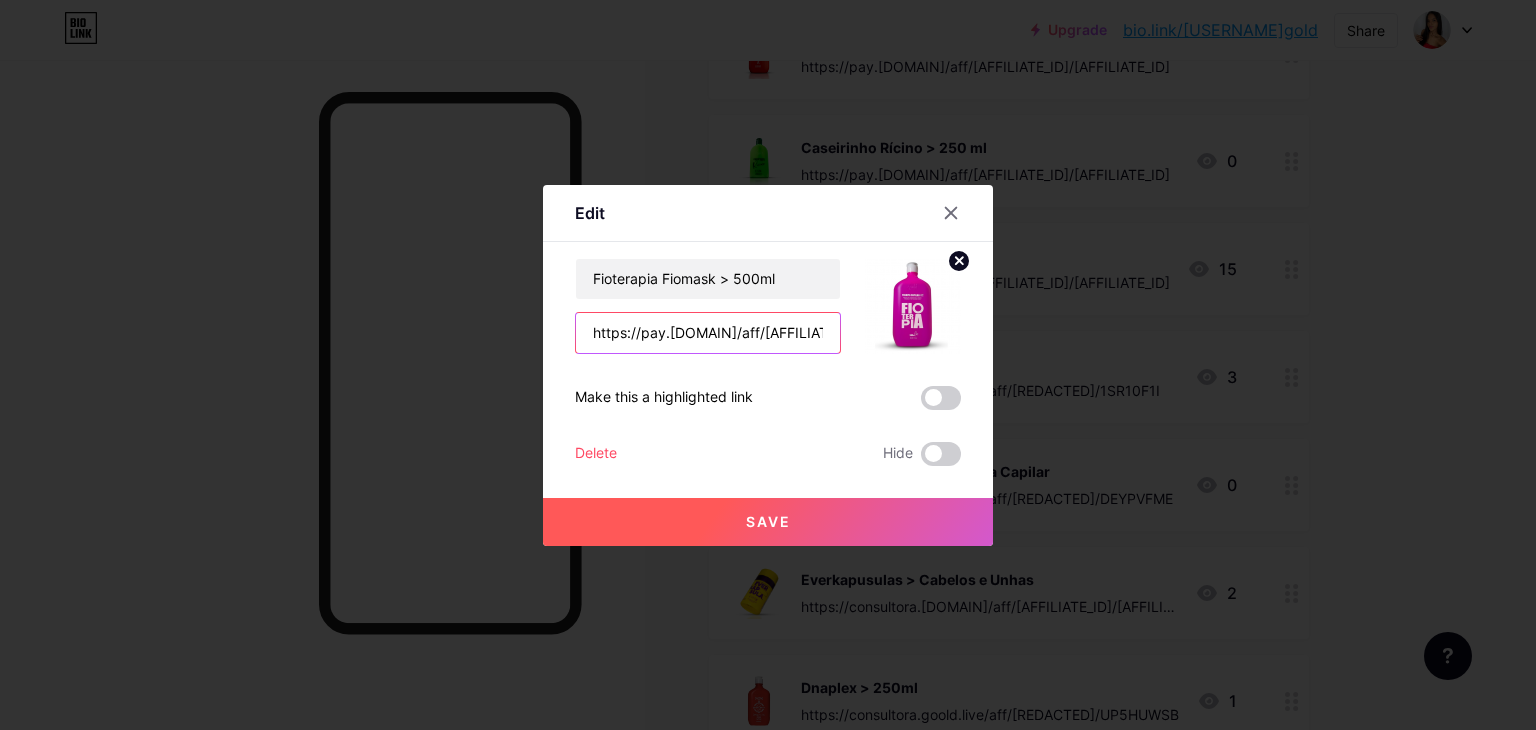scroll, scrollTop: 0, scrollLeft: 82, axis: horizontal 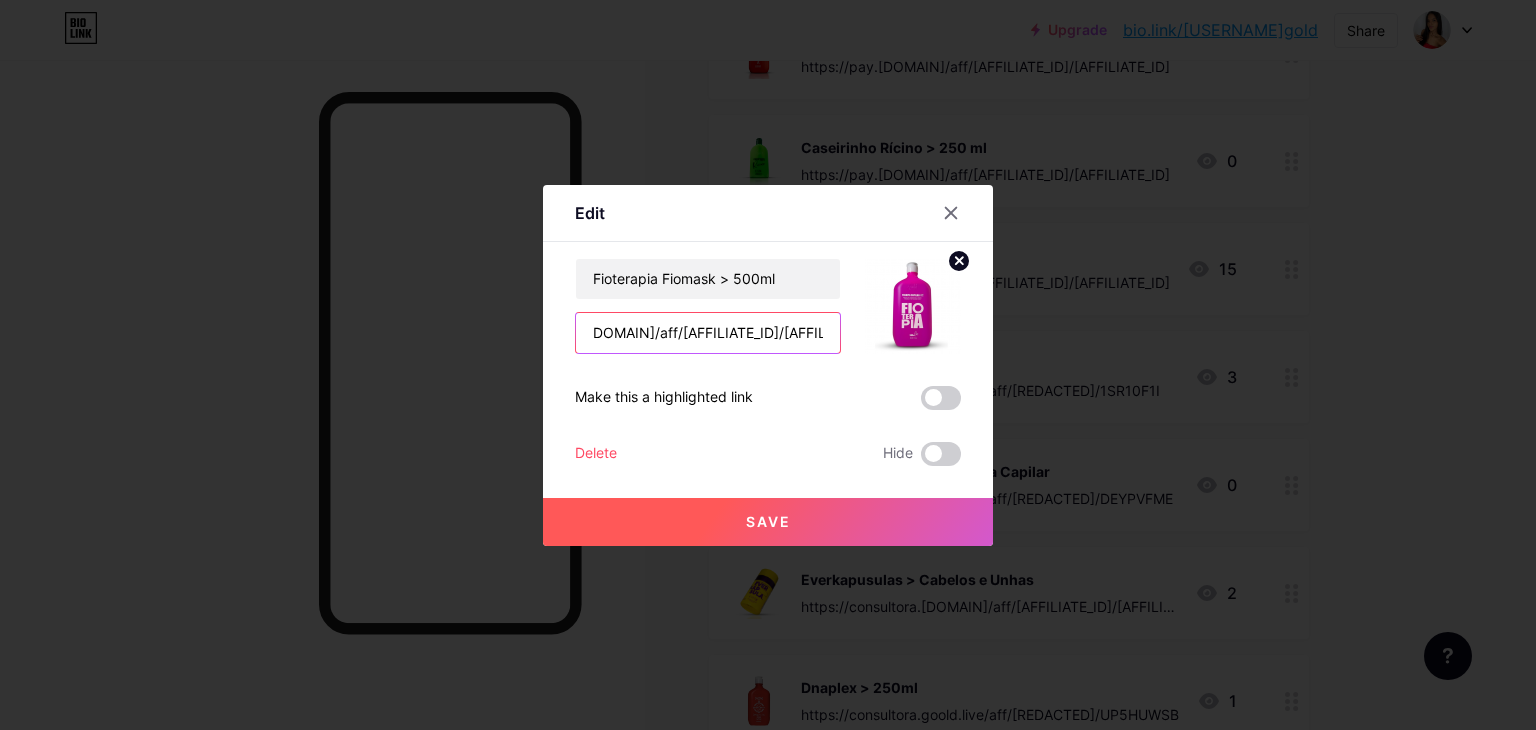 type on "https://pay.[DOMAIN]/aff/[AFFILIATE_ID]/[AFFILIATE_ID]" 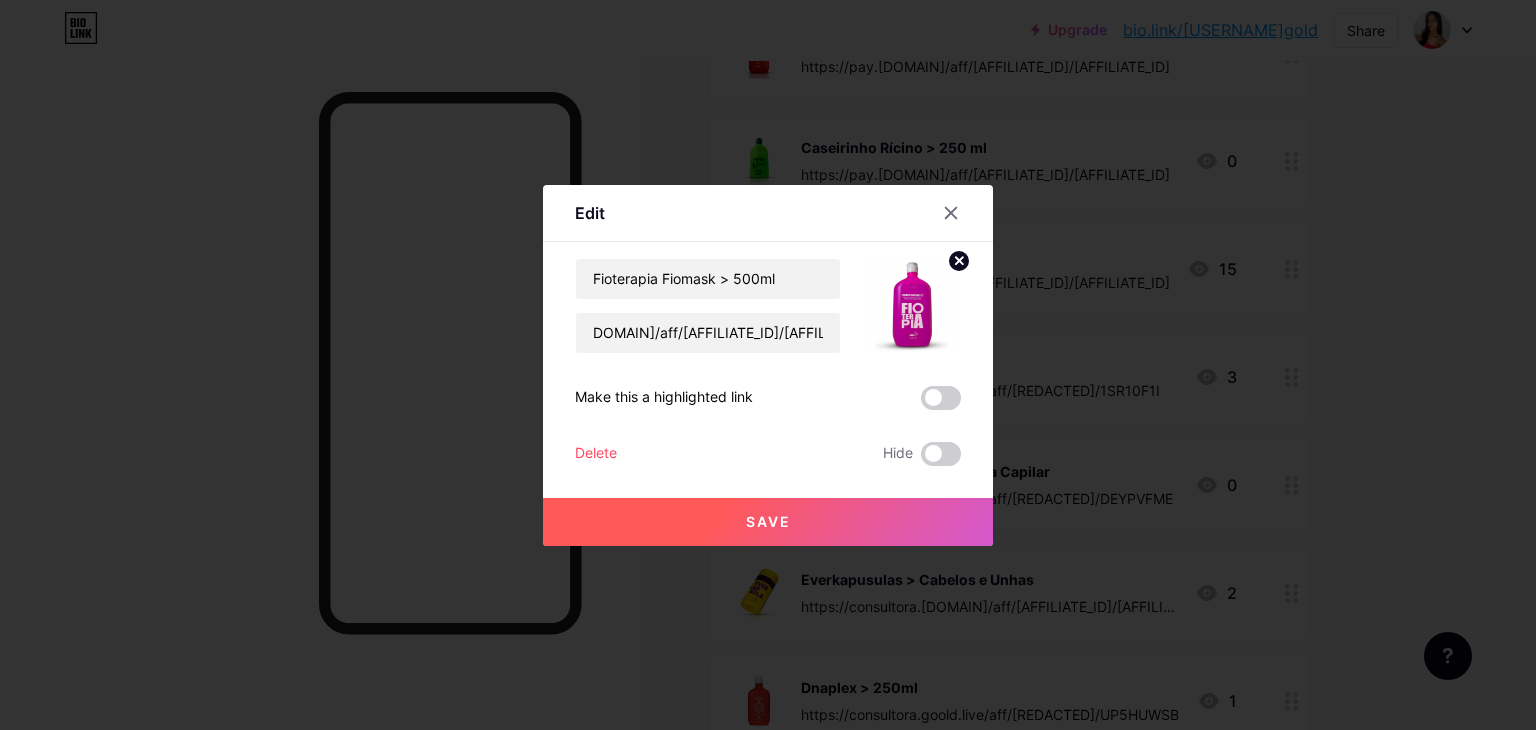scroll, scrollTop: 0, scrollLeft: 0, axis: both 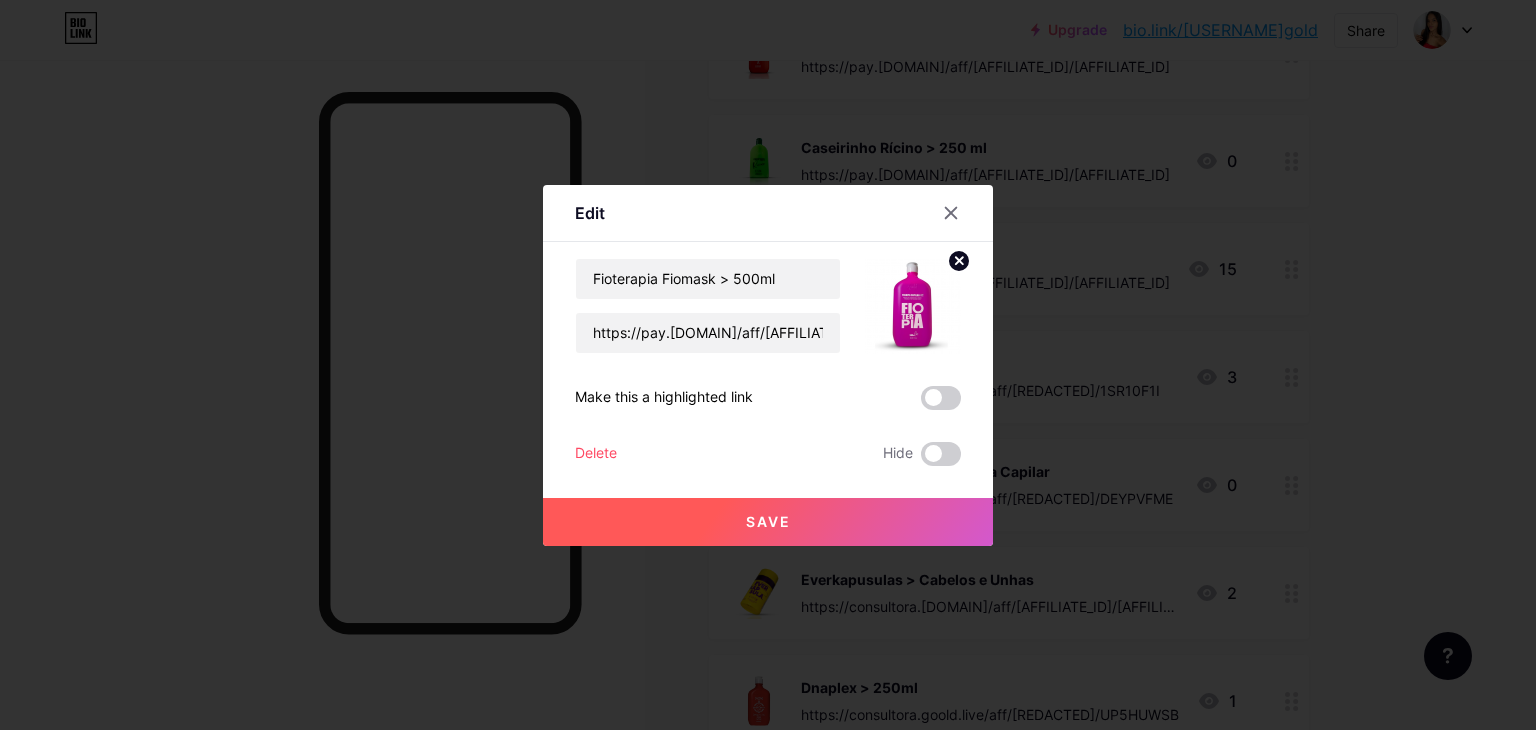 click on "Save" at bounding box center (768, 521) 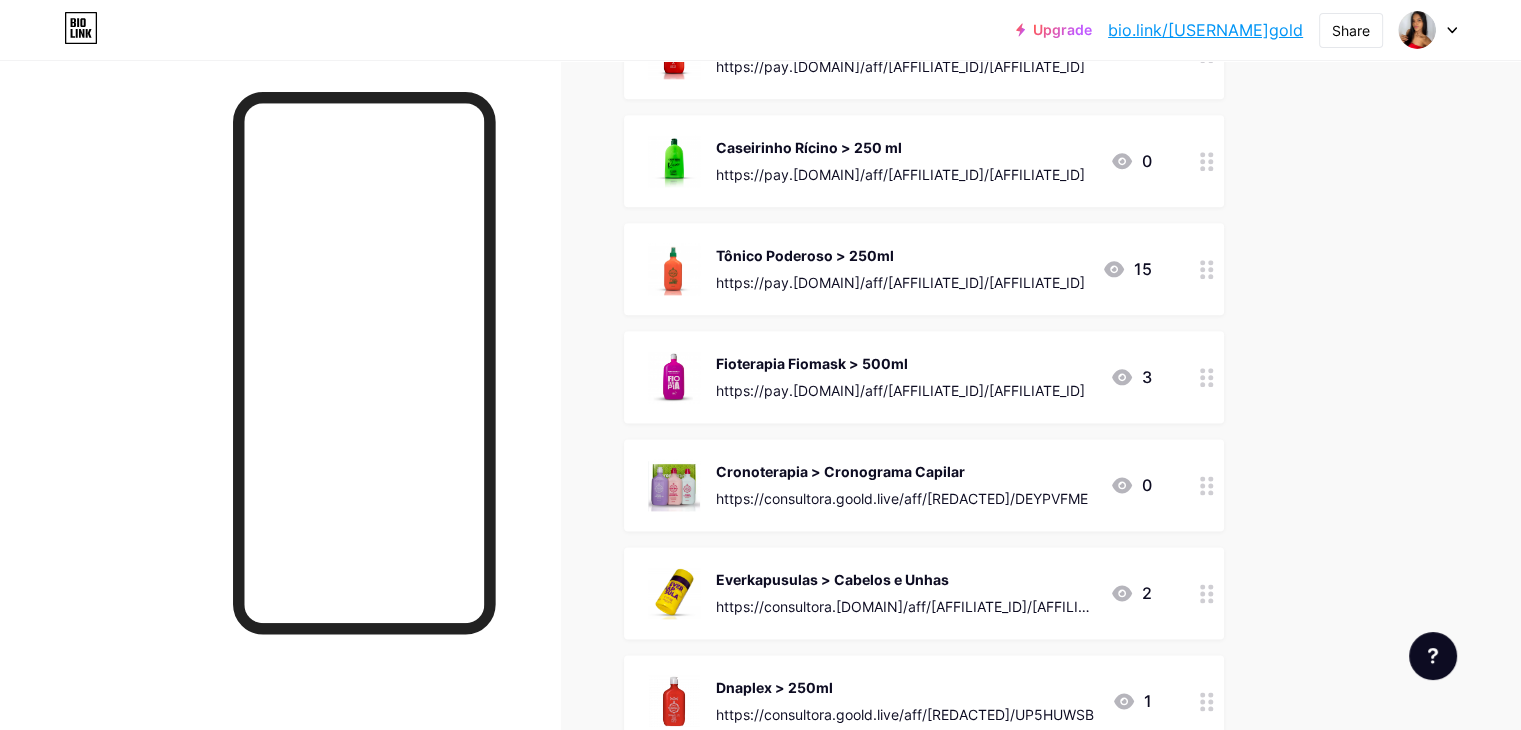 click 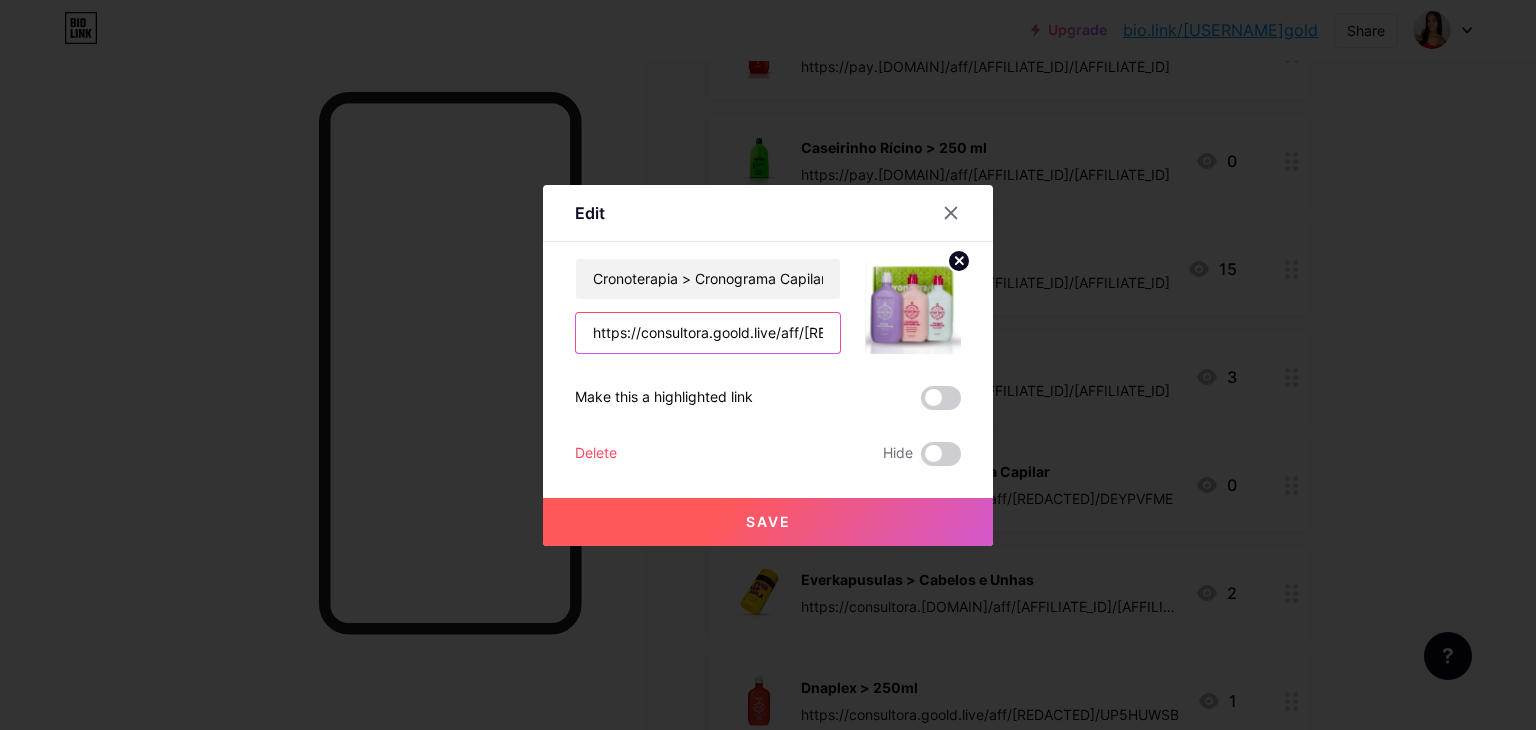 click on "https://consultora.goold.live/aff/[REDACTED]/DEYPVFME" at bounding box center [708, 333] 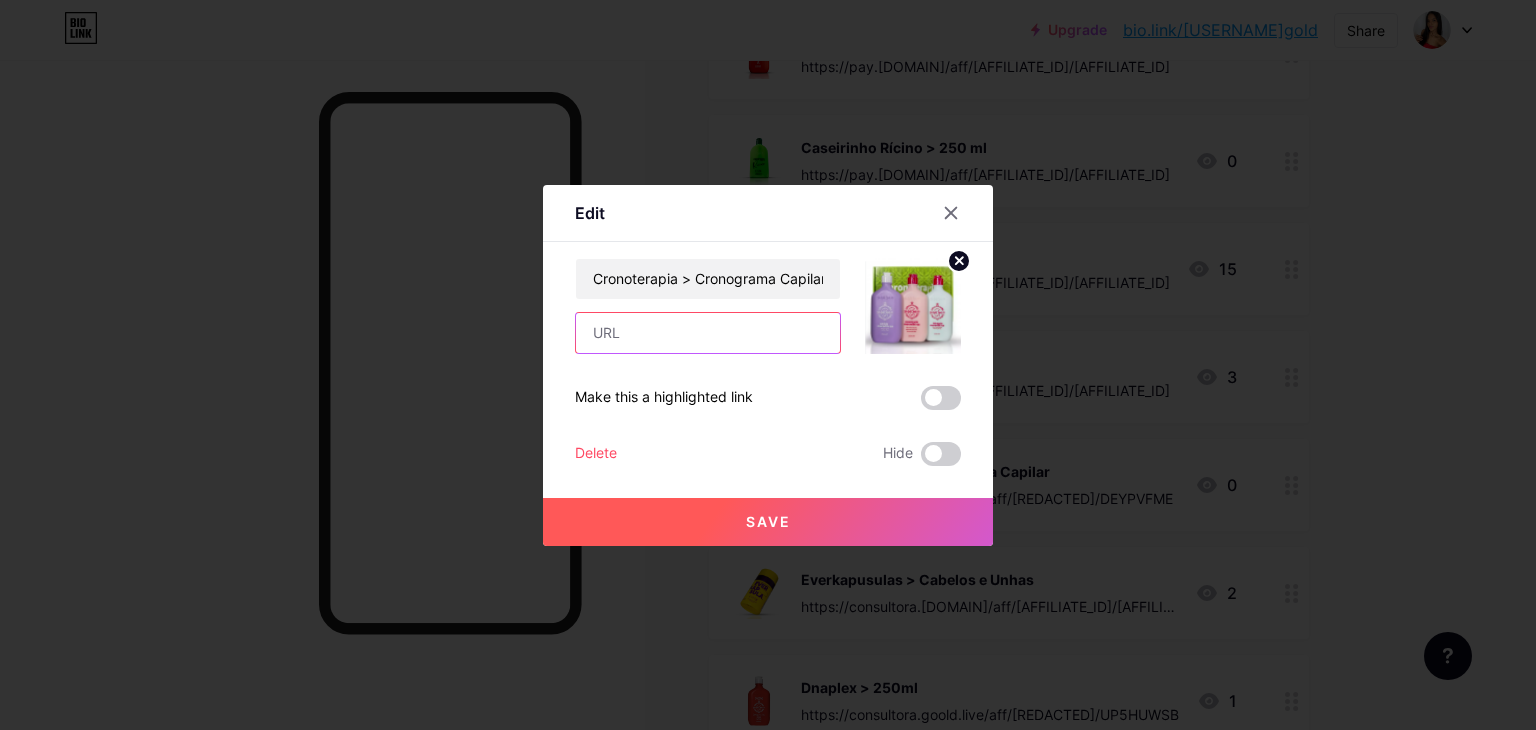 click at bounding box center (708, 333) 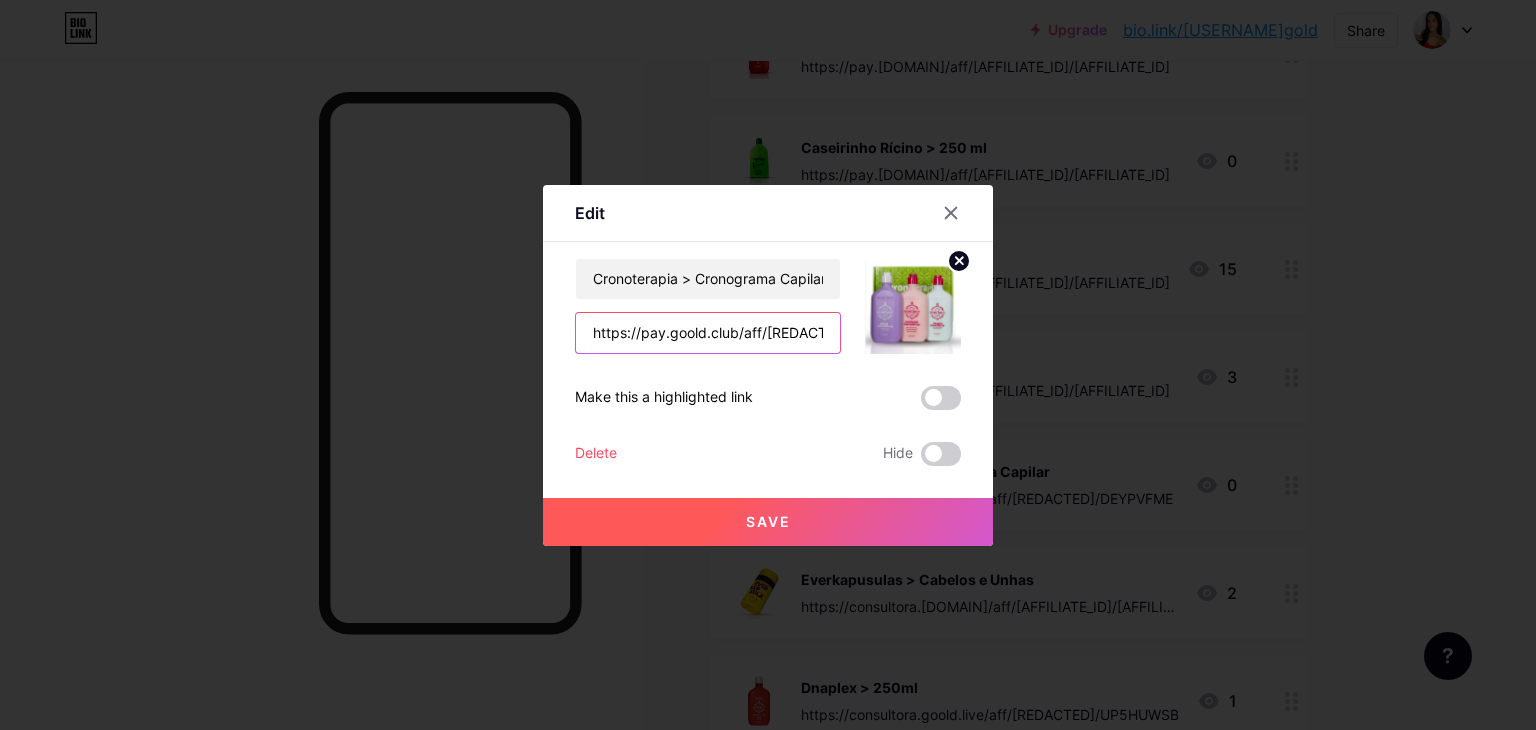 scroll, scrollTop: 0, scrollLeft: 67, axis: horizontal 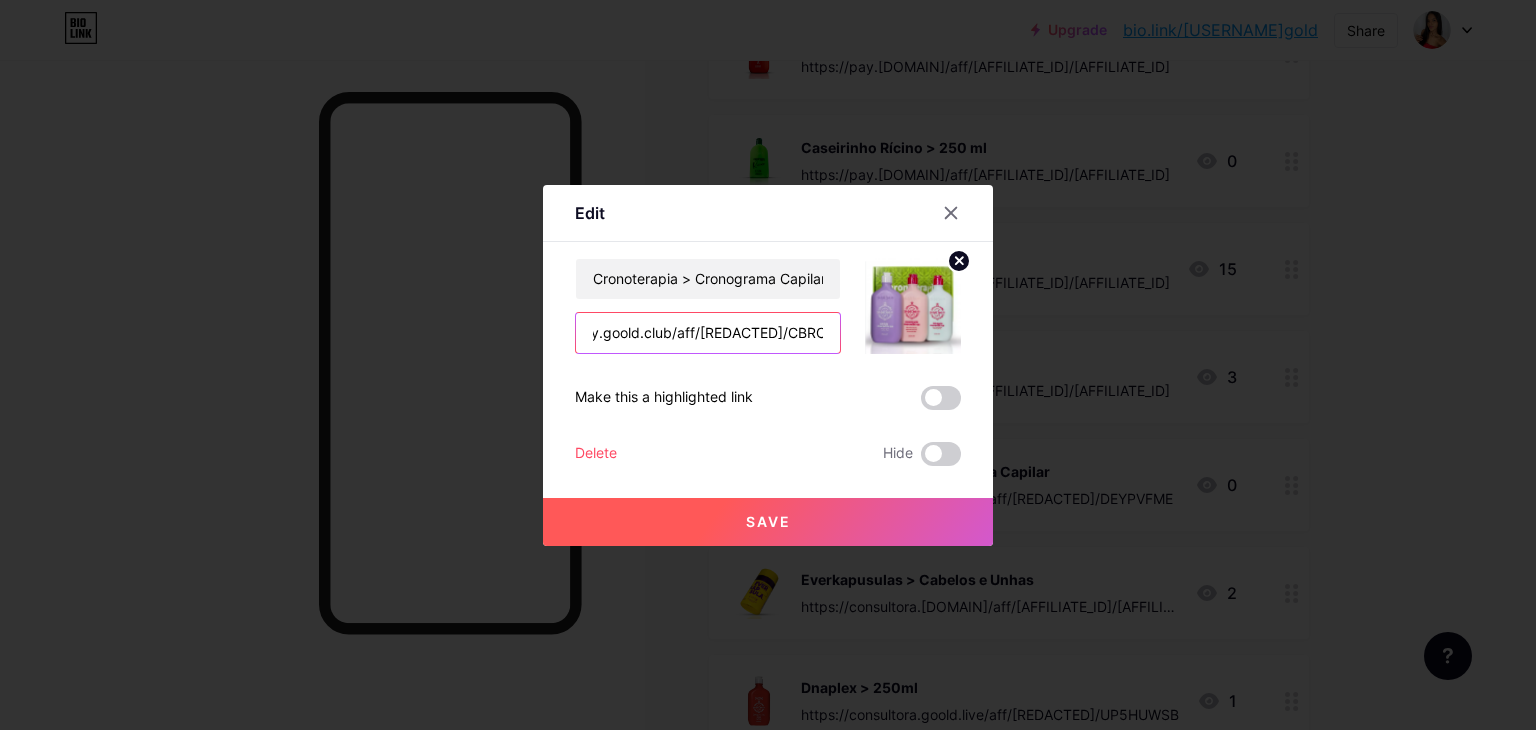 type on "https://pay.goold.club/aff/[REDACTED]/CBRCFFBU" 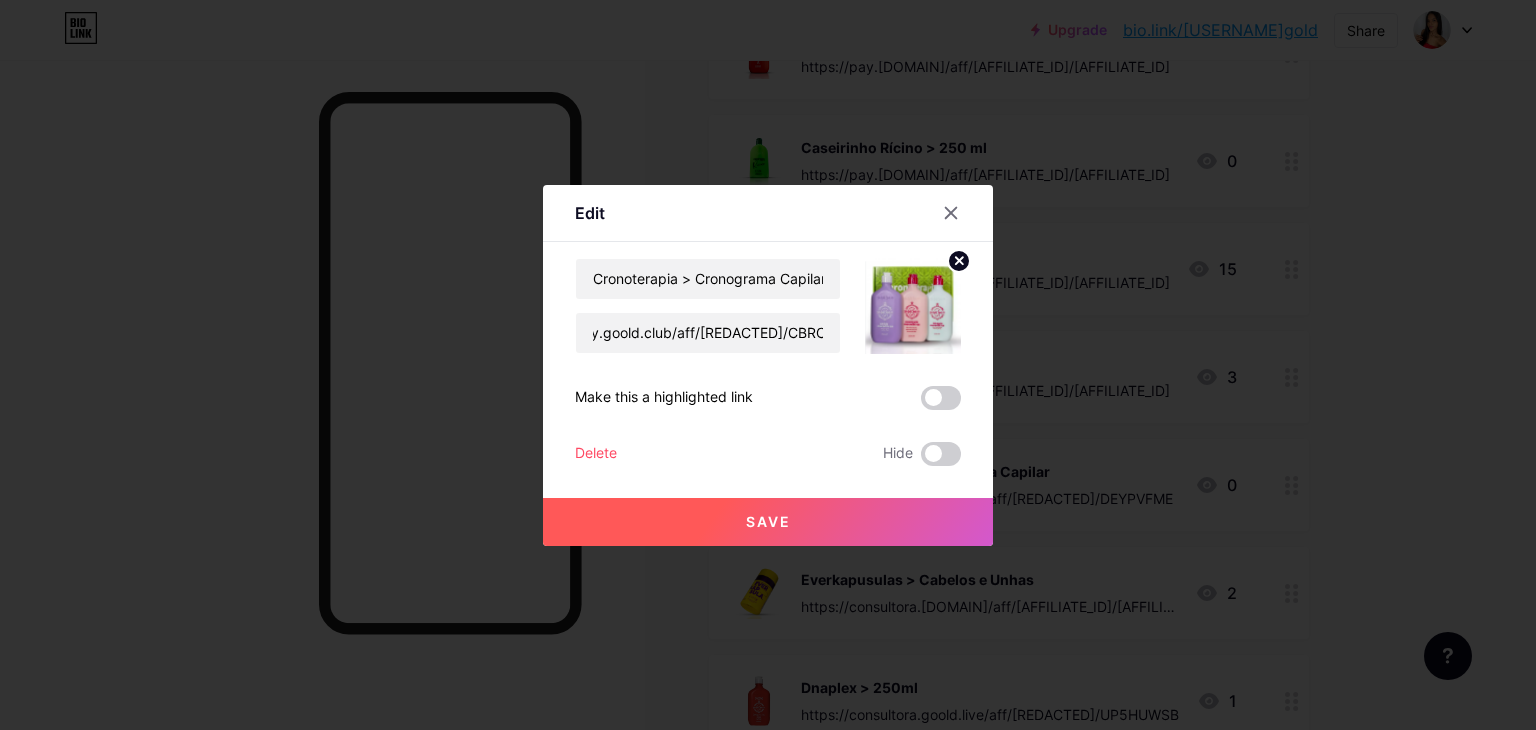 scroll, scrollTop: 0, scrollLeft: 0, axis: both 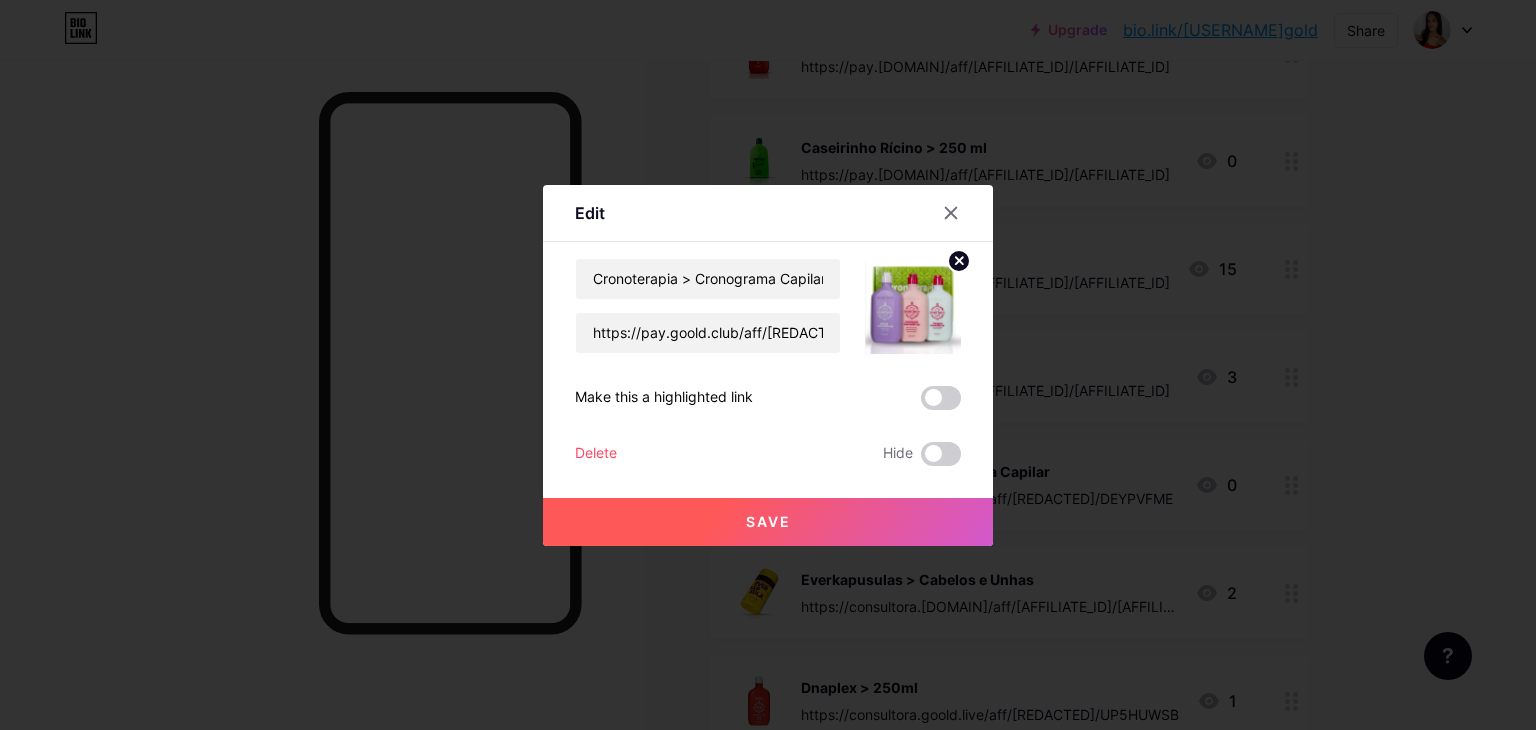 click on "Save" at bounding box center [768, 522] 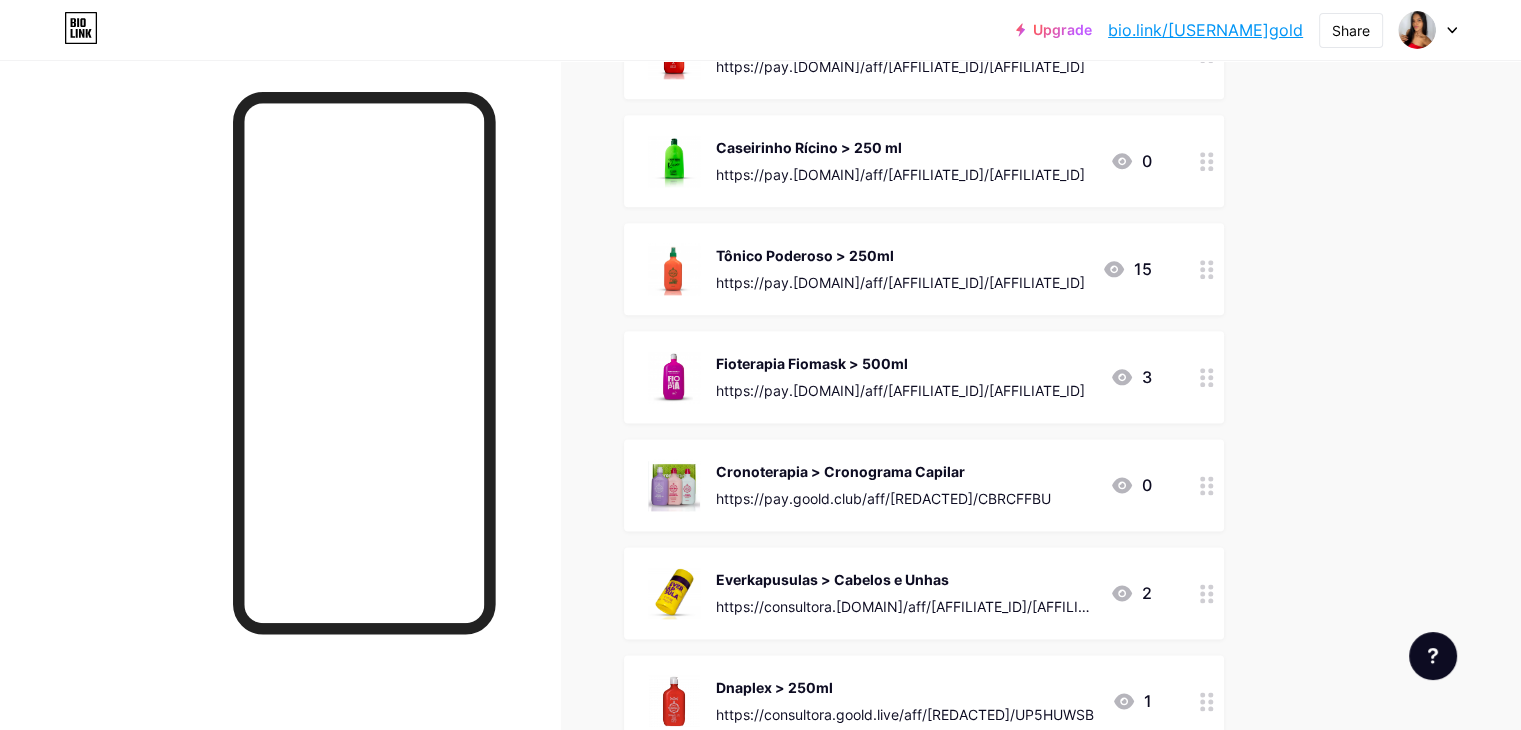 click 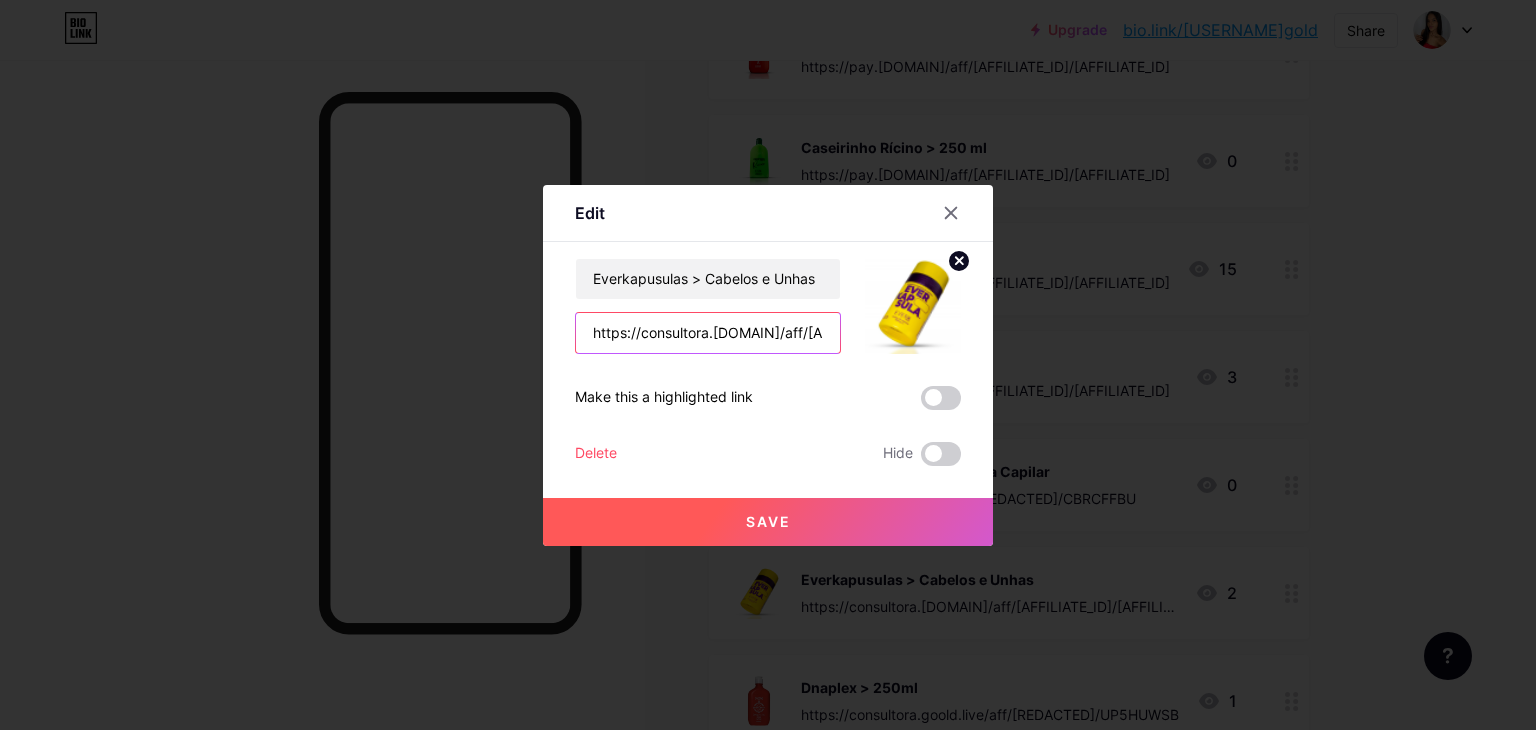 click on "https://consultora.[DOMAIN]/aff/[AFFILIATE_ID]/[AFFILIATE_ID]" at bounding box center (708, 333) 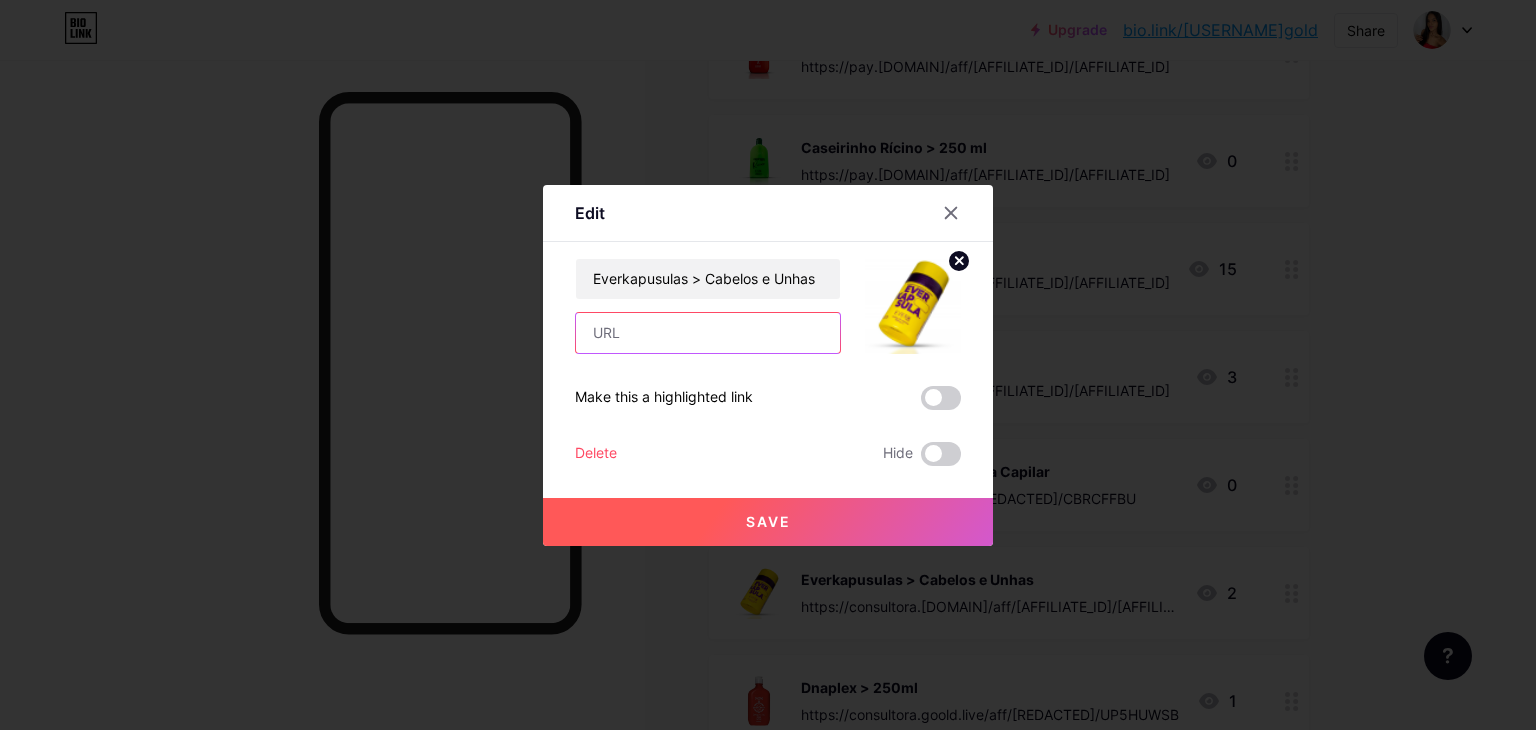 click at bounding box center [708, 333] 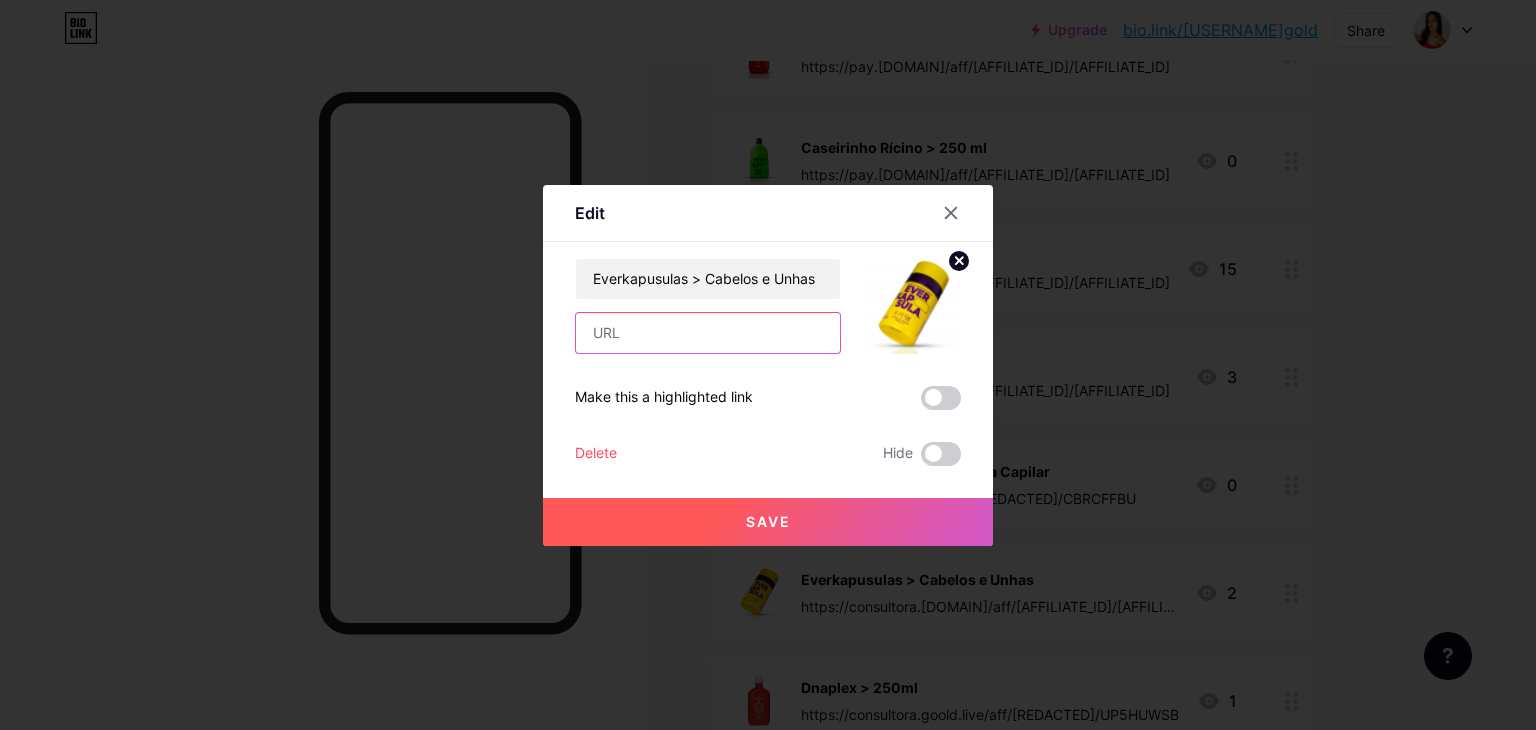 click at bounding box center (708, 333) 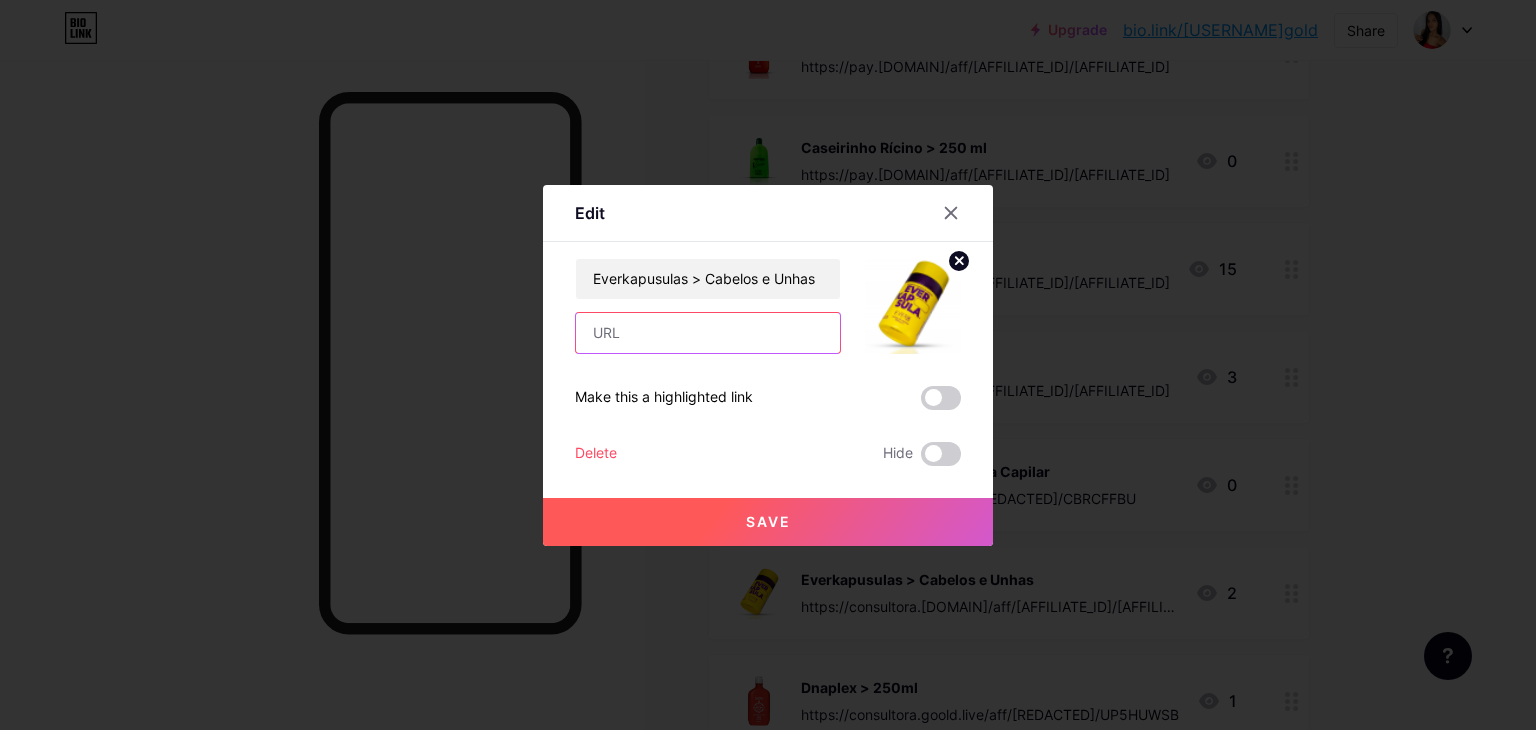 paste on "https://pay.goold.club/aff/[REDACTED]/CBRCFFBU" 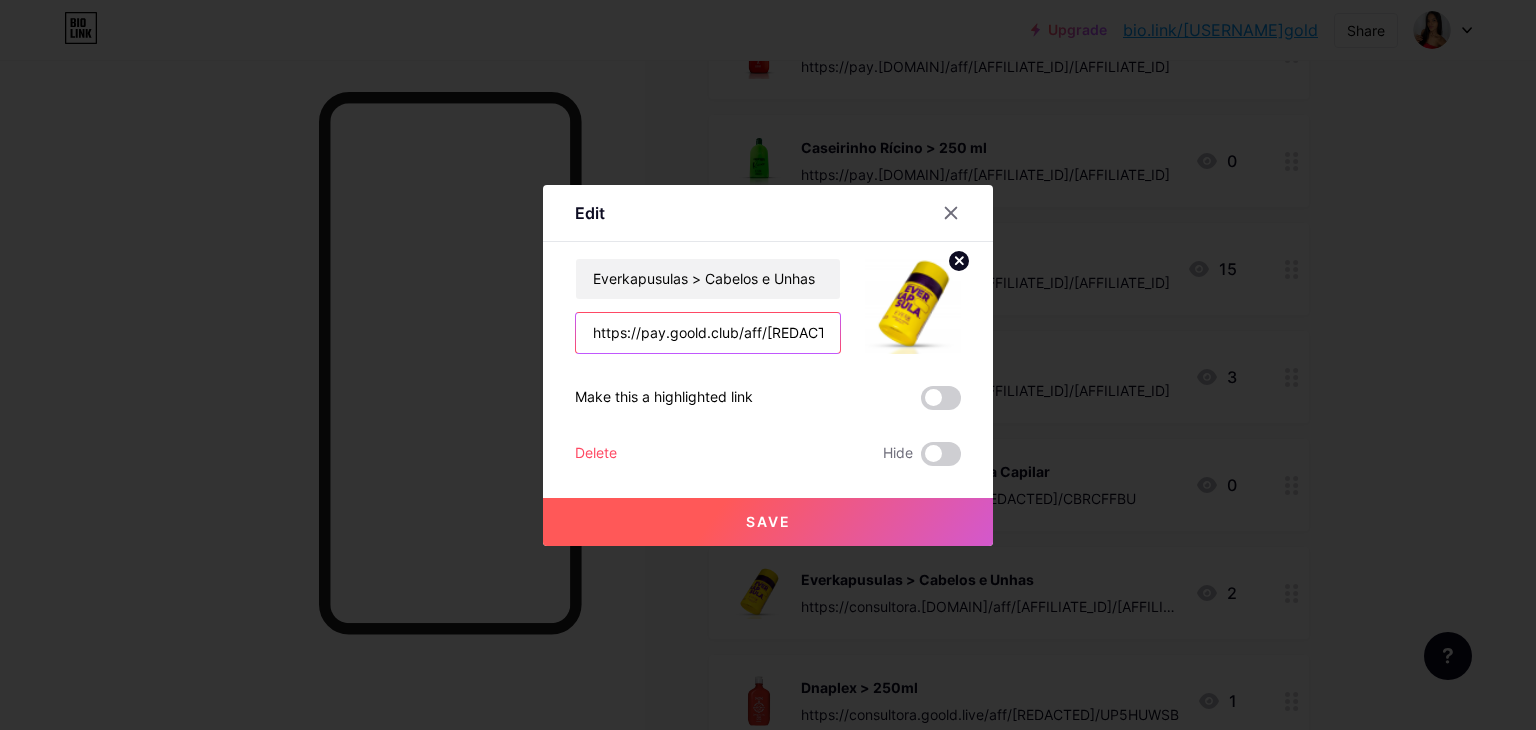scroll, scrollTop: 0, scrollLeft: 69, axis: horizontal 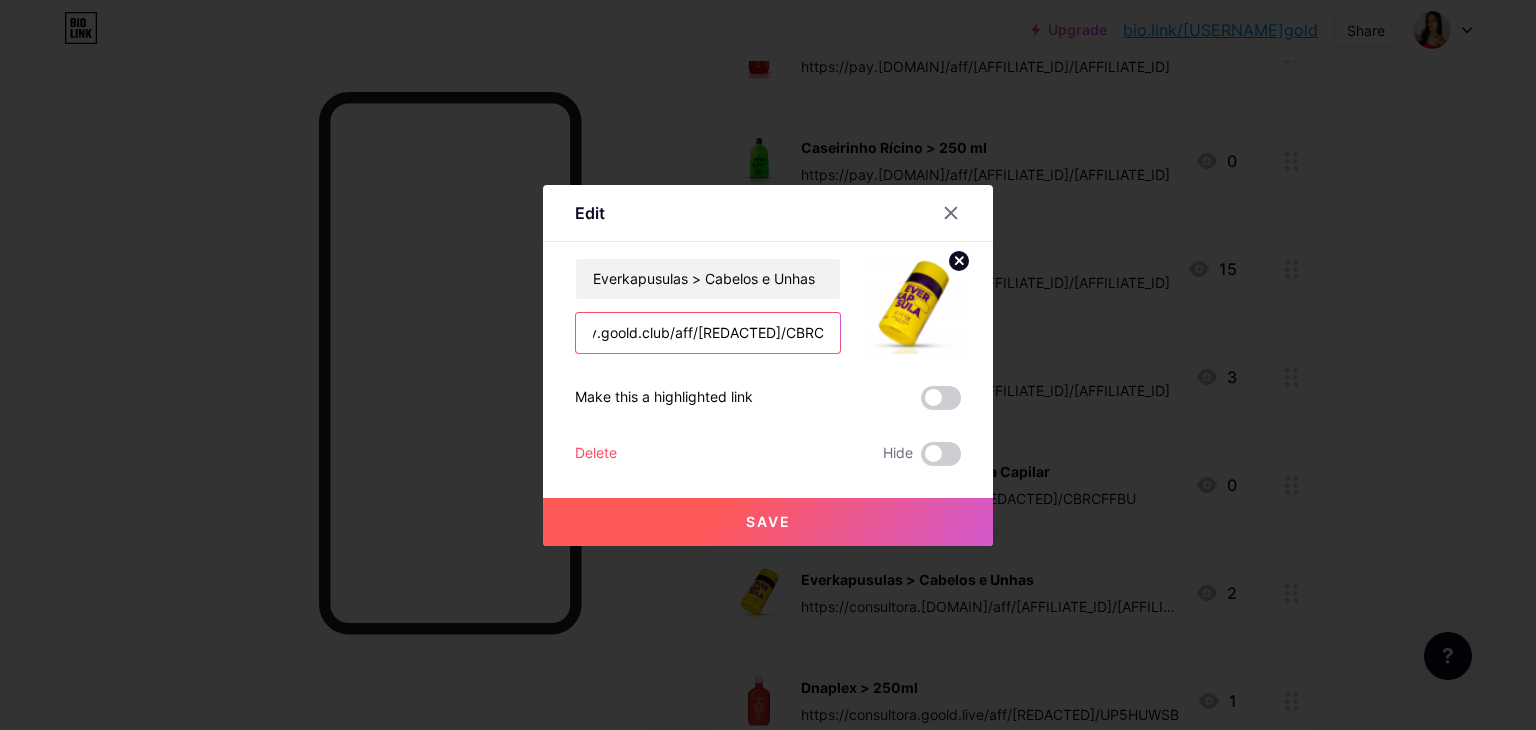 type on "https://pay.goold.club/aff/[REDACTED]/CBRCFFBU" 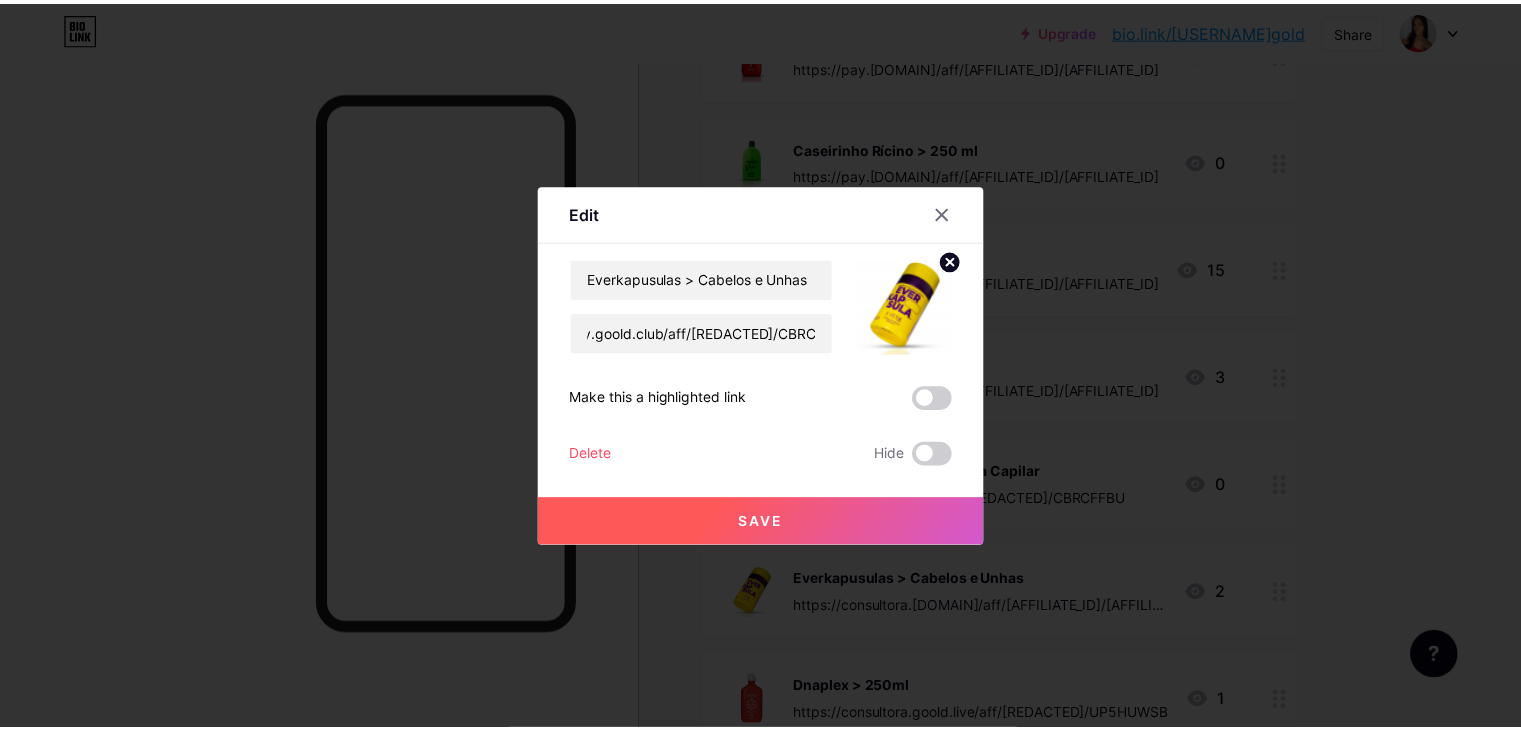 scroll, scrollTop: 0, scrollLeft: 0, axis: both 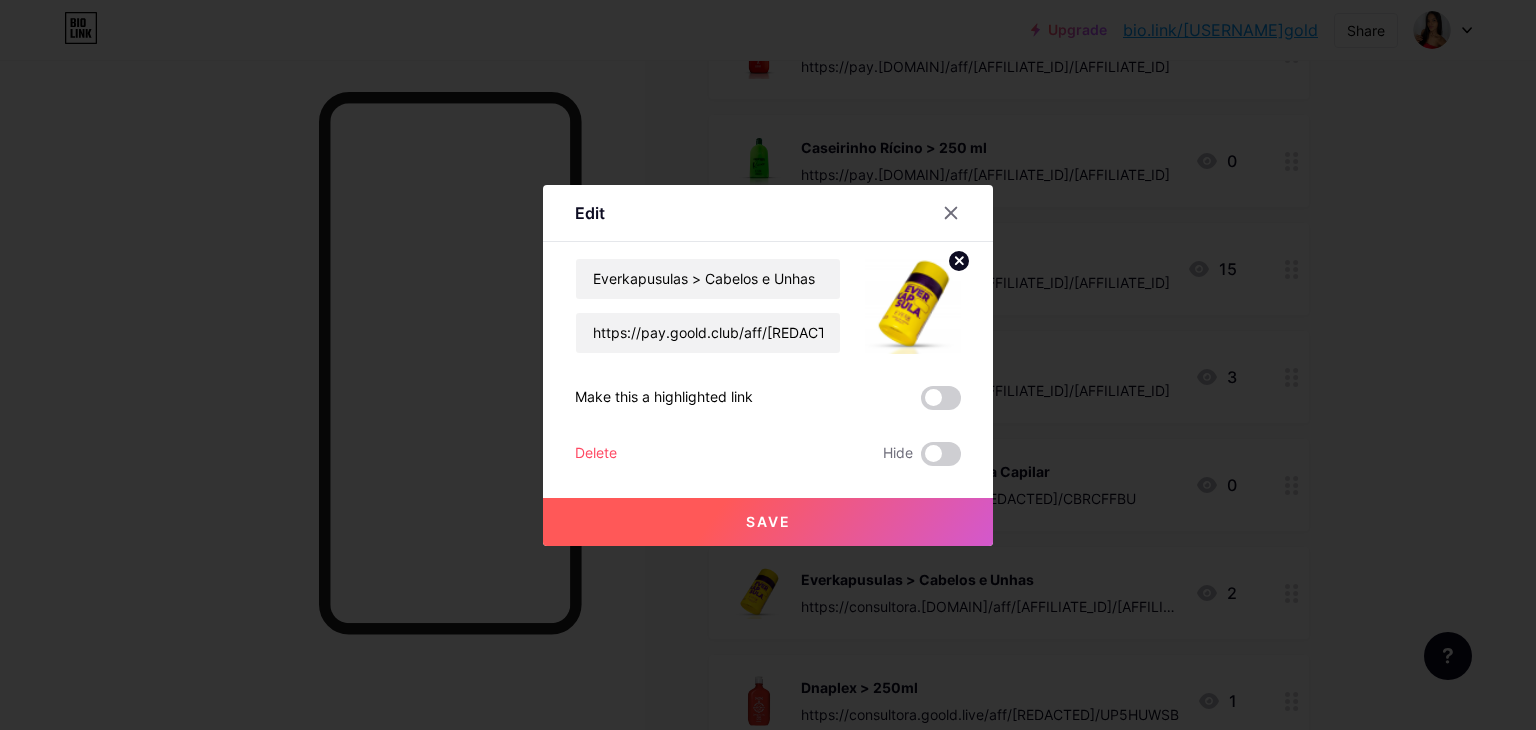 click on "Save" at bounding box center (768, 522) 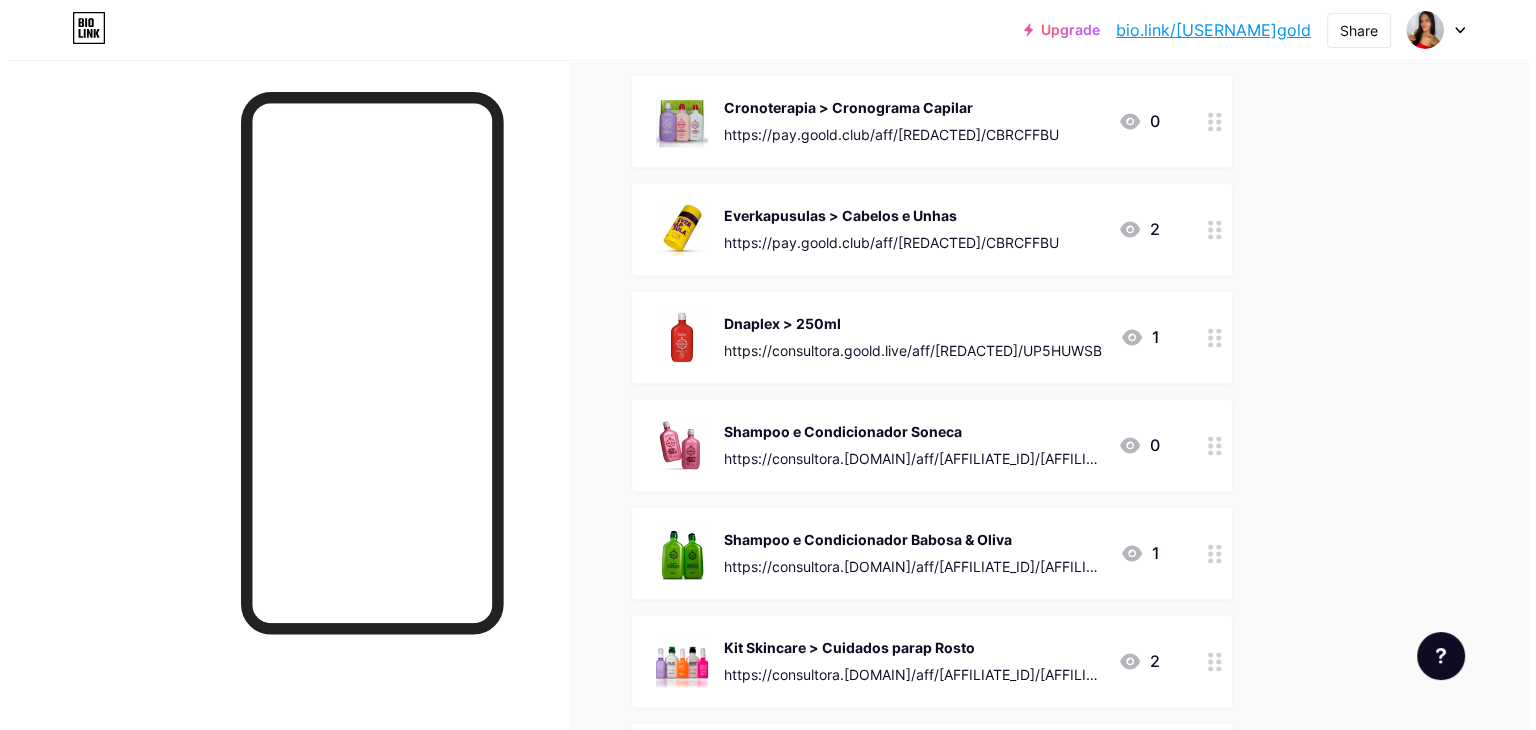 scroll, scrollTop: 2840, scrollLeft: 0, axis: vertical 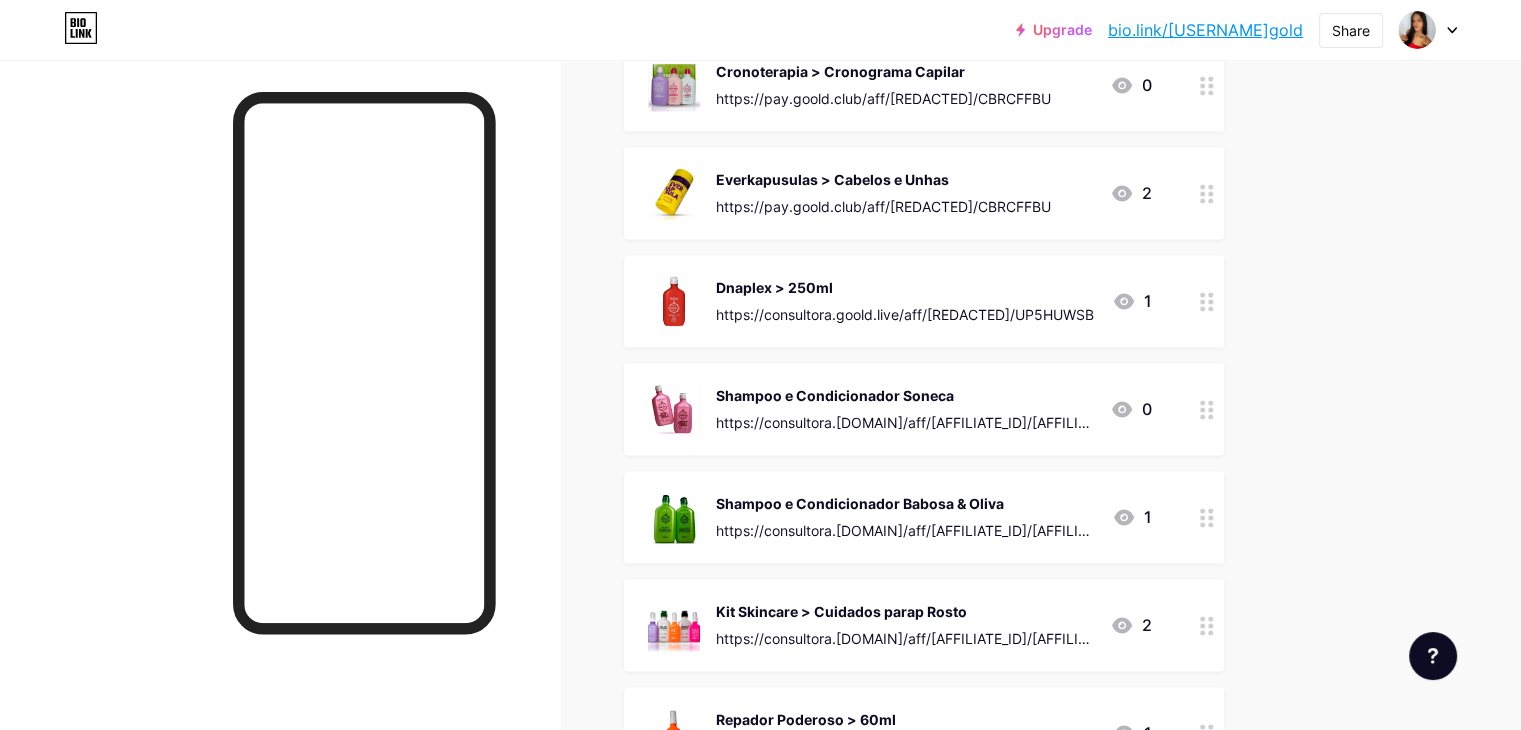 click 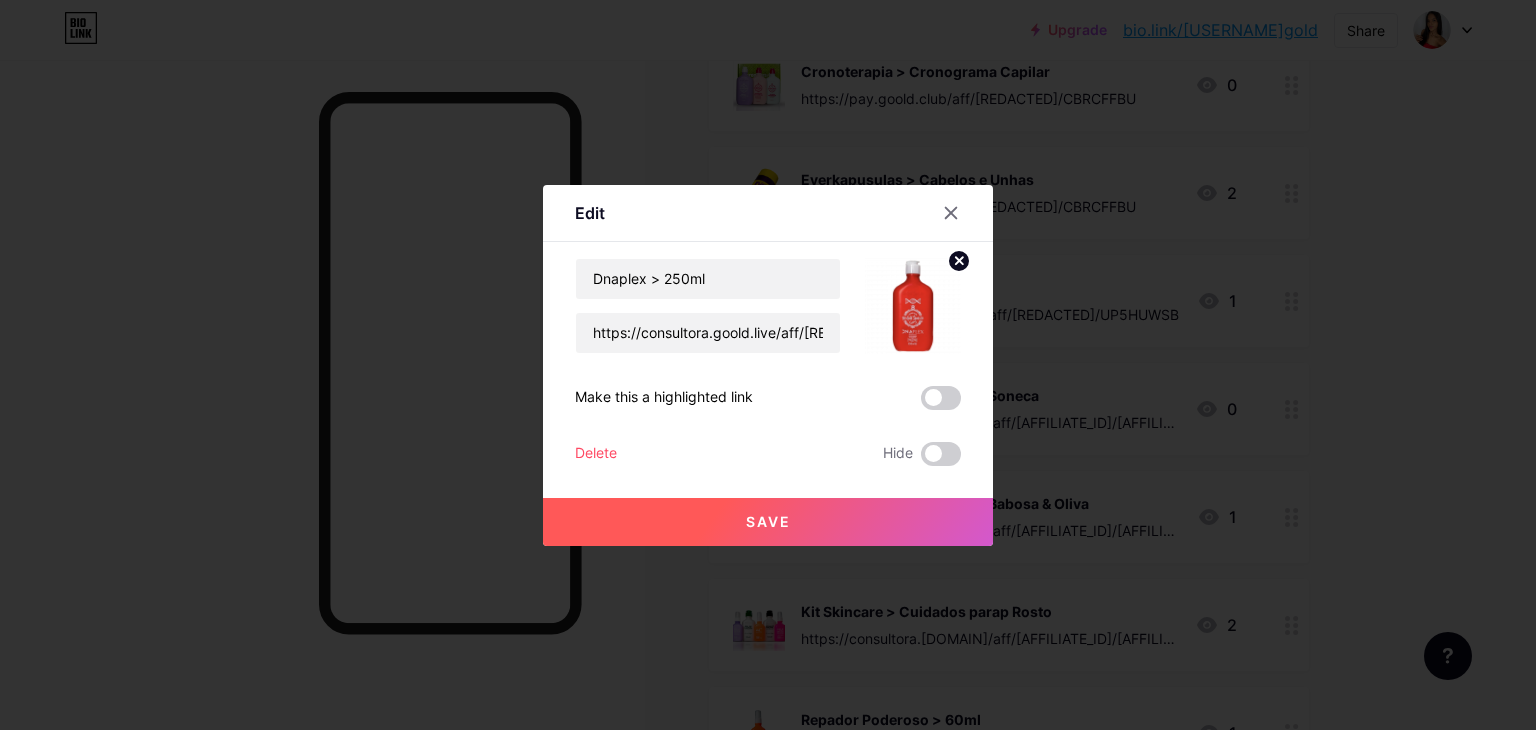 click at bounding box center [768, 365] 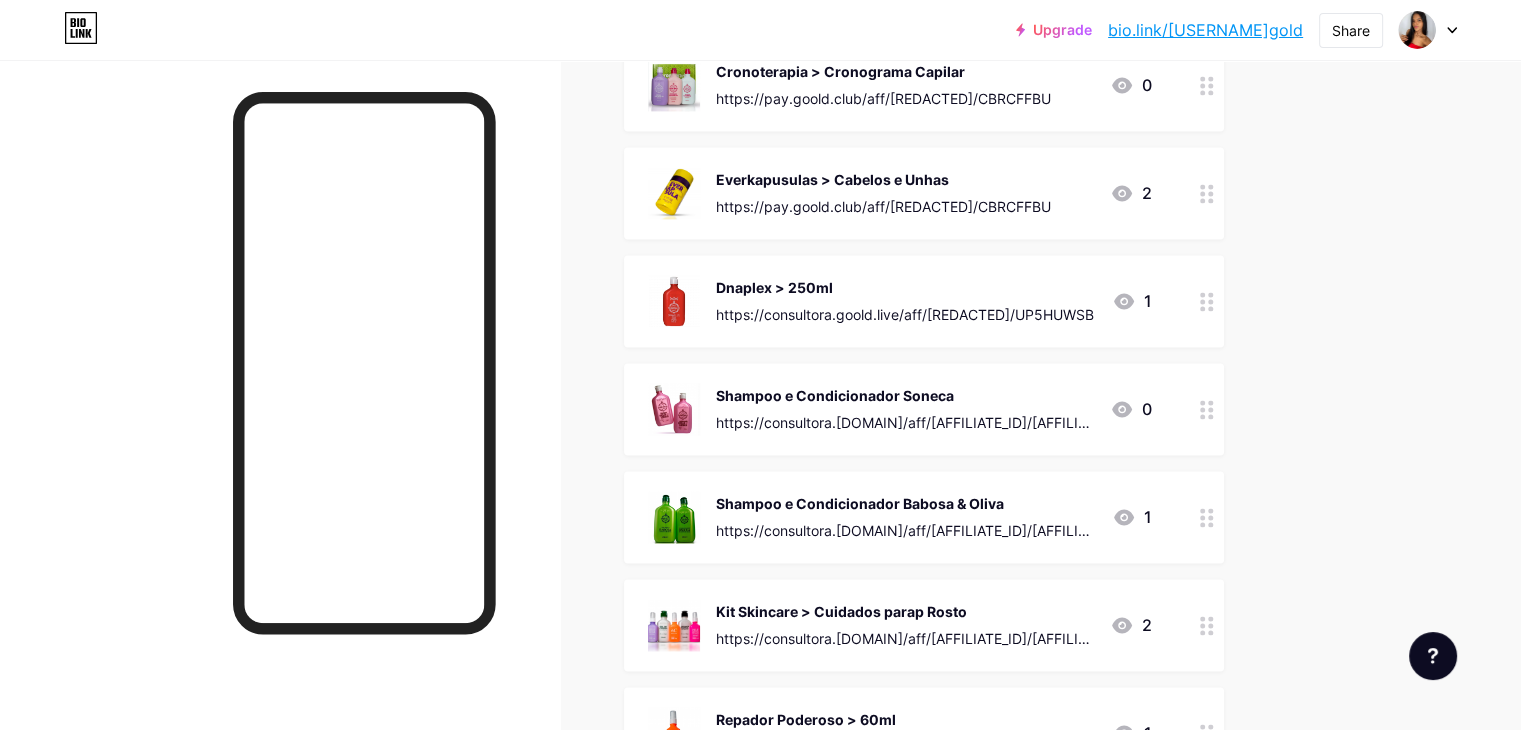 click on "Dnaplex > 250ml" at bounding box center (905, 287) 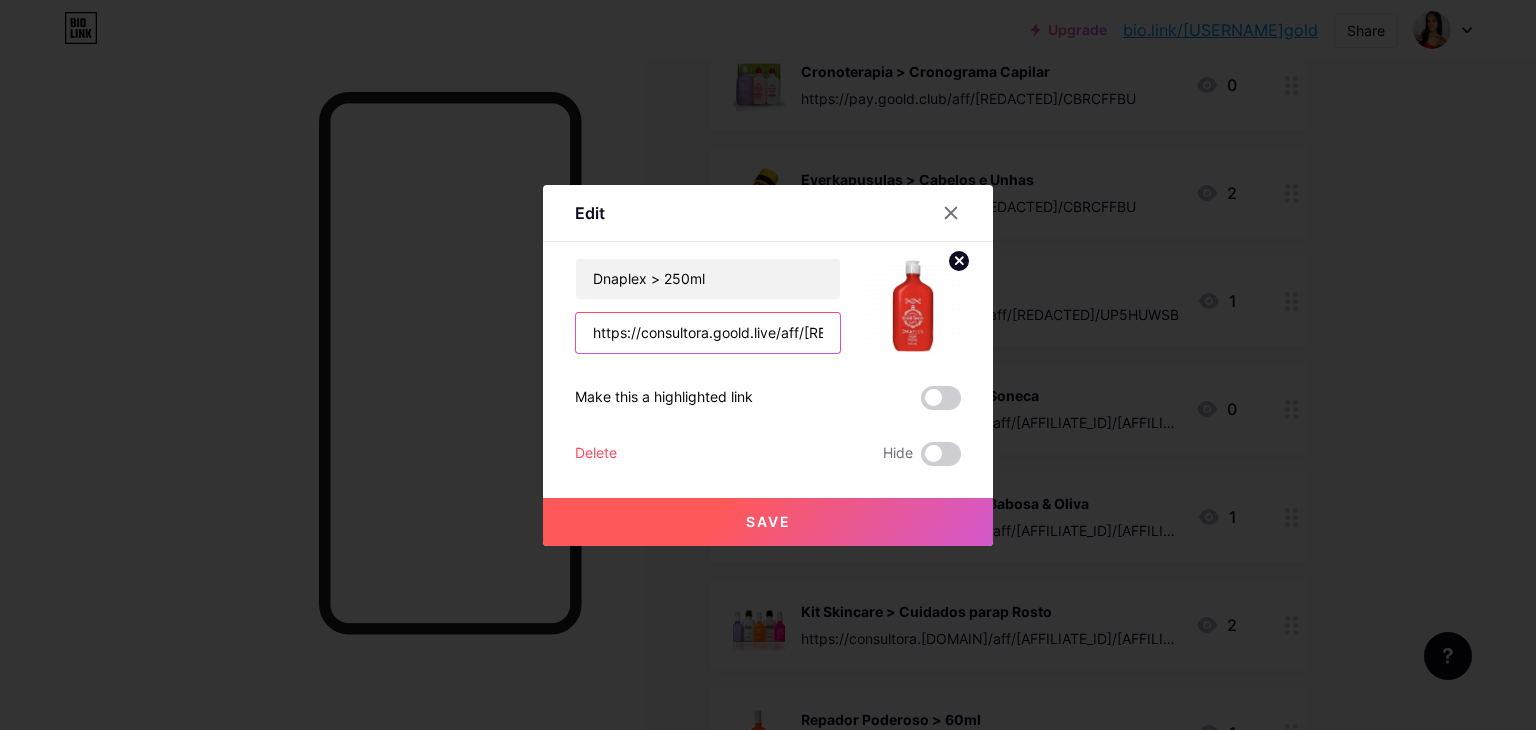 click on "https://consultora.goold.live/aff/[REDACTED]/UP5HUWSB" at bounding box center [708, 333] 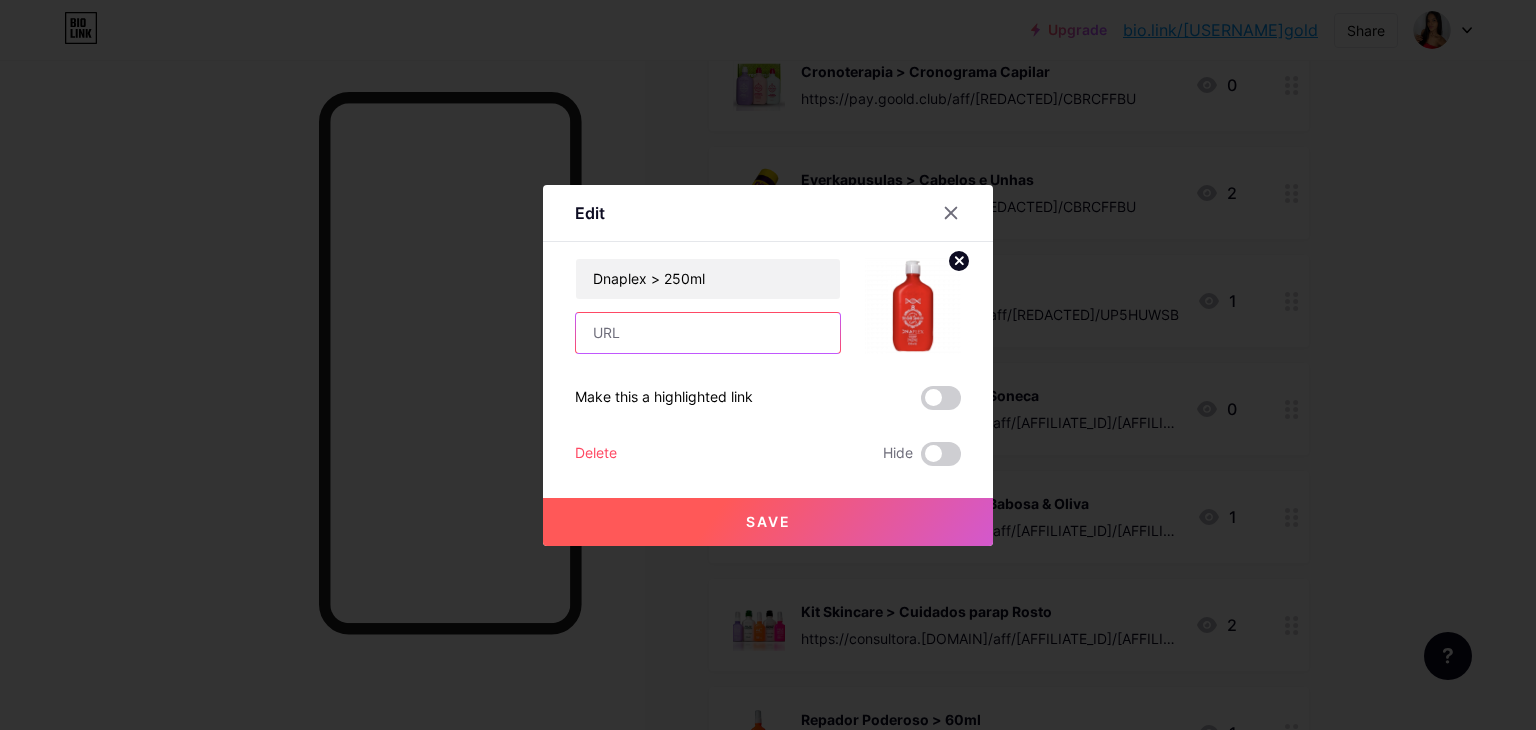 click at bounding box center [708, 333] 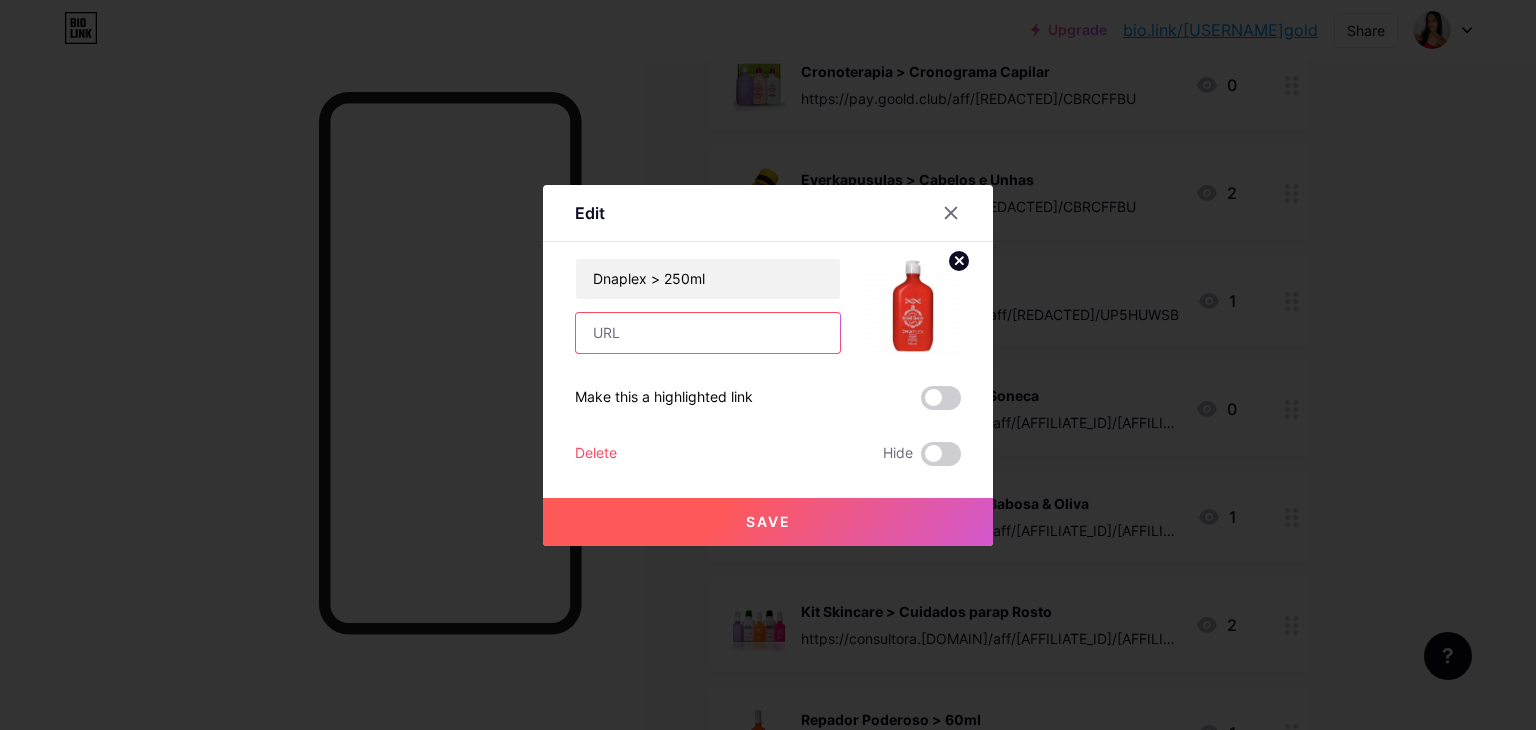 paste on "https://pay.[DOMAIN]/aff/[AFFILIATE_ID]/[AFFILIATE_ID]" 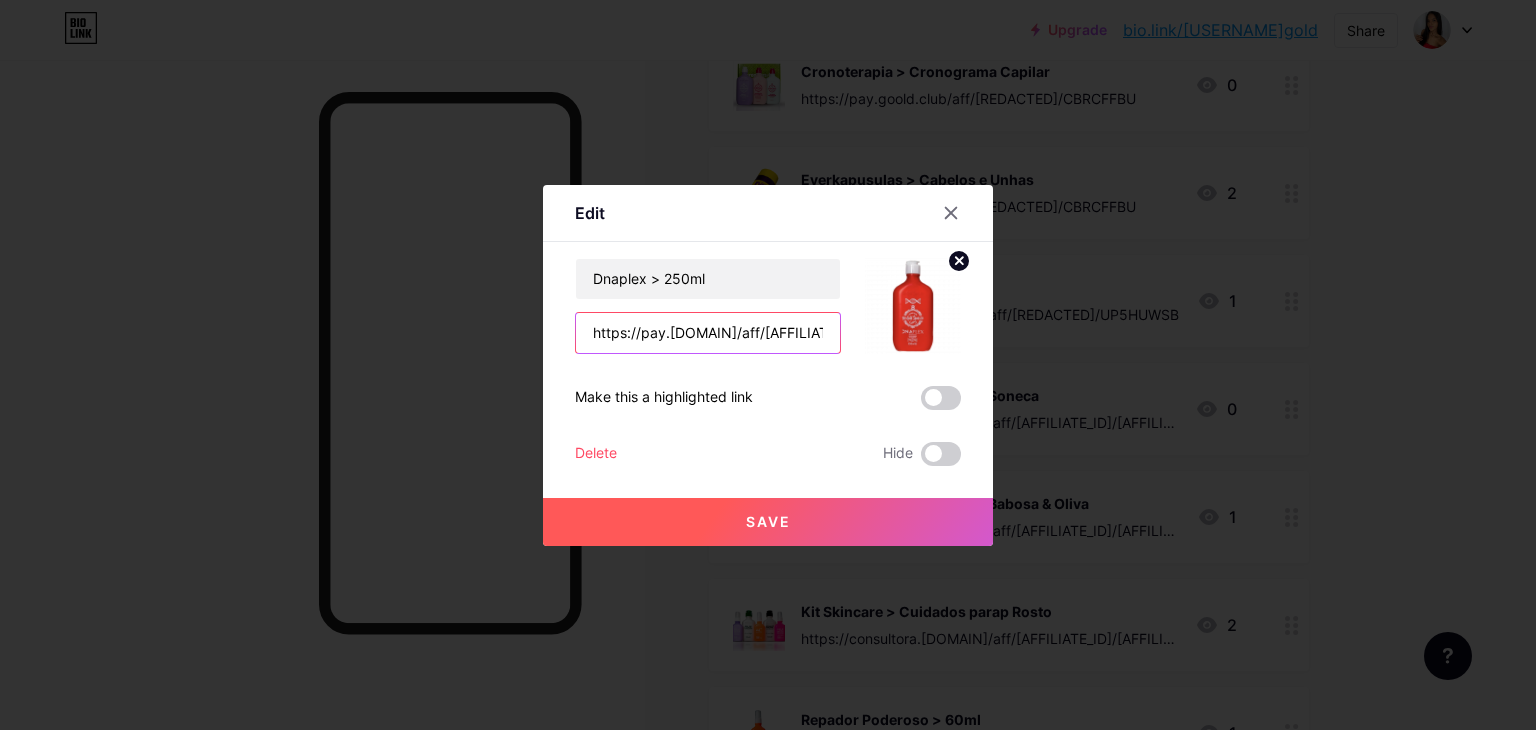 scroll, scrollTop: 0, scrollLeft: 83, axis: horizontal 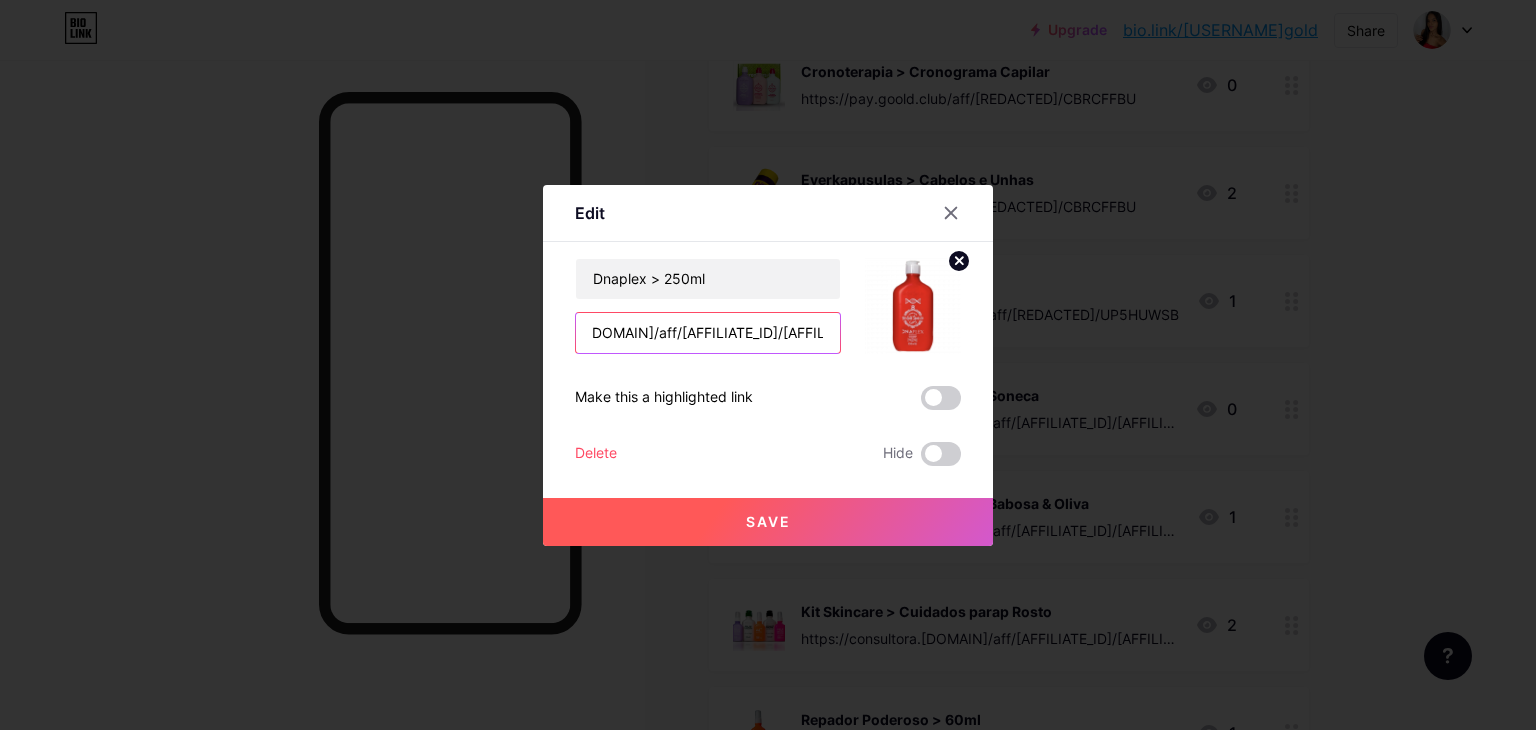 type on "https://pay.[DOMAIN]/aff/[AFFILIATE_ID]/[AFFILIATE_ID]" 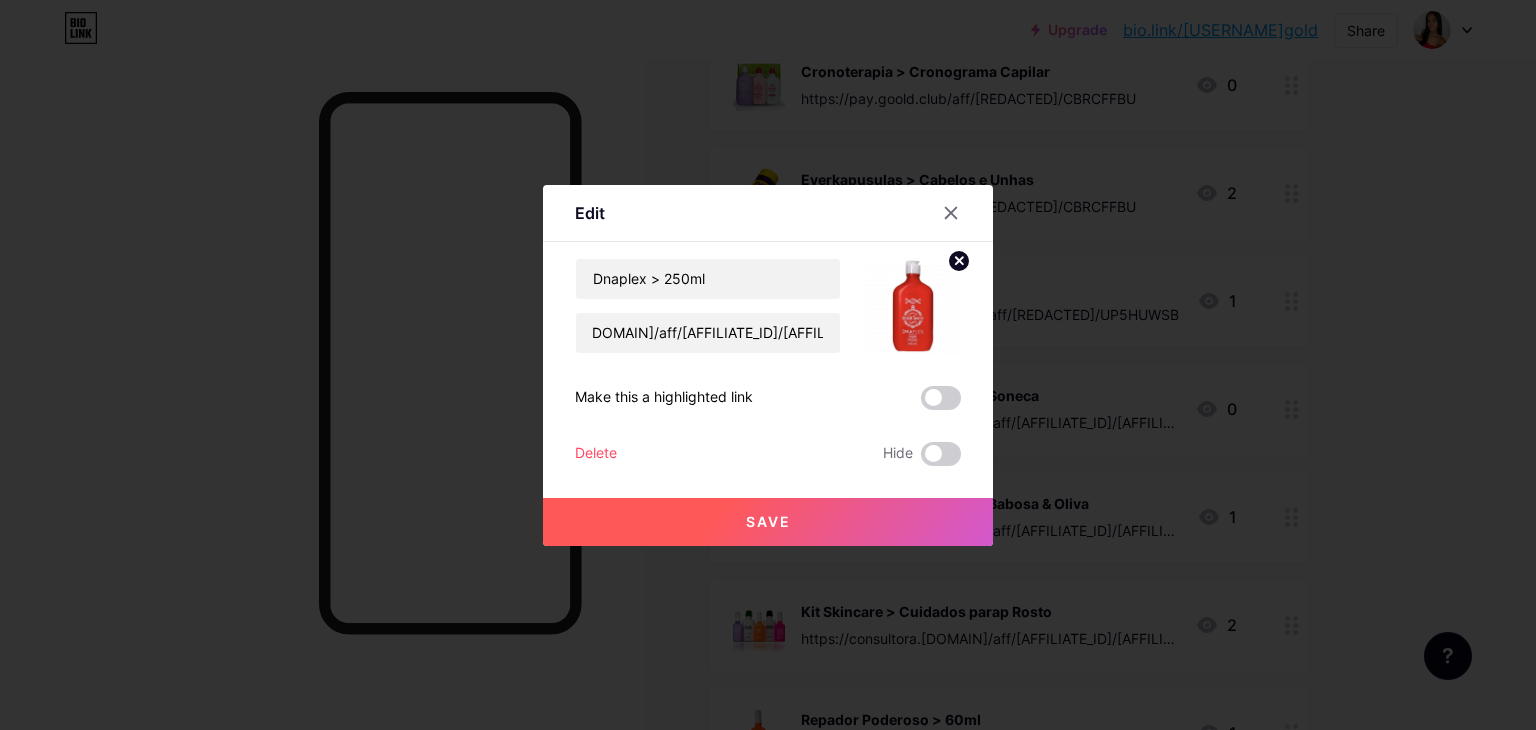 scroll, scrollTop: 0, scrollLeft: 0, axis: both 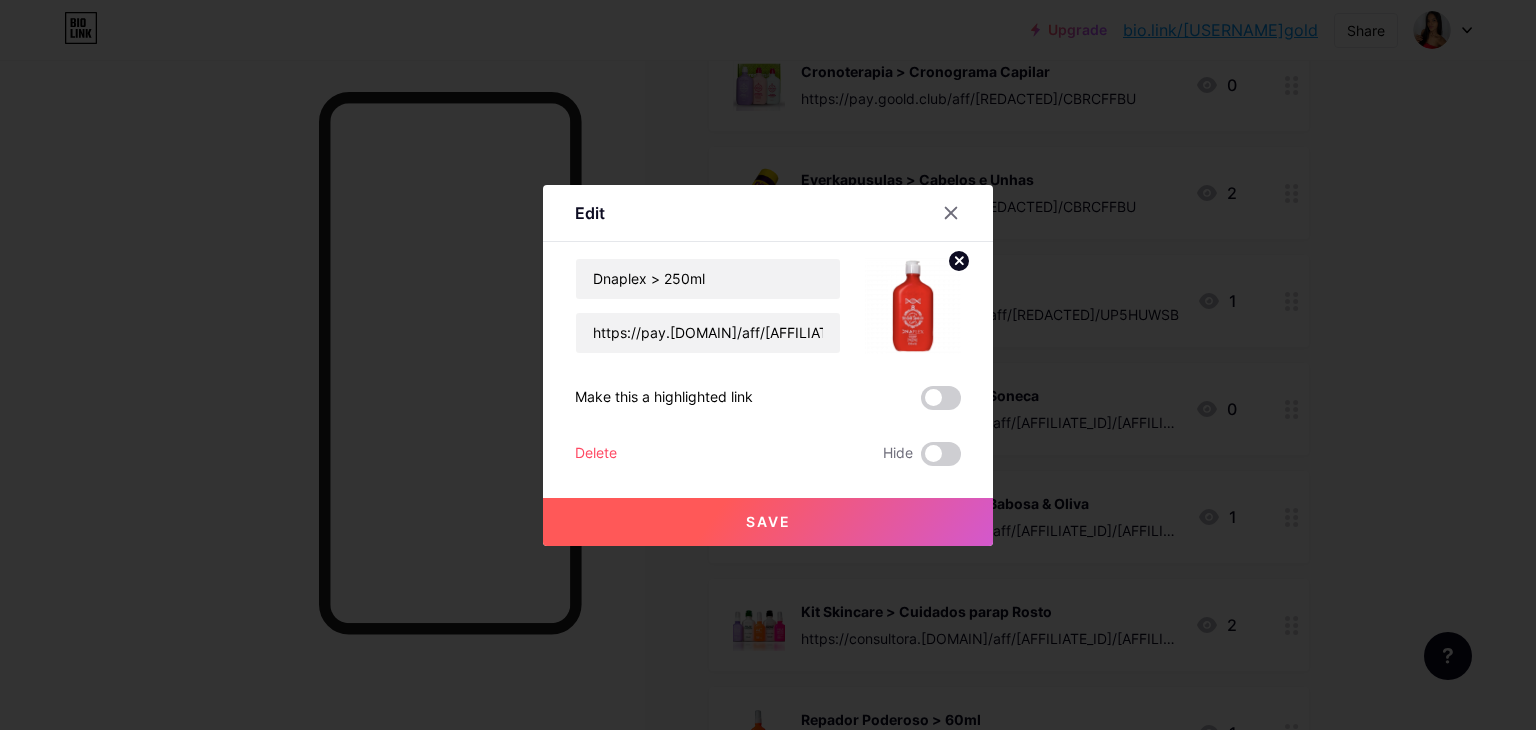 click on "Save" at bounding box center [768, 522] 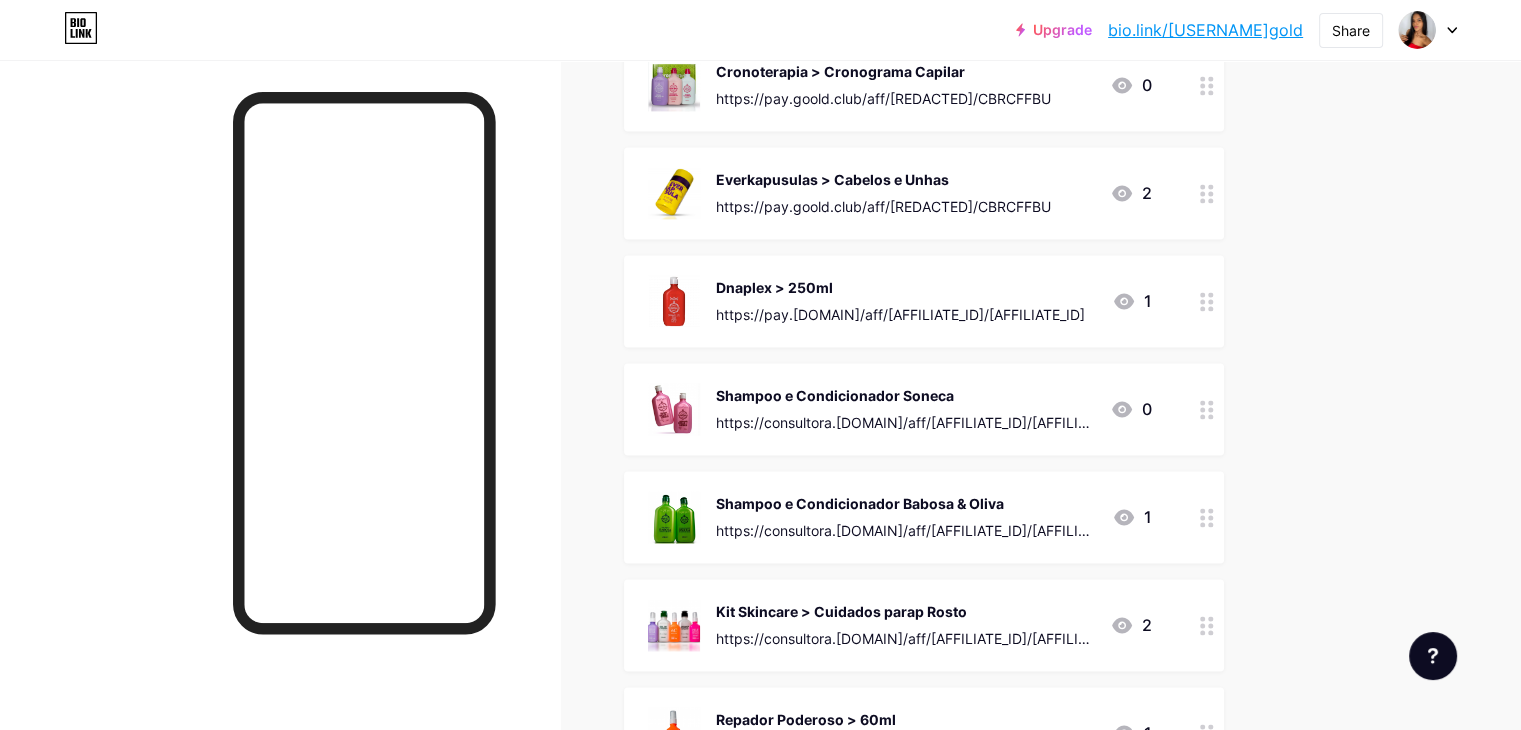 click on "LINK 100% SEGURO
Prépoo Purple > 500ml
https://consultora.[DOMAIN]/aff/[AFFILIATE_ID]/[AFFILIATE_ID]
0
Caseirinho Rícino > 250 ml
https://pay.[DOMAIN]/aff/[AFFILIATE_ID]/[AFFILIATE_ID]
0
Receitinha Poderosa > Protetor Térmico - 250ml
https://pay.[DOMAIN]/aff/[AFFILIATE_ID]/[AFFILIATE_ID]
1
Caseirinho Açaí >> 250ml
https://pay.[DOMAIN]/aff/[AFFILIATE_ID]/[AFFILIATE_ID]
0
Caseirinho Mel > 250ml
https://pay.[DOMAIN]/aff/[AFFILIATE_ID]/[AFFILIATE_ID]
1
Cronograma Capilar Gold > 3 Etapas N H R
https://pay.[DOMAIN]/aff/[AFFILIATE_ID]/[AFFILIATE_ID]
1" at bounding box center (924, -768) 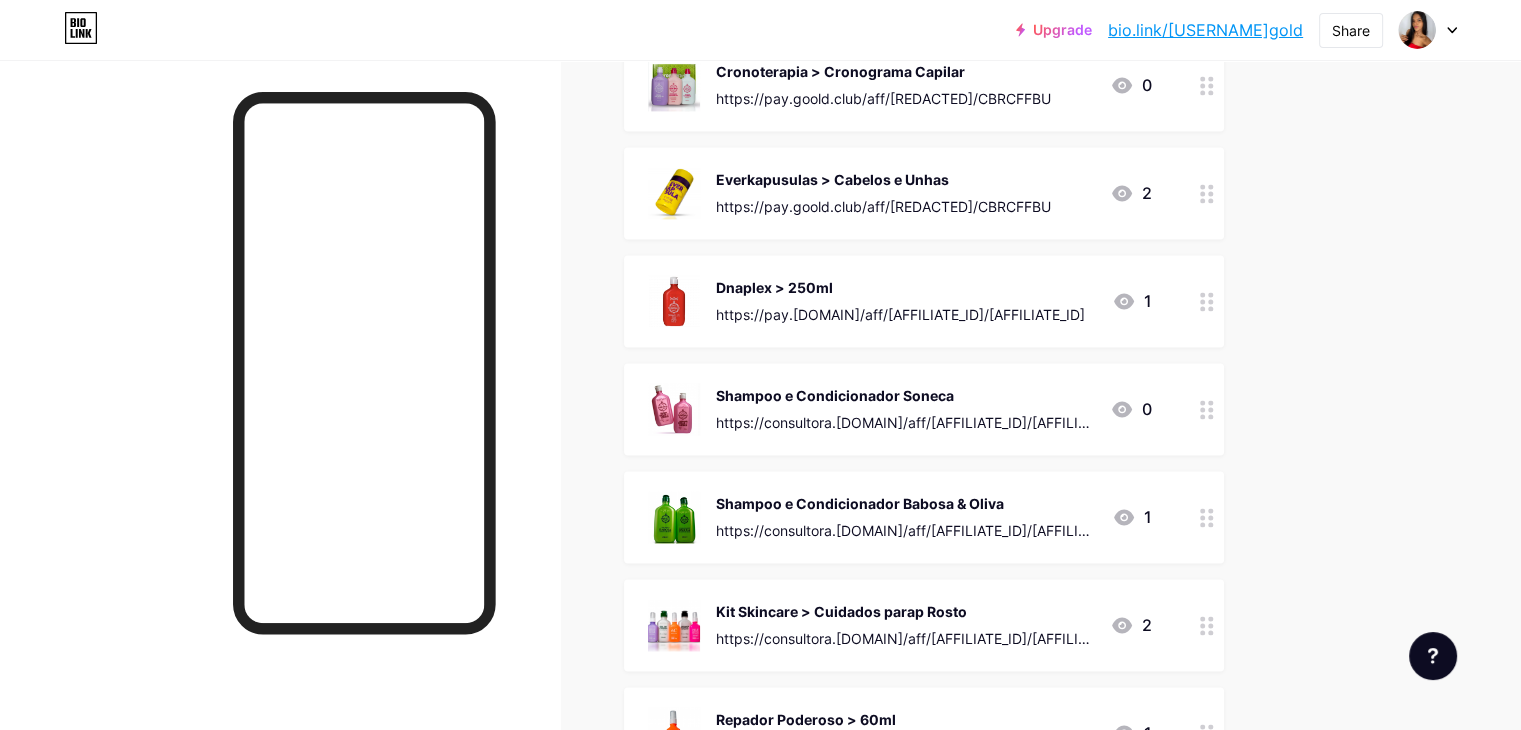 click 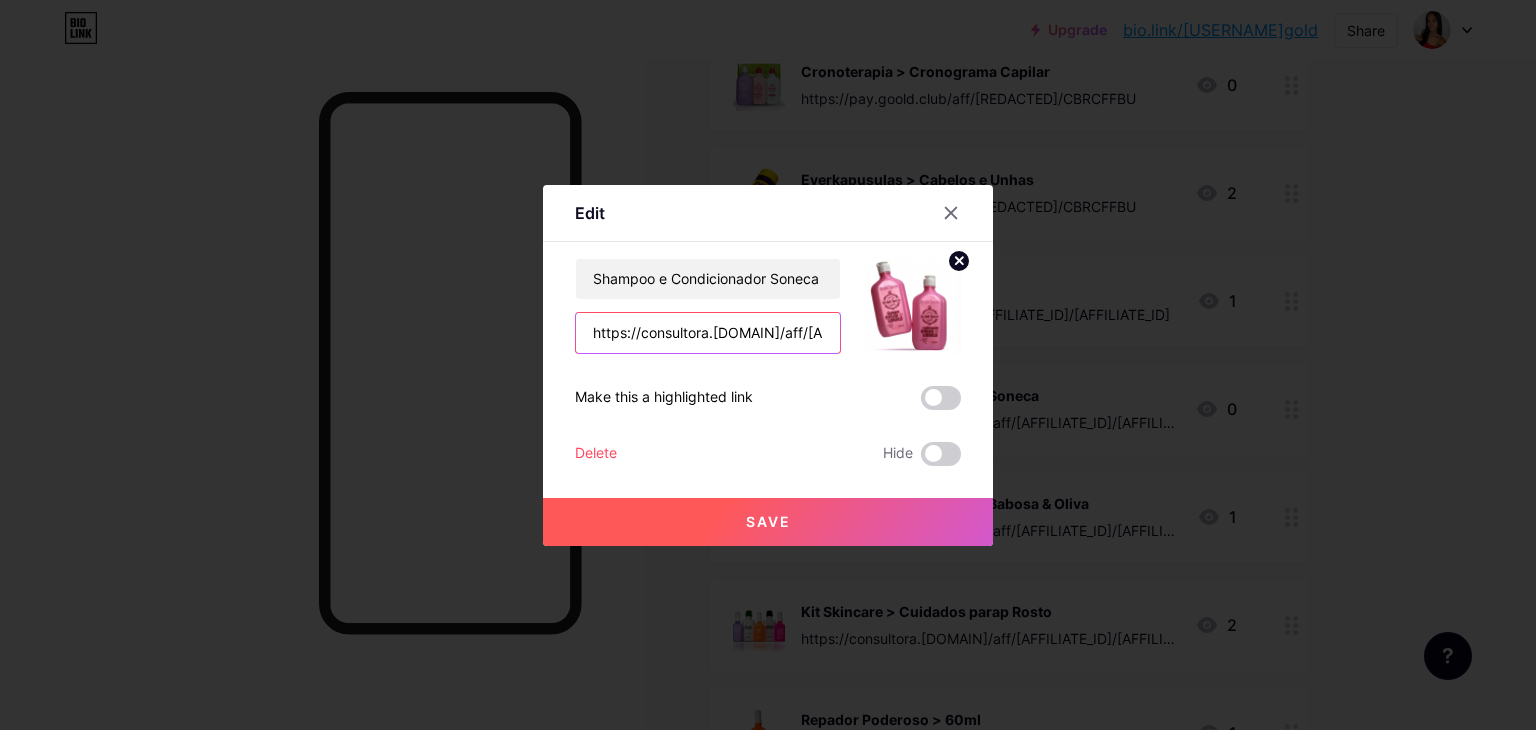 click on "https://consultora.[DOMAIN]/aff/[AFFILIATE_ID]/[AFFILIATE_ID]" at bounding box center [708, 333] 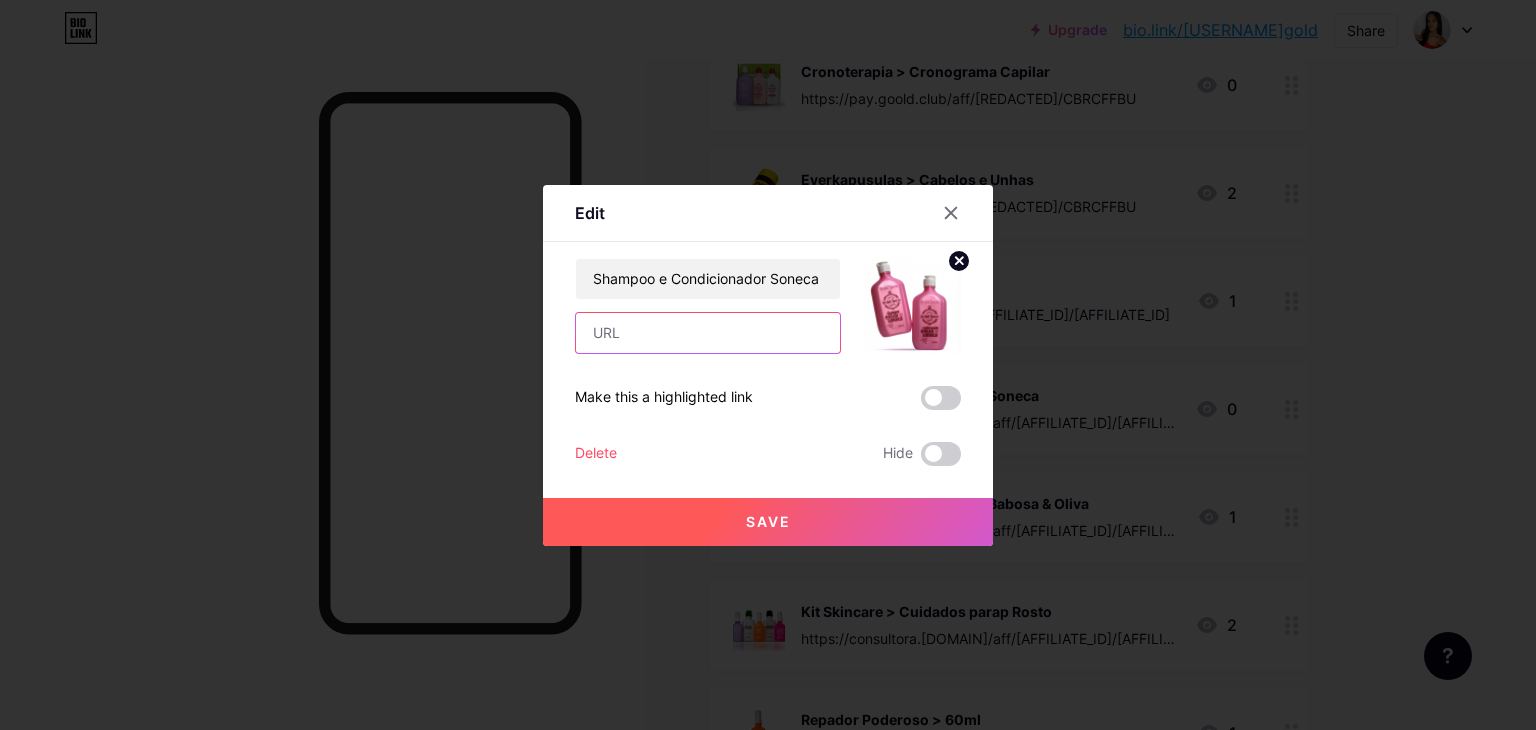 click at bounding box center (708, 333) 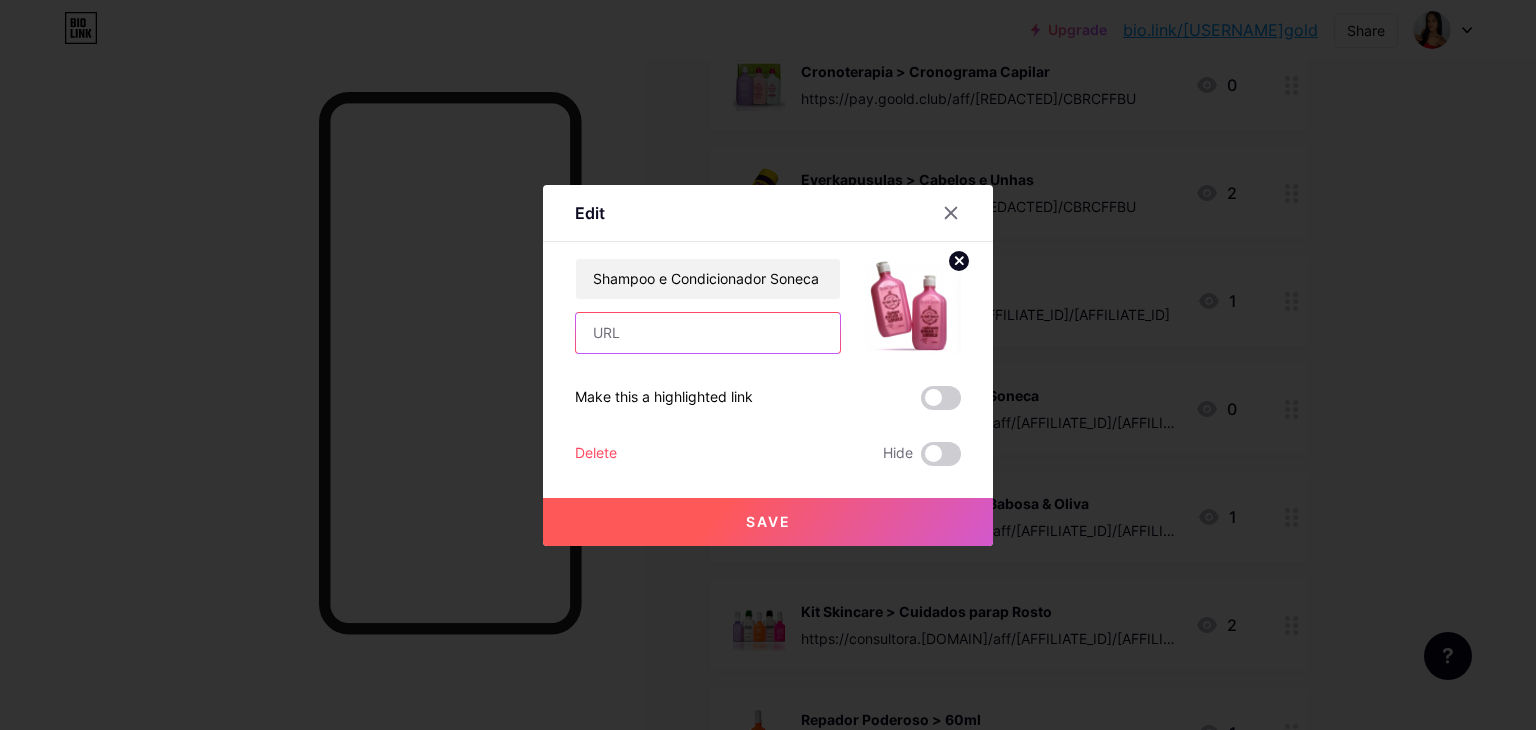 paste on "https://pay.goold.club/aff/[REDACTED]/CBRCFFBU" 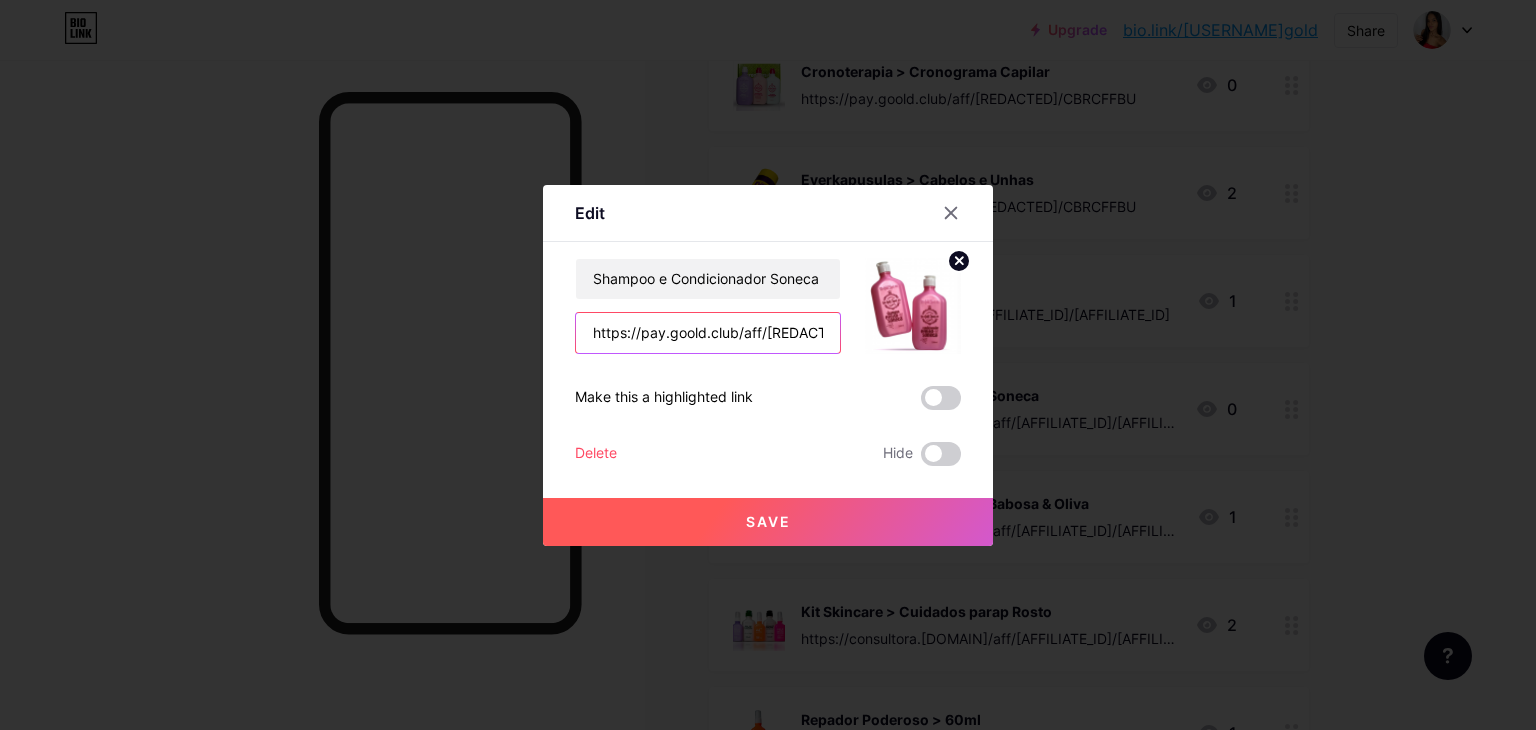 scroll, scrollTop: 0, scrollLeft: 72, axis: horizontal 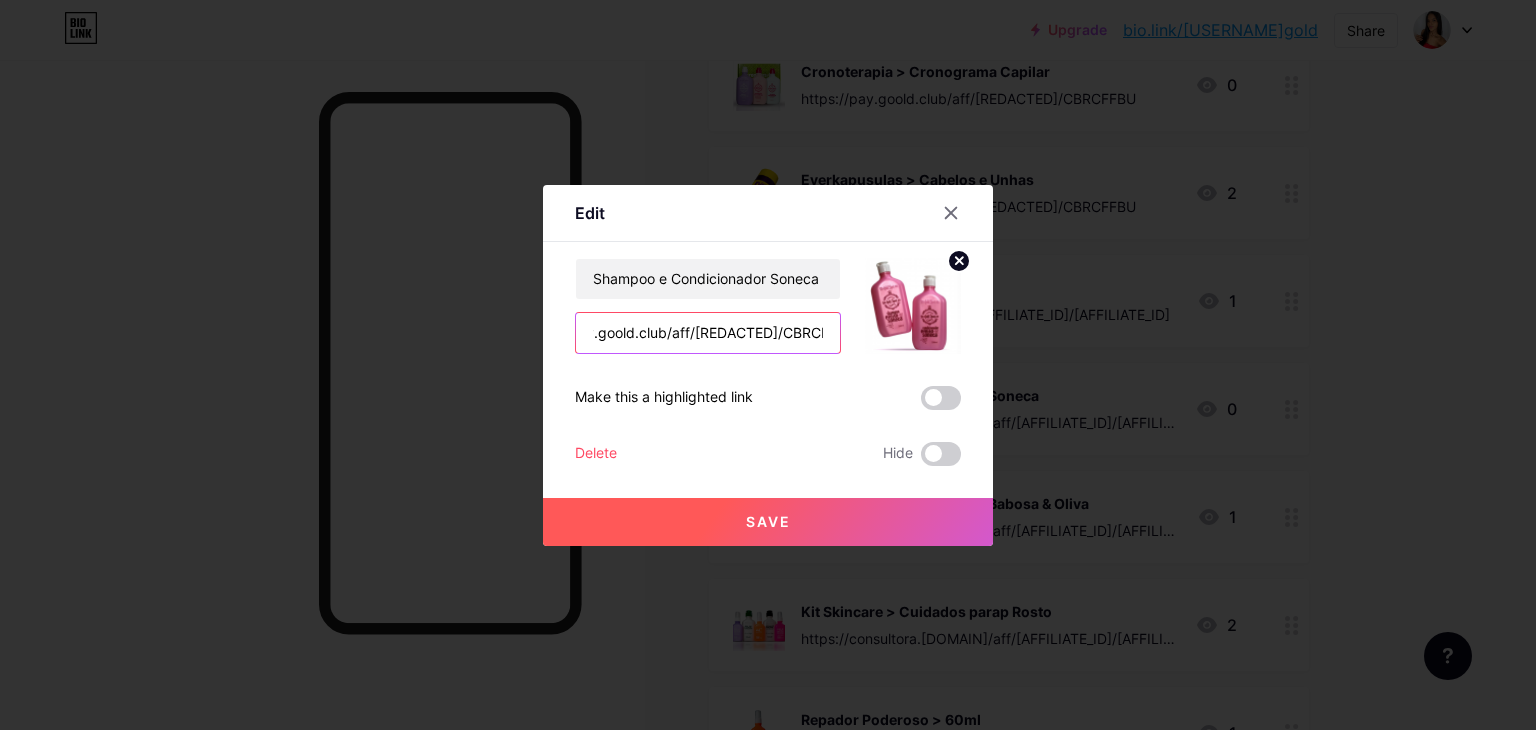 type on "https://pay.goold.club/aff/[REDACTED]/CBRCFFBU" 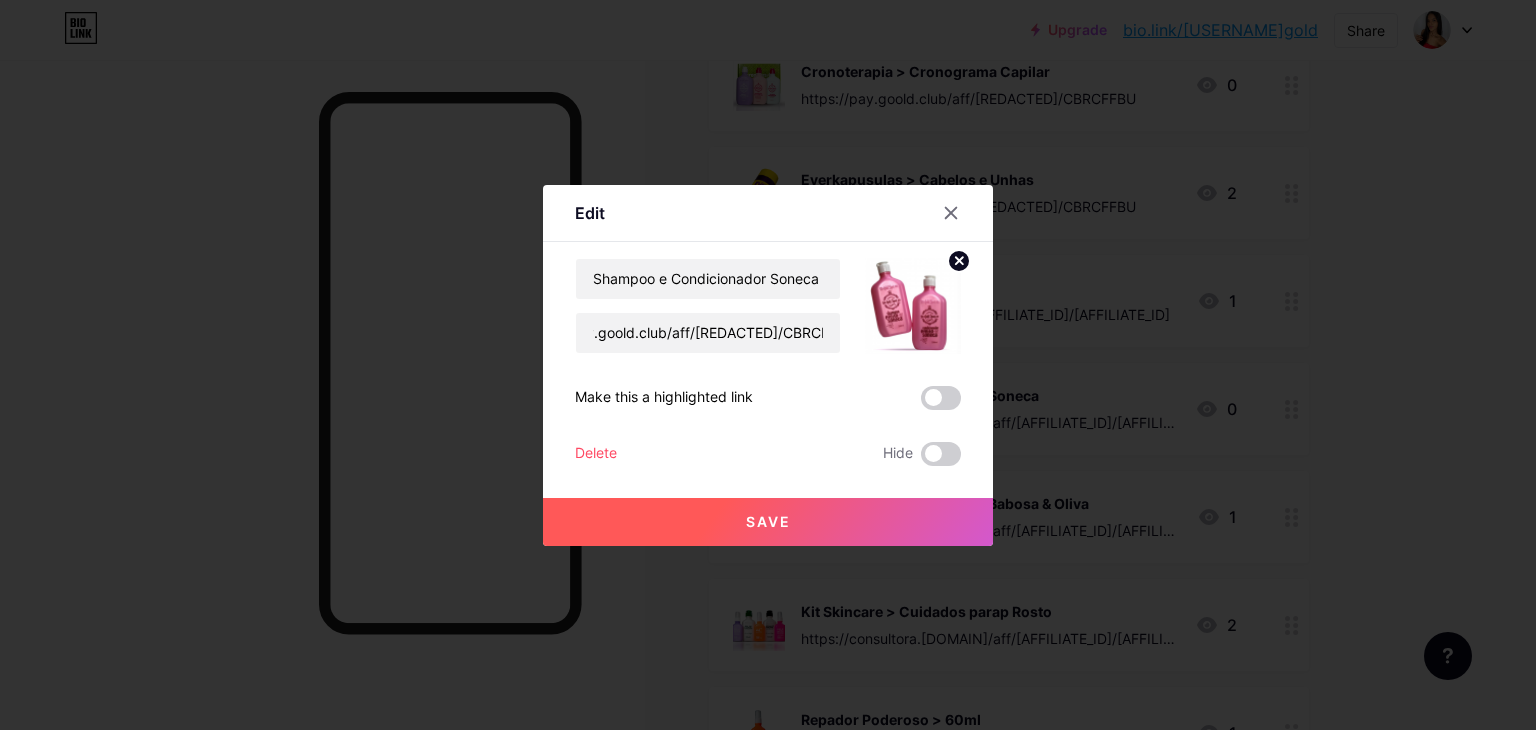 scroll, scrollTop: 0, scrollLeft: 0, axis: both 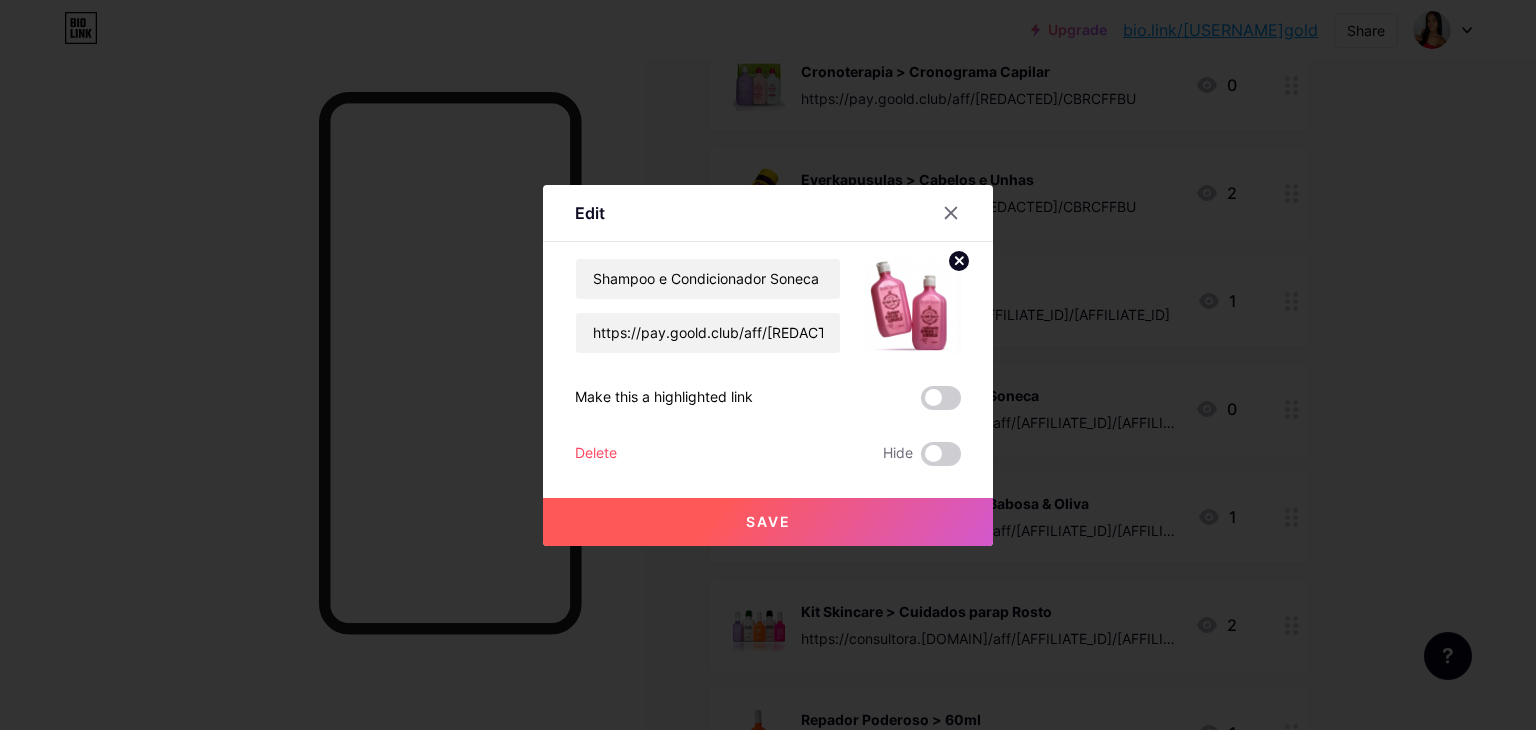 click on "Save" at bounding box center [768, 521] 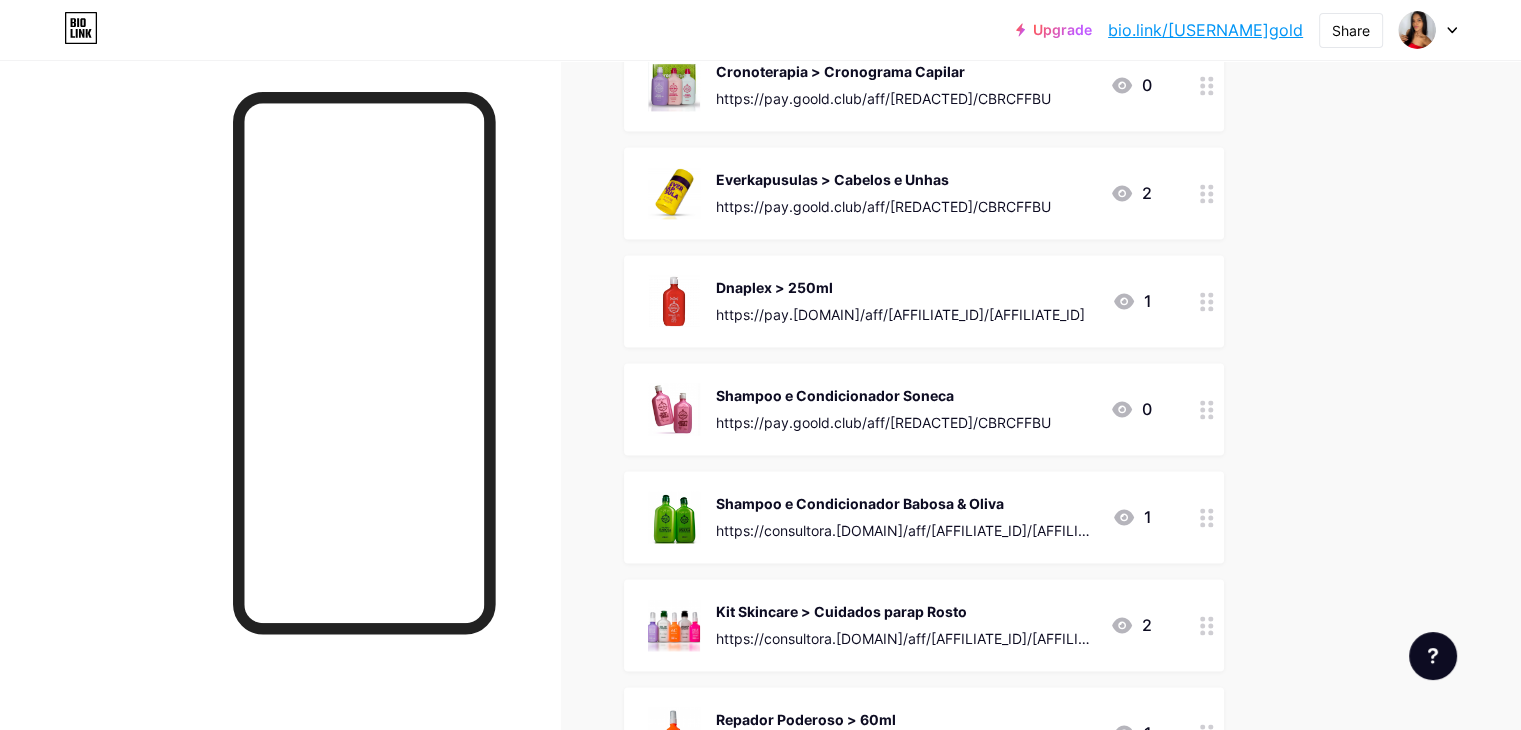 click 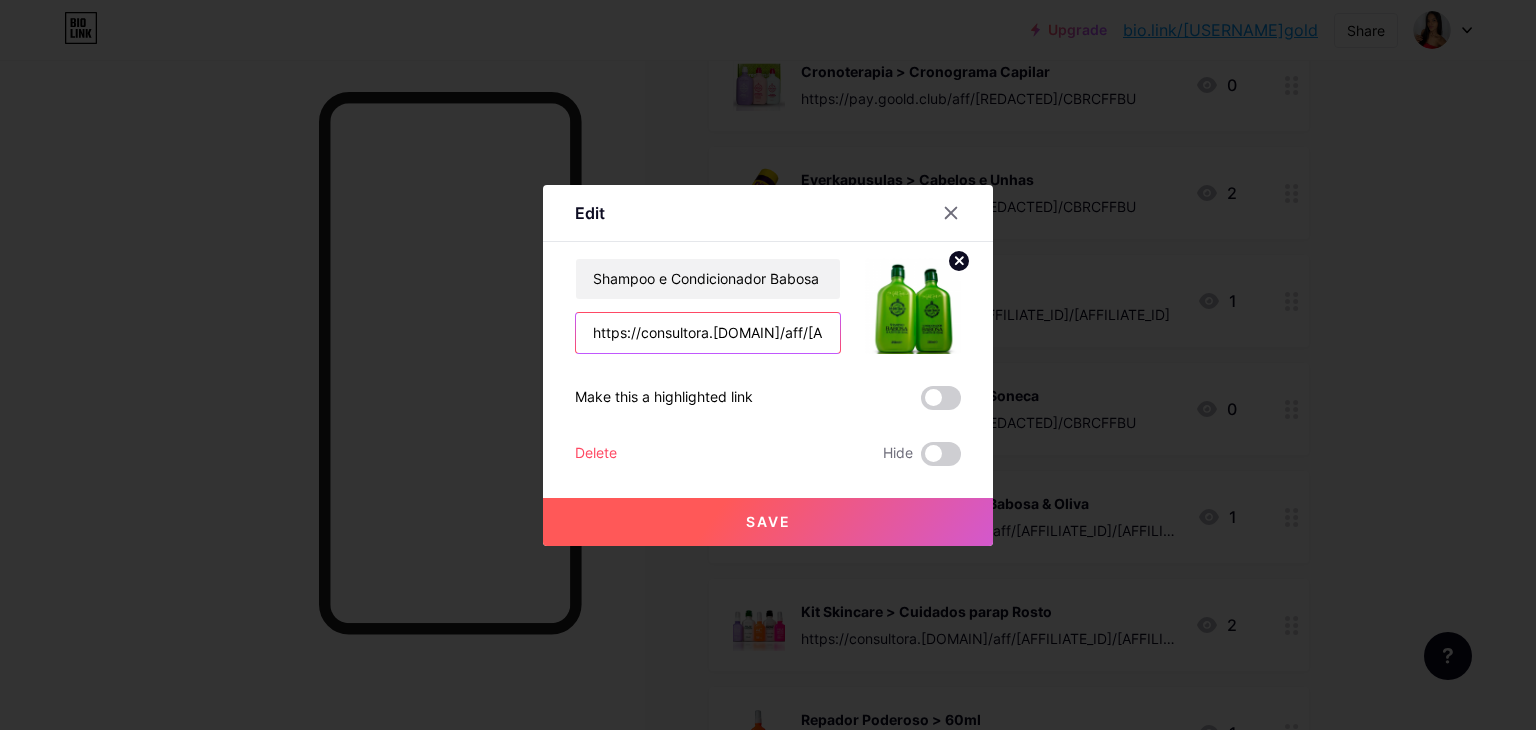 click on "https://consultora.[DOMAIN]/aff/[AFFILIATE_ID]/[AFFILIATE_ID]" at bounding box center (708, 333) 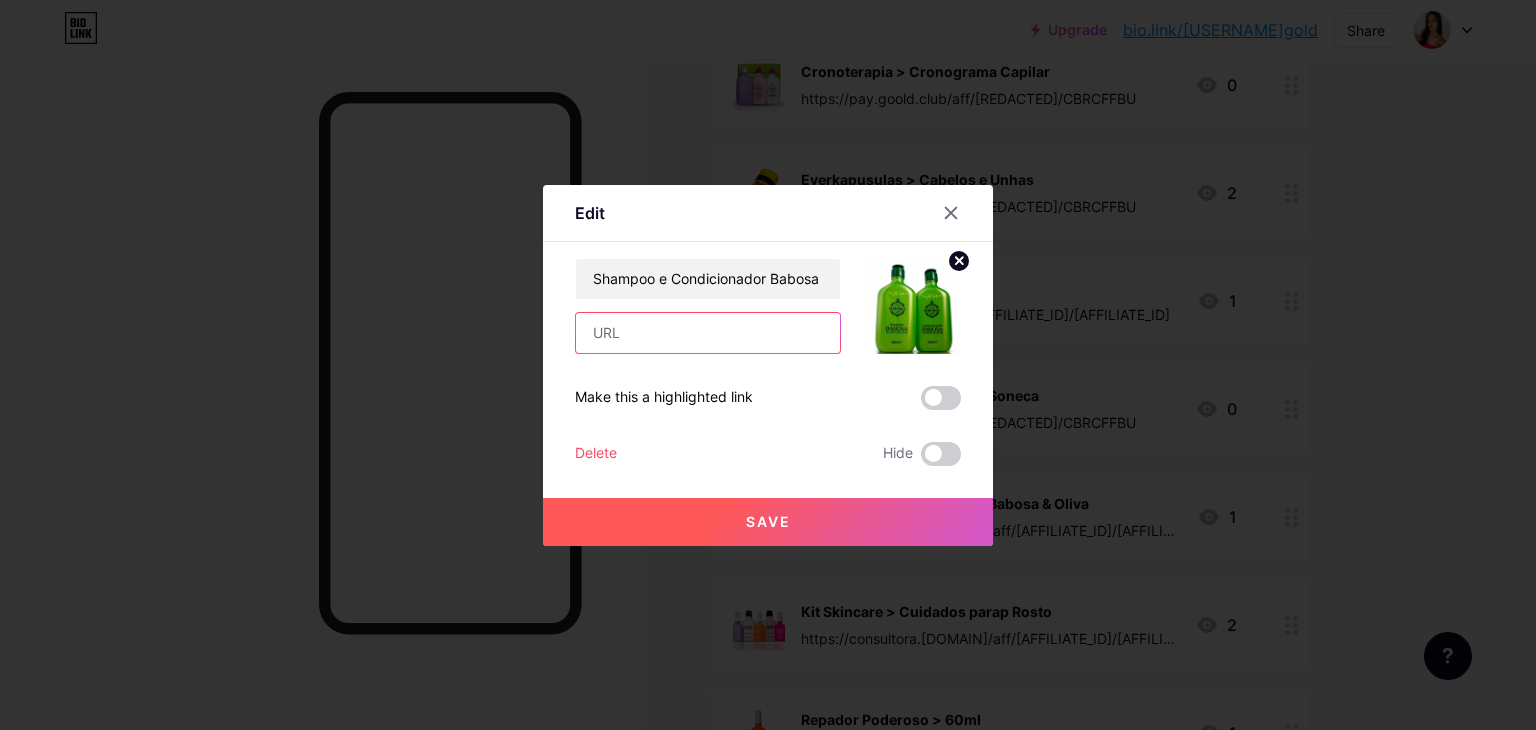 click at bounding box center (708, 333) 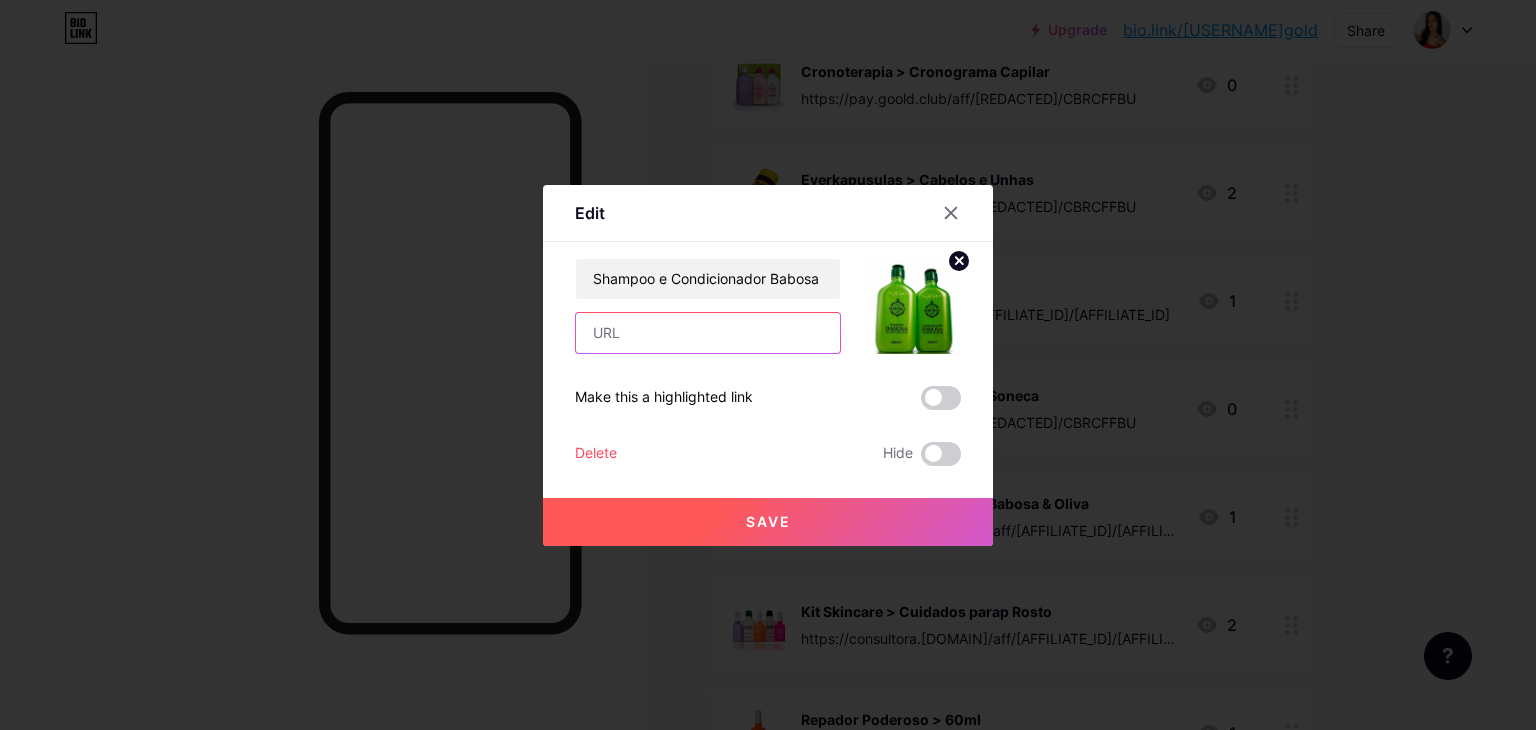 paste on "https://pay.[DOMAIN]/aff/[AFFILIATE_ID]/[AFFILIATE_ID]" 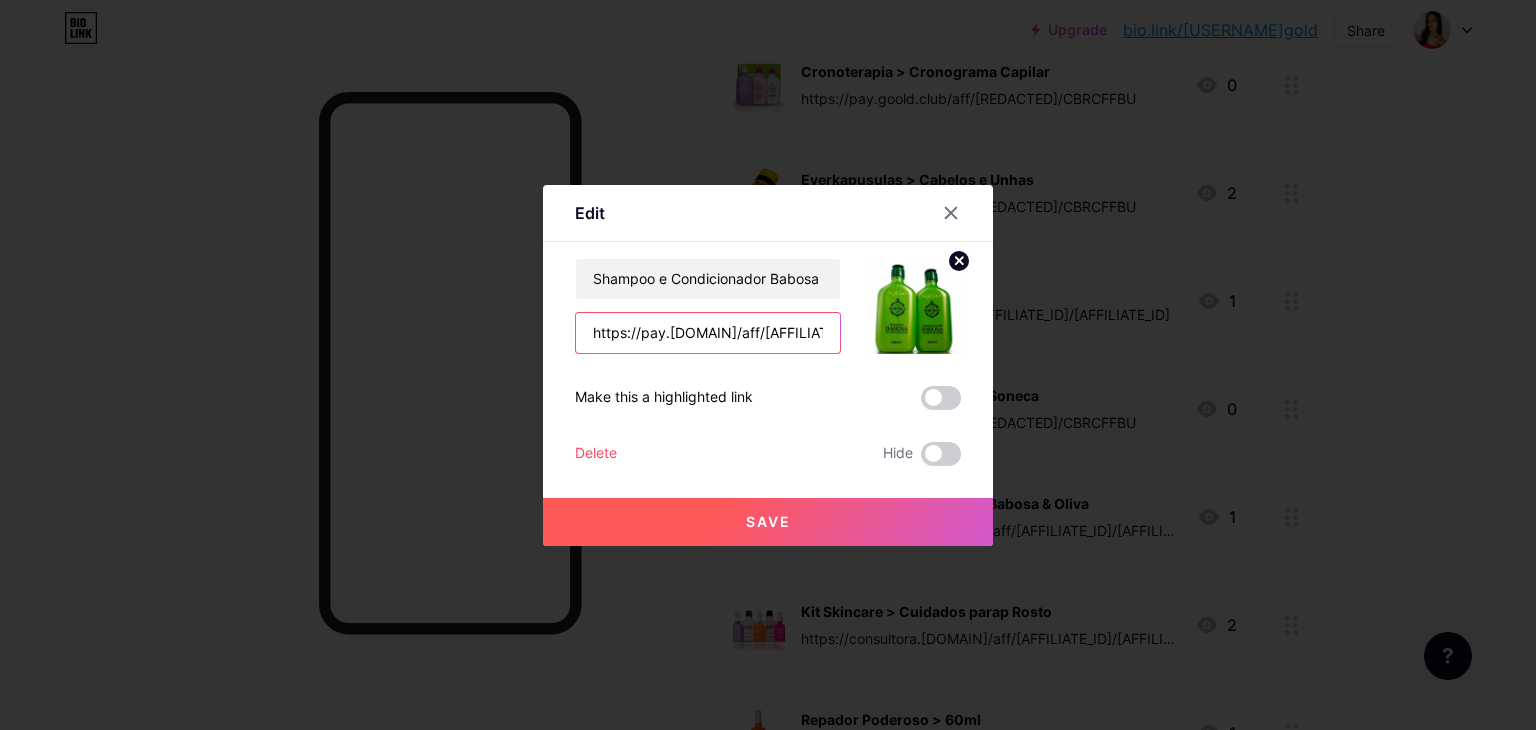 scroll, scrollTop: 0, scrollLeft: 72, axis: horizontal 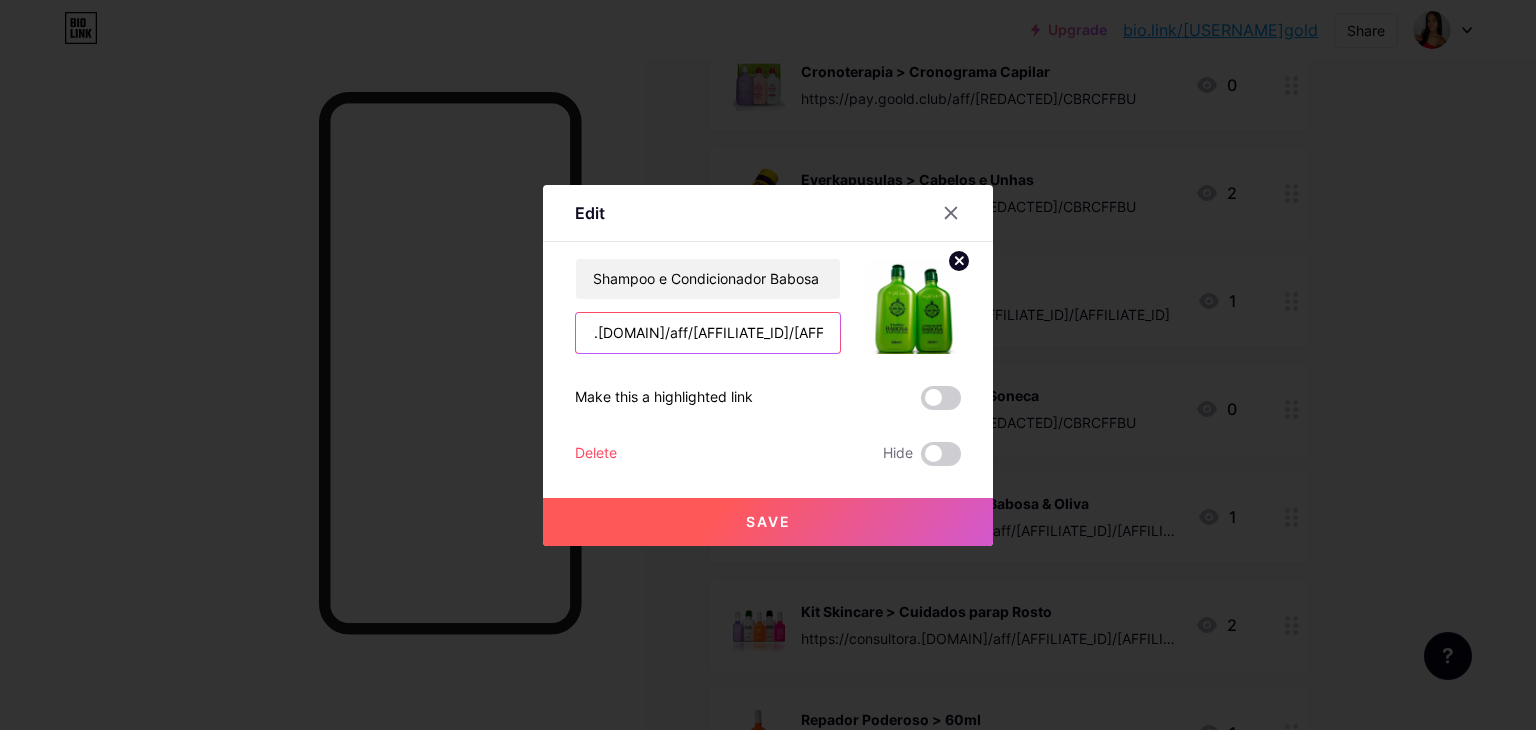 type on "https://pay.[DOMAIN]/aff/[AFFILIATE_ID]/[AFFILIATE_ID]" 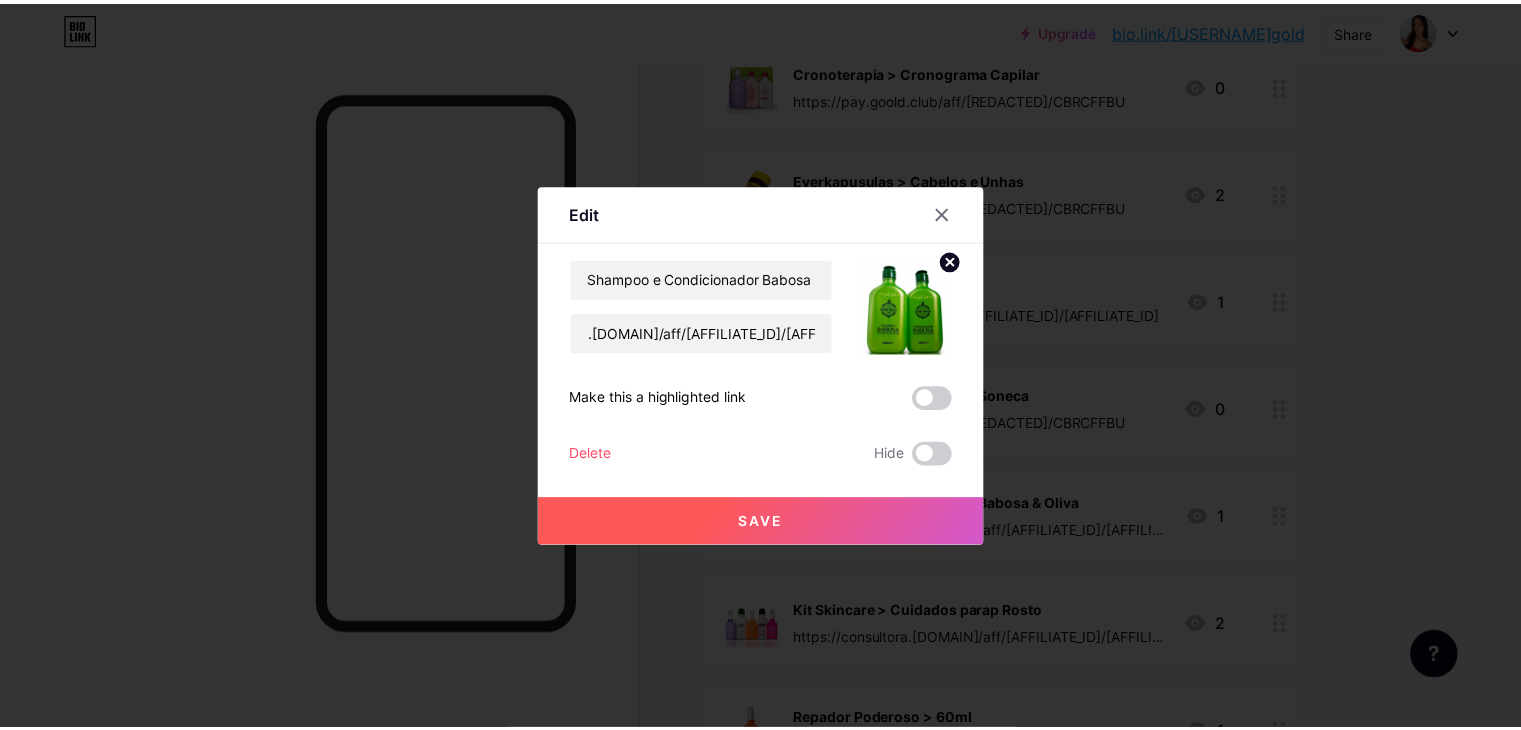 scroll, scrollTop: 0, scrollLeft: 0, axis: both 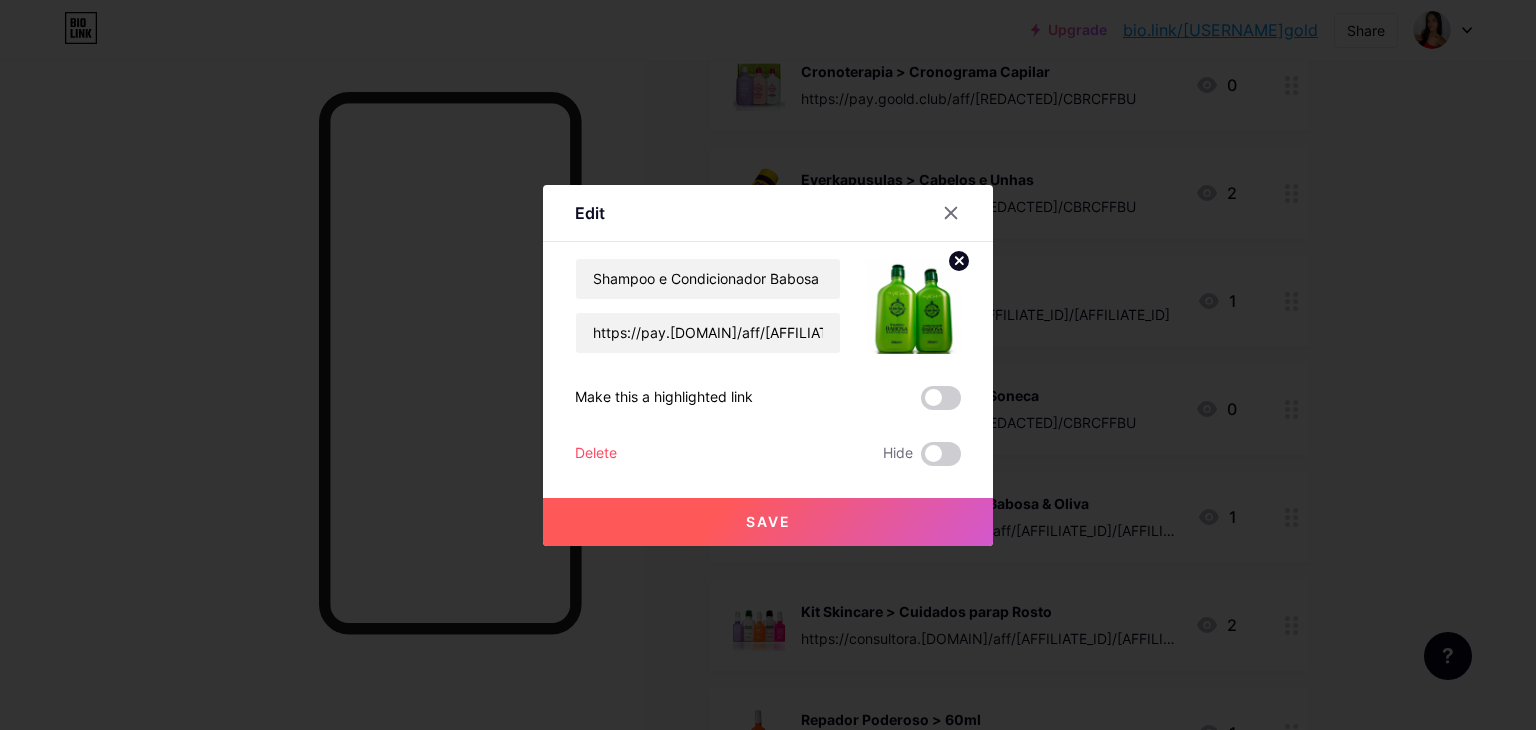 click on "Save" at bounding box center (768, 521) 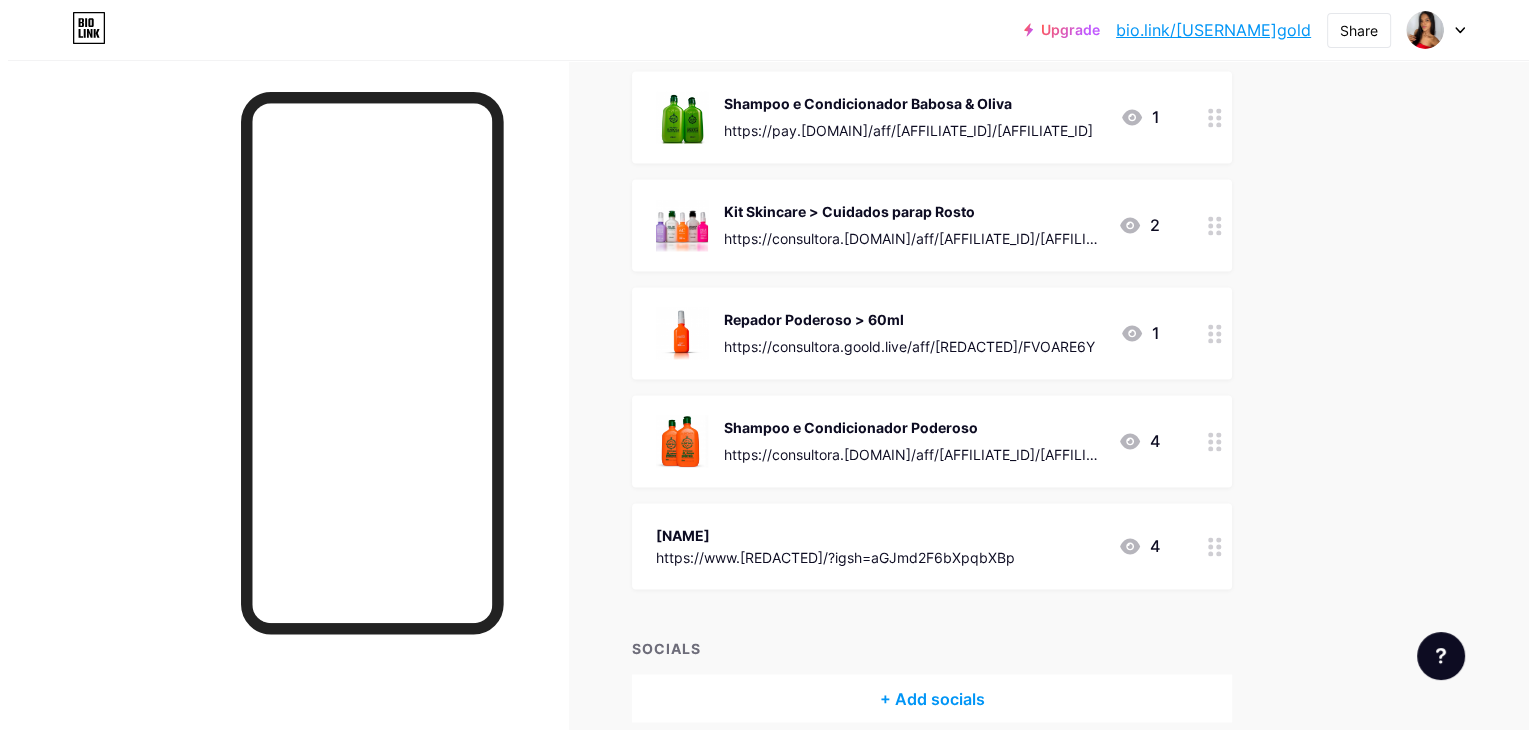 scroll, scrollTop: 3280, scrollLeft: 0, axis: vertical 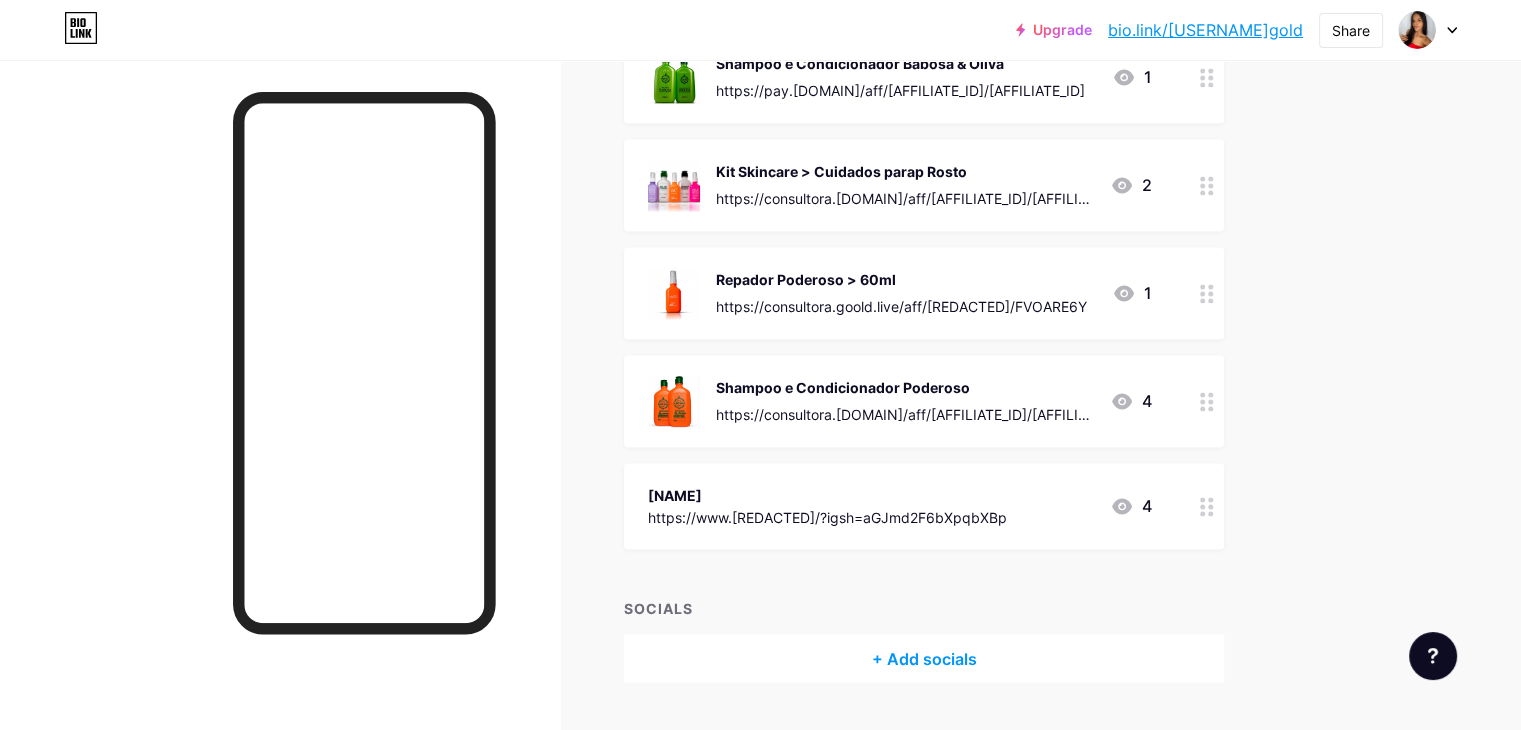 click 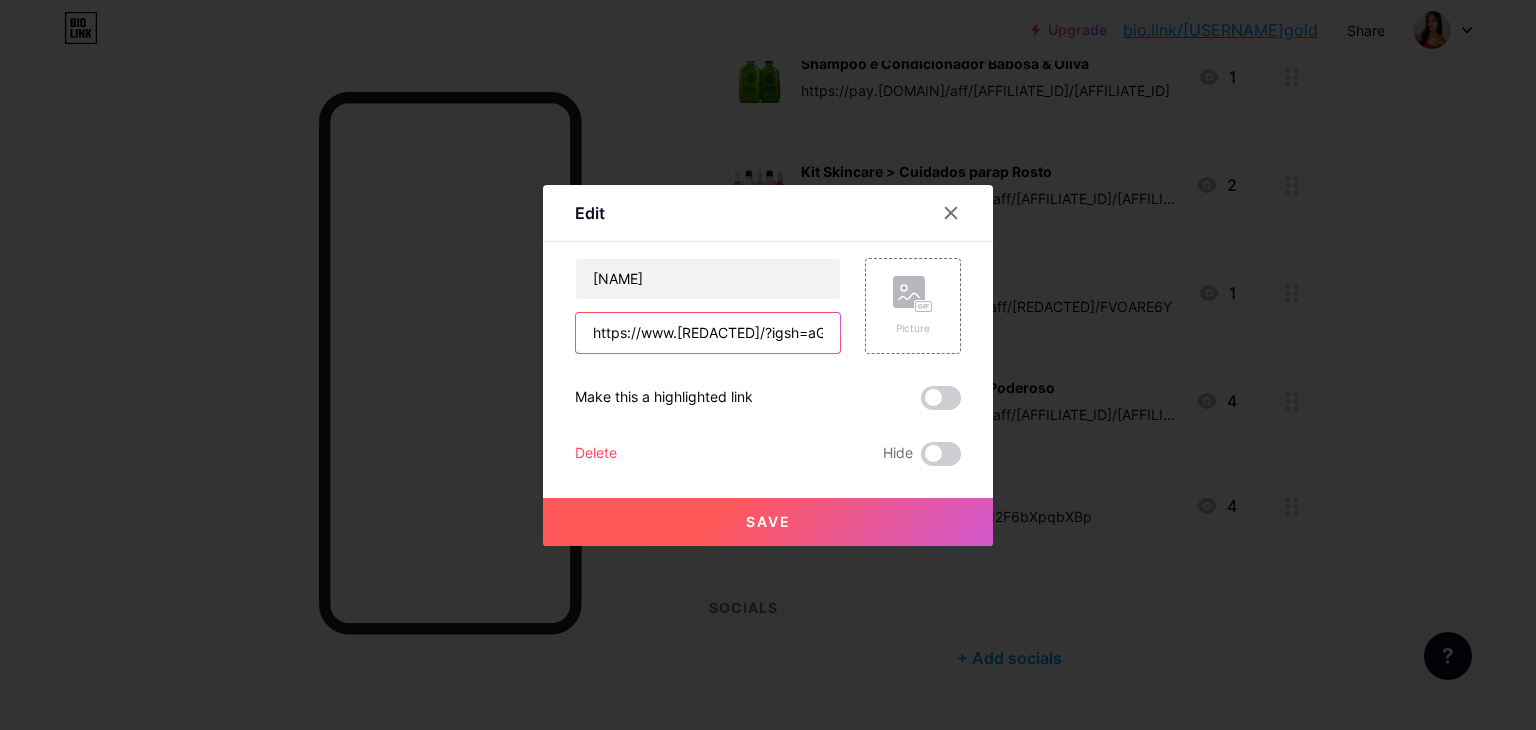 click on "https://www.[REDACTED]/?igsh=aGJmd2F6bXpqbXBp" at bounding box center (708, 333) 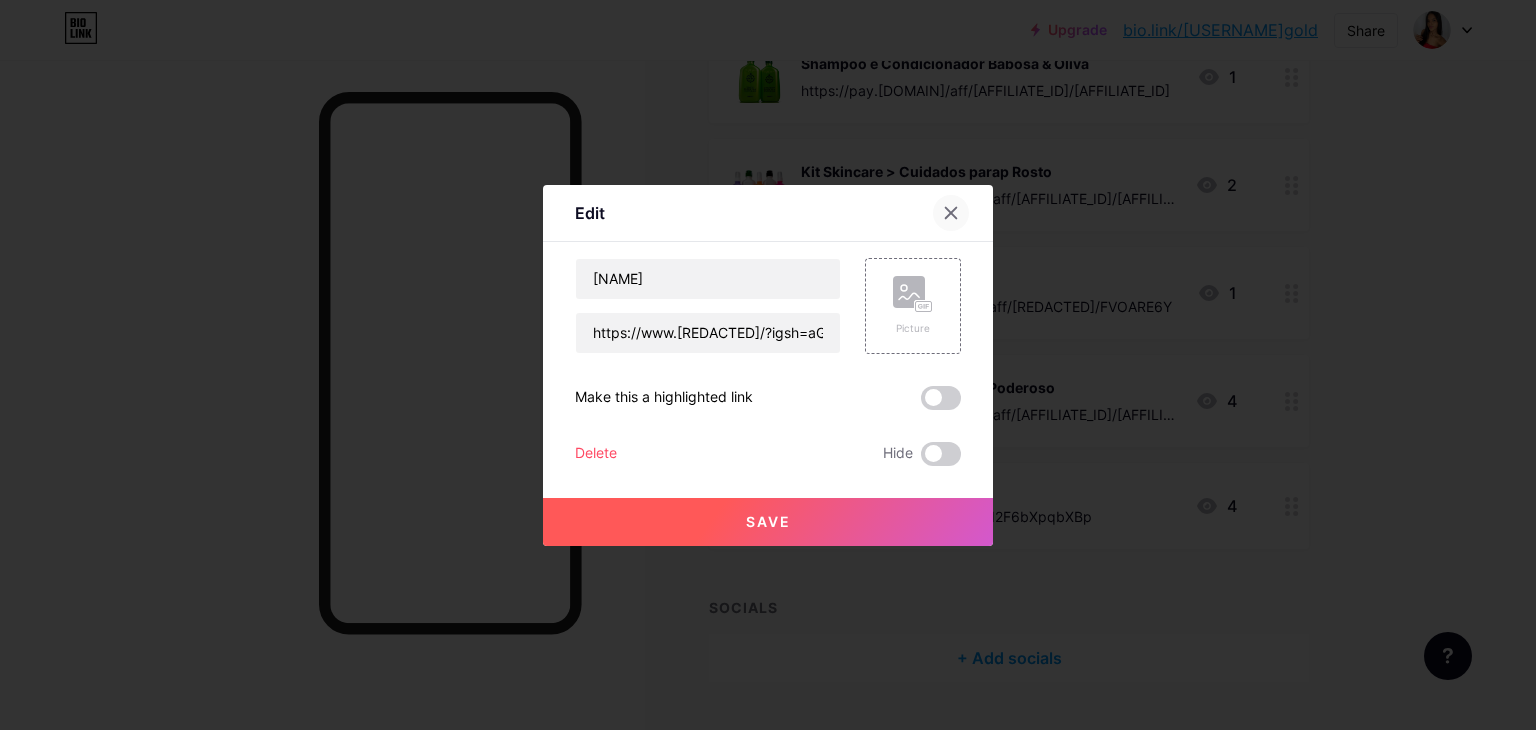click 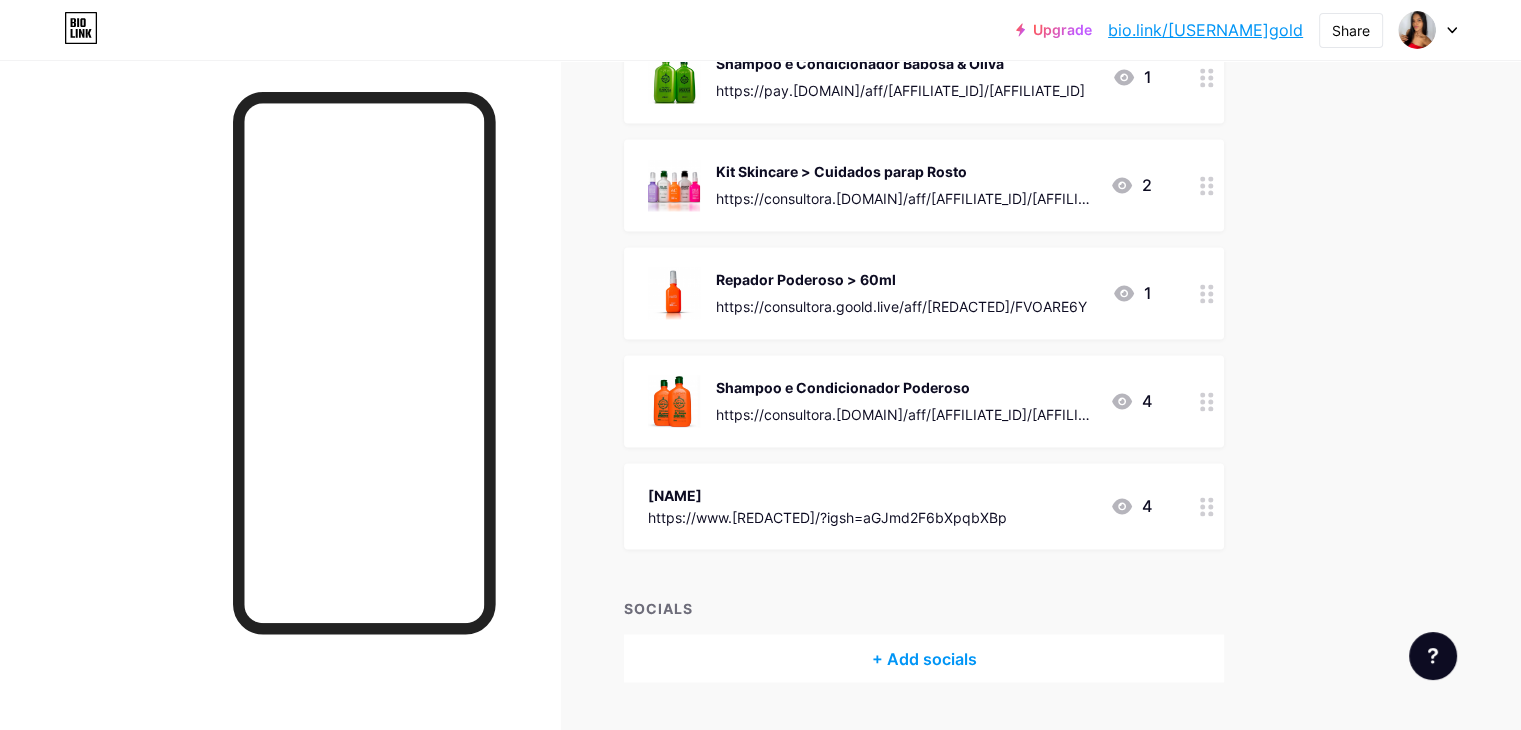 click on "Shampoo e Condicionador Poderoso" at bounding box center [905, 387] 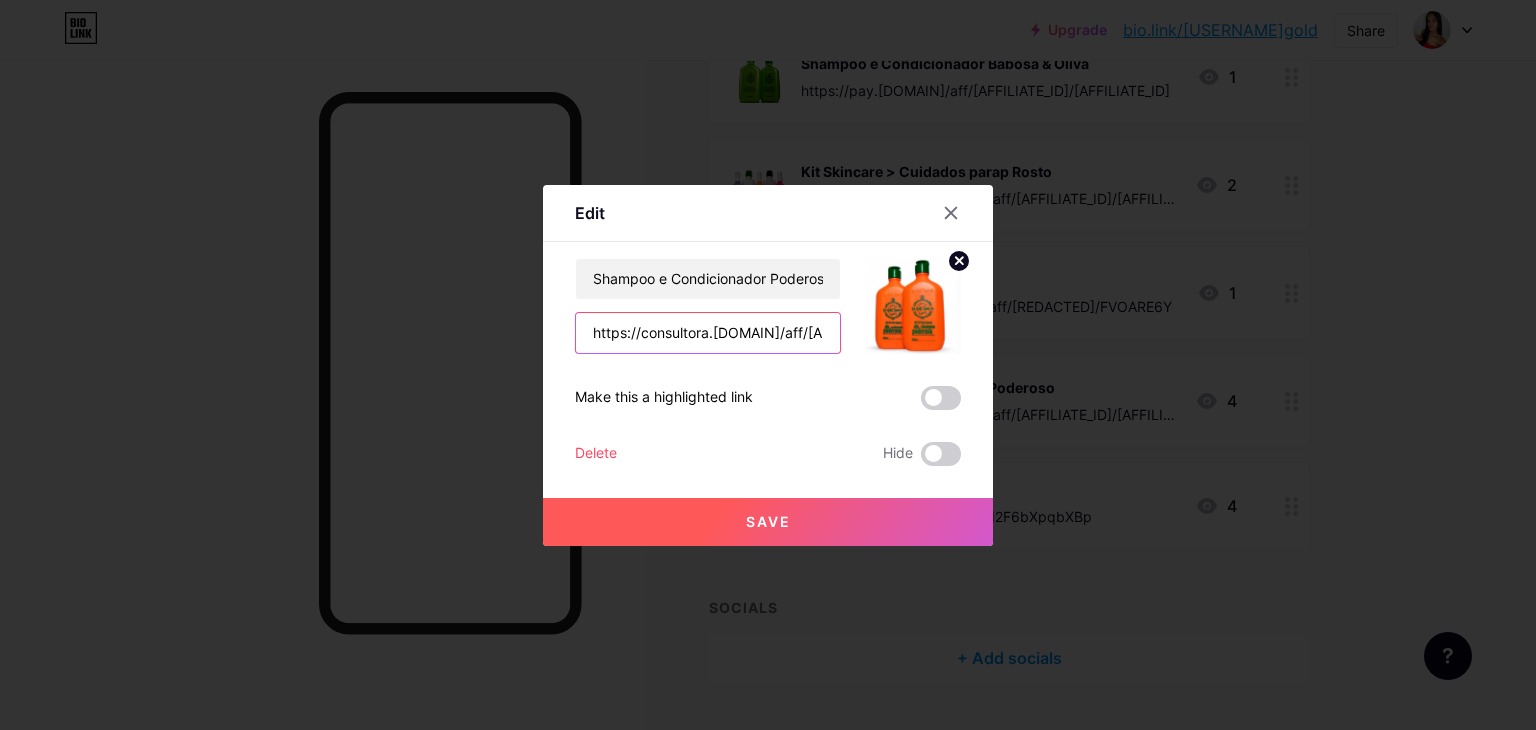 click on "https://consultora.[DOMAIN]/aff/[AFFILIATE_ID]/[AFFILIATE_ID]" at bounding box center [708, 333] 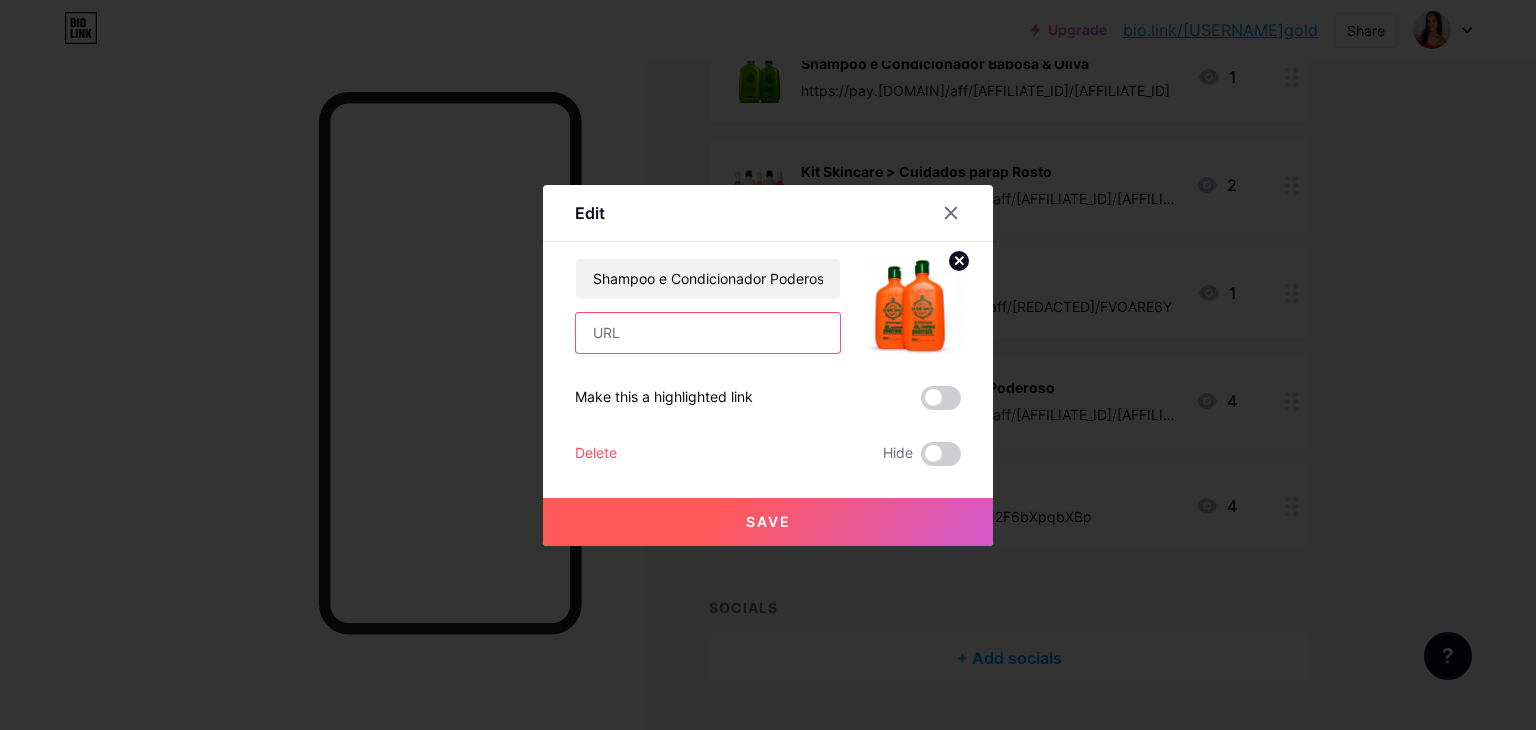 click at bounding box center [708, 333] 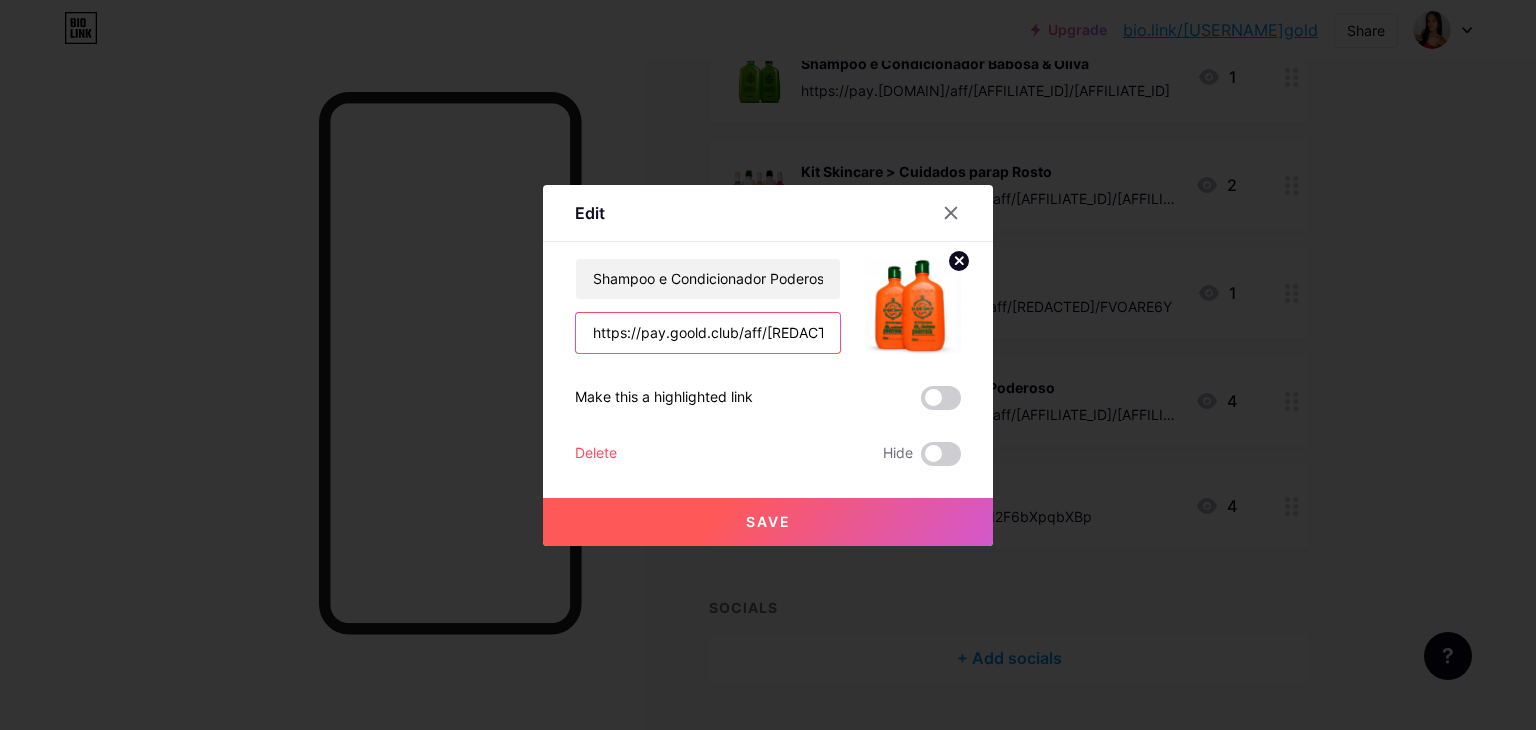 scroll, scrollTop: 0, scrollLeft: 73, axis: horizontal 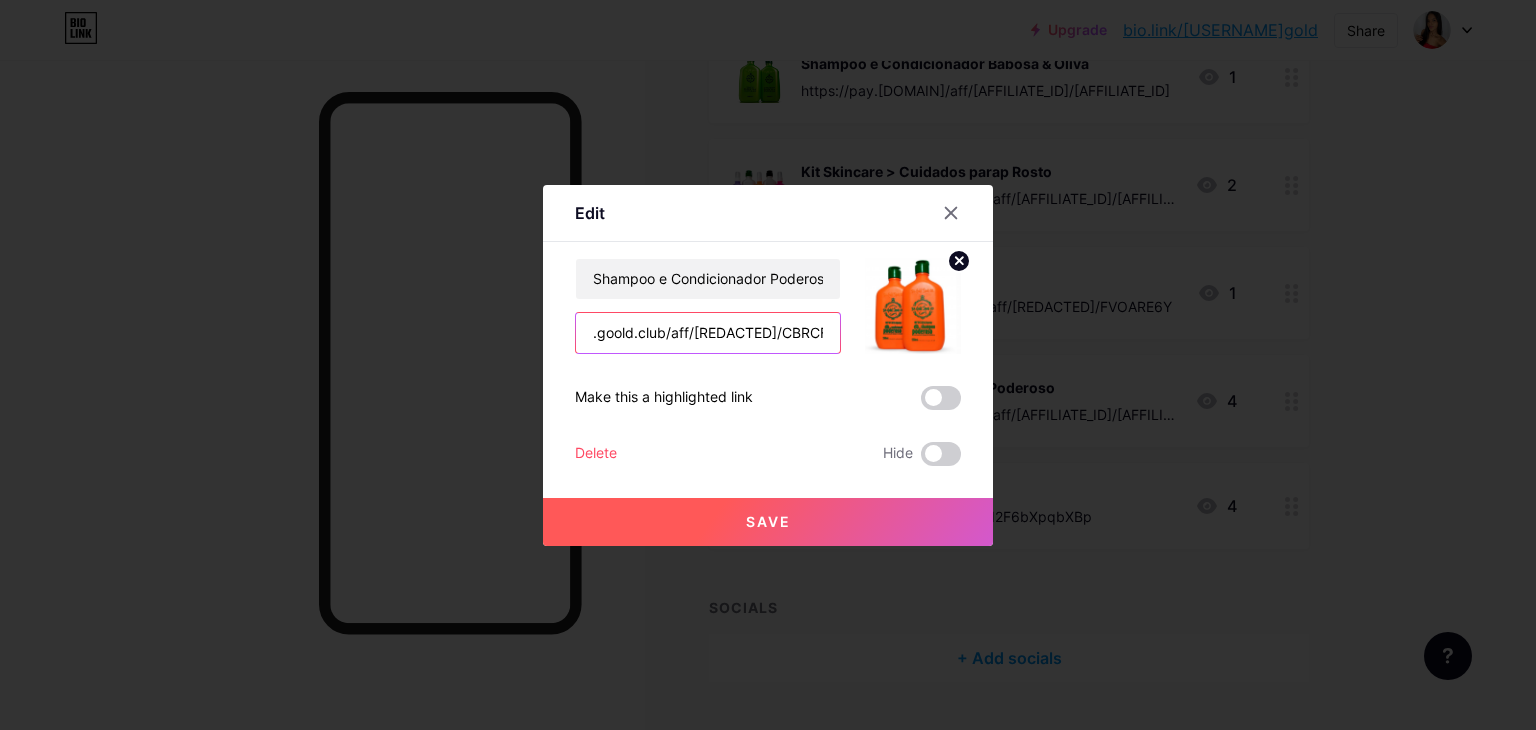 type on "https://pay.goold.club/aff/[REDACTED]/CBRCFFBU" 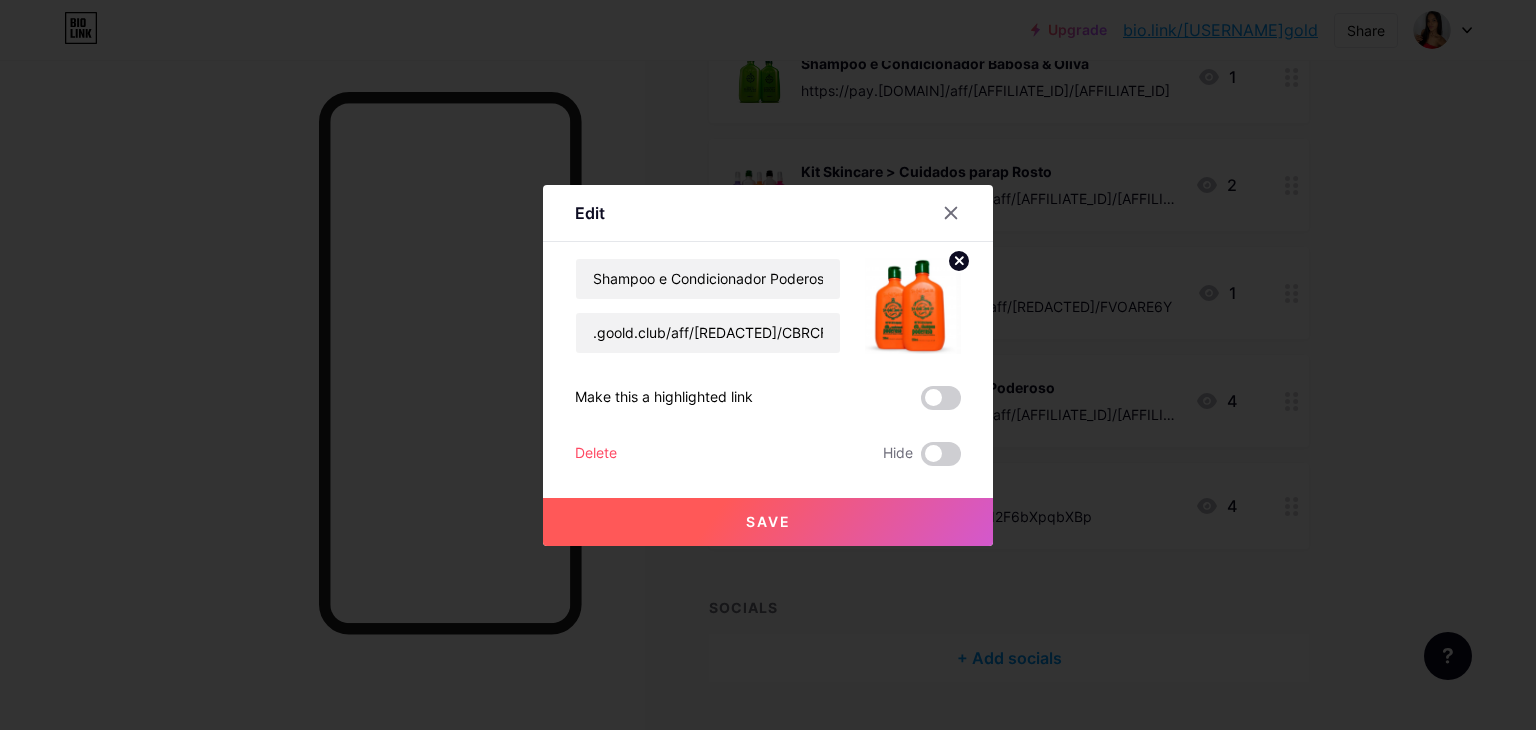 scroll, scrollTop: 0, scrollLeft: 0, axis: both 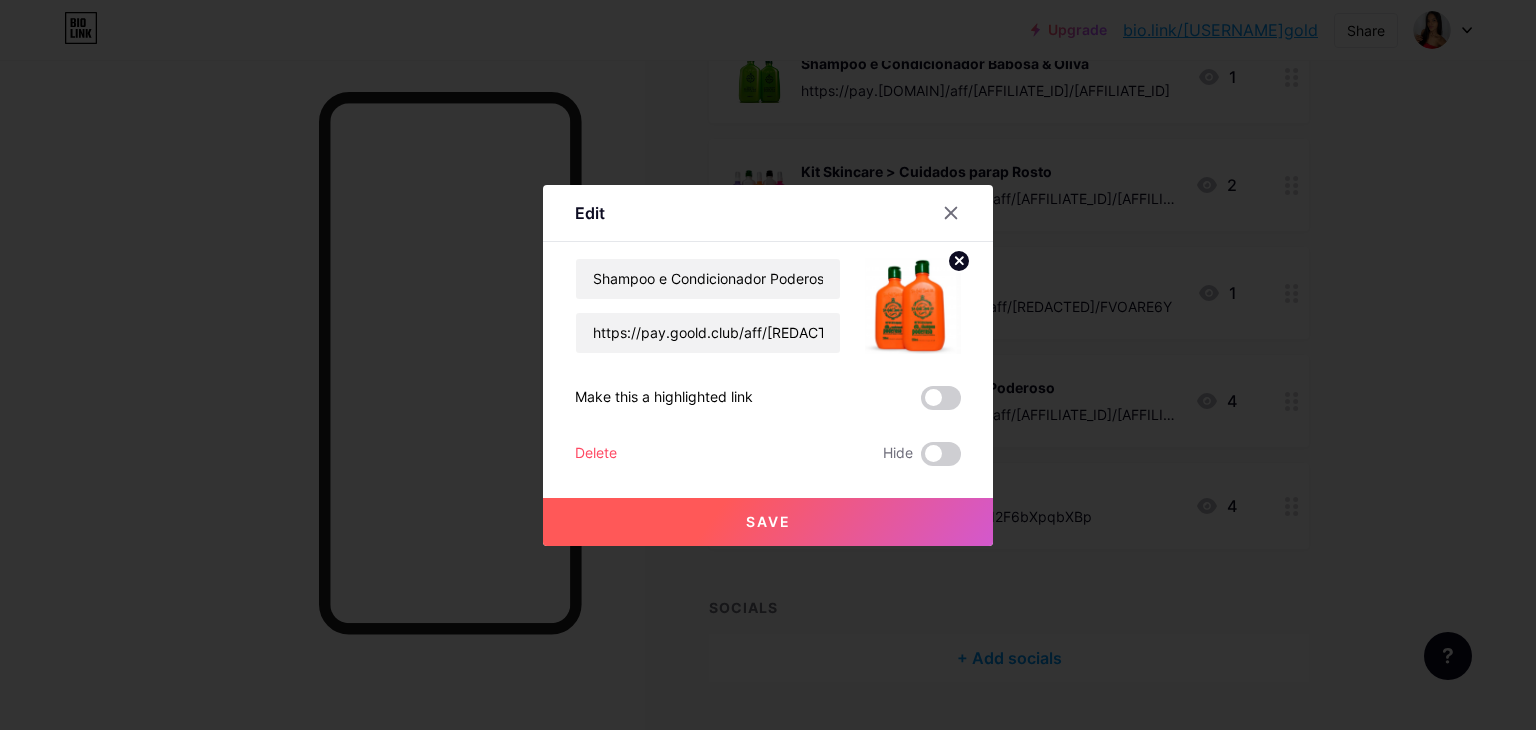 click on "Save" at bounding box center (768, 522) 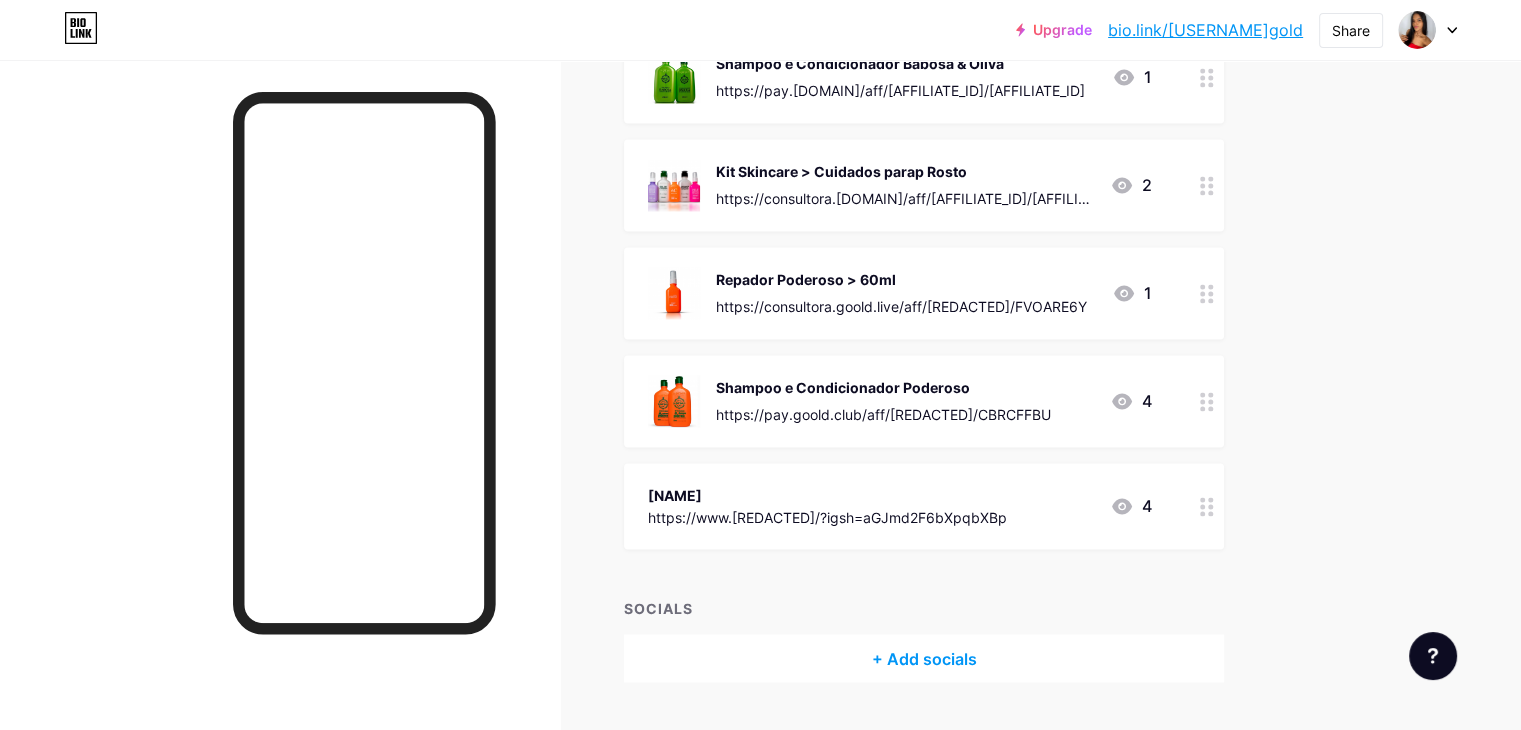 click on "https://consultora.goold.live/aff/[REDACTED]/FVOARE6Y" at bounding box center [901, 306] 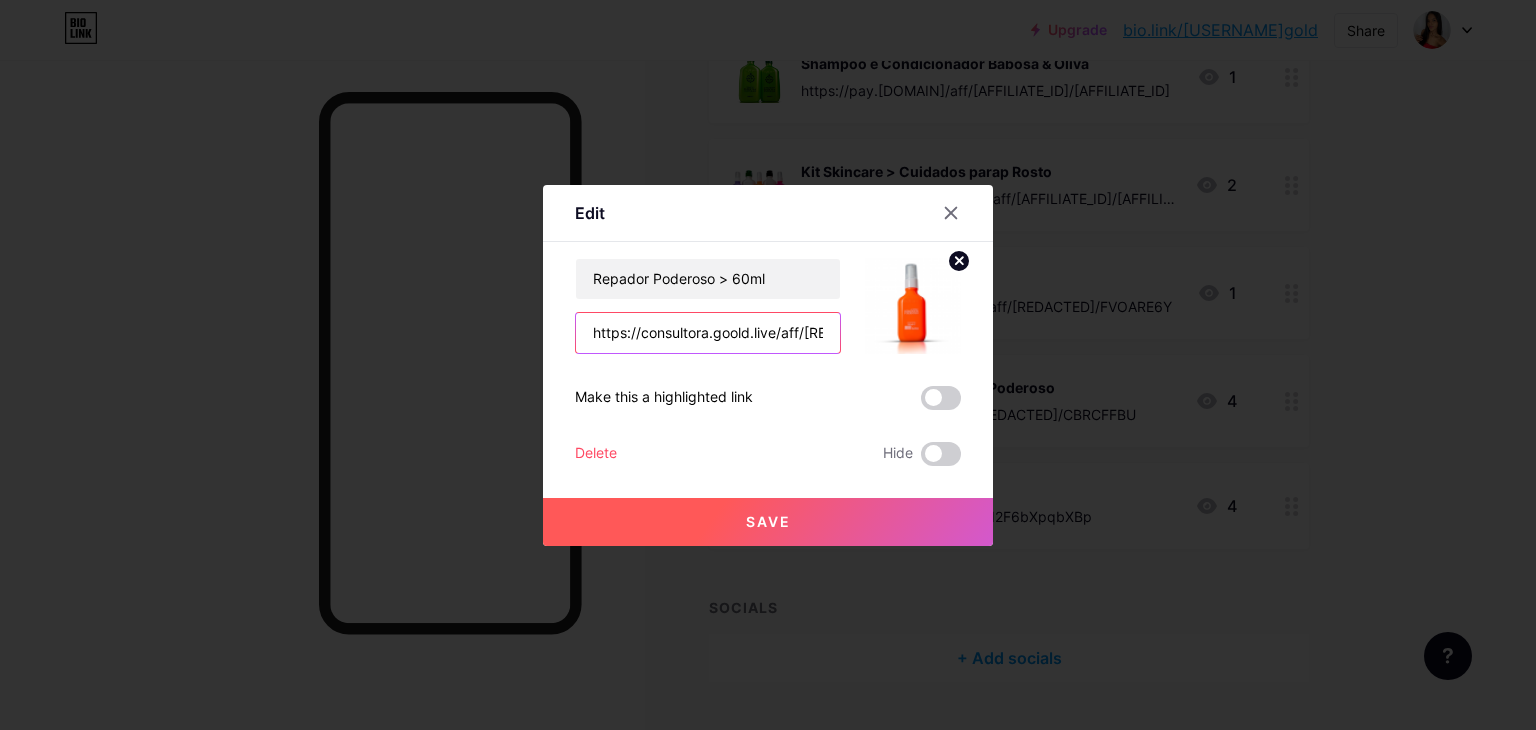 click on "https://consultora.goold.live/aff/[REDACTED]/FVOARE6Y" at bounding box center (708, 333) 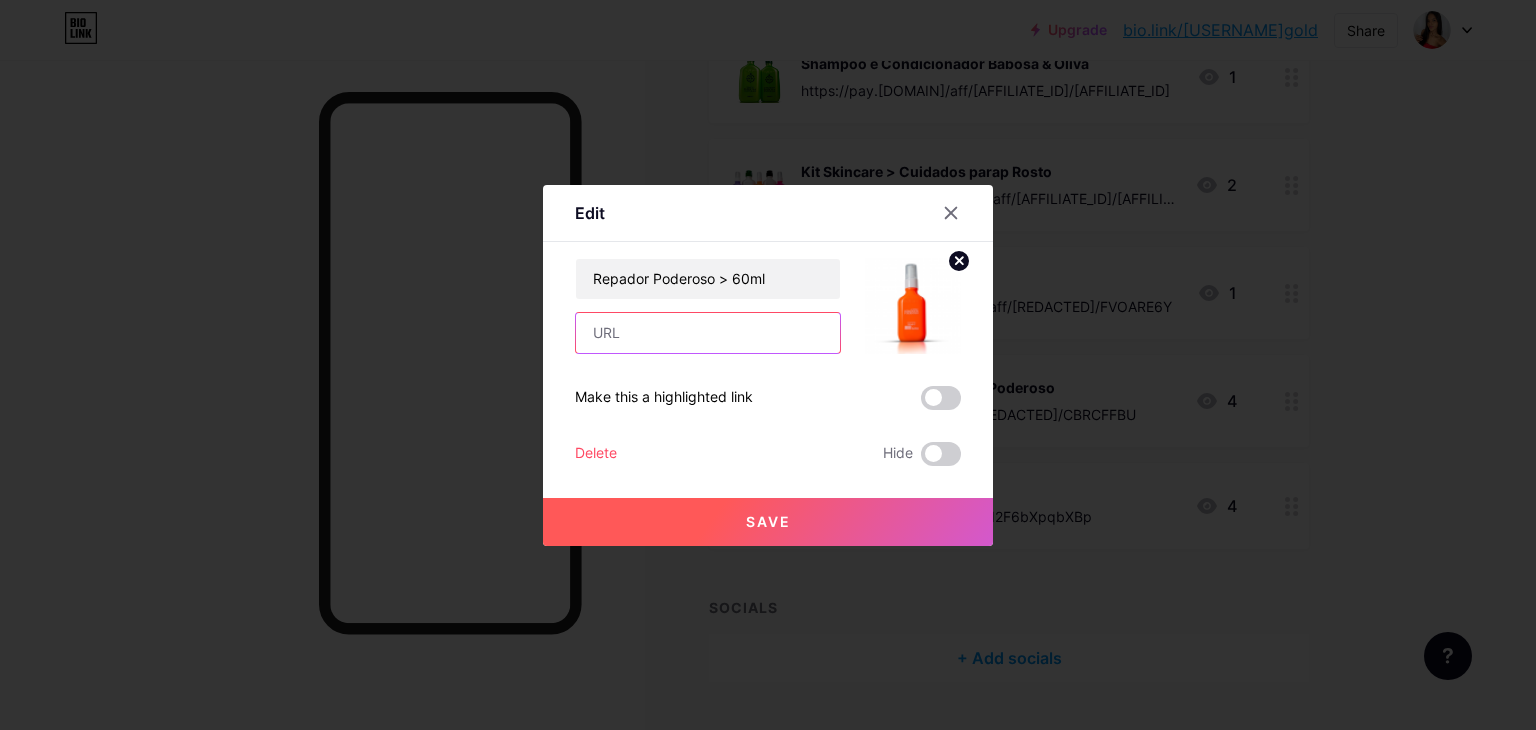 click at bounding box center [708, 333] 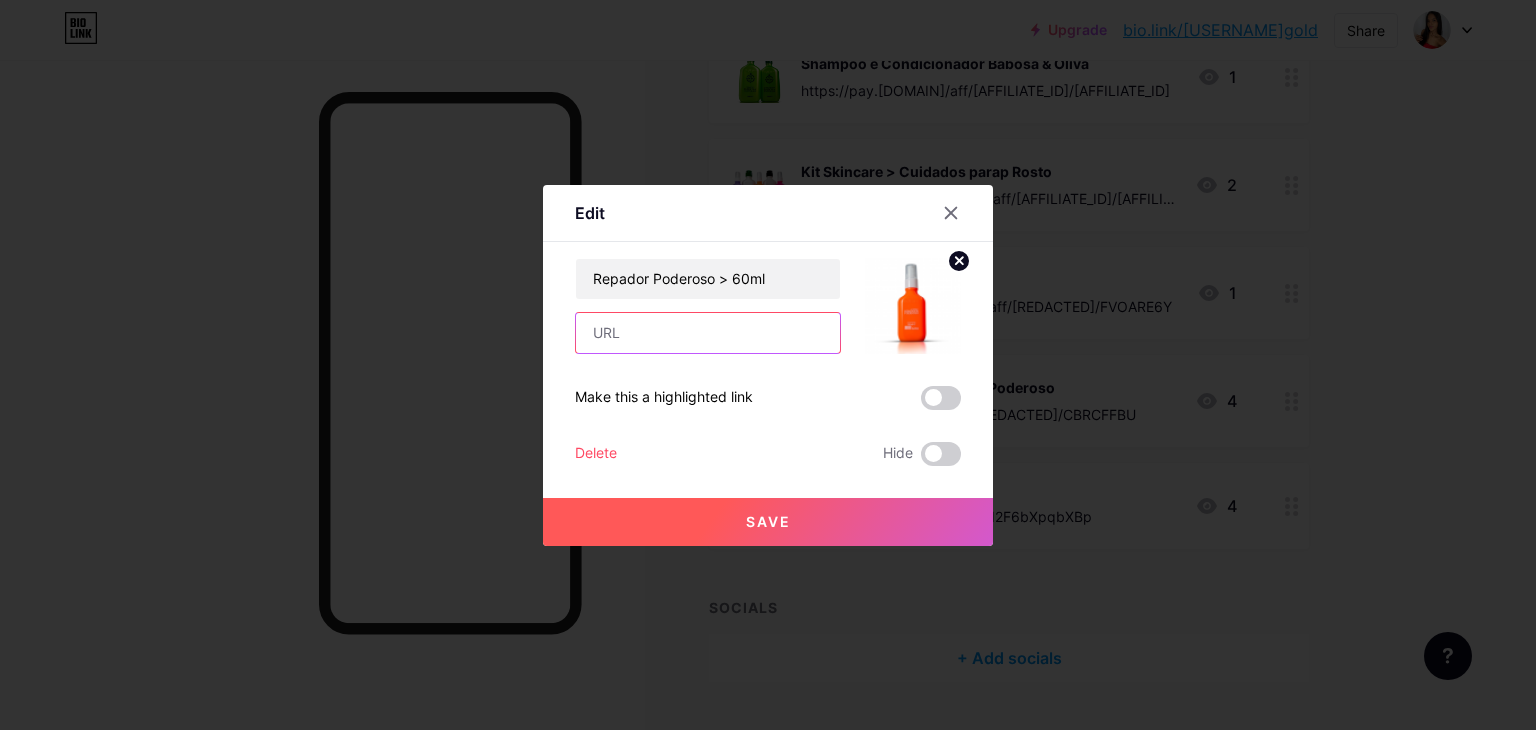 paste on "https://pay.goold.club/aff/[REDACTED]/CBRCFFBU" 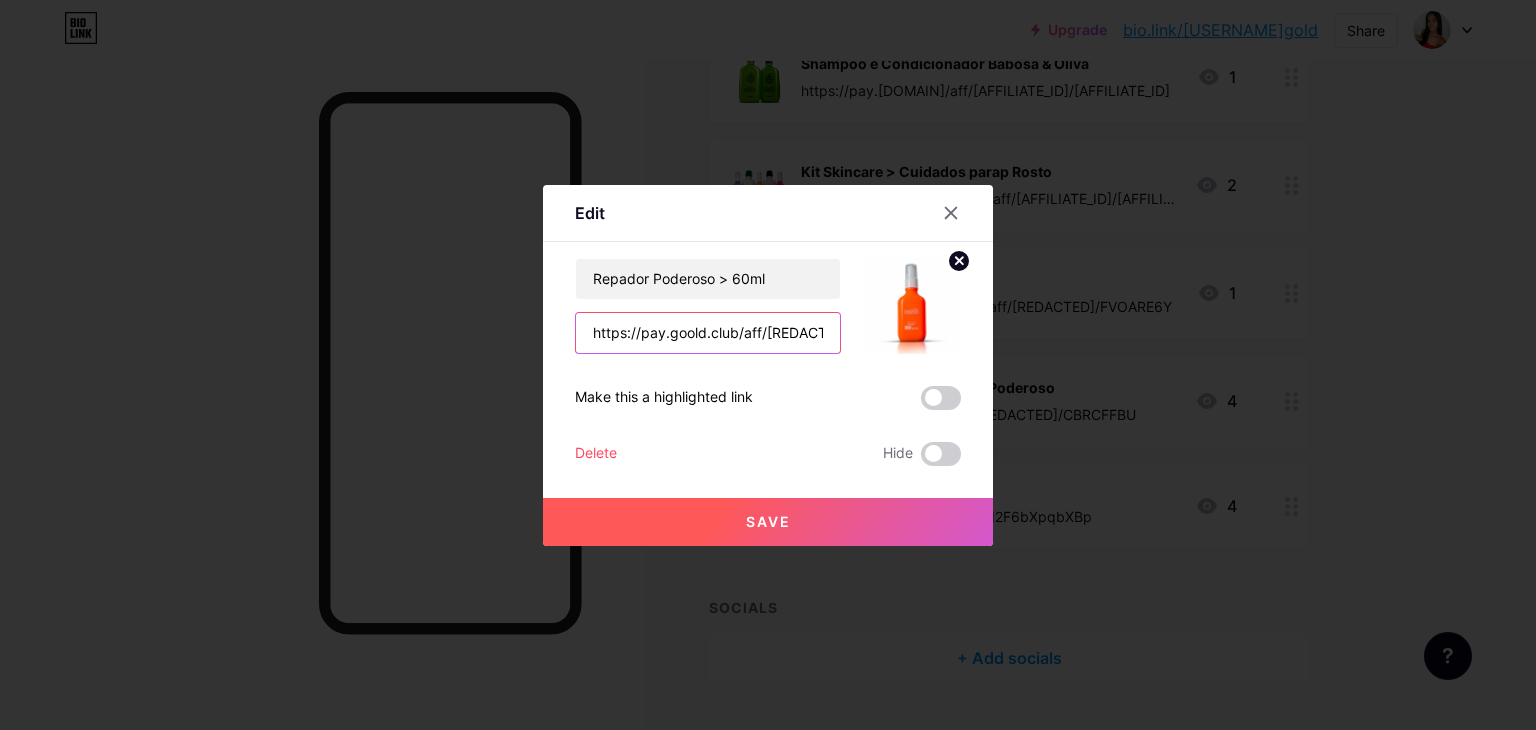 scroll, scrollTop: 0, scrollLeft: 75, axis: horizontal 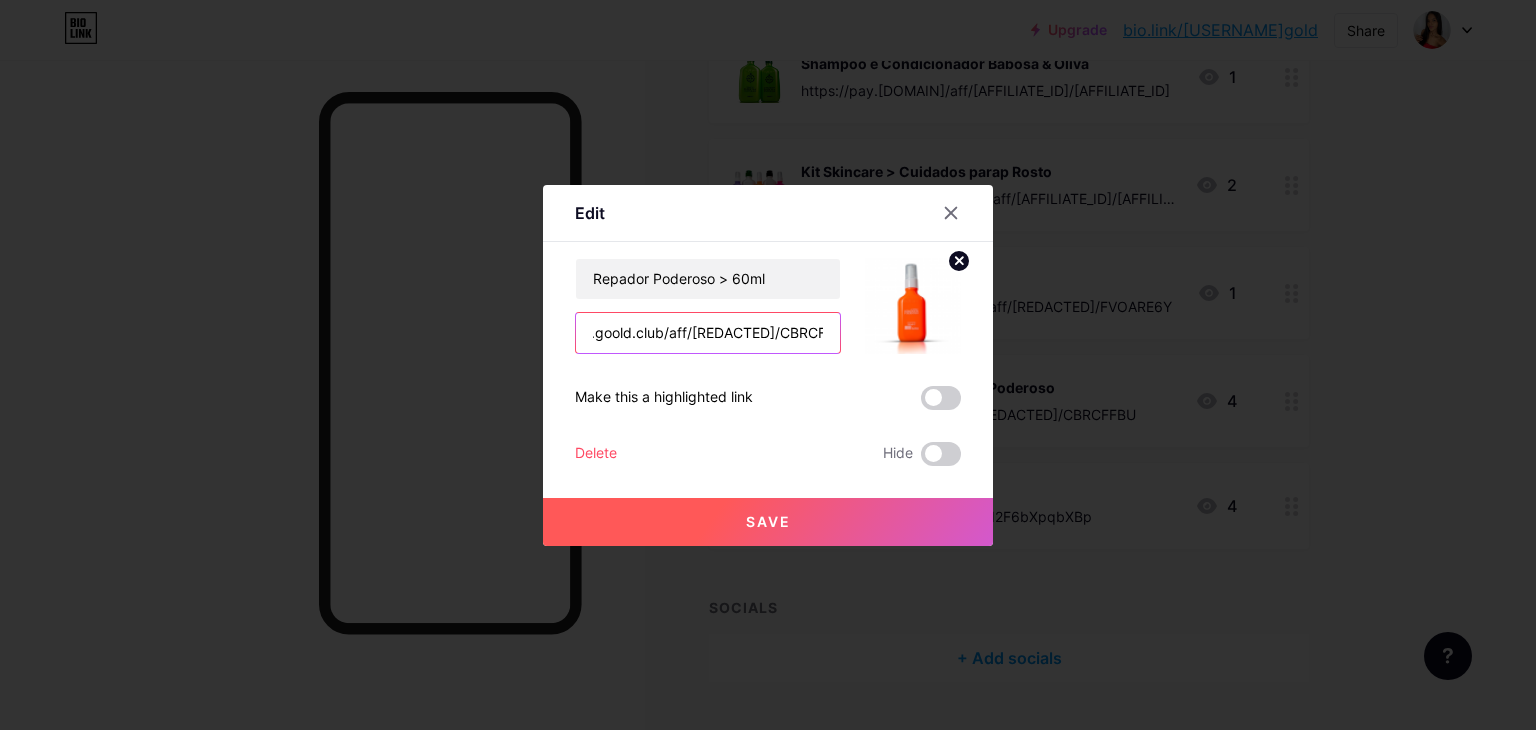 type on "https://pay.goold.club/aff/[REDACTED]/CBRCFFBU" 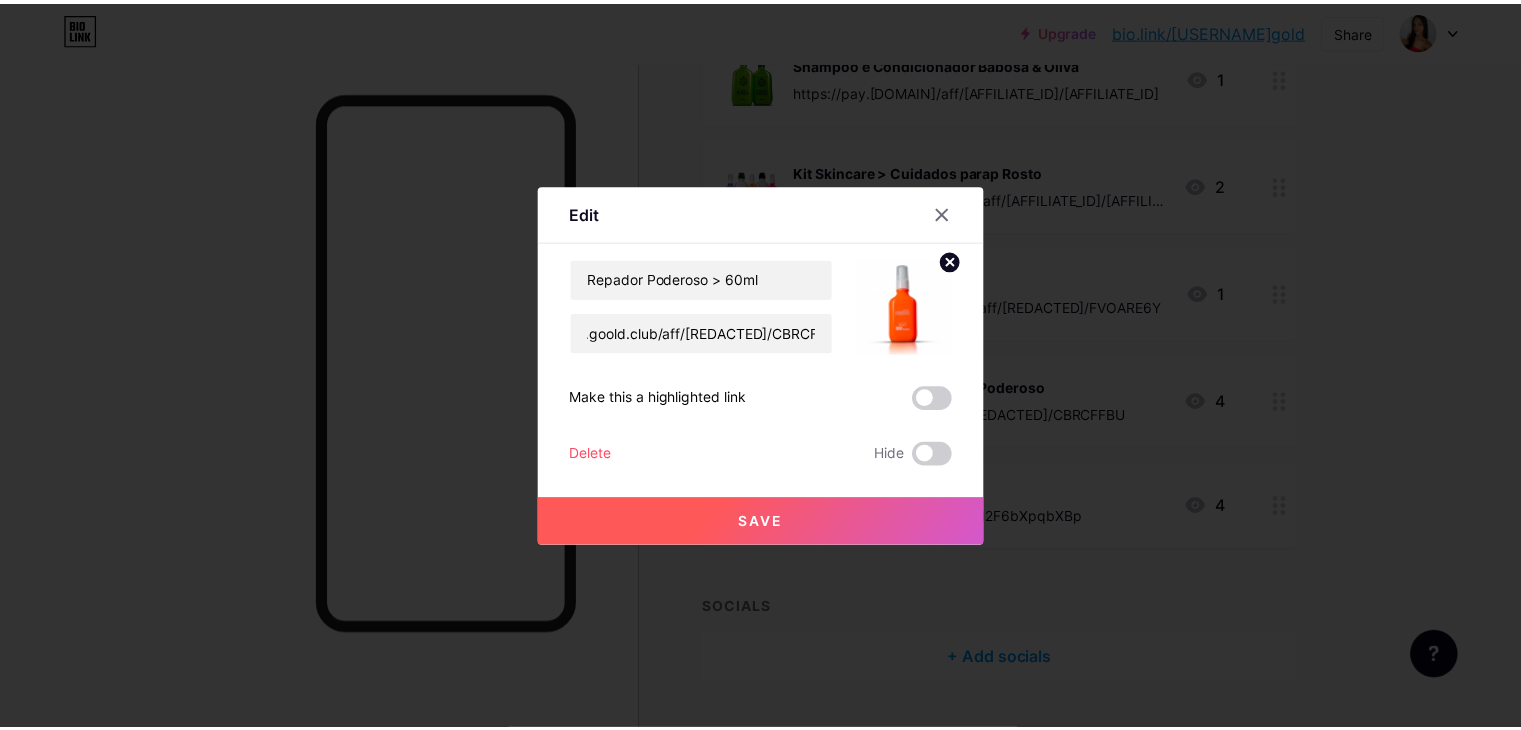 scroll, scrollTop: 0, scrollLeft: 0, axis: both 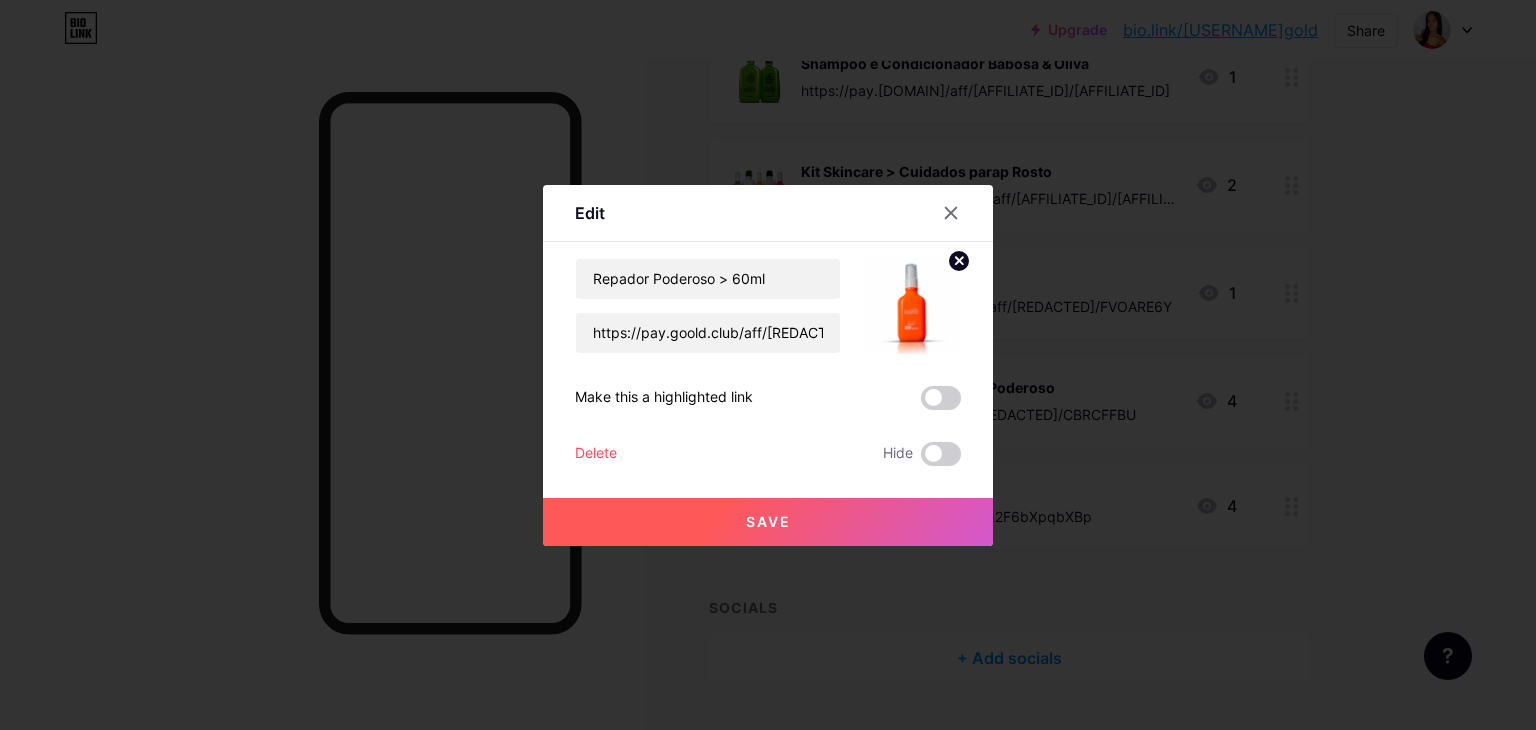 click on "Save" at bounding box center [768, 522] 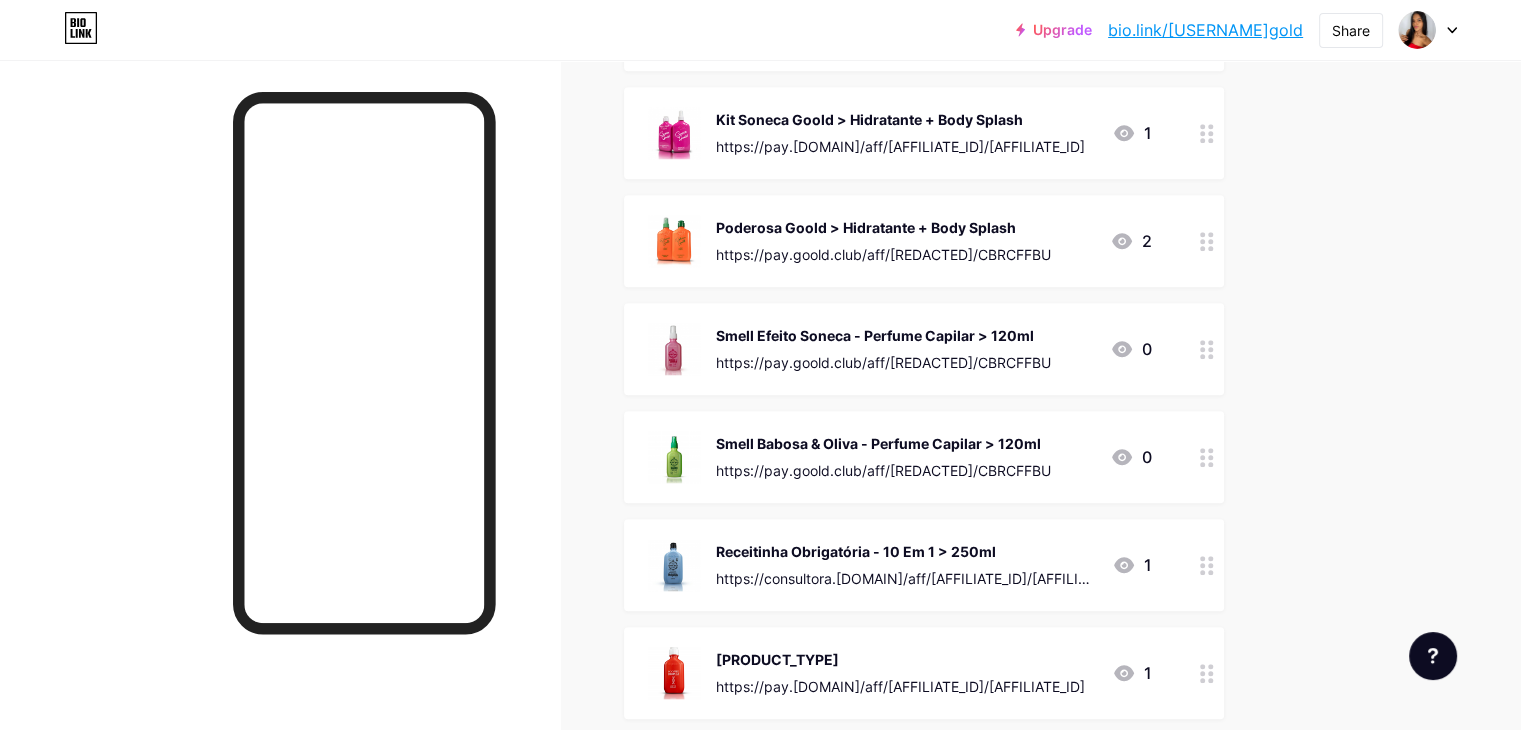 scroll, scrollTop: 1840, scrollLeft: 0, axis: vertical 